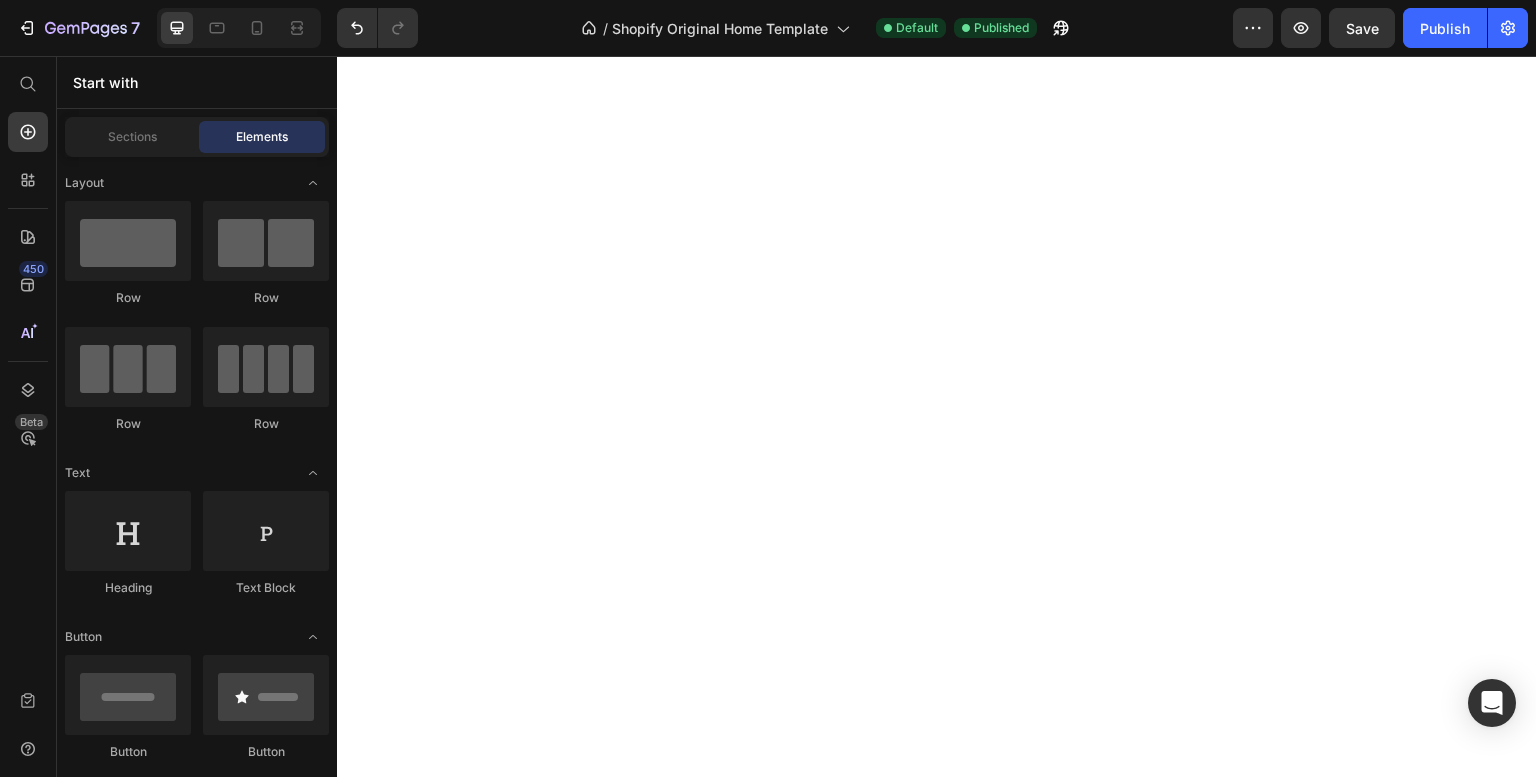 scroll, scrollTop: 0, scrollLeft: 0, axis: both 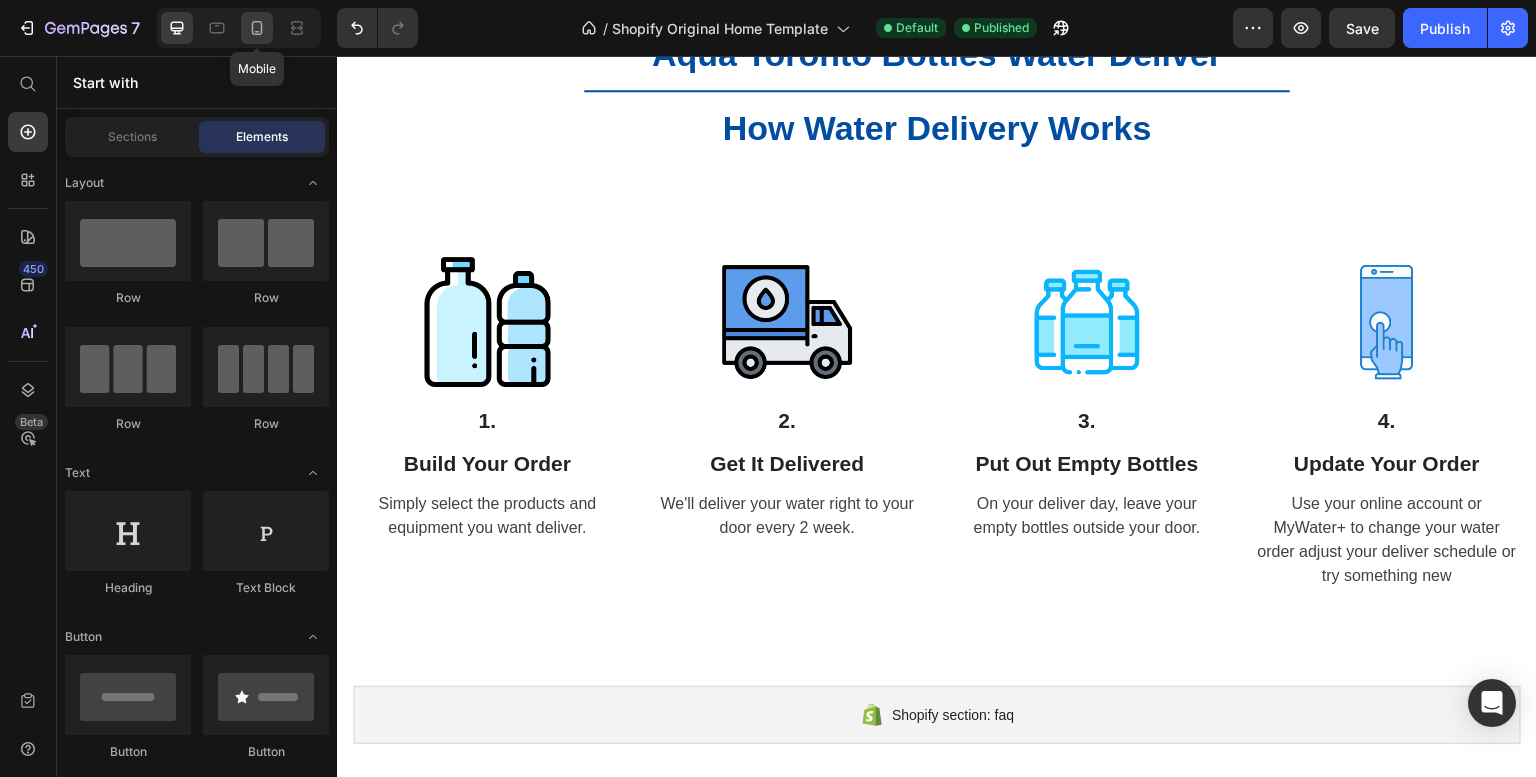 drag, startPoint x: 251, startPoint y: 21, endPoint x: 61, endPoint y: 87, distance: 201.13676 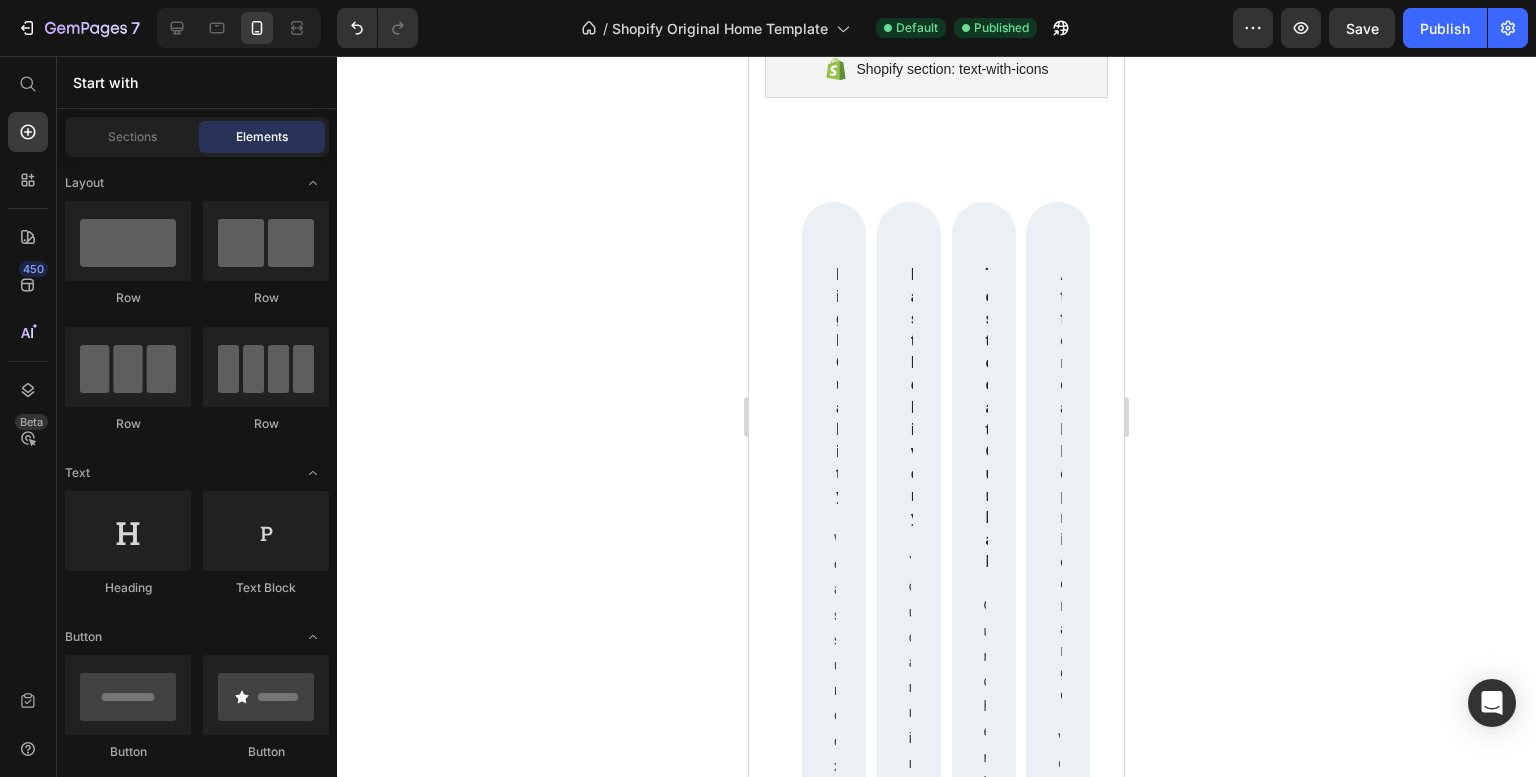 scroll, scrollTop: 186, scrollLeft: 0, axis: vertical 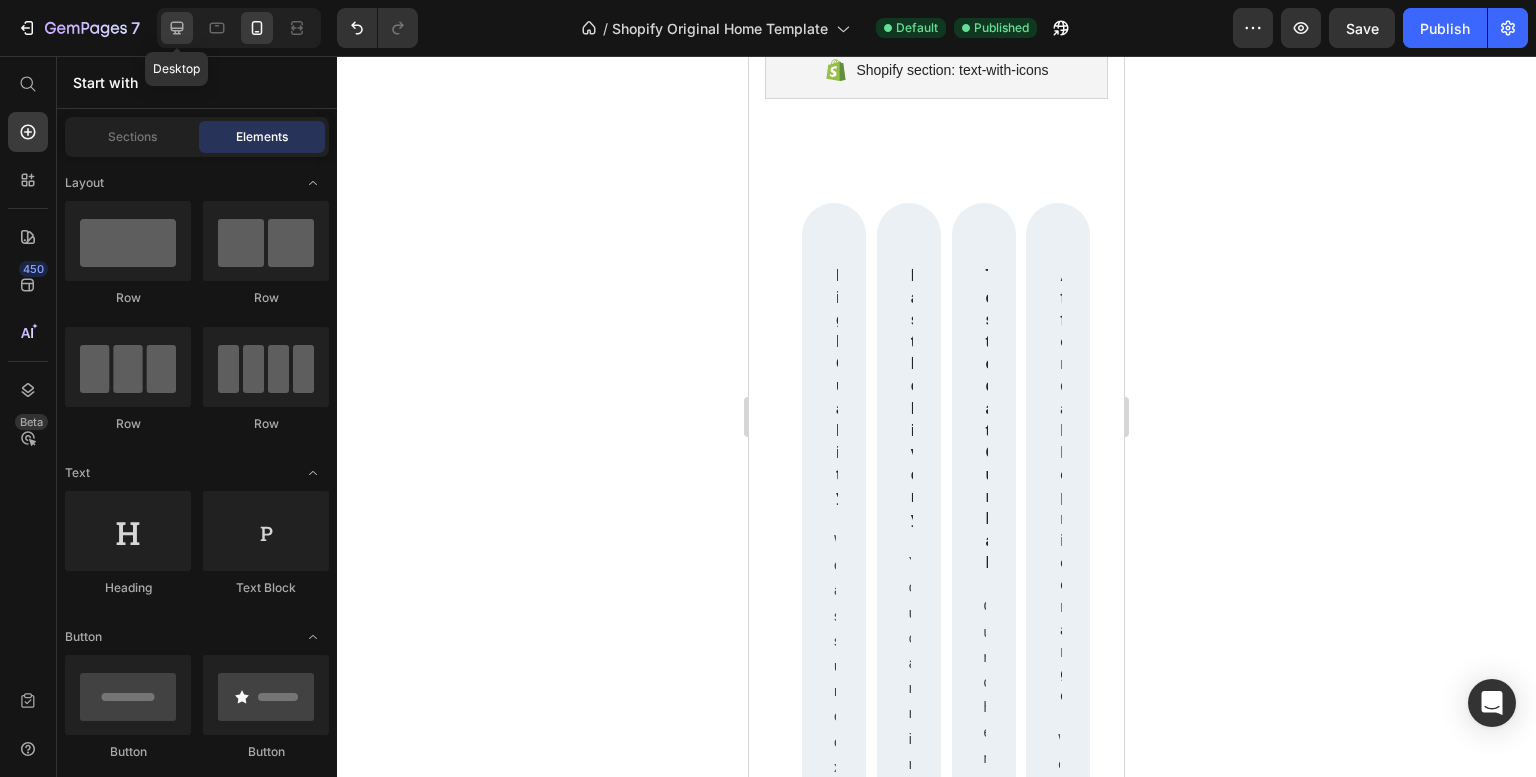 click 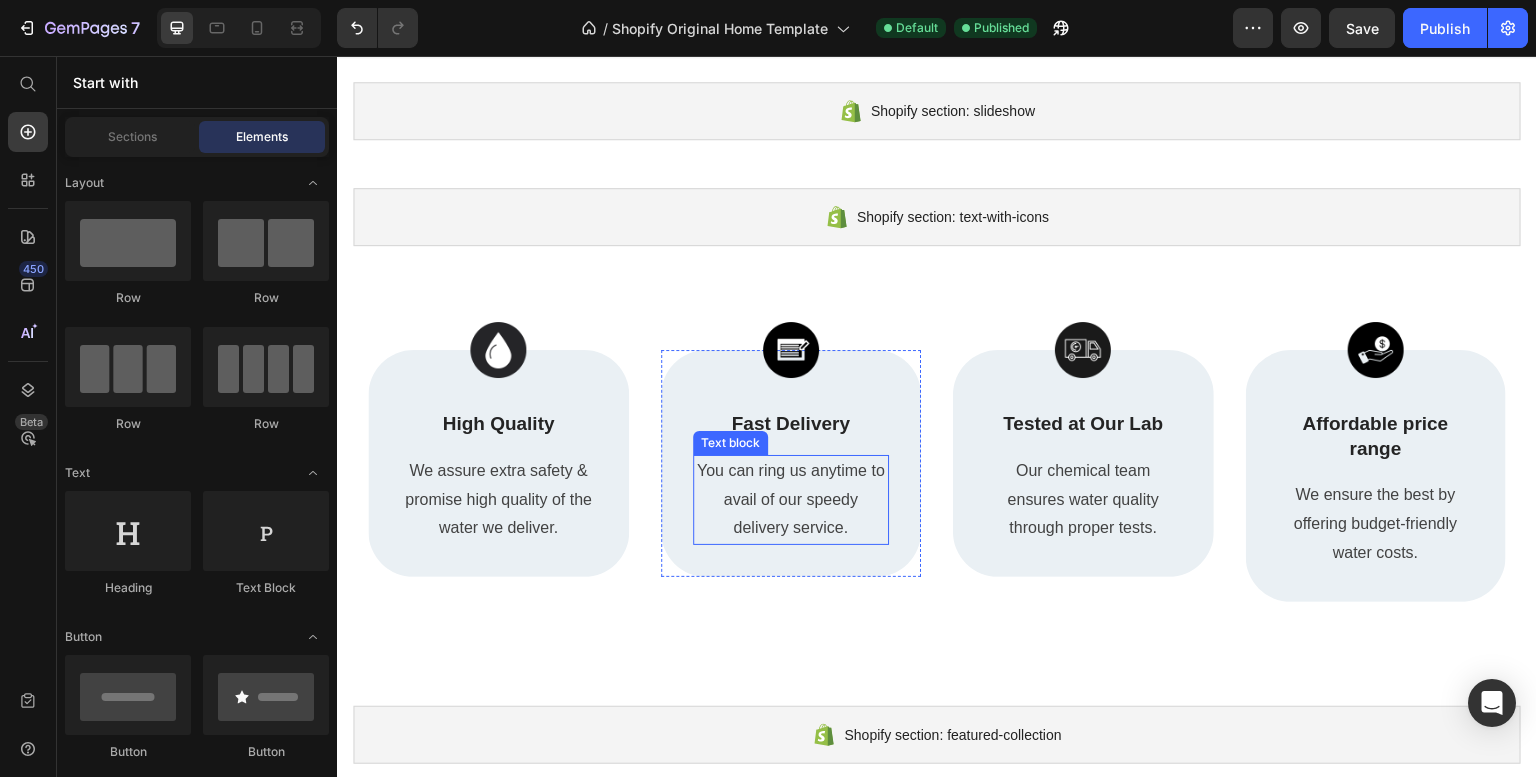 scroll, scrollTop: 37, scrollLeft: 0, axis: vertical 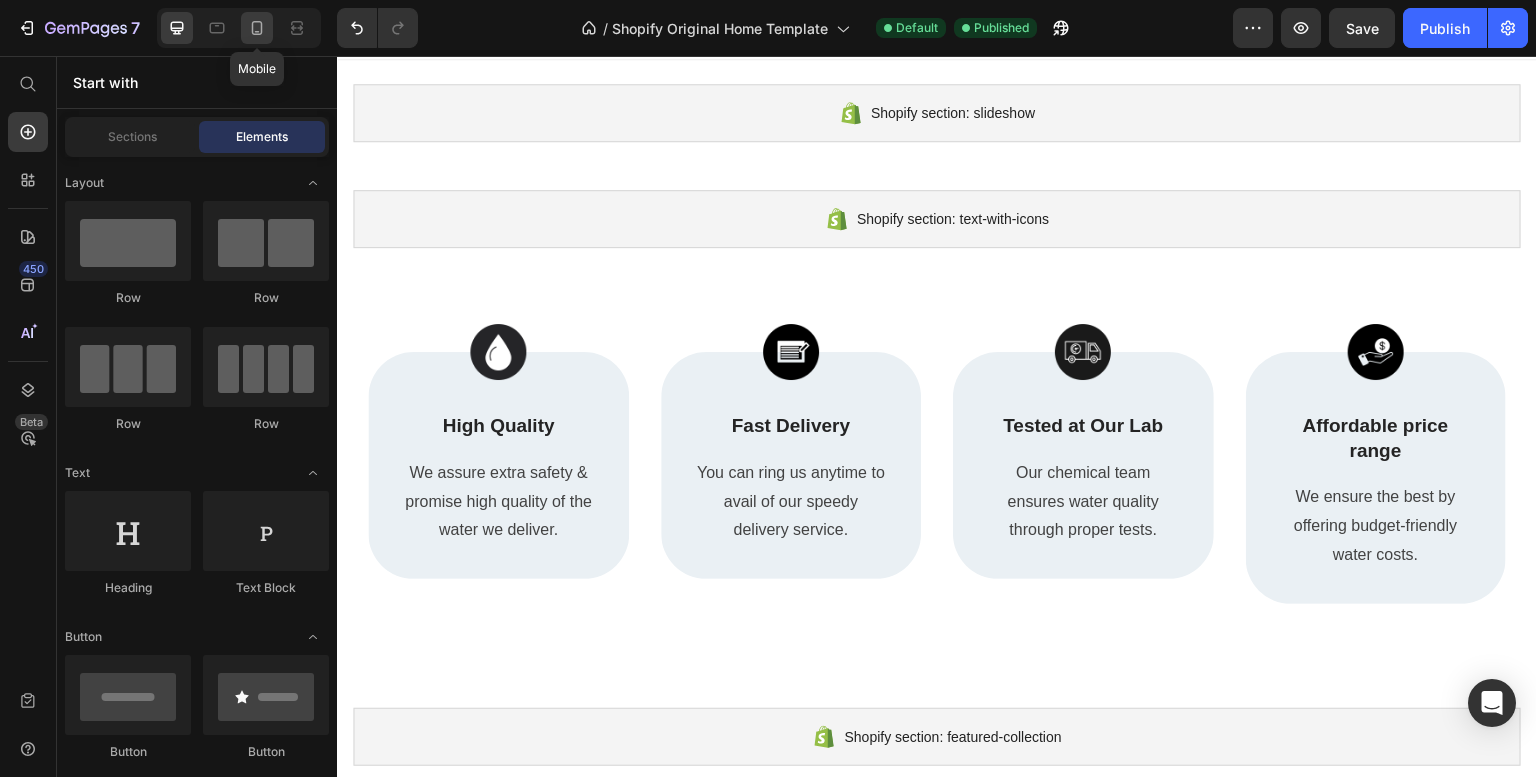 click 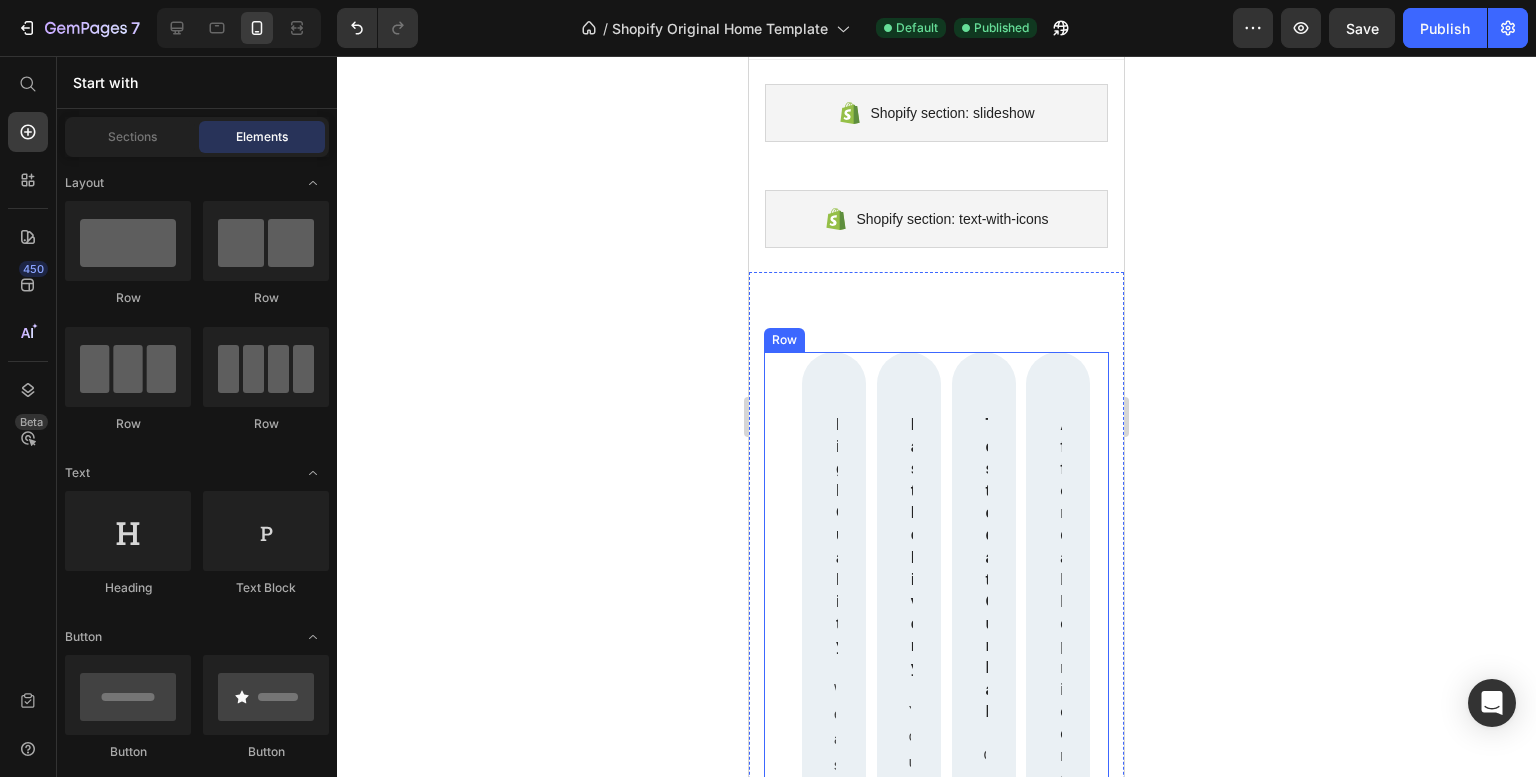 click on "Image High Quality Text Block We assure extra safety & promise high quality of the water we deliver. Text block Row Image Fast Delivery Text Block You can ring us anytime to avail of our speedy delivery service. Text block Row Image Tested at Our Lab Text Block Our chemical team ensures water quality through proper tests. Text block Row Image Affordable price range Text Block We ensure the best by offering budget-friendly water costs. Text block Row Row" at bounding box center (936, 1290) 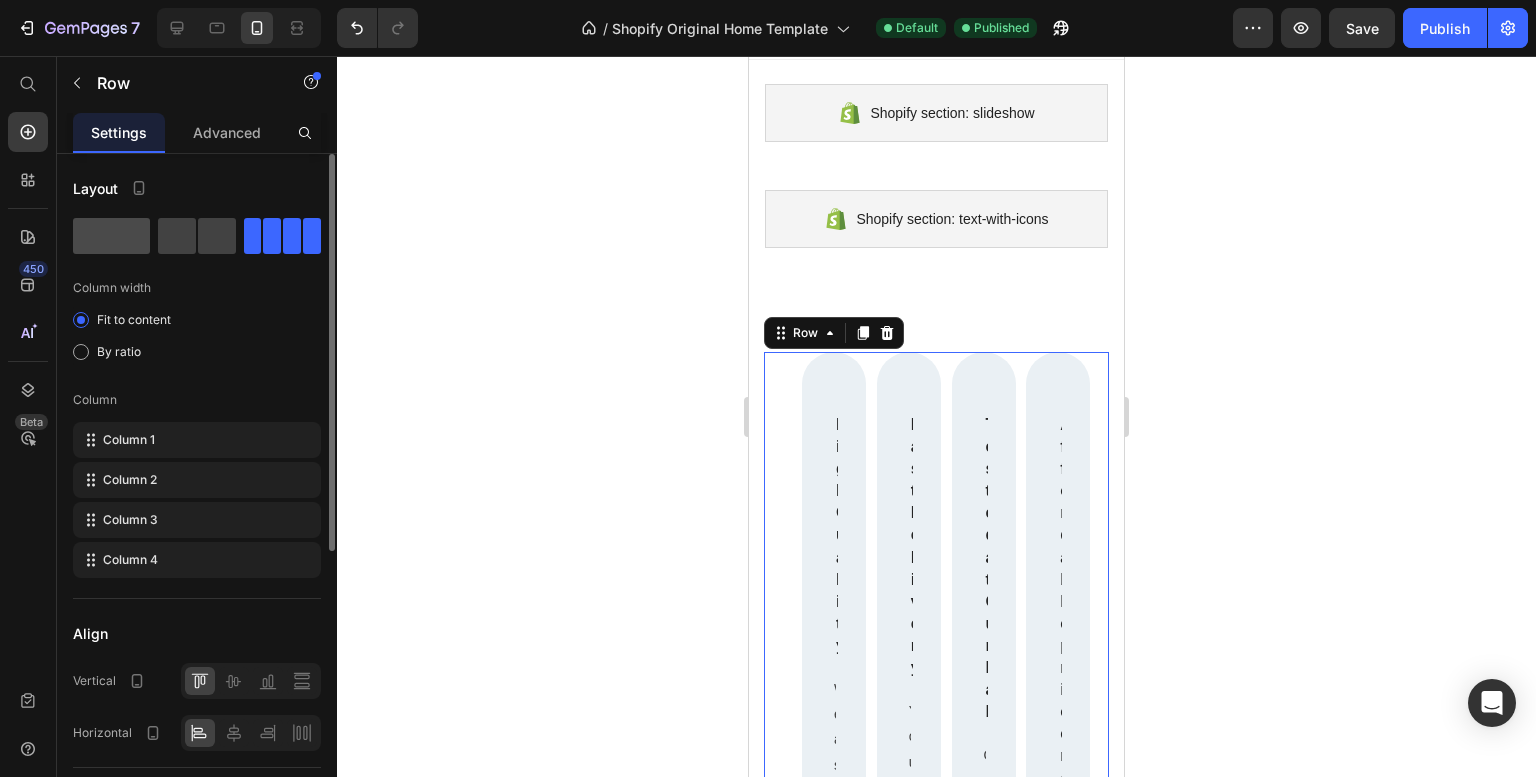 click 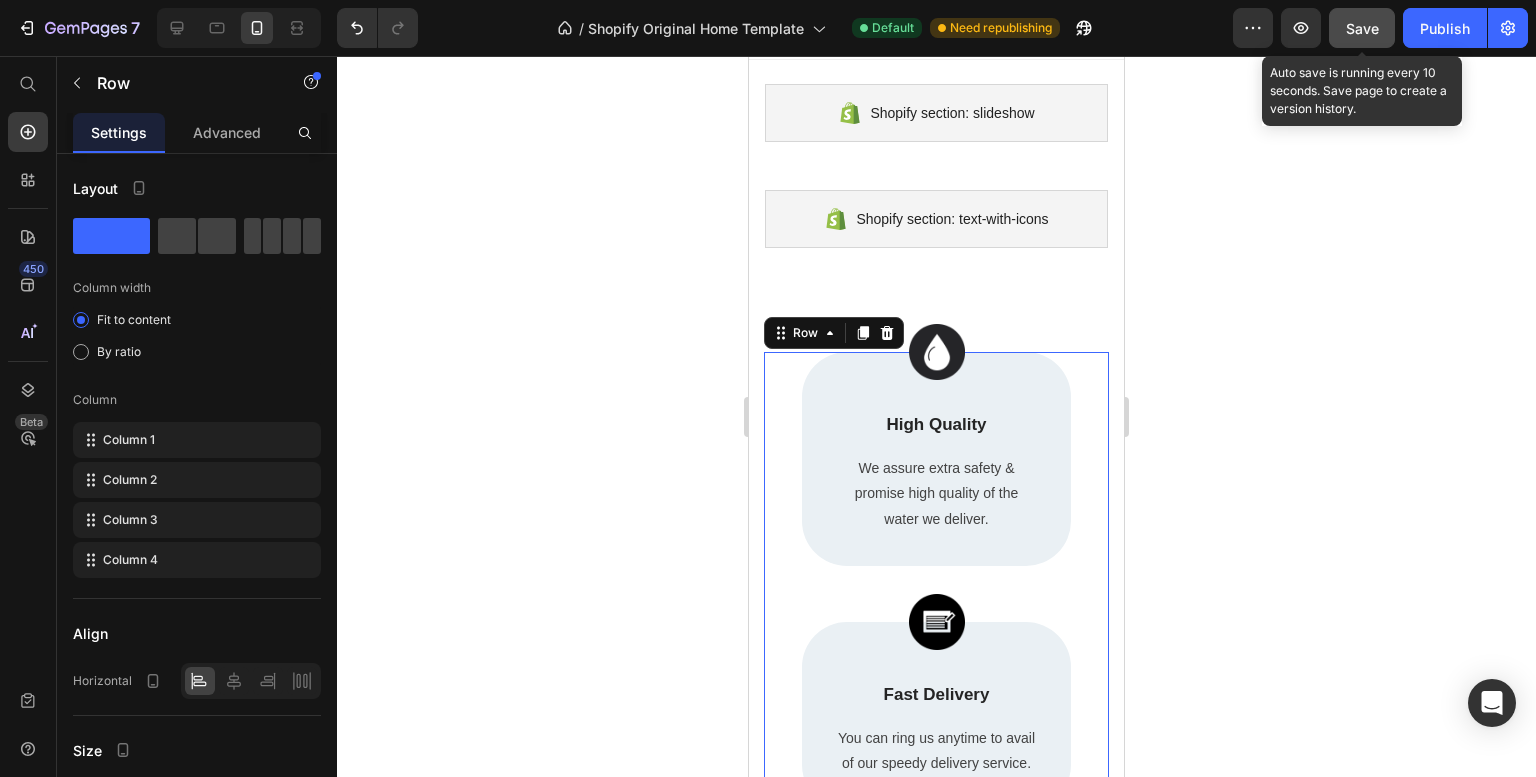click on "Save" 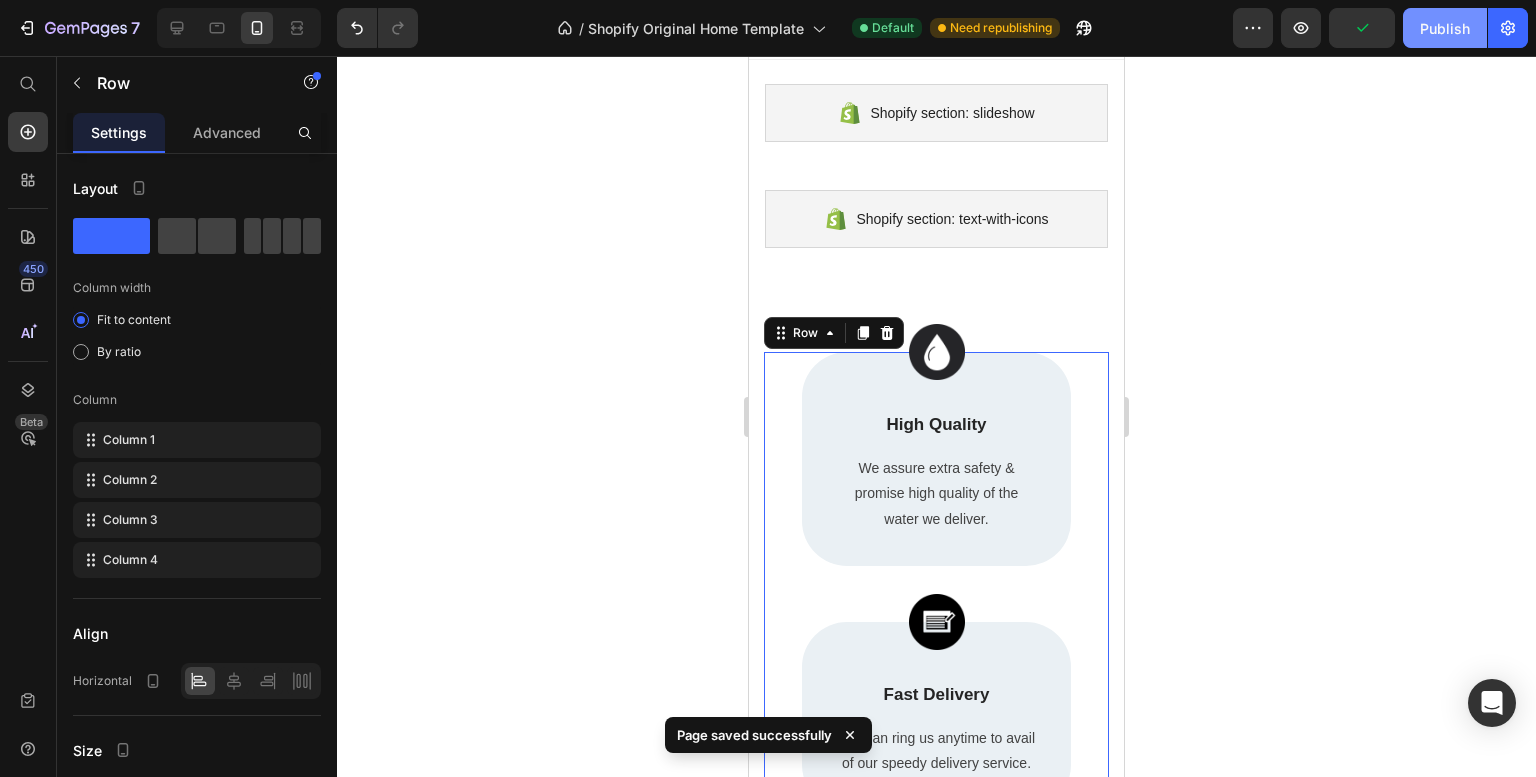click on "Publish" at bounding box center (1445, 28) 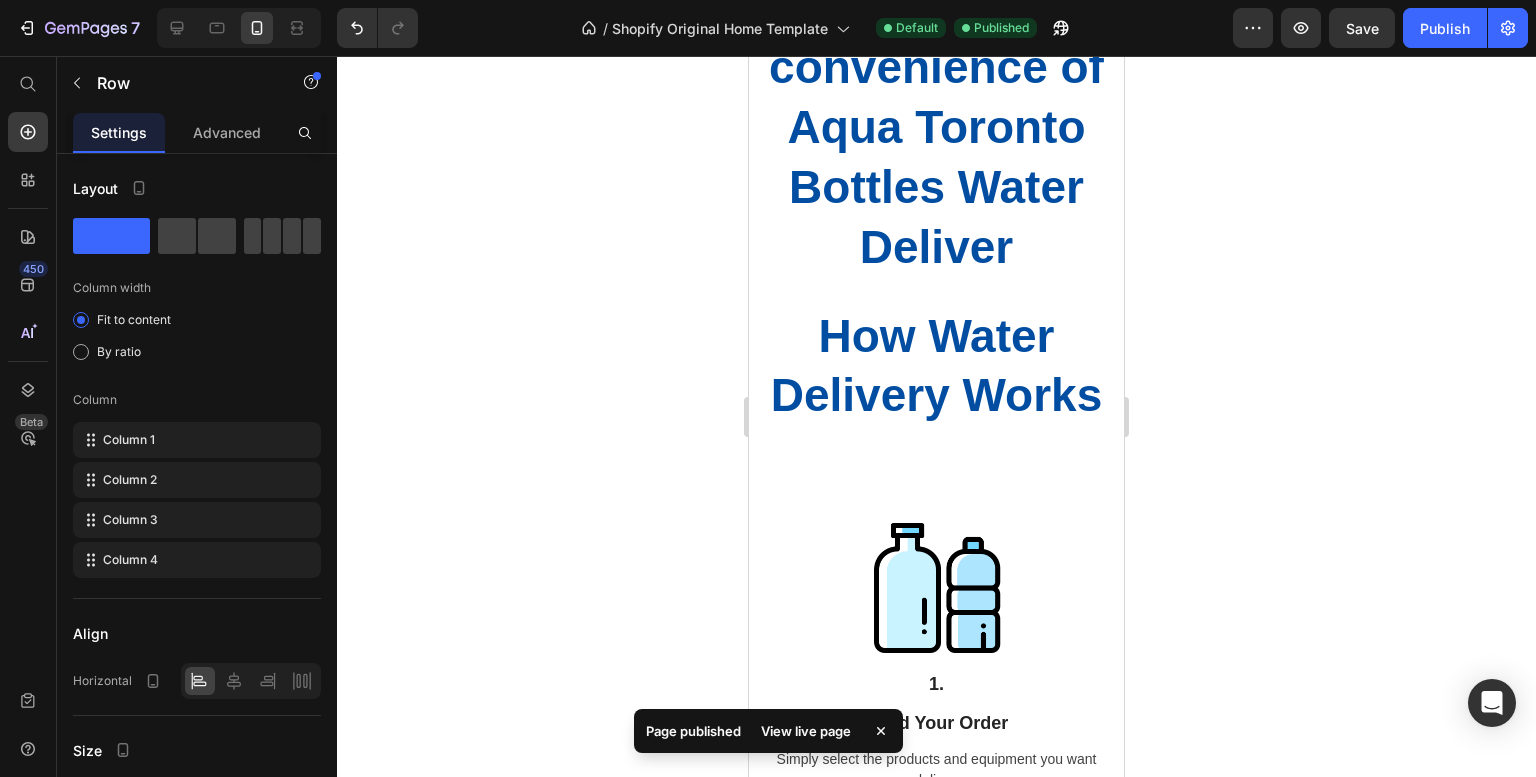 scroll, scrollTop: 1630, scrollLeft: 0, axis: vertical 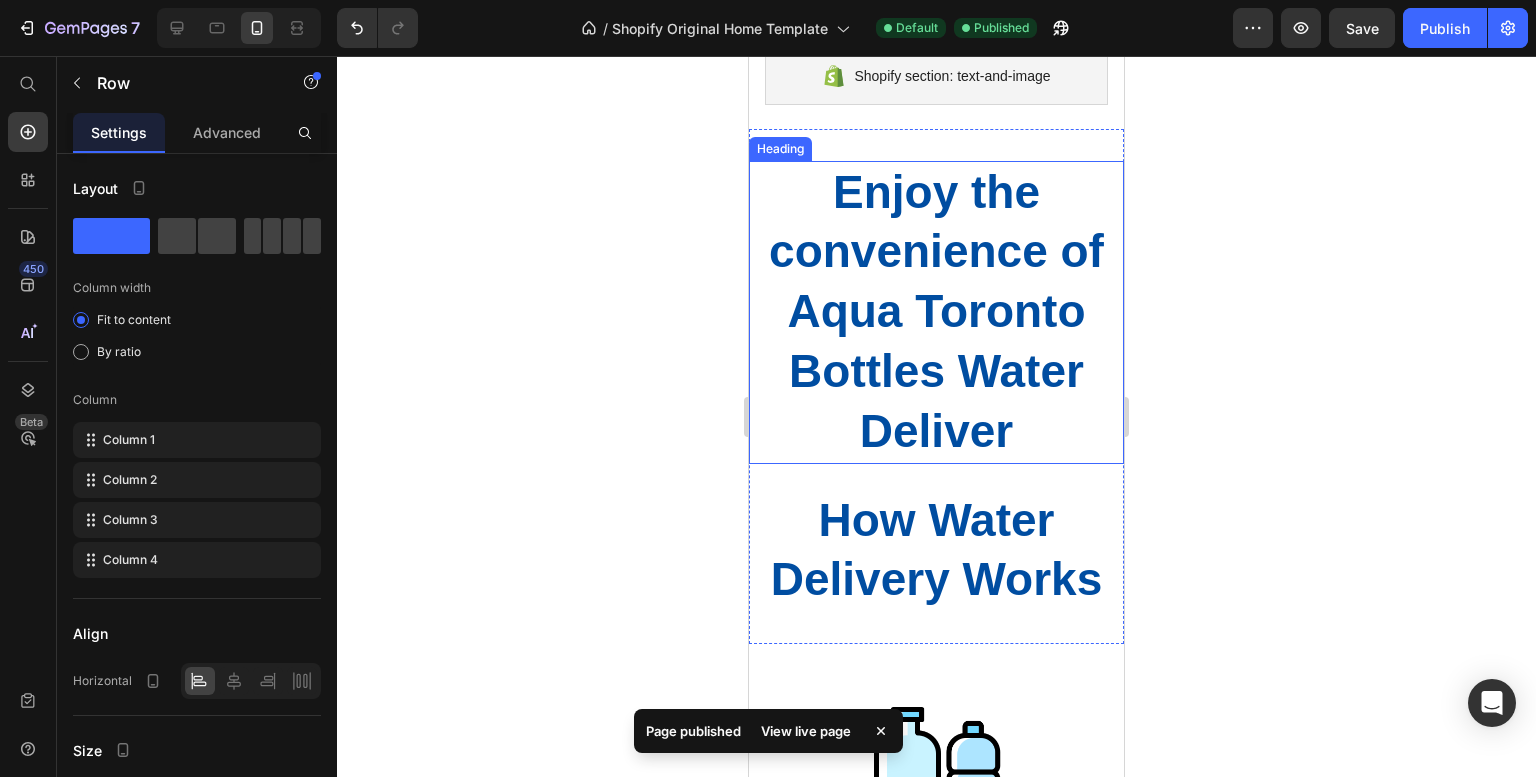 click on "Aqua Toronto Bottles Water Deliver" at bounding box center (936, 371) 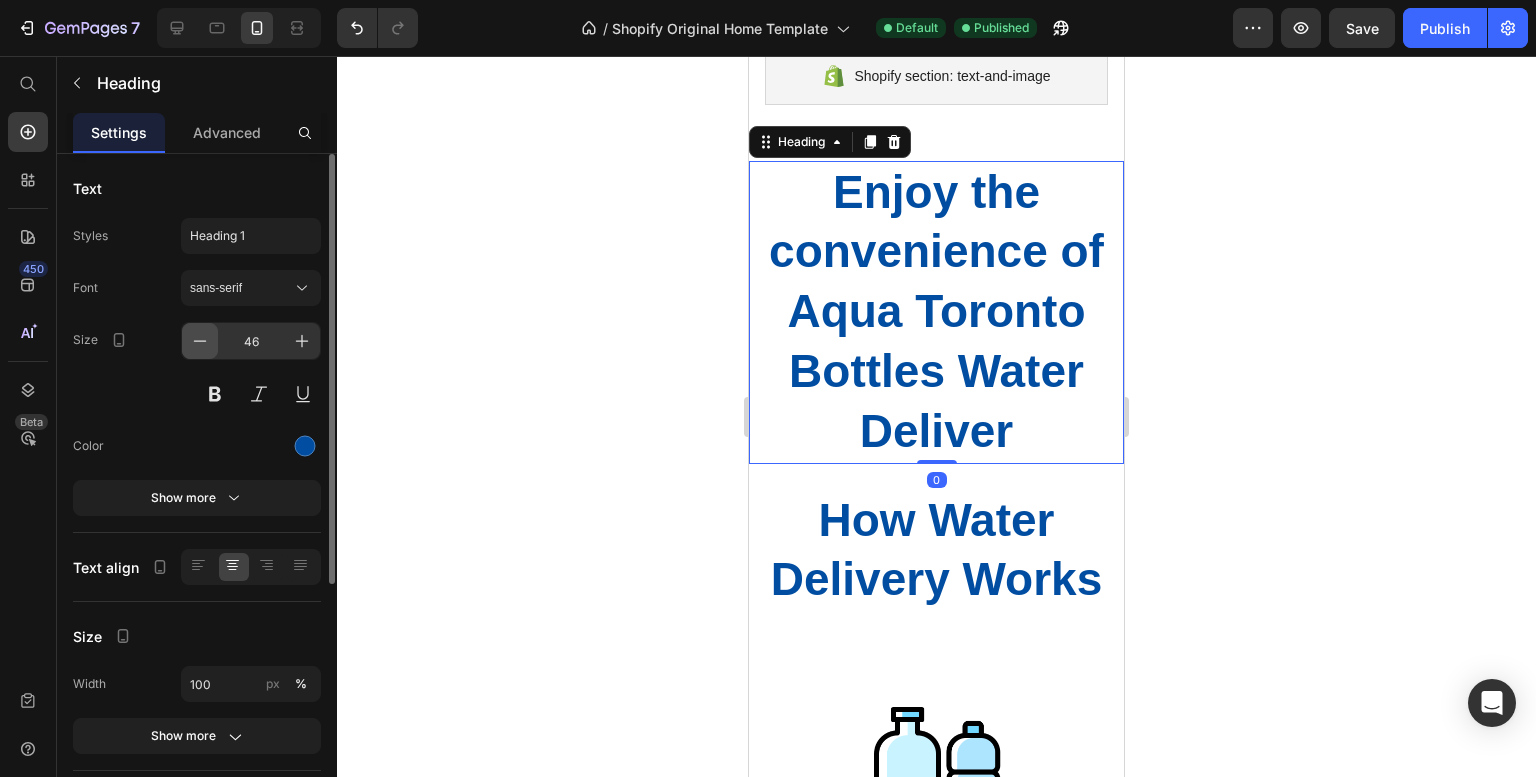 click 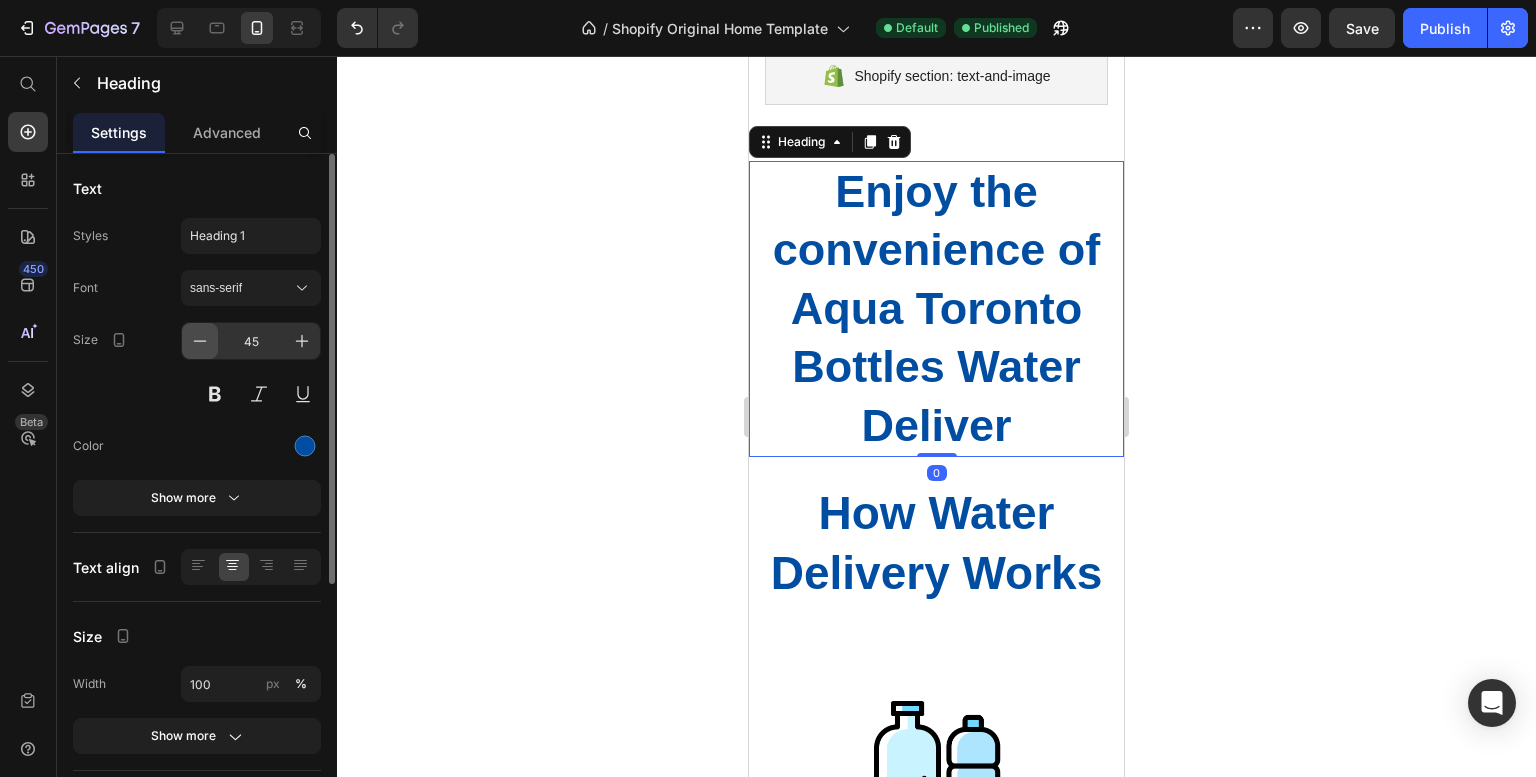 click 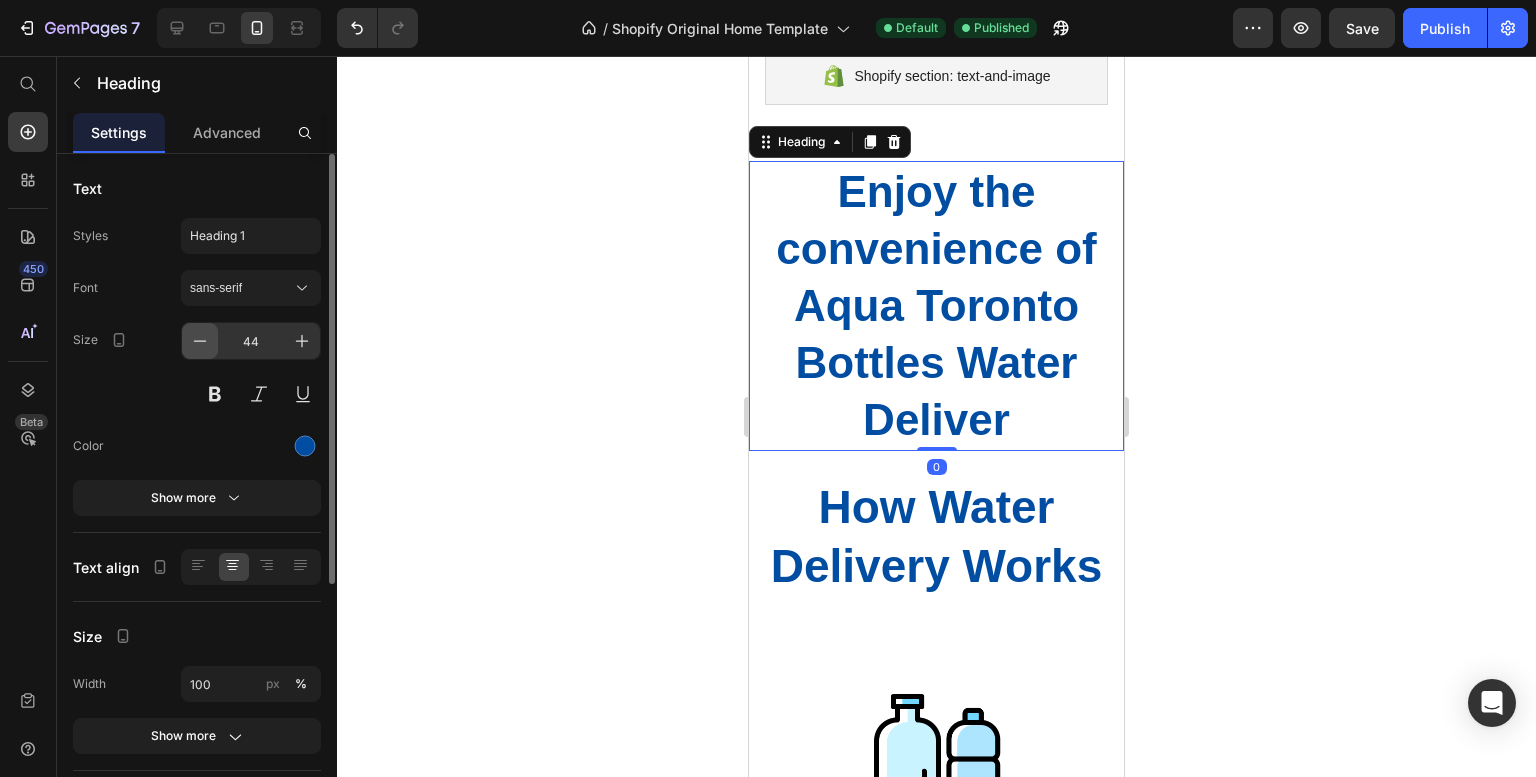 click 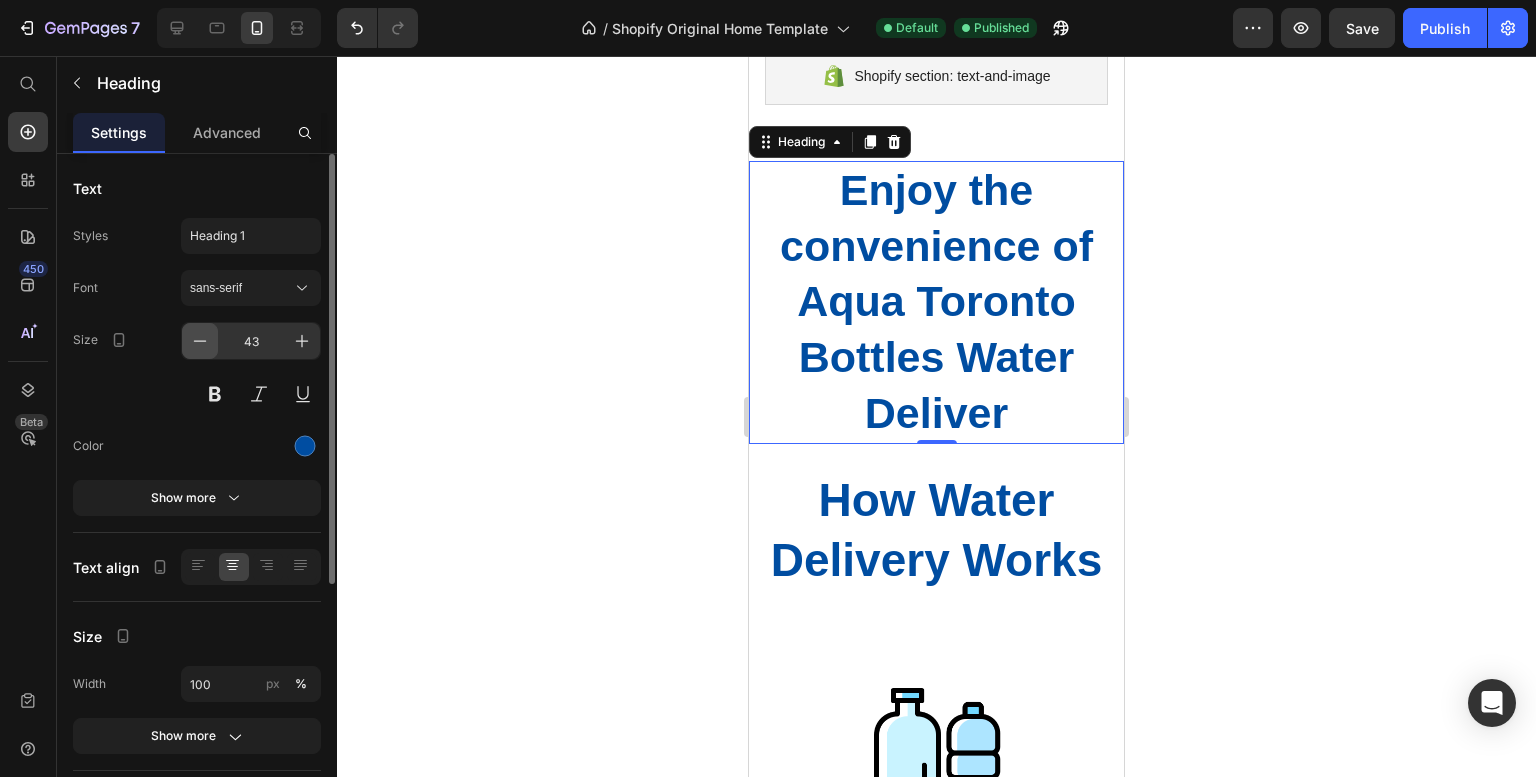 click 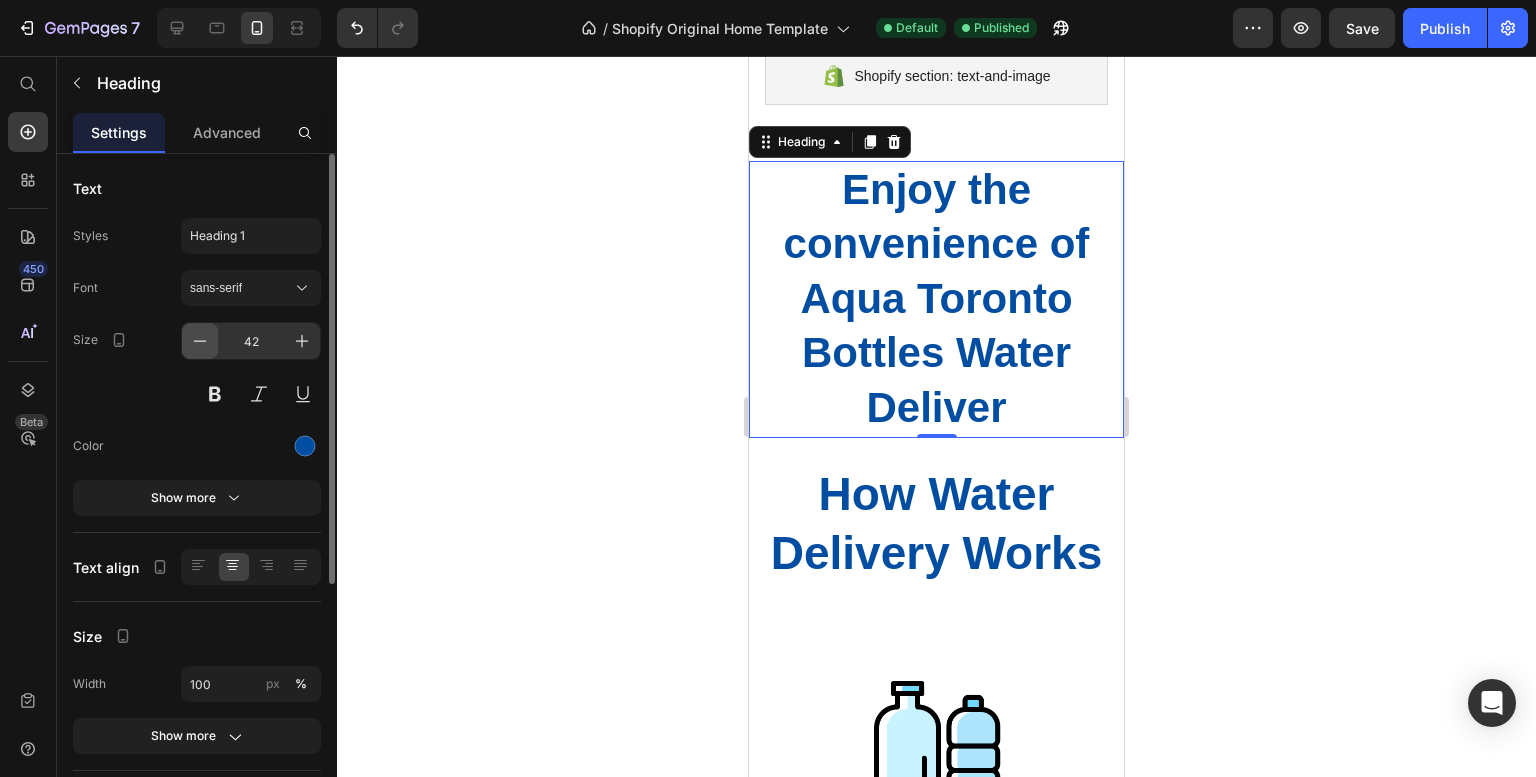 click 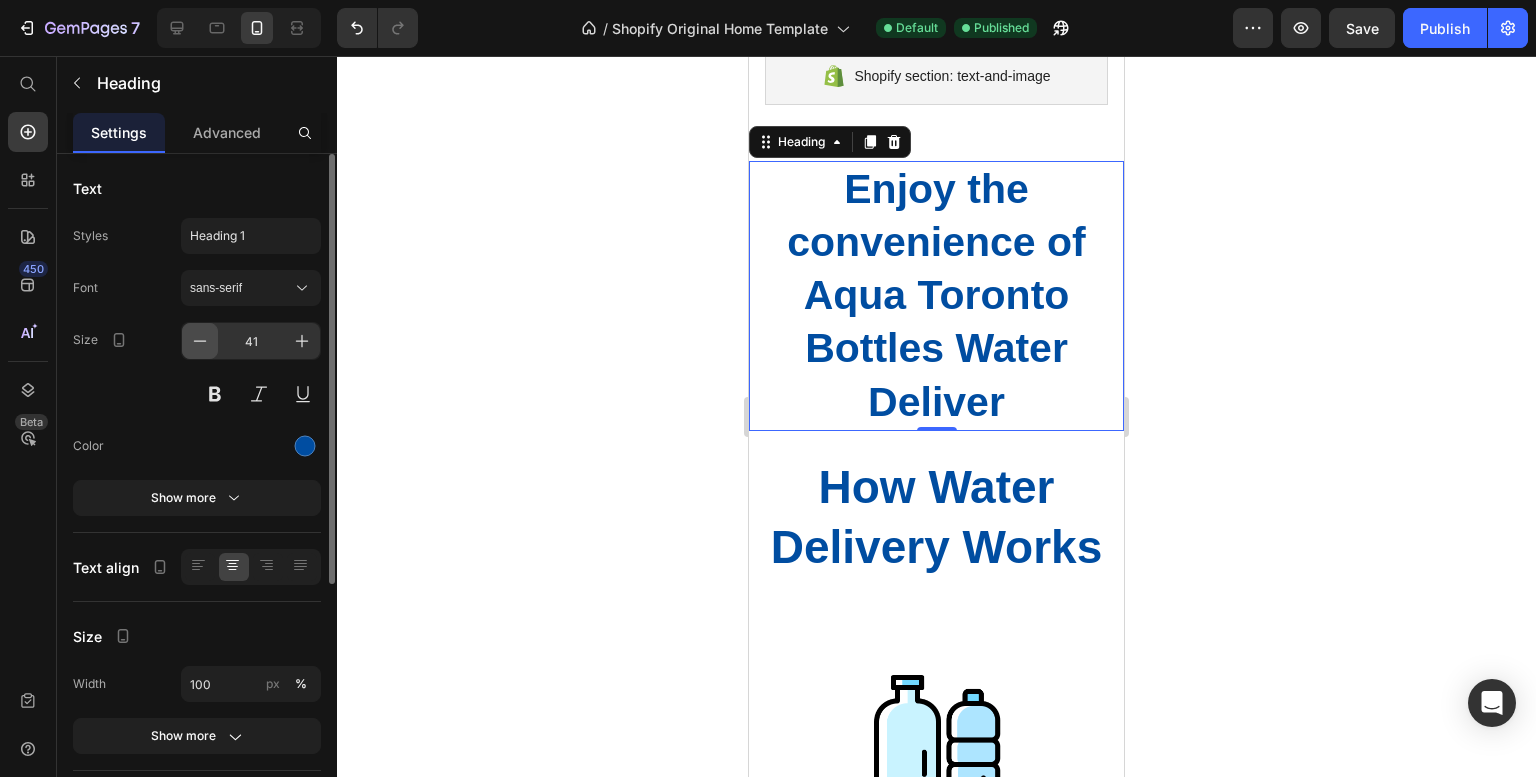 click 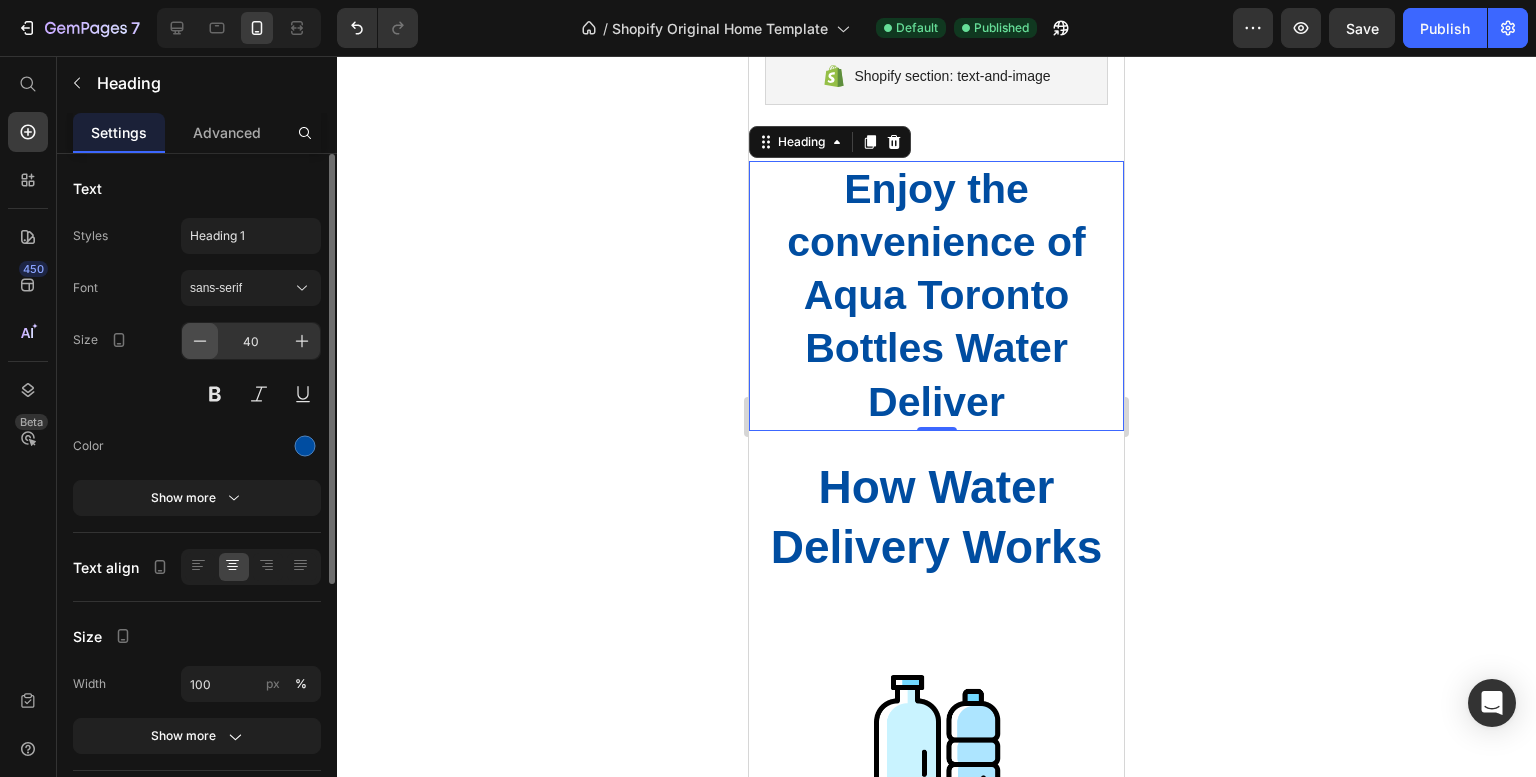 click 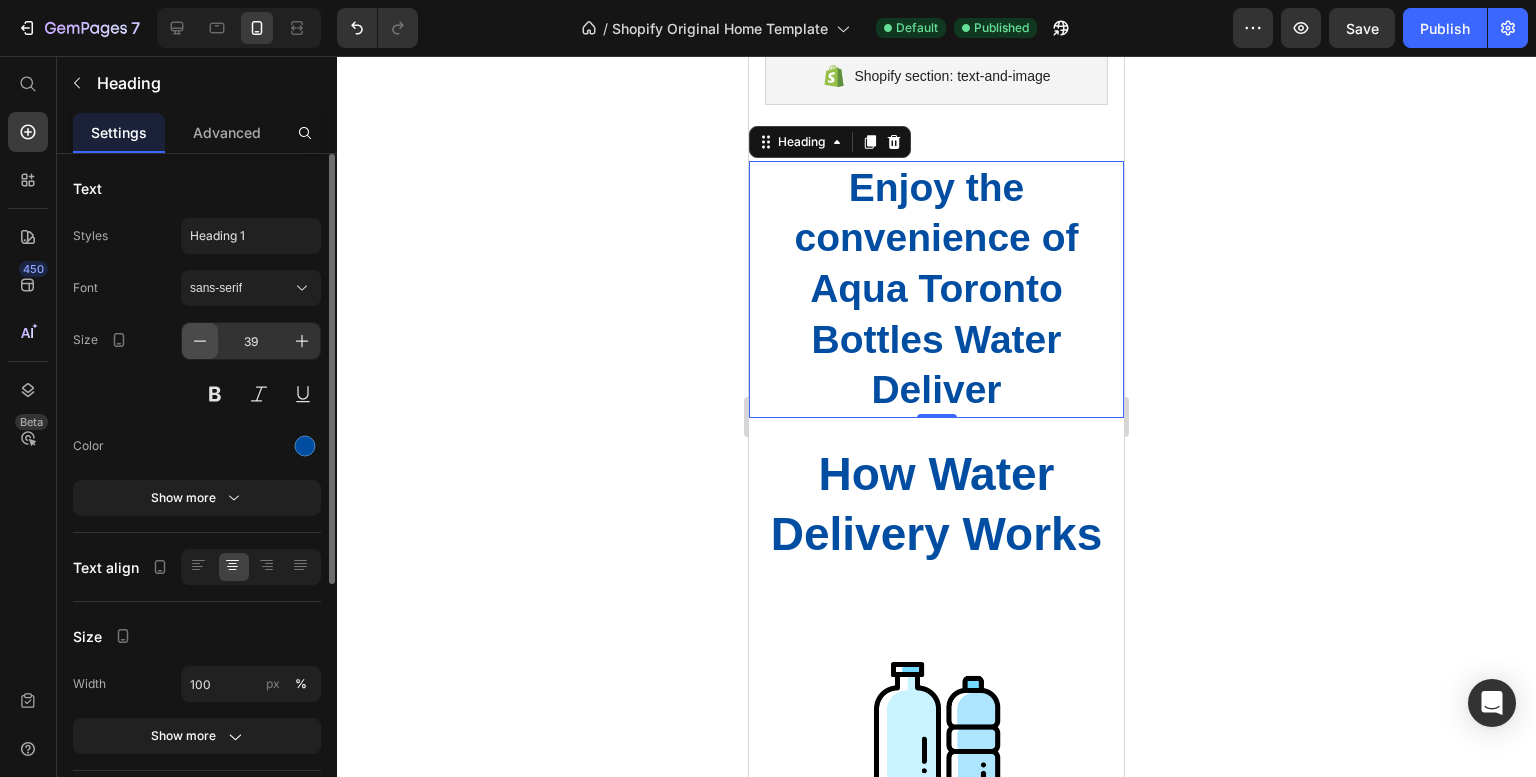click 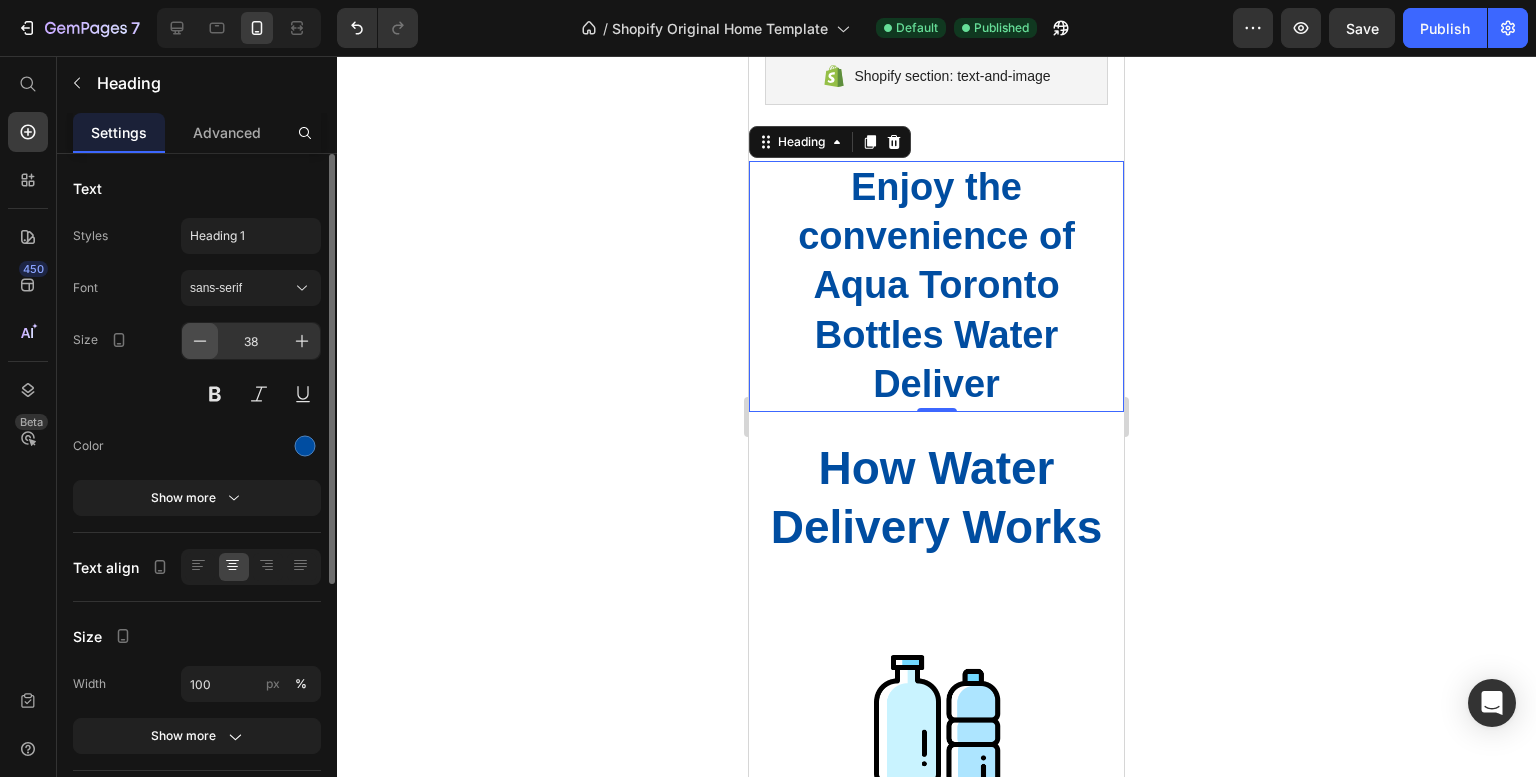 click 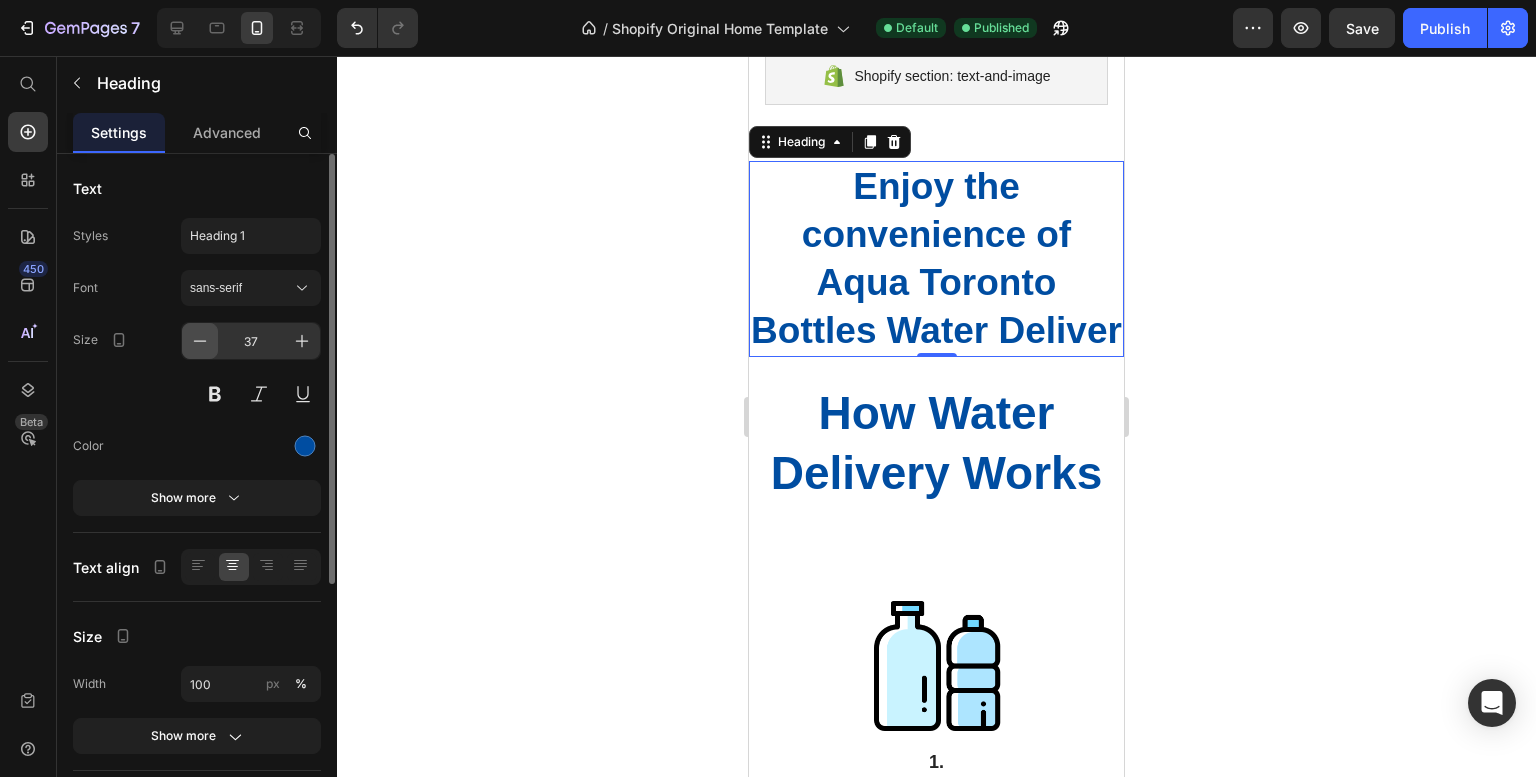 click 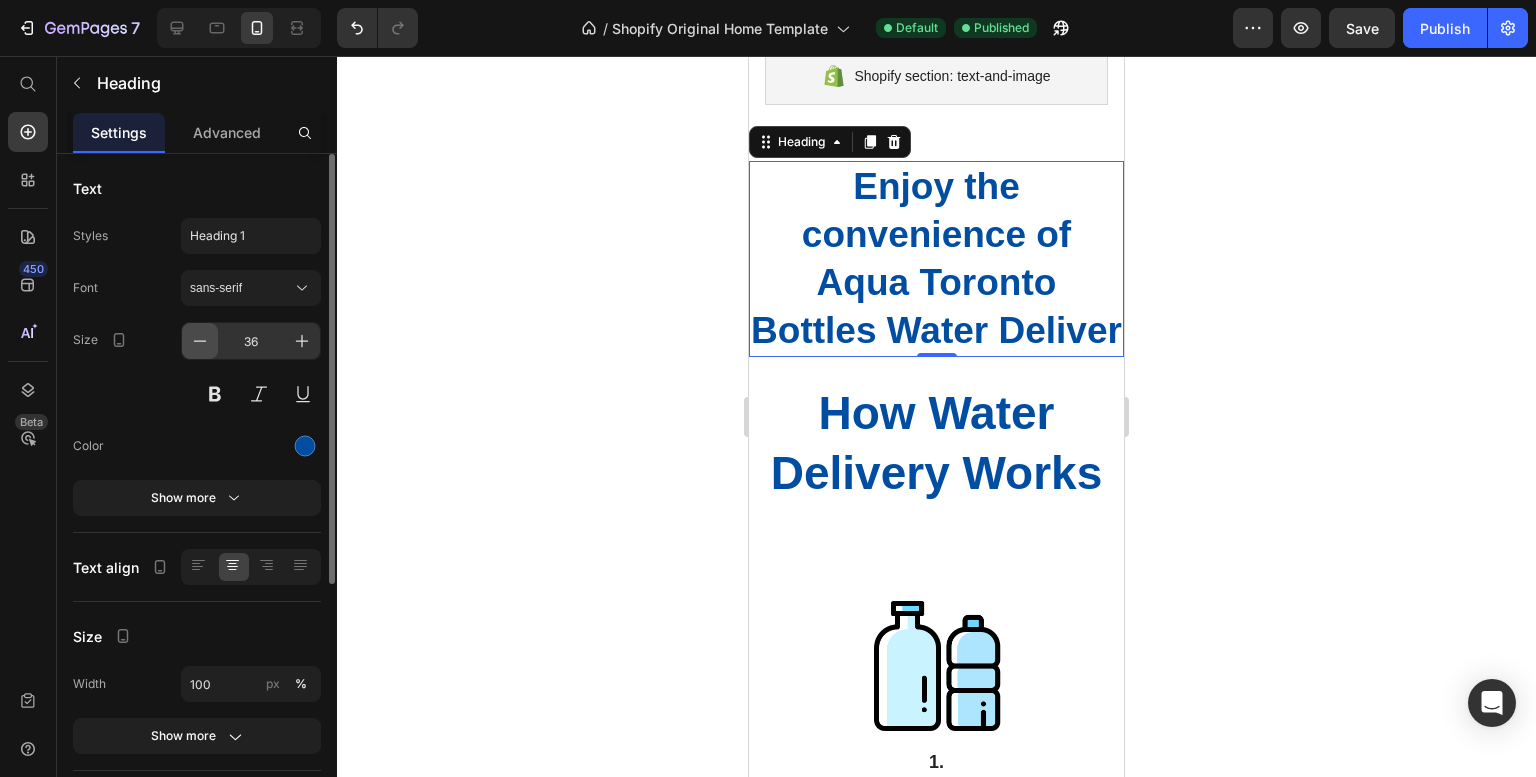 click 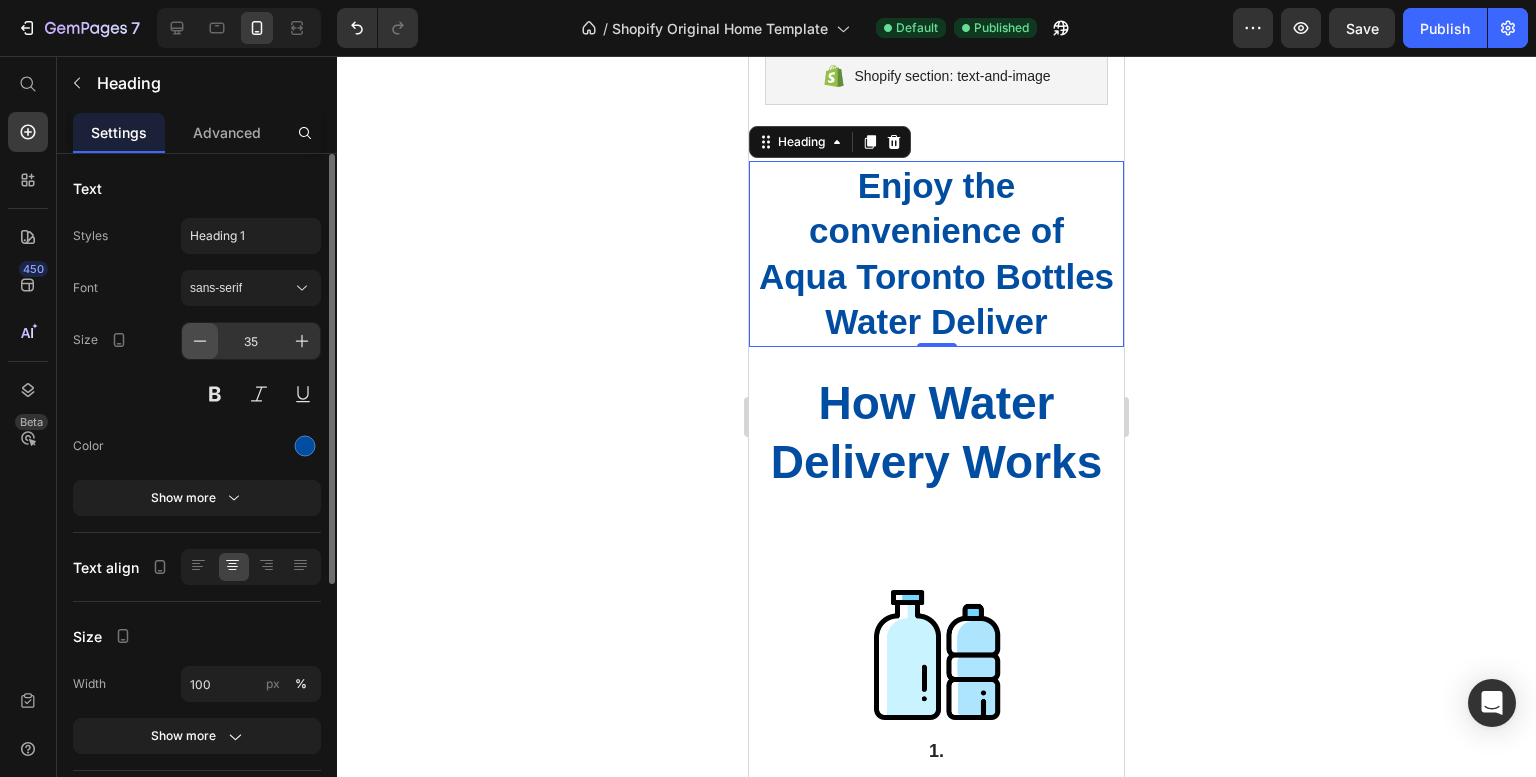 click 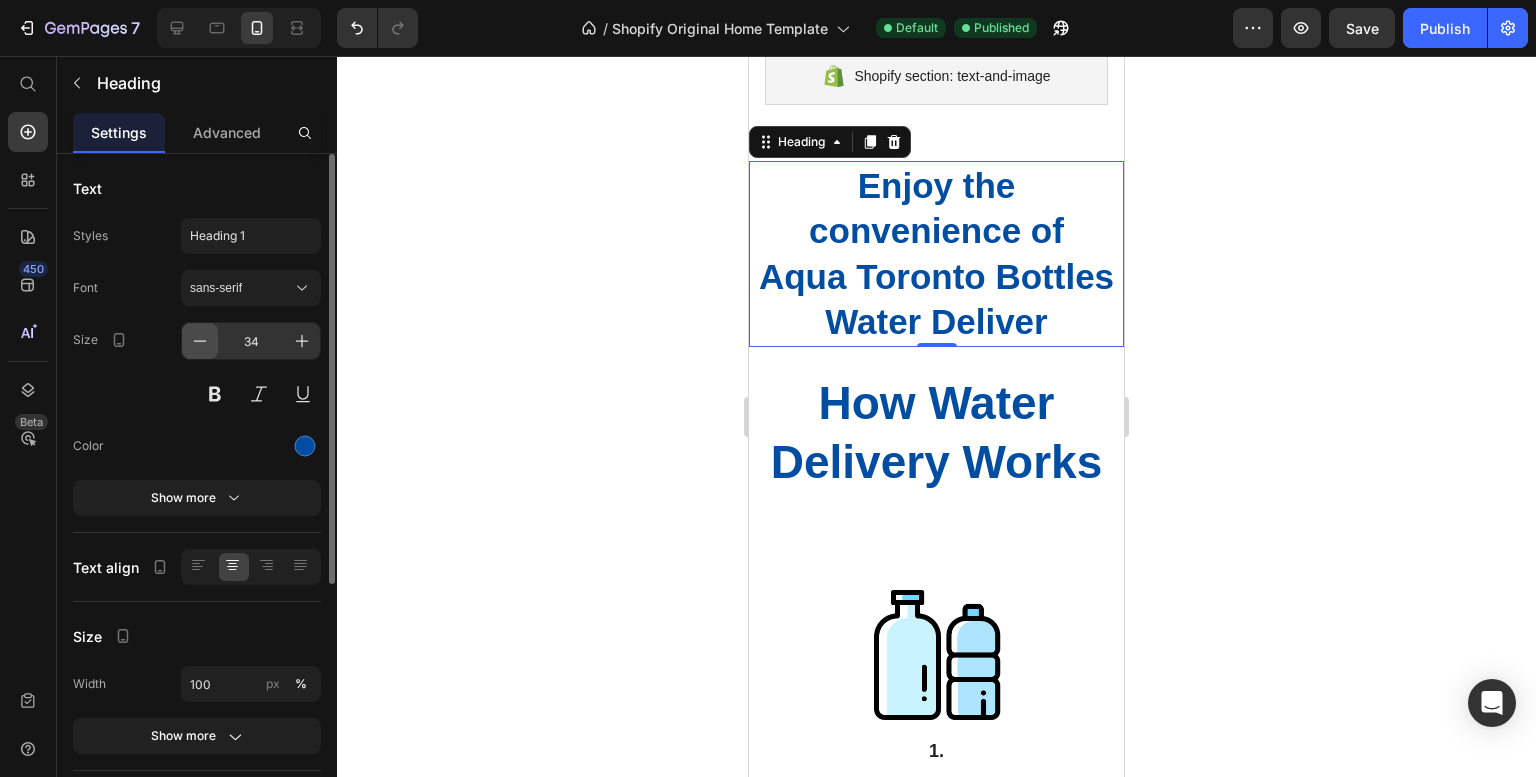 click 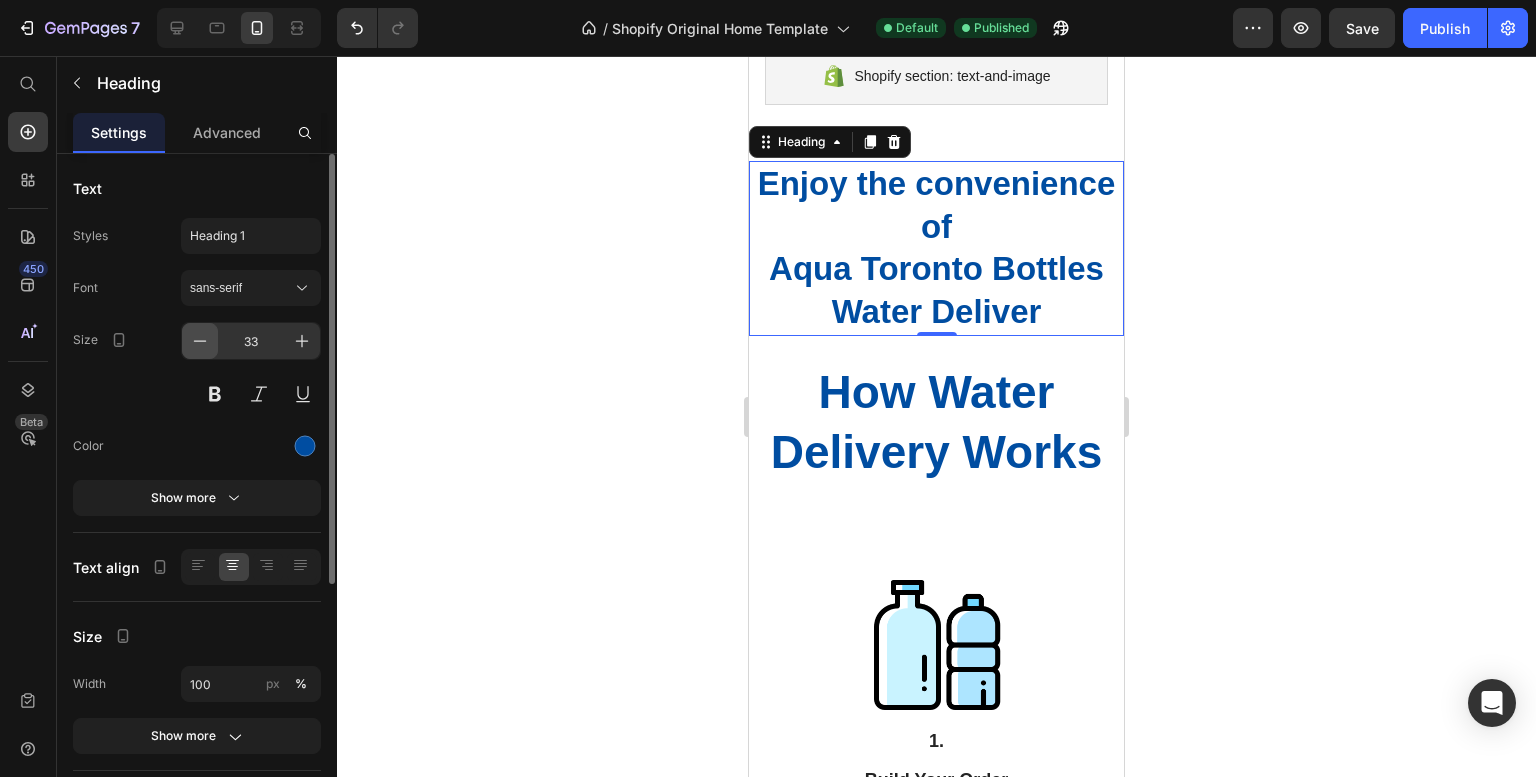 click 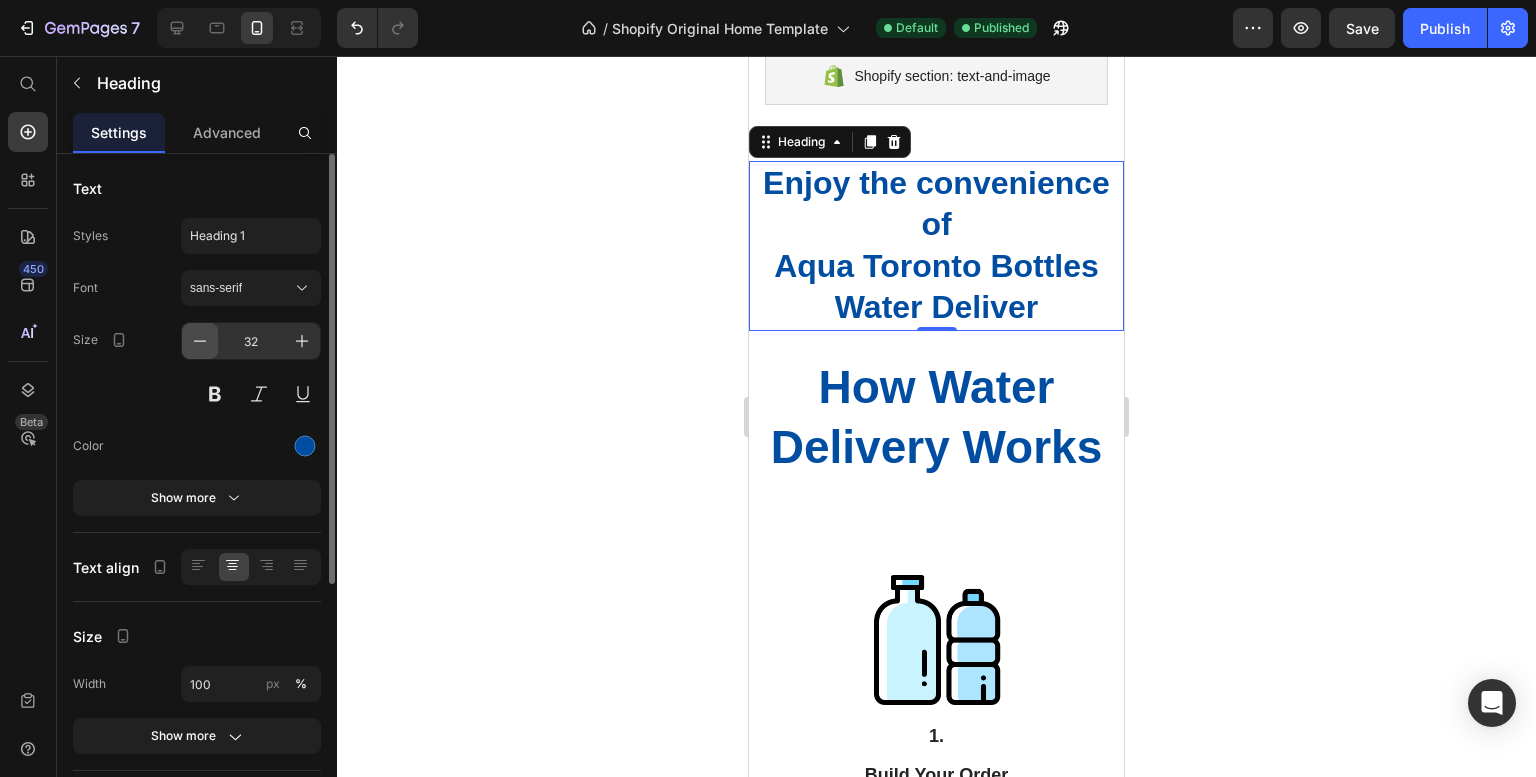 click 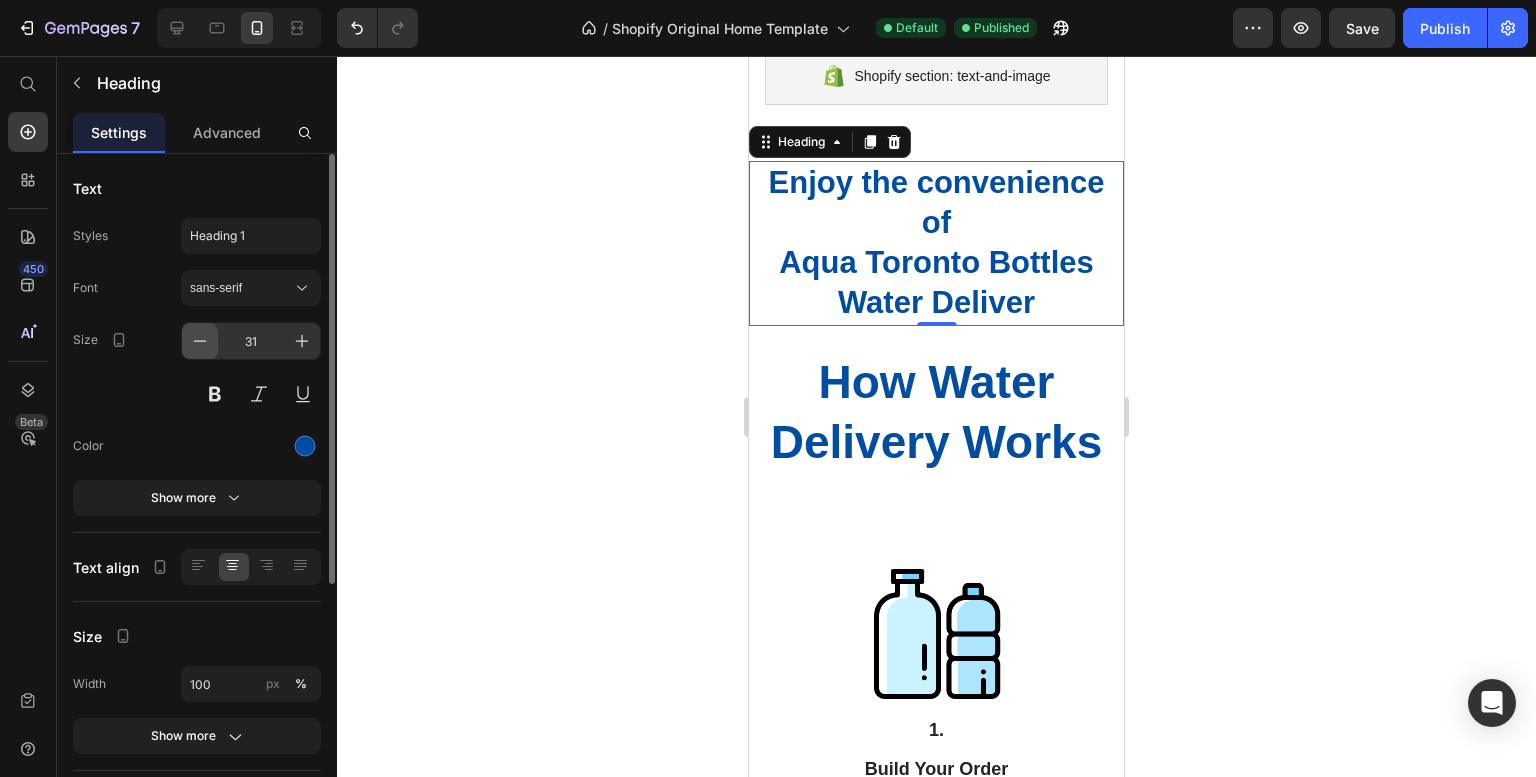 click 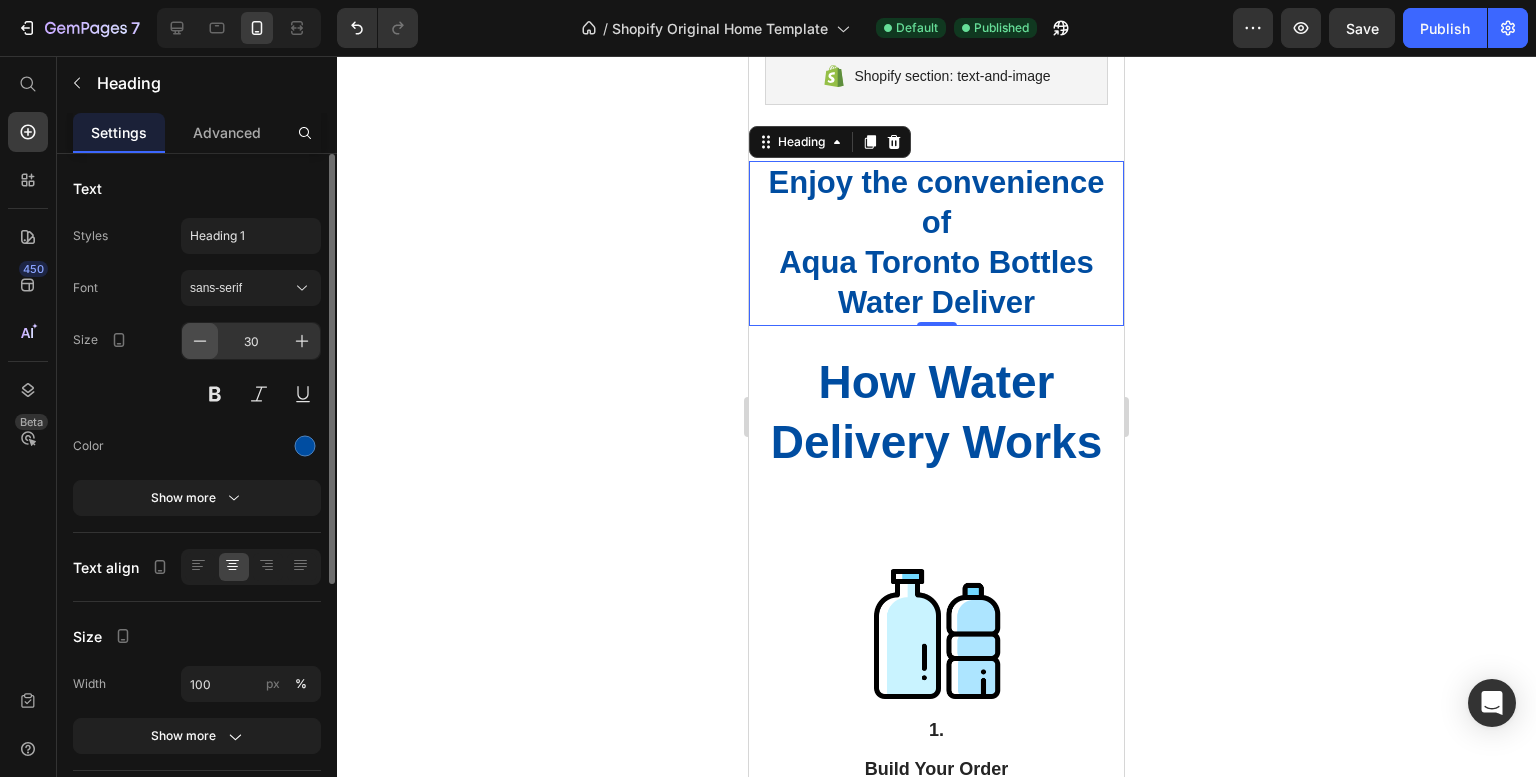 click 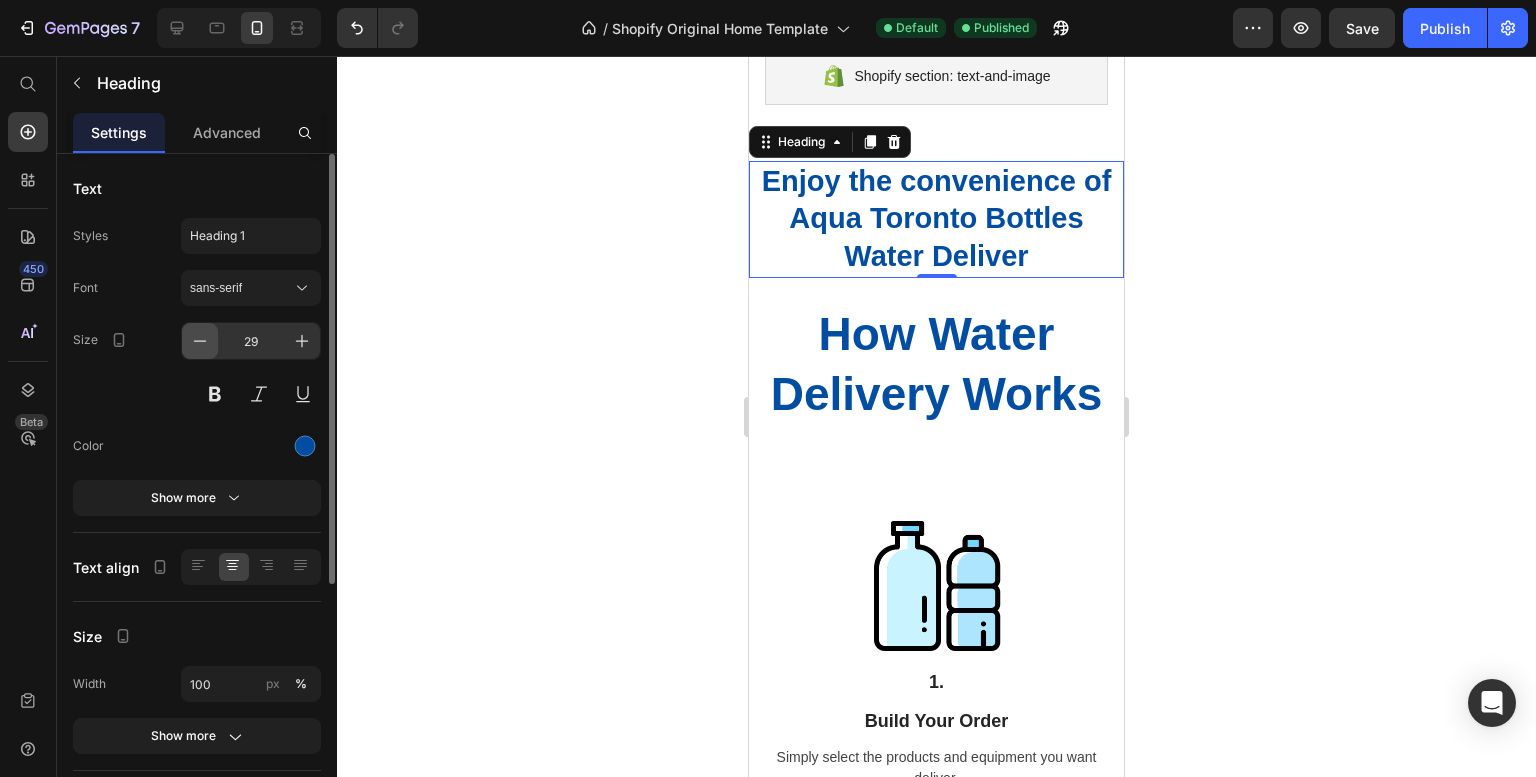 click 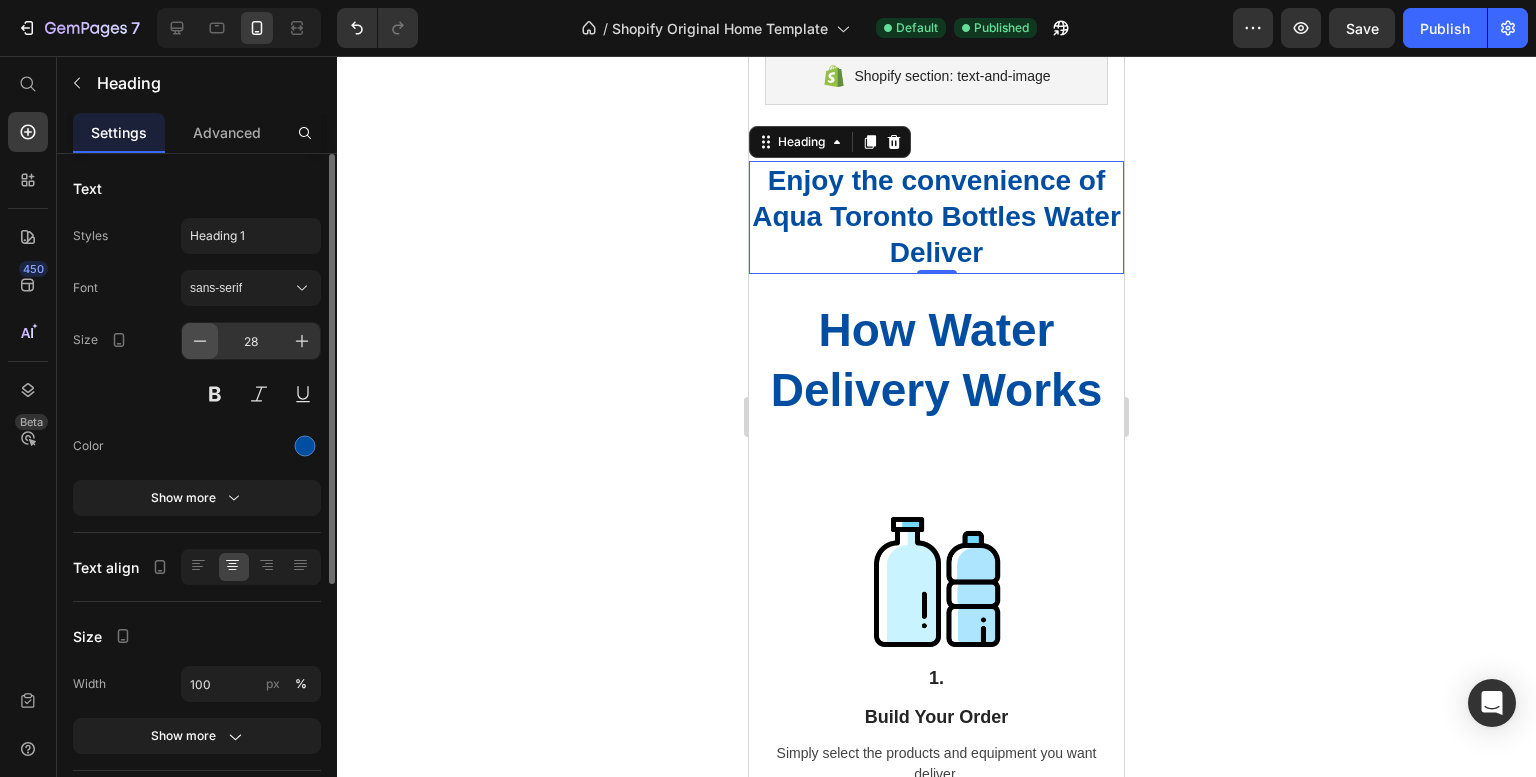 click 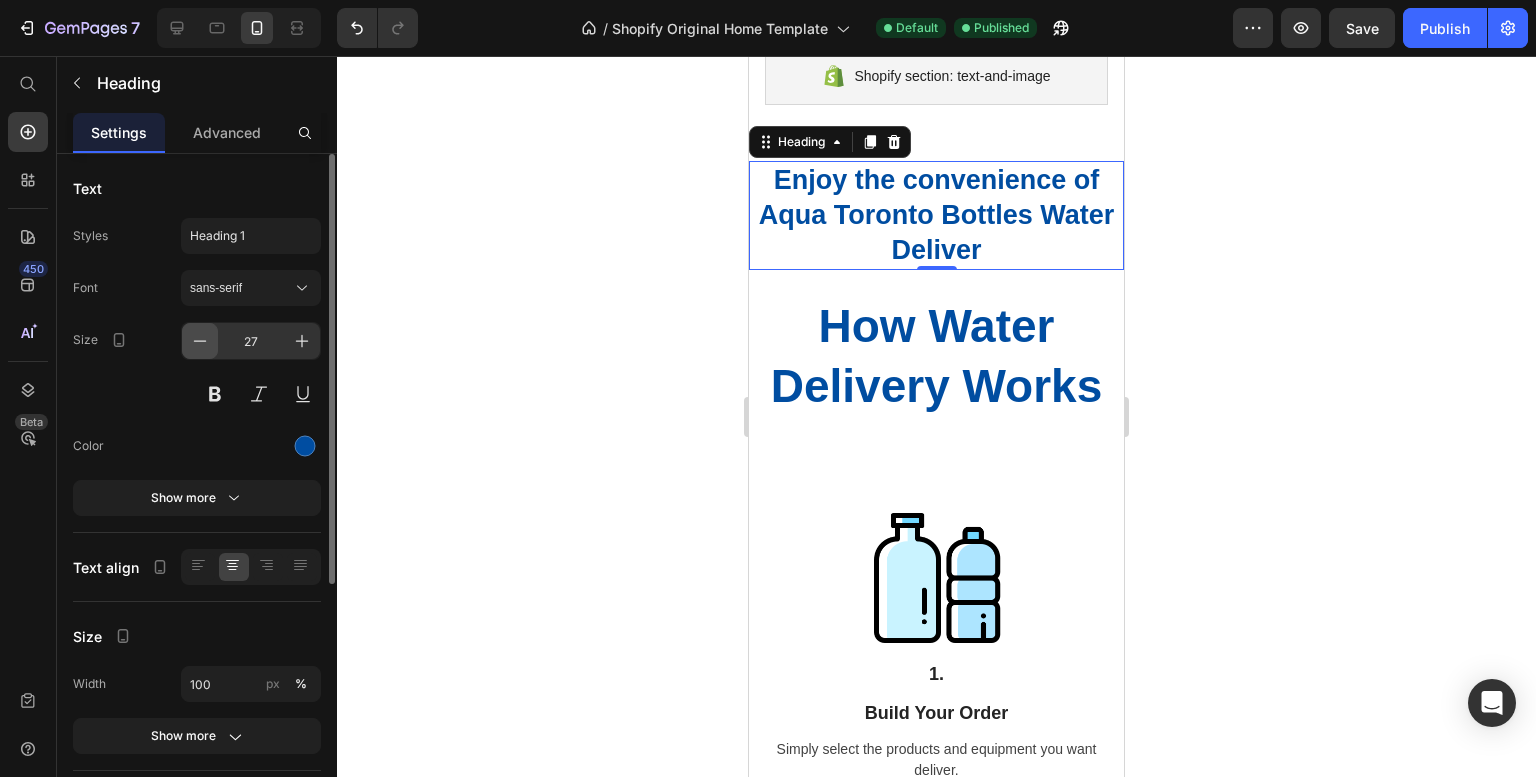 click 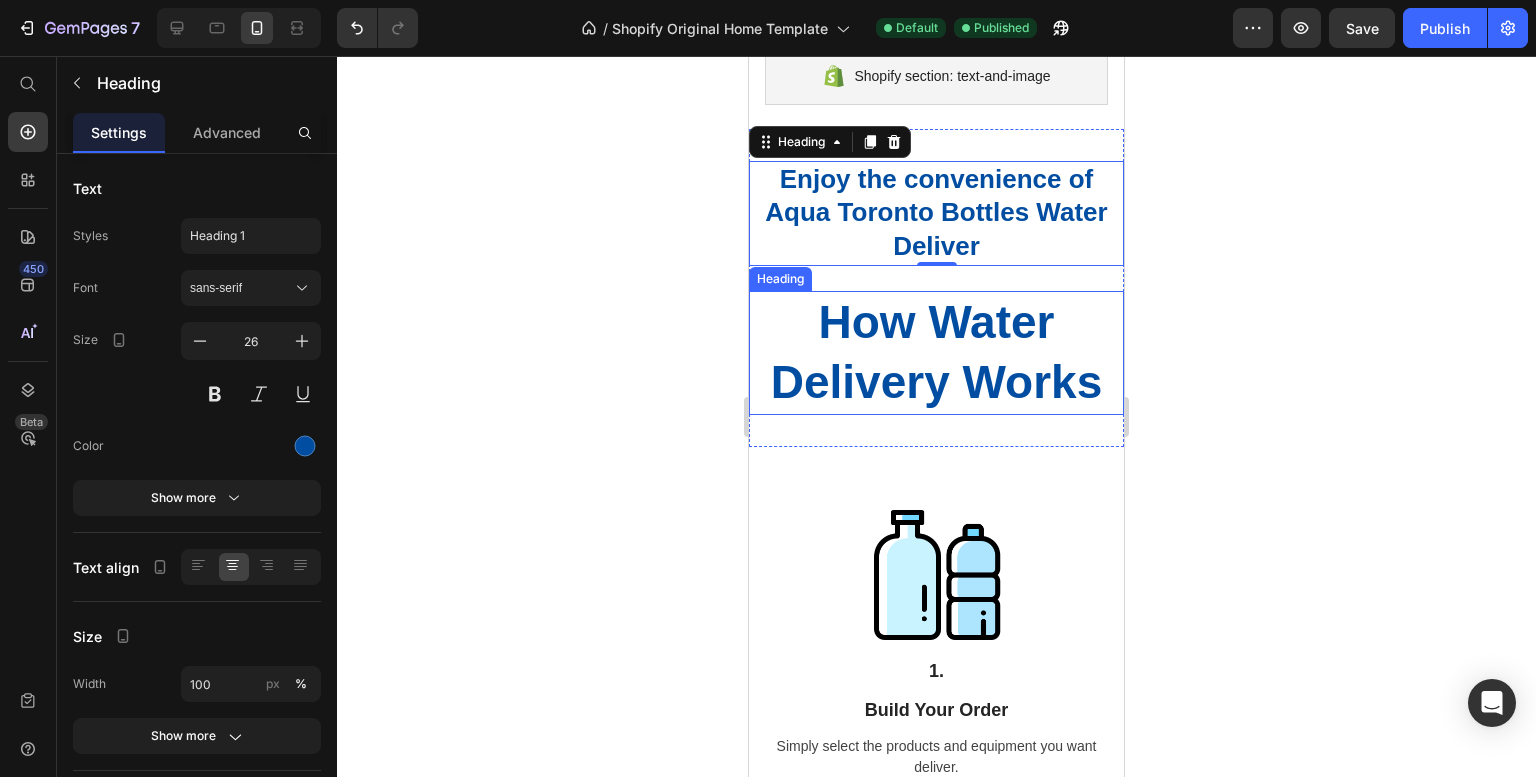 click on "How Water Delivery Works" at bounding box center (937, 352) 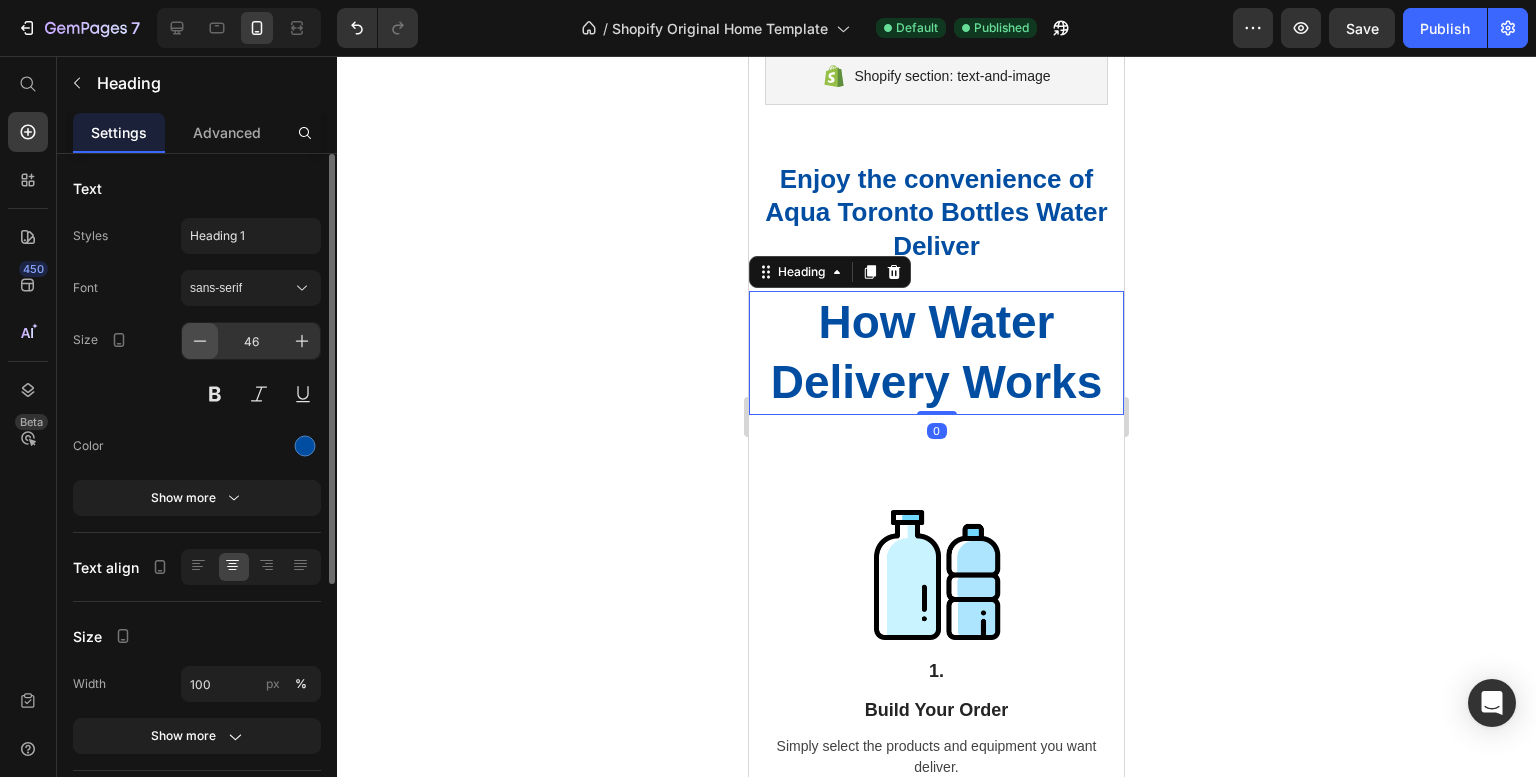 click 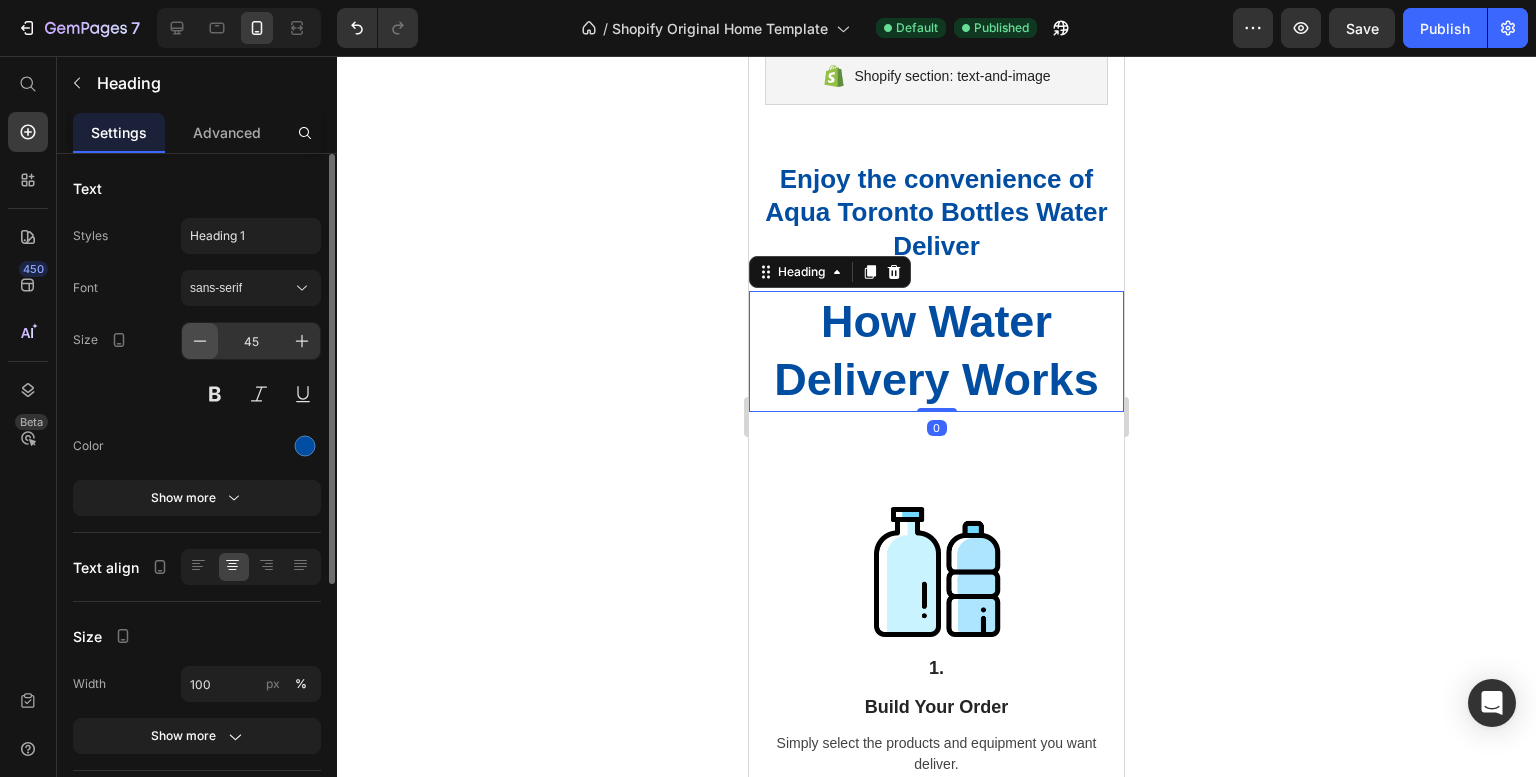 click 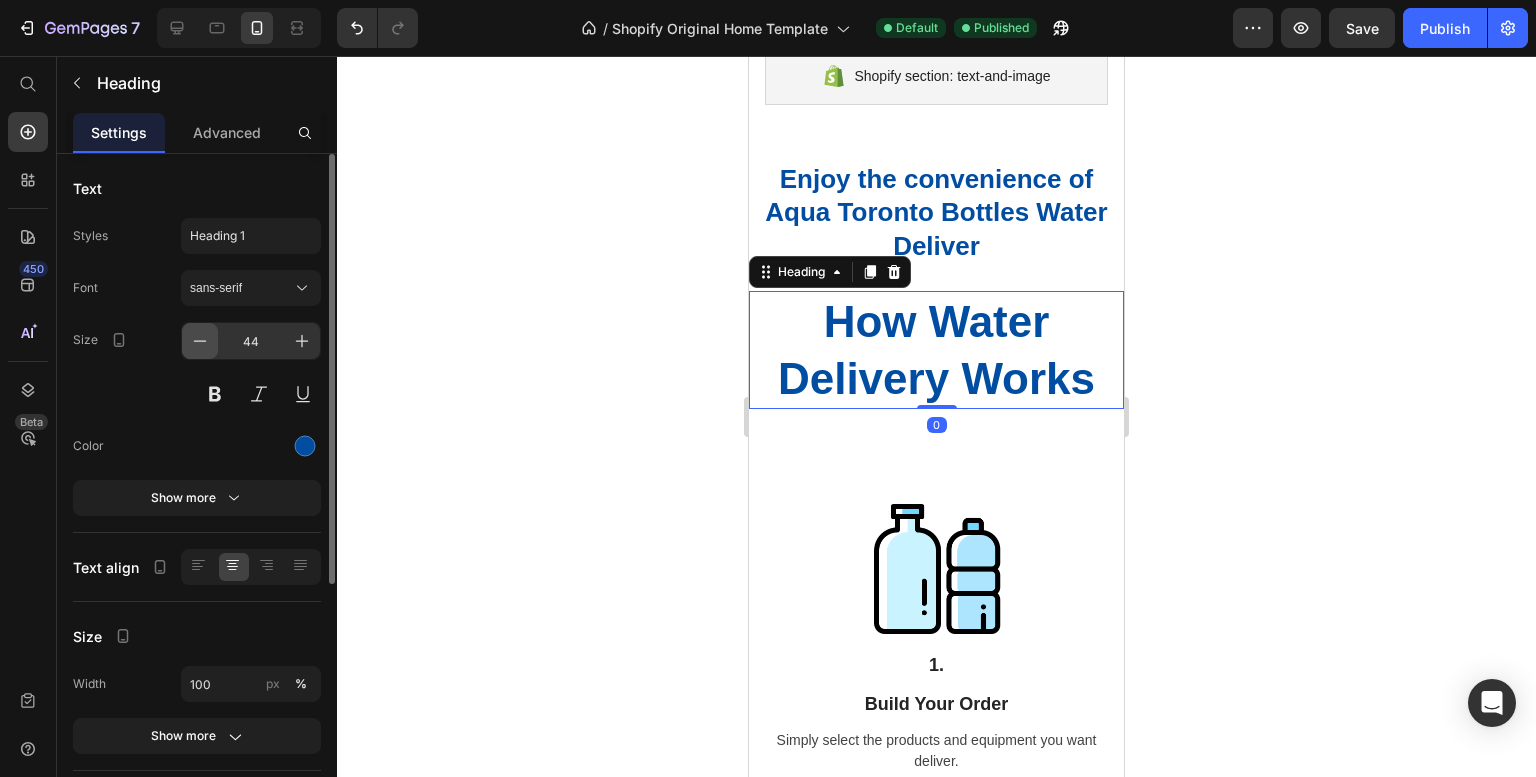 click 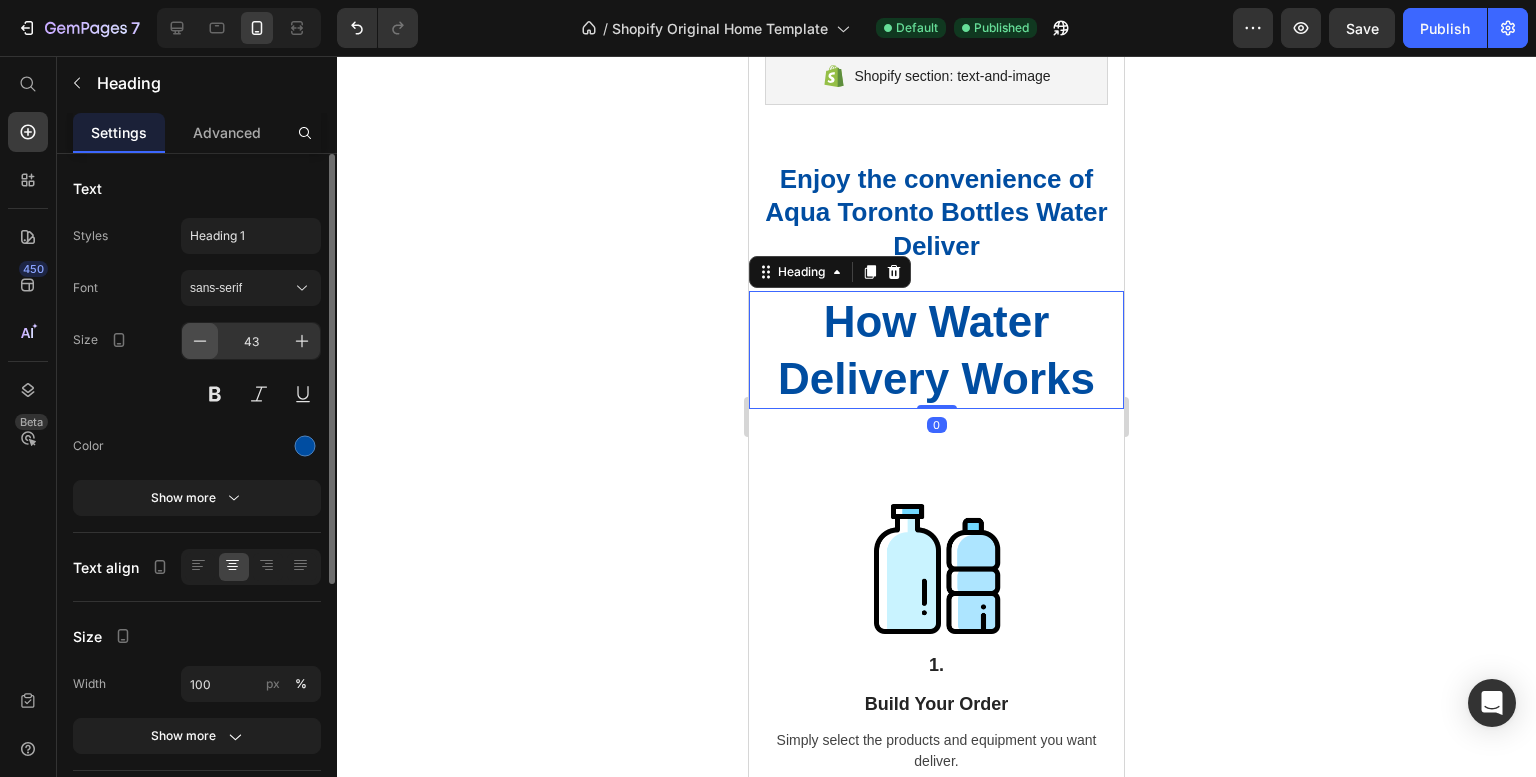 click 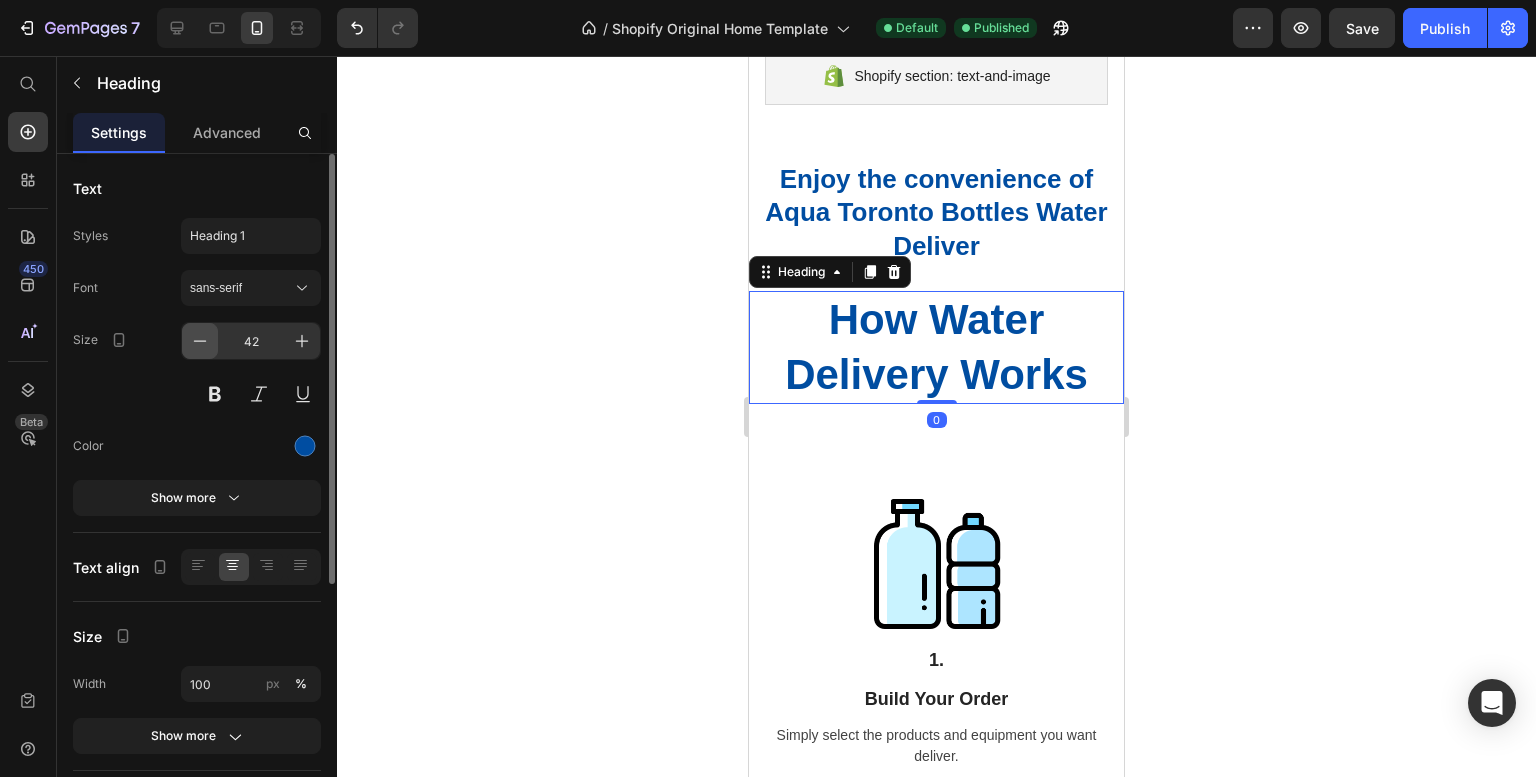 click 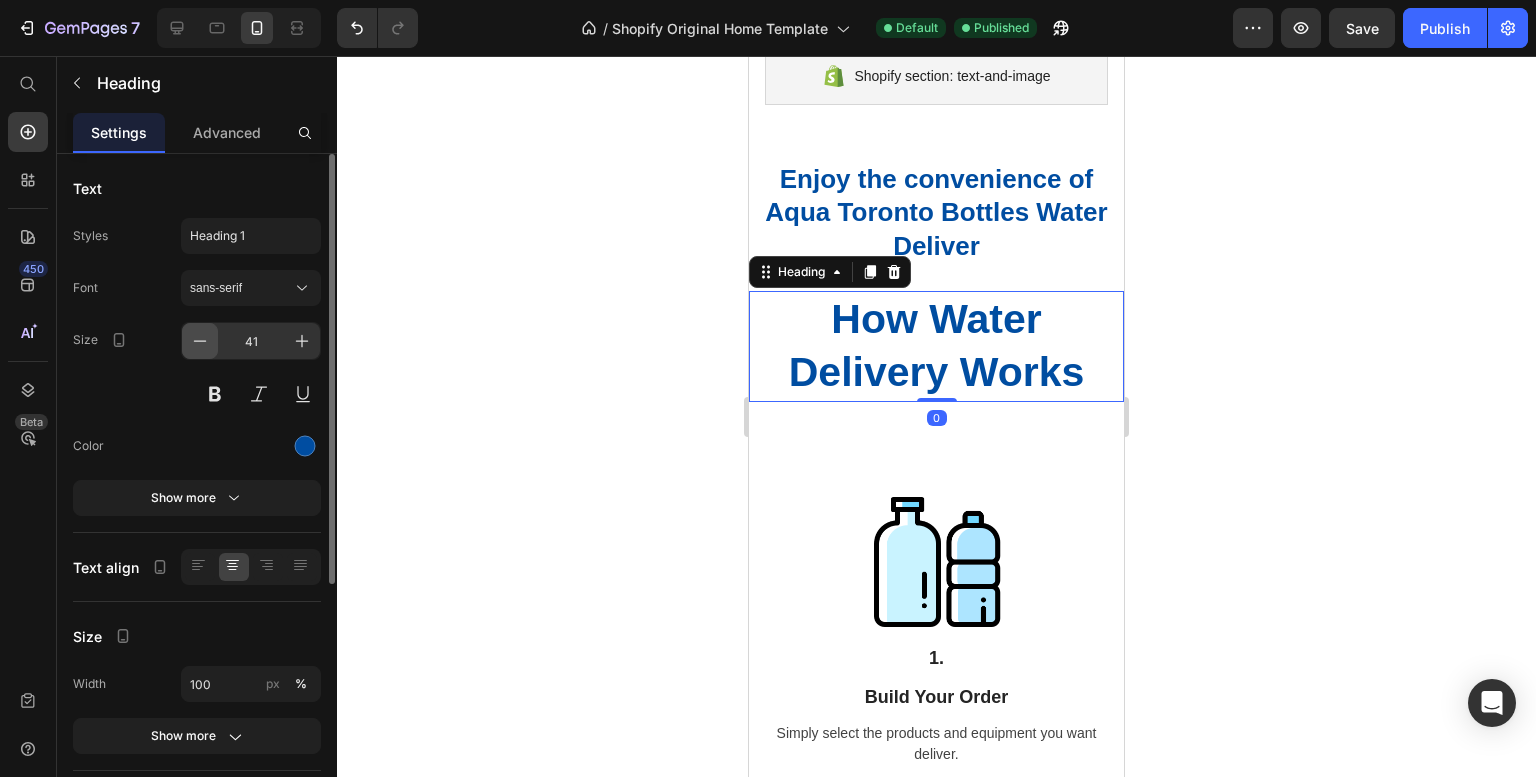 click 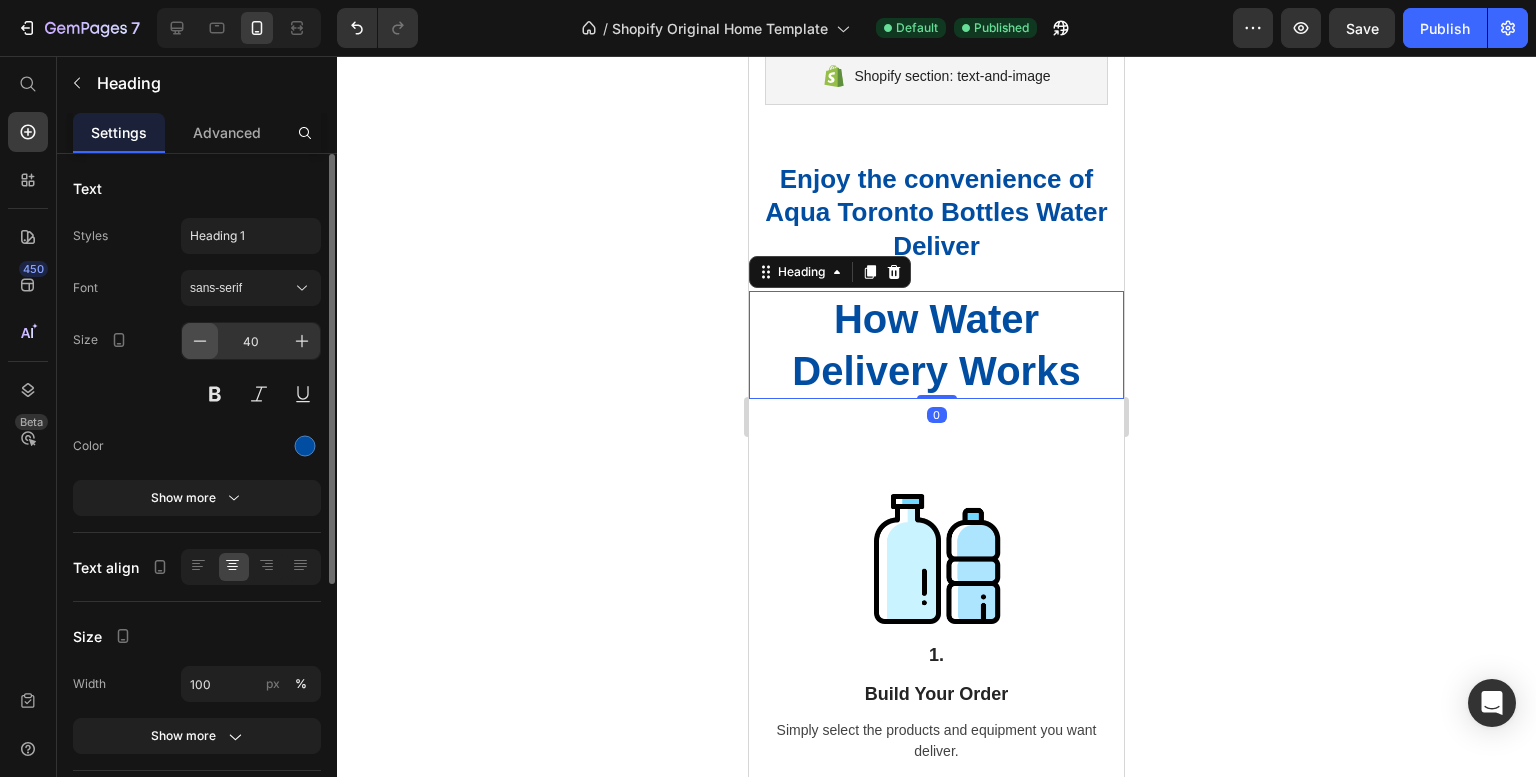 click 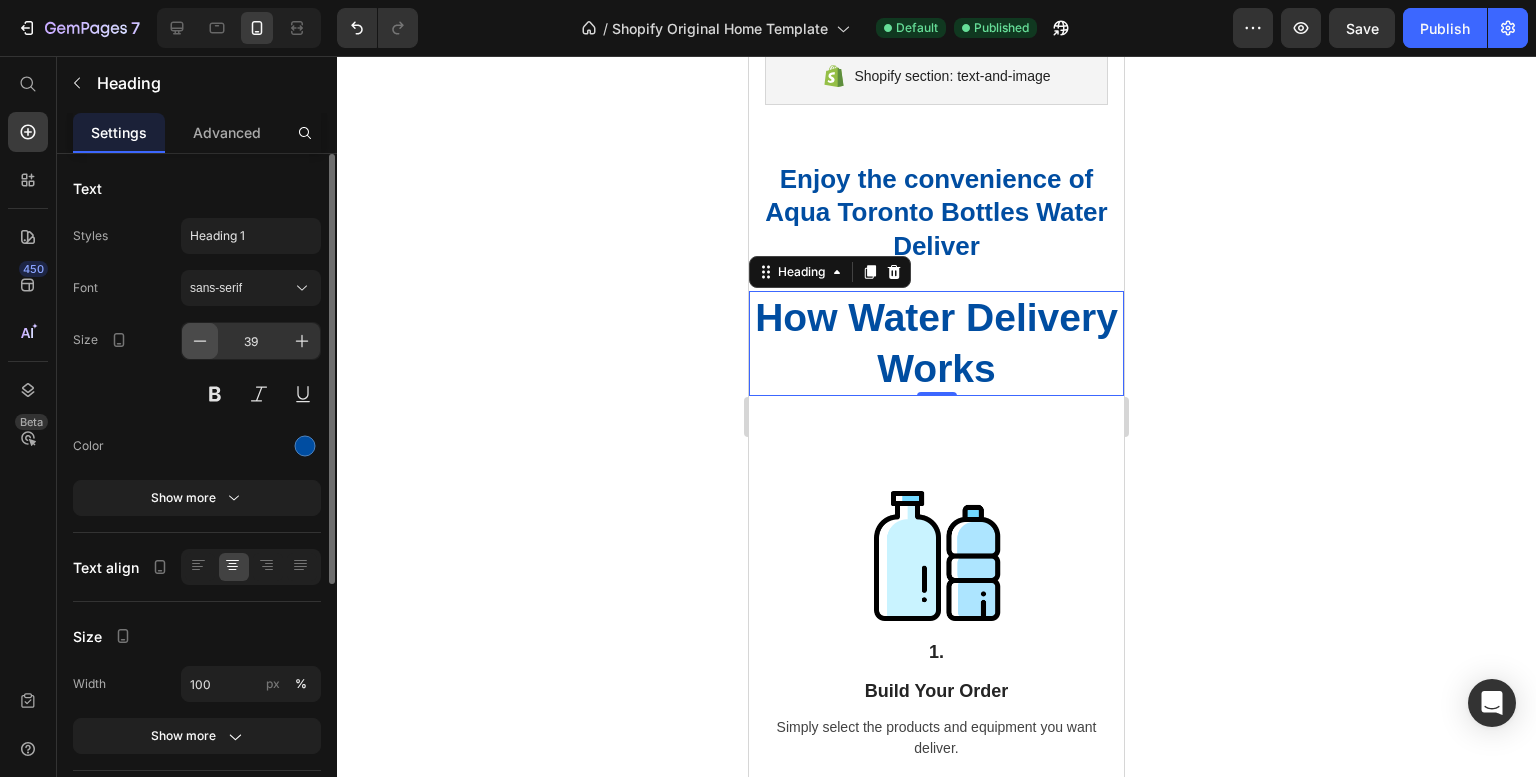 click 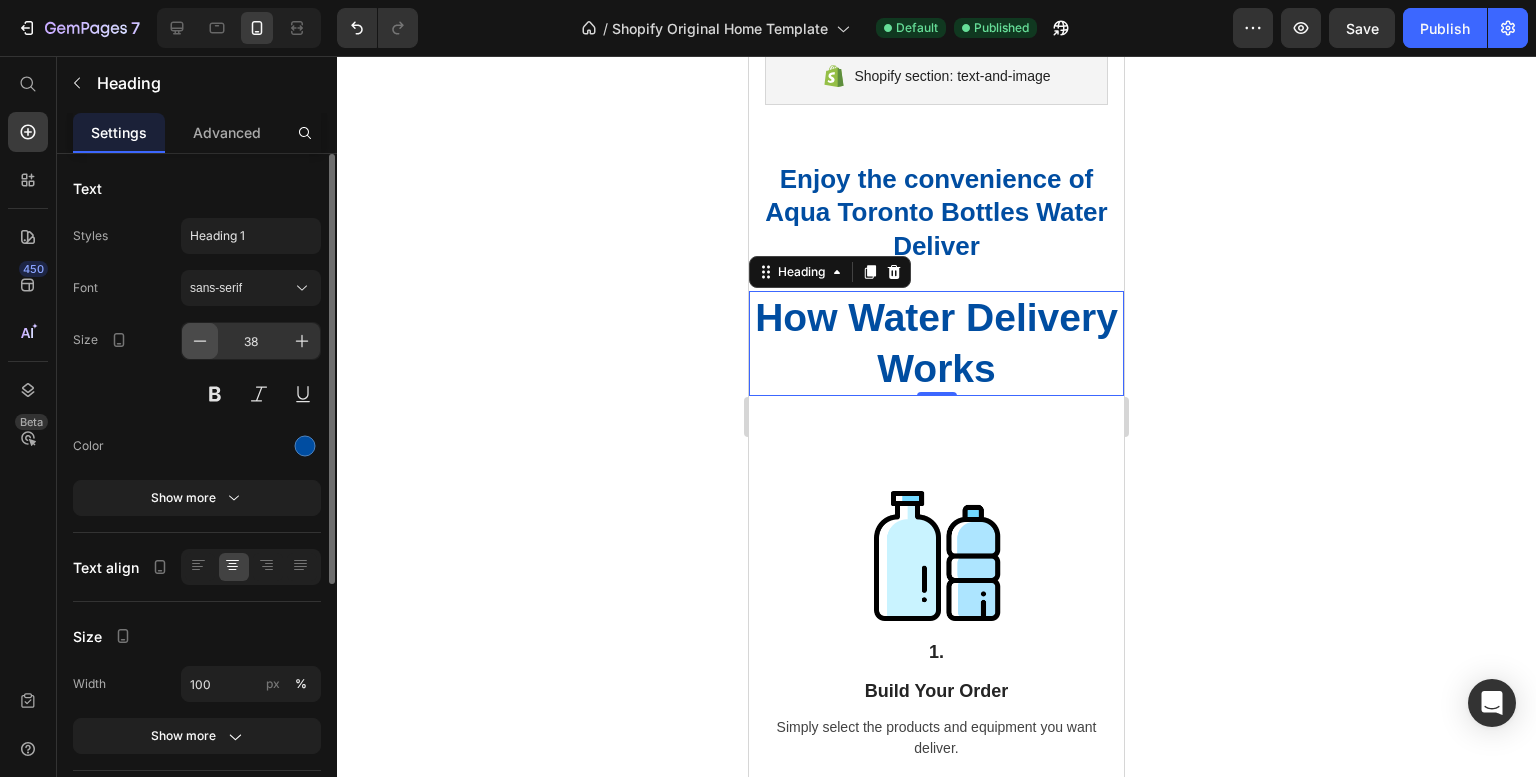 click 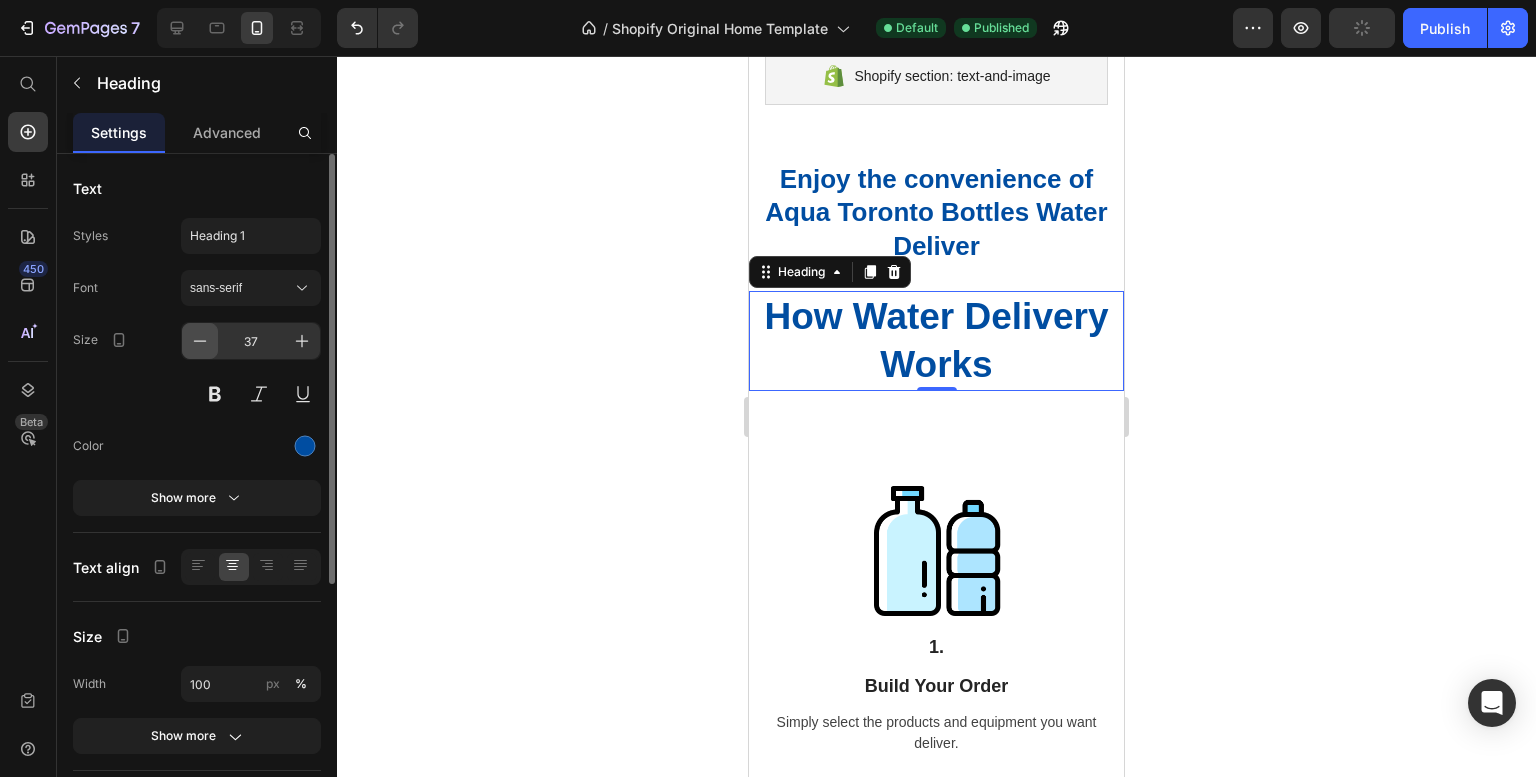 click 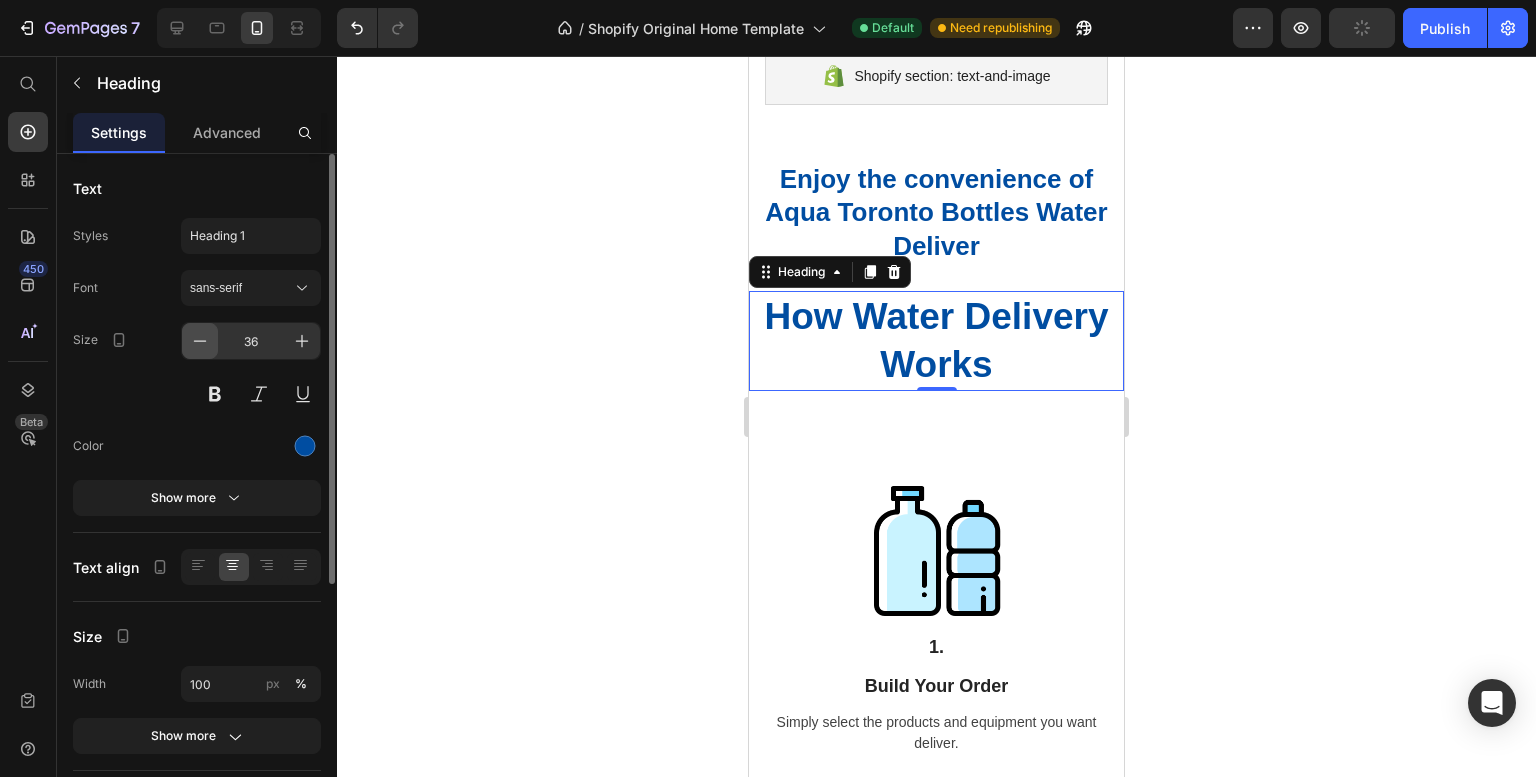 click 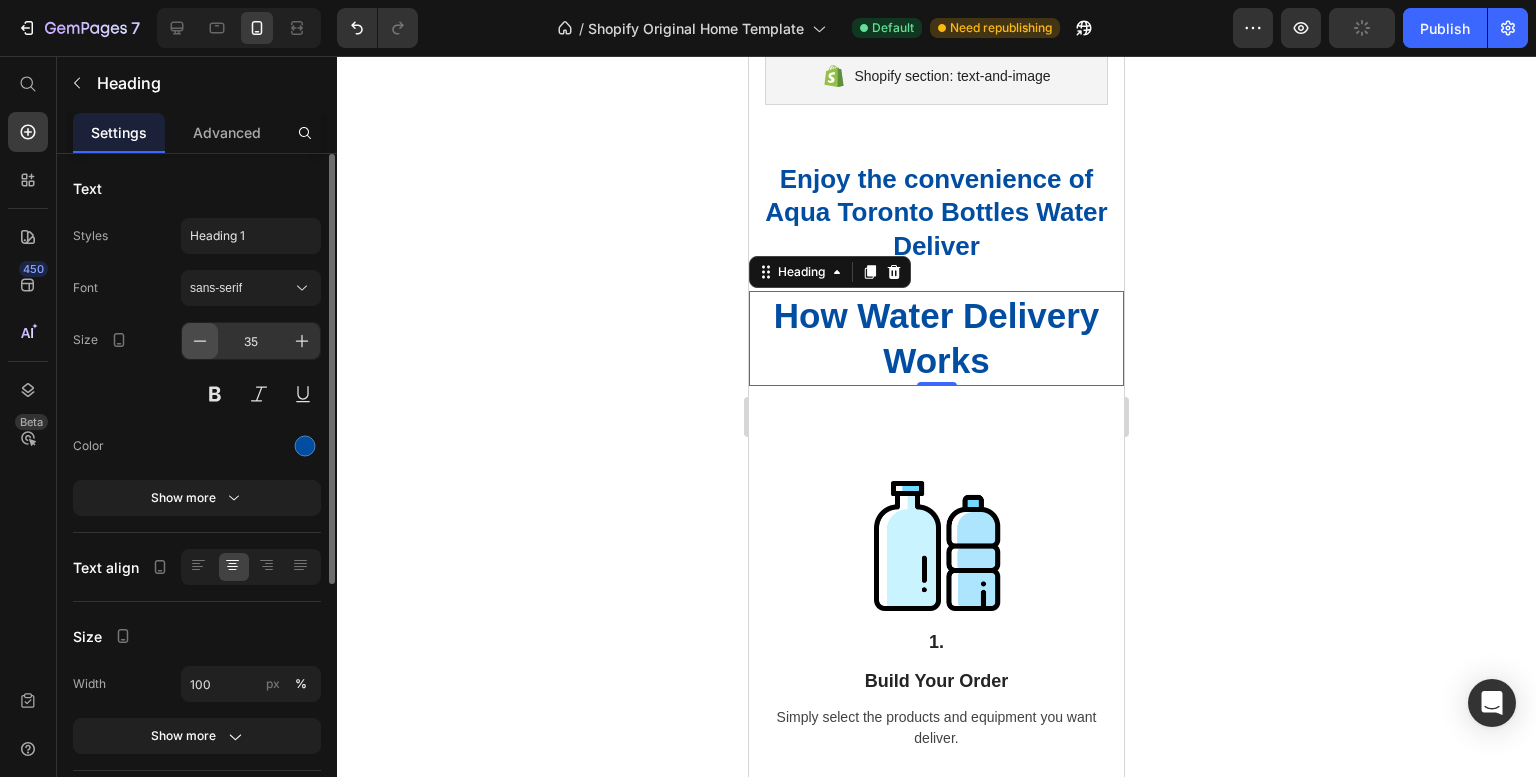 click 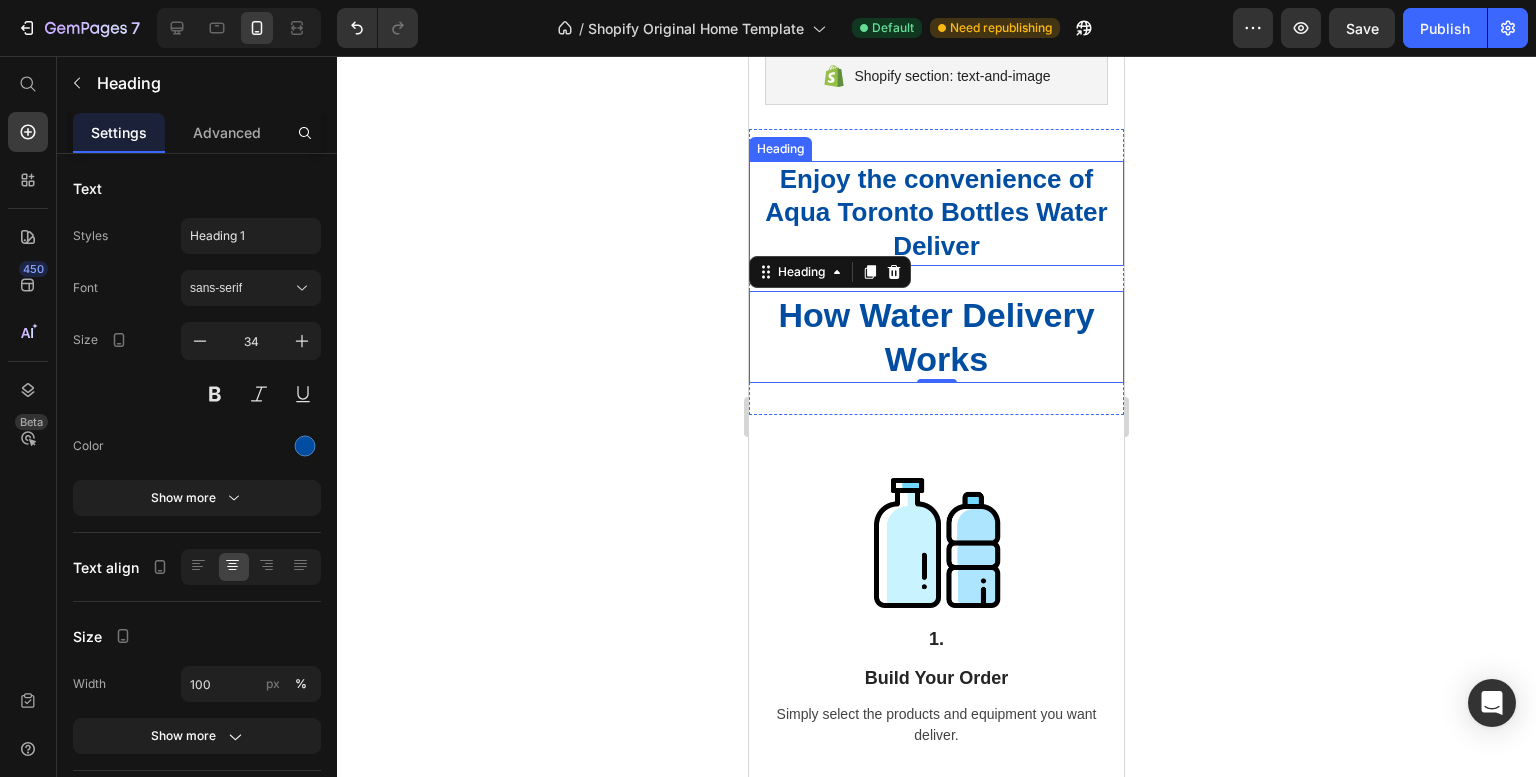 click on "Aqua Toronto Bottles Water Deliver" at bounding box center [936, 229] 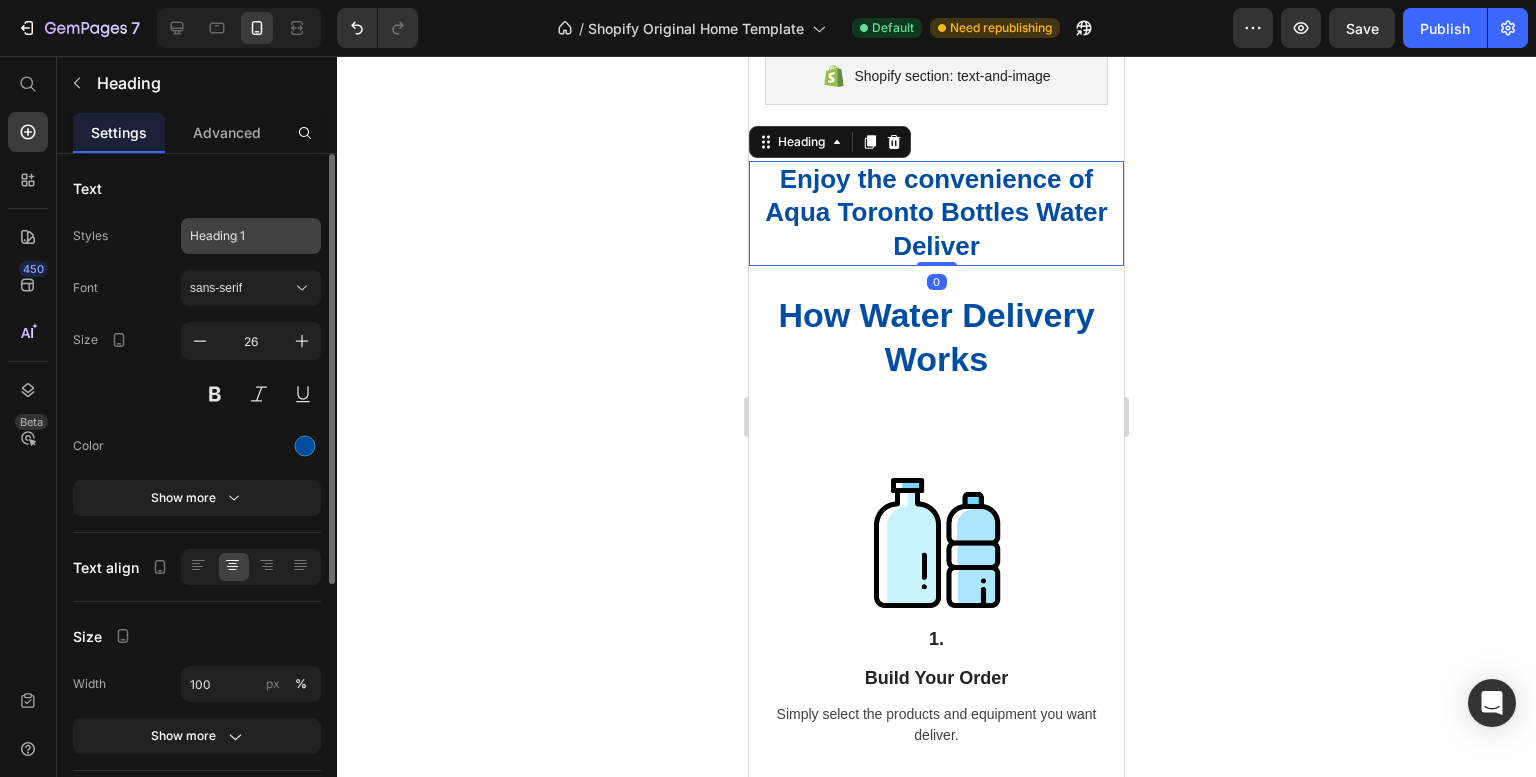 click on "Heading 1" at bounding box center [251, 236] 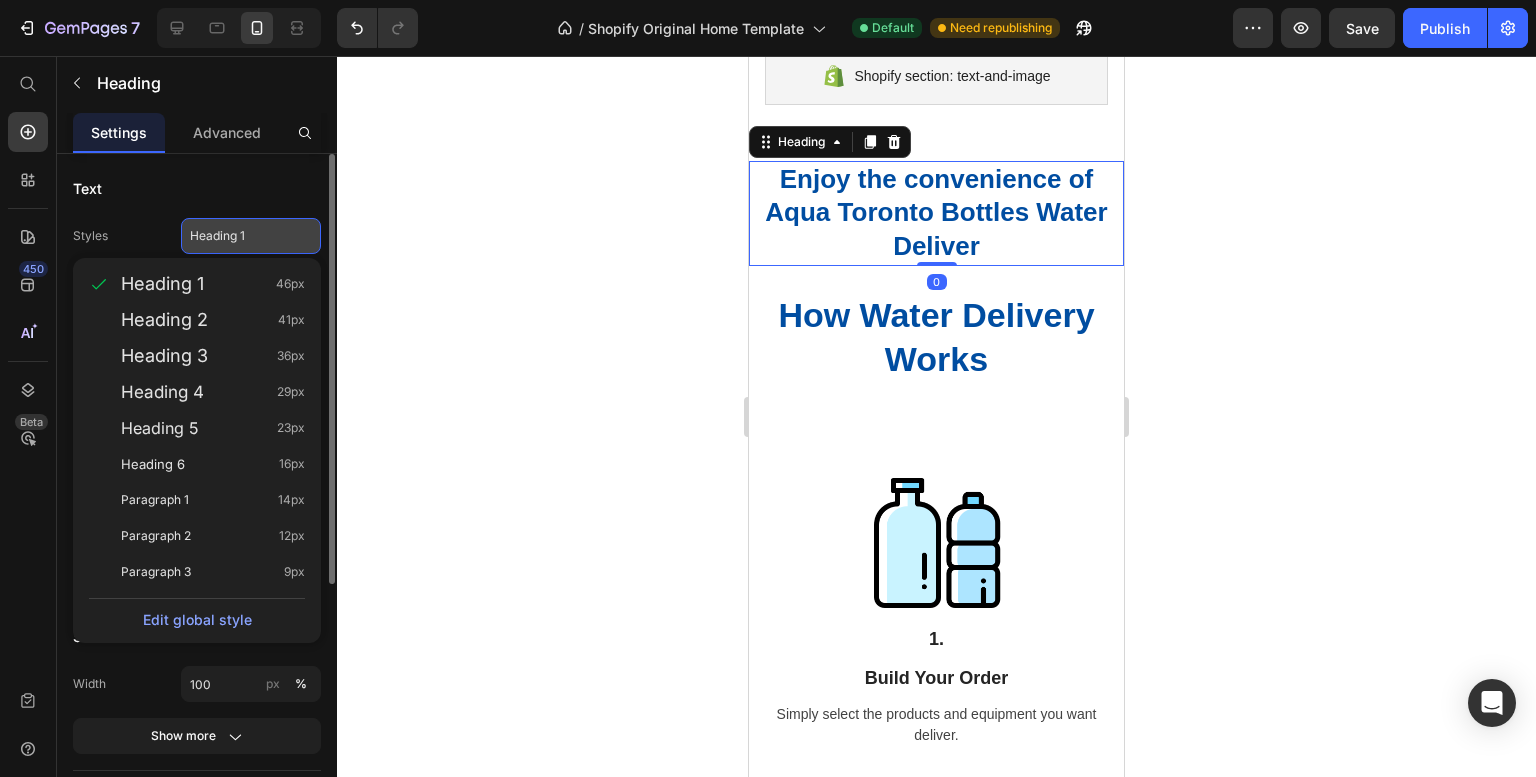 click on "Heading 1" at bounding box center [251, 236] 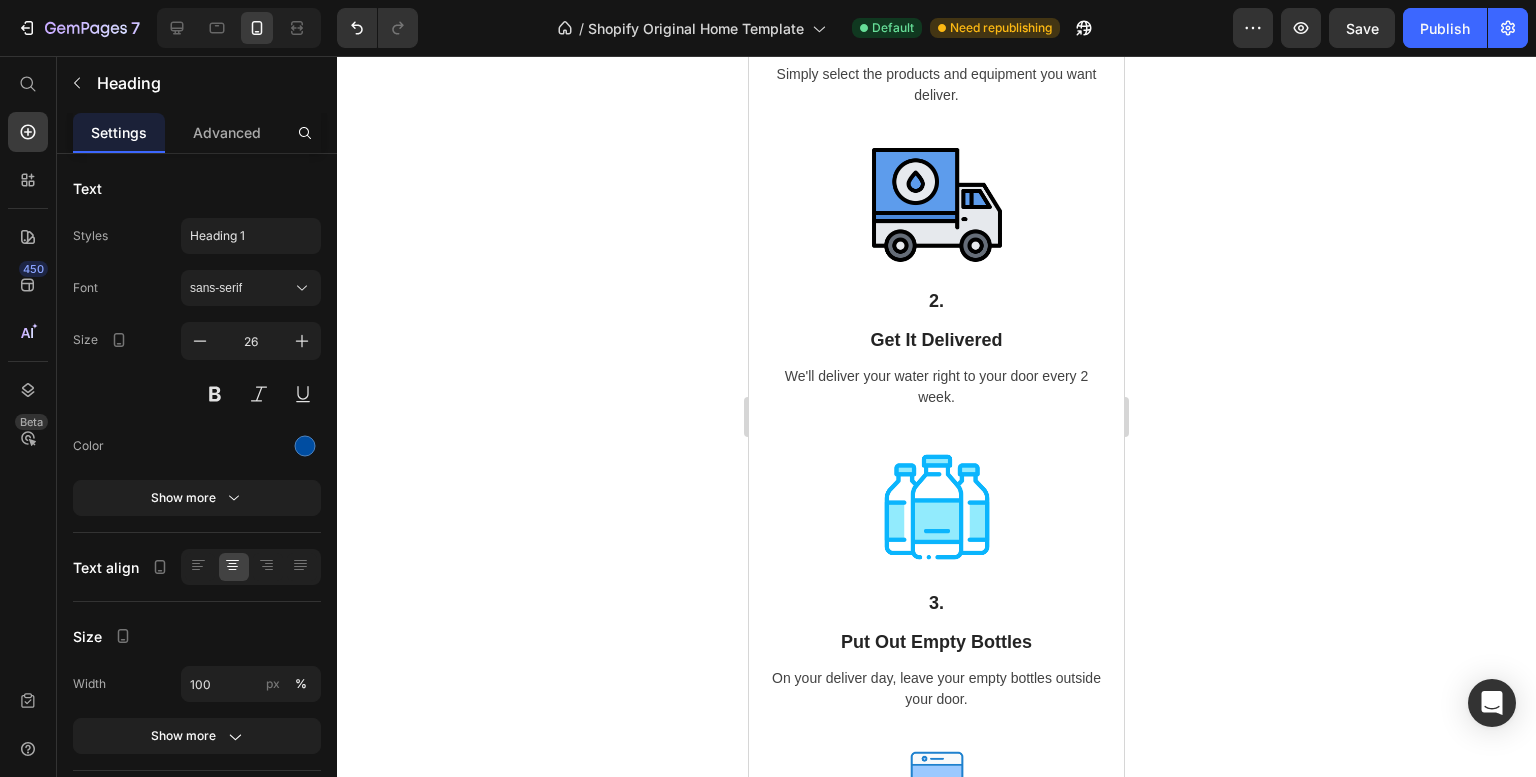 scroll, scrollTop: 2311, scrollLeft: 0, axis: vertical 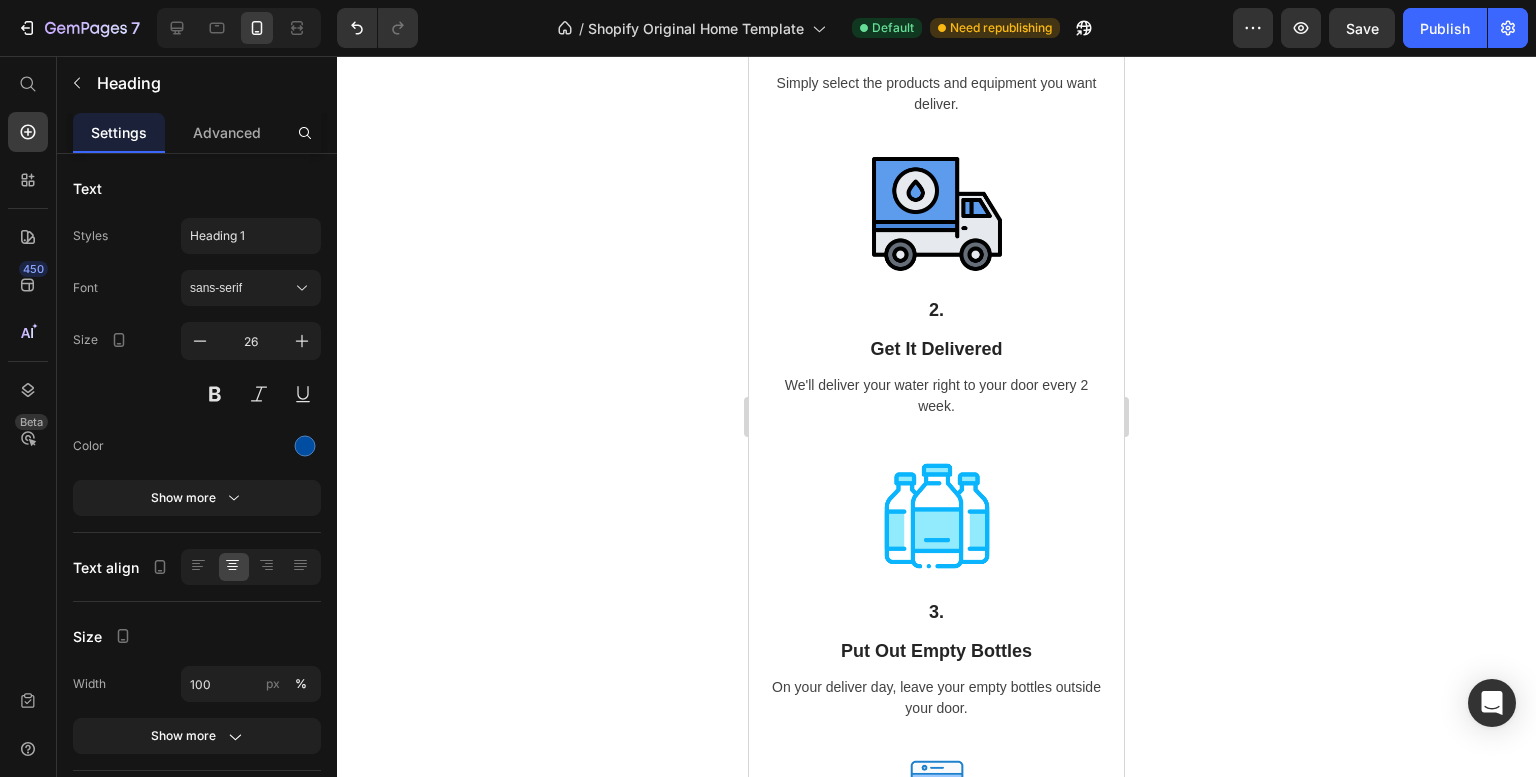 click on "We'll deliver your water right to your door every 2 week." at bounding box center (936, 396) 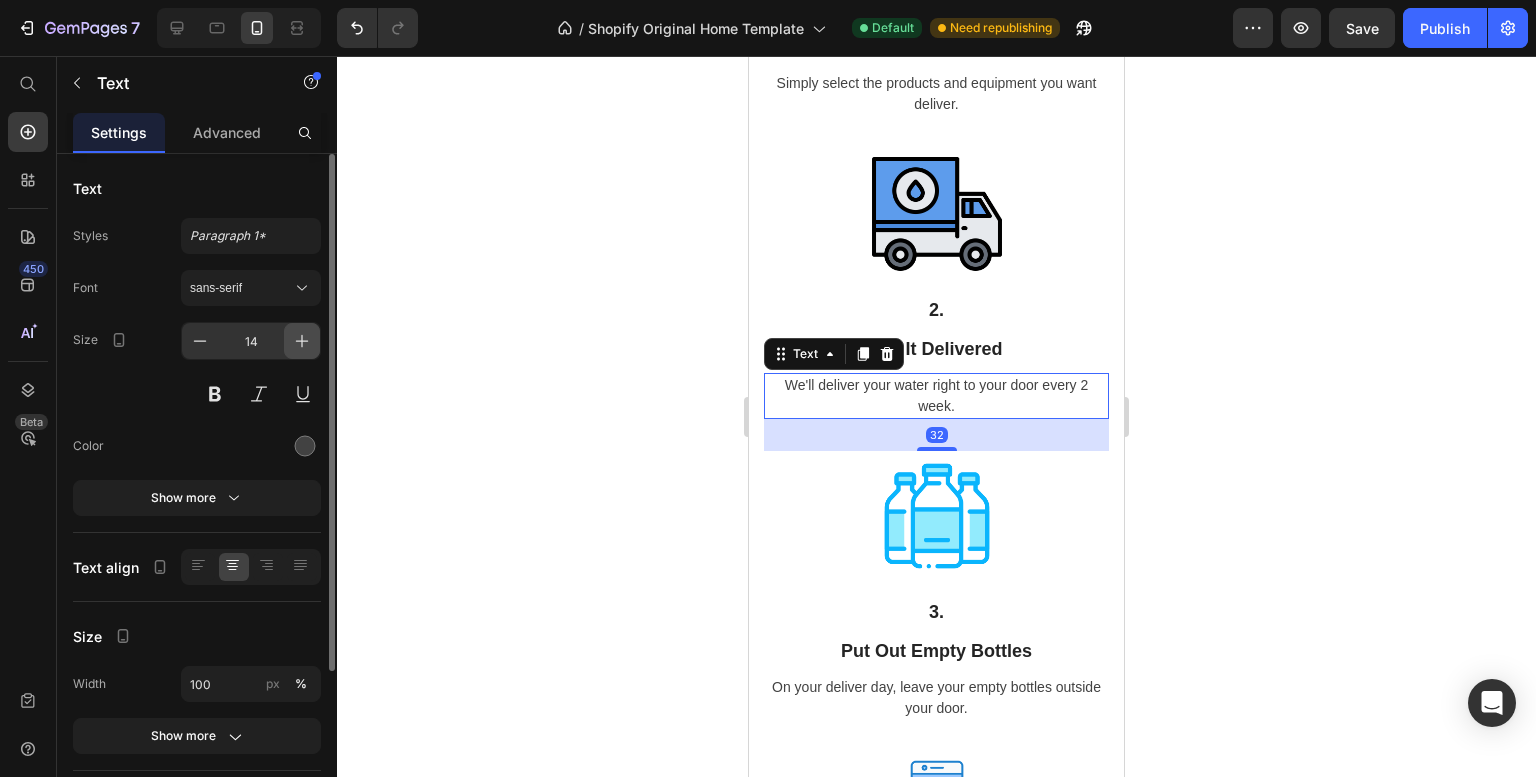 click 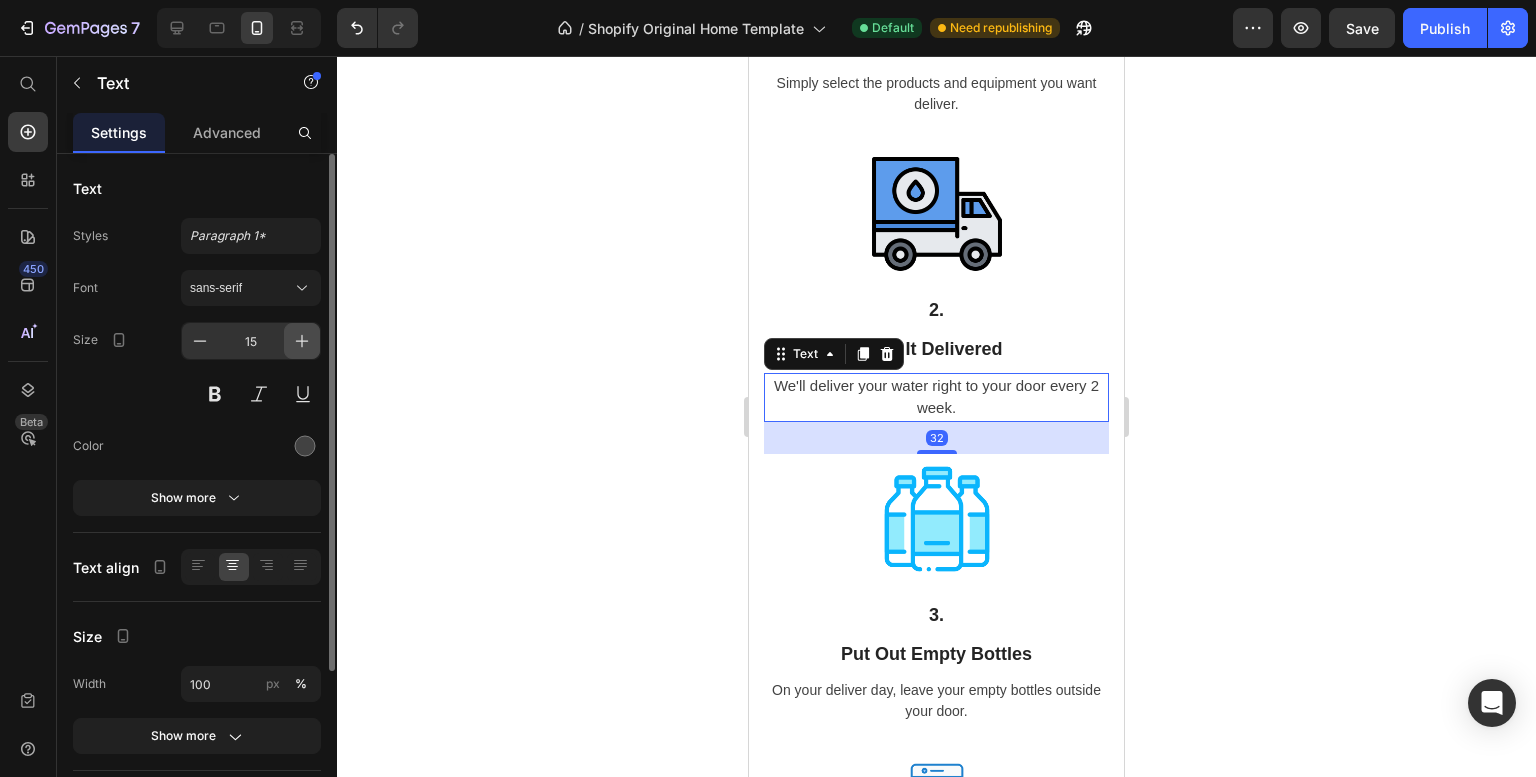 click 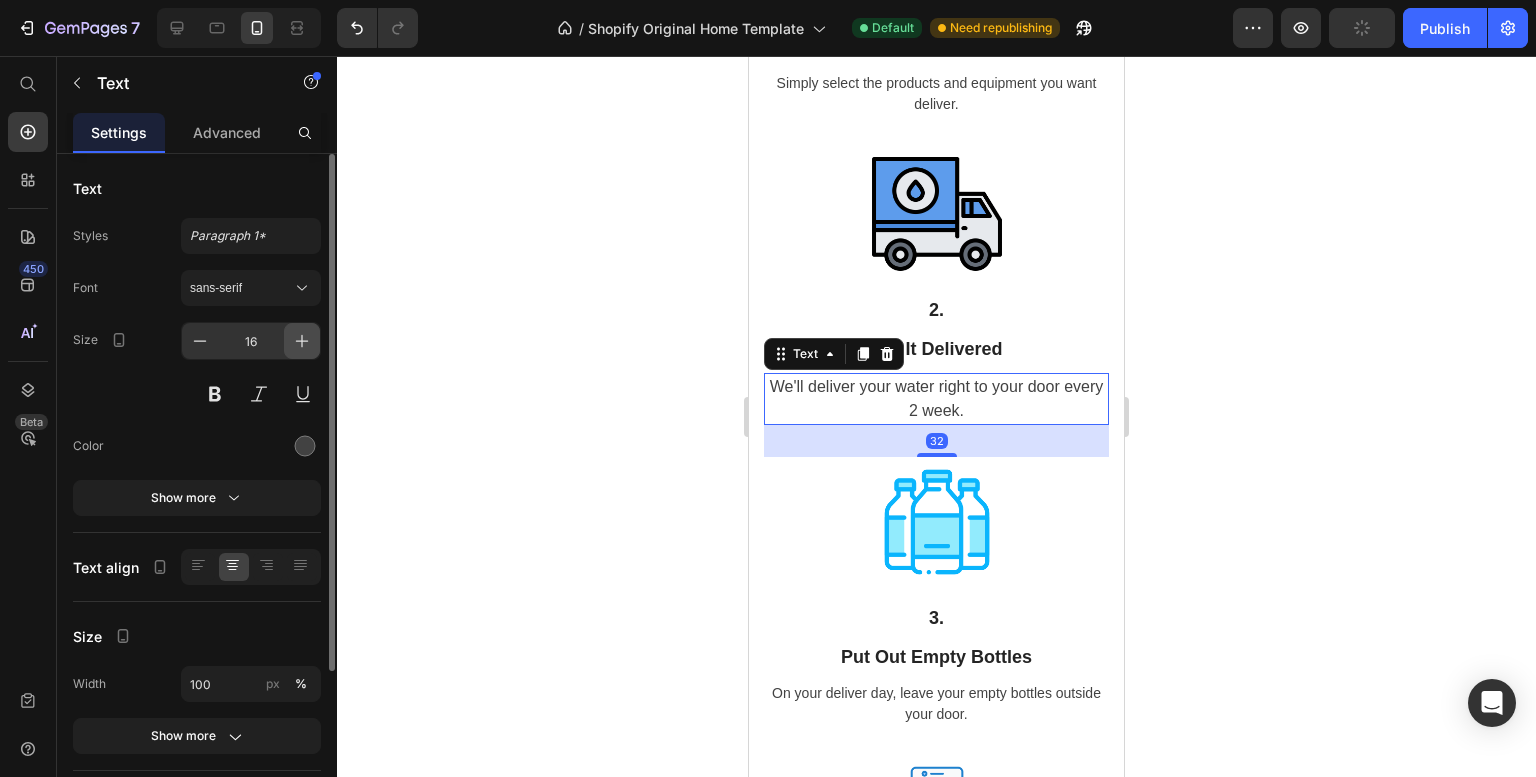 click 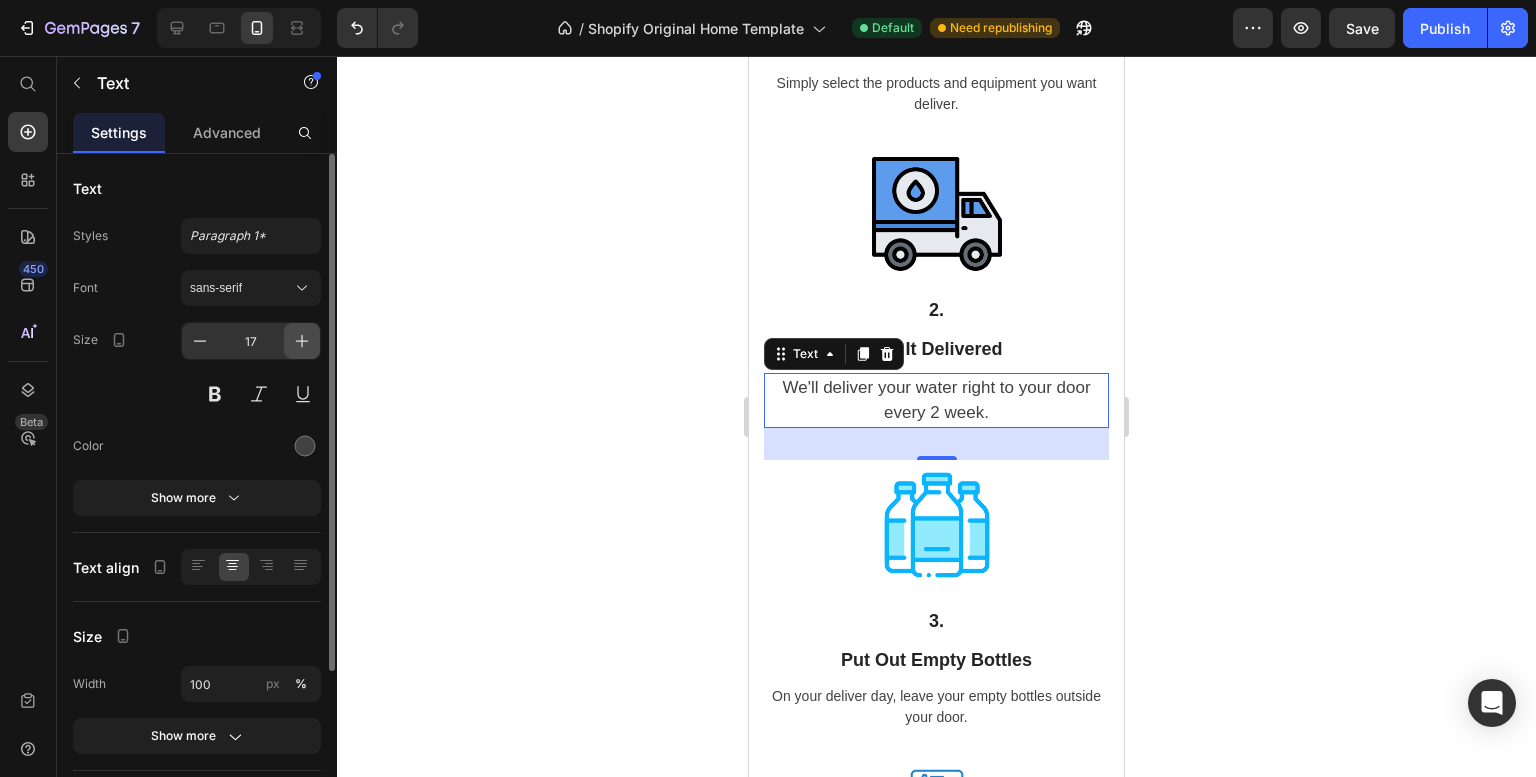 click 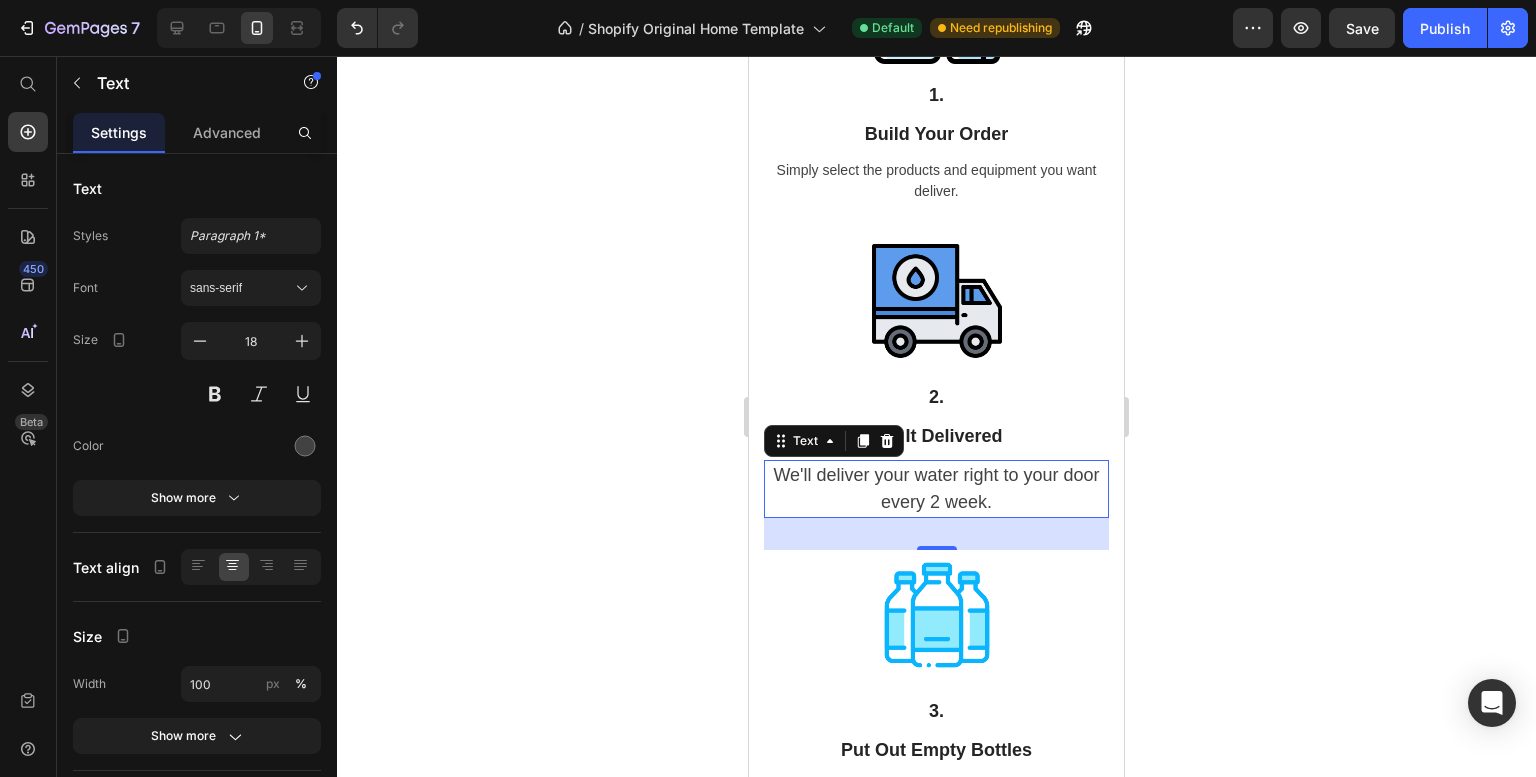 scroll, scrollTop: 2223, scrollLeft: 0, axis: vertical 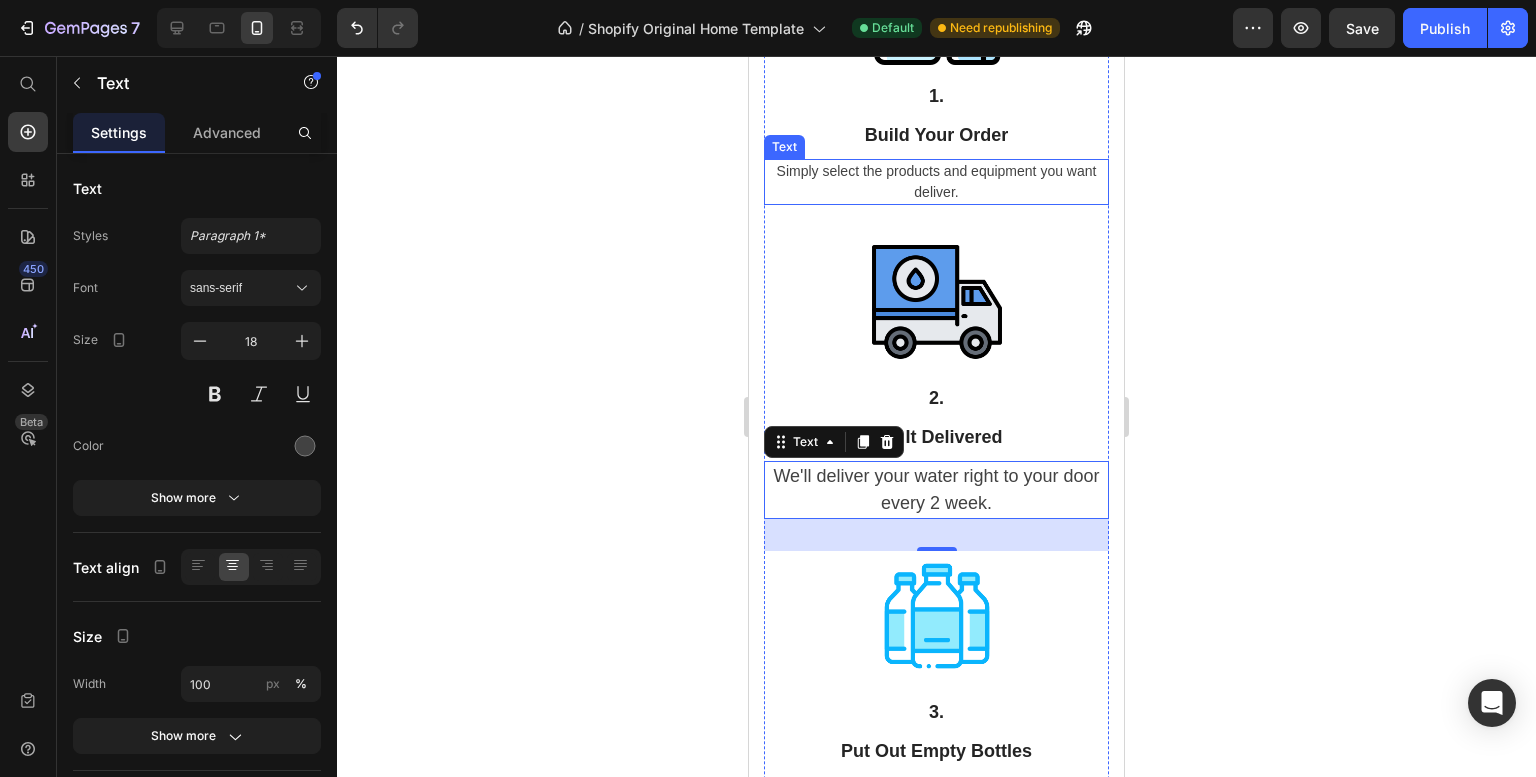 click on "Simply select the products and equipment you want deliver." at bounding box center [936, 182] 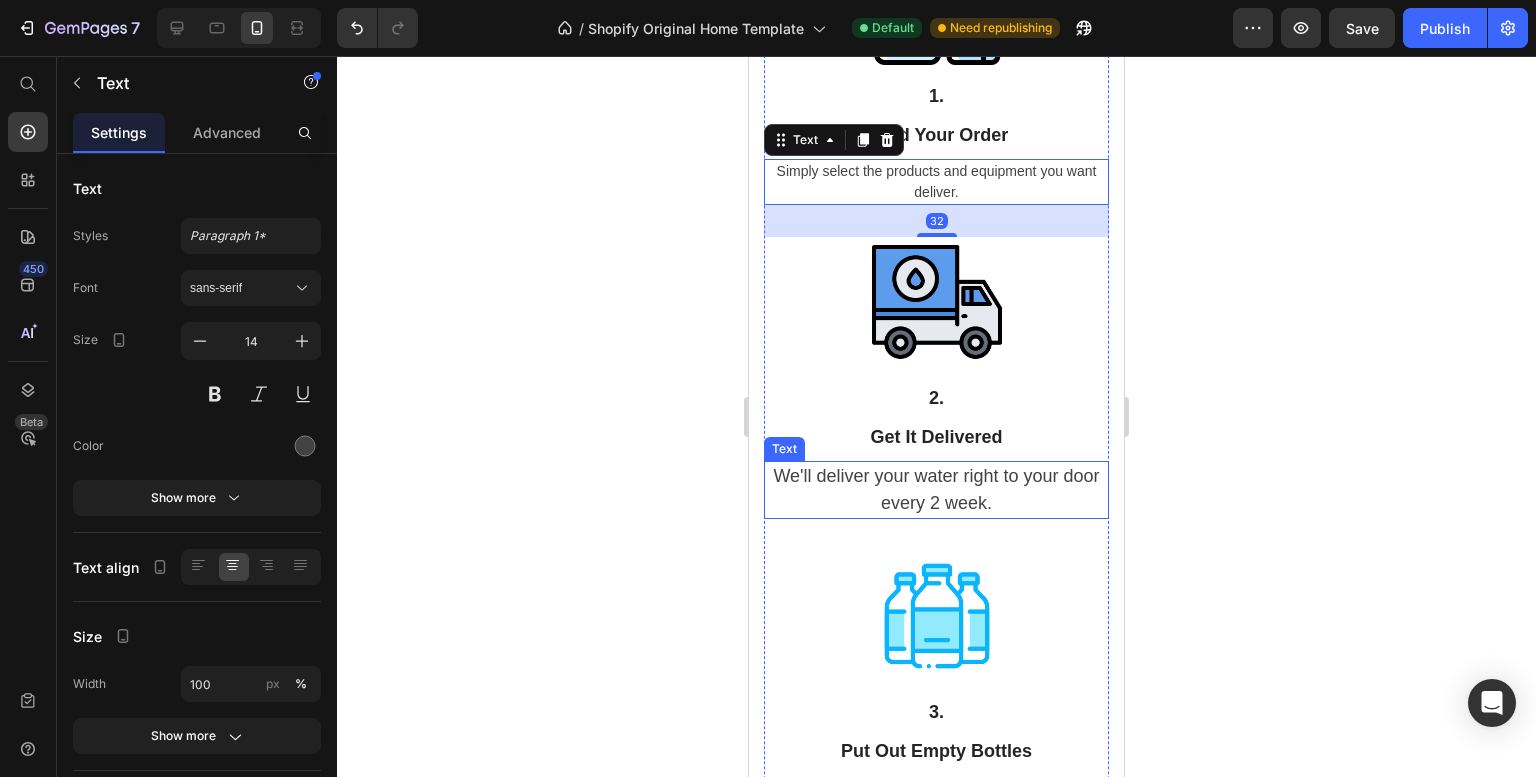 click on "We'll deliver your water right to your door every 2 week." at bounding box center [936, 490] 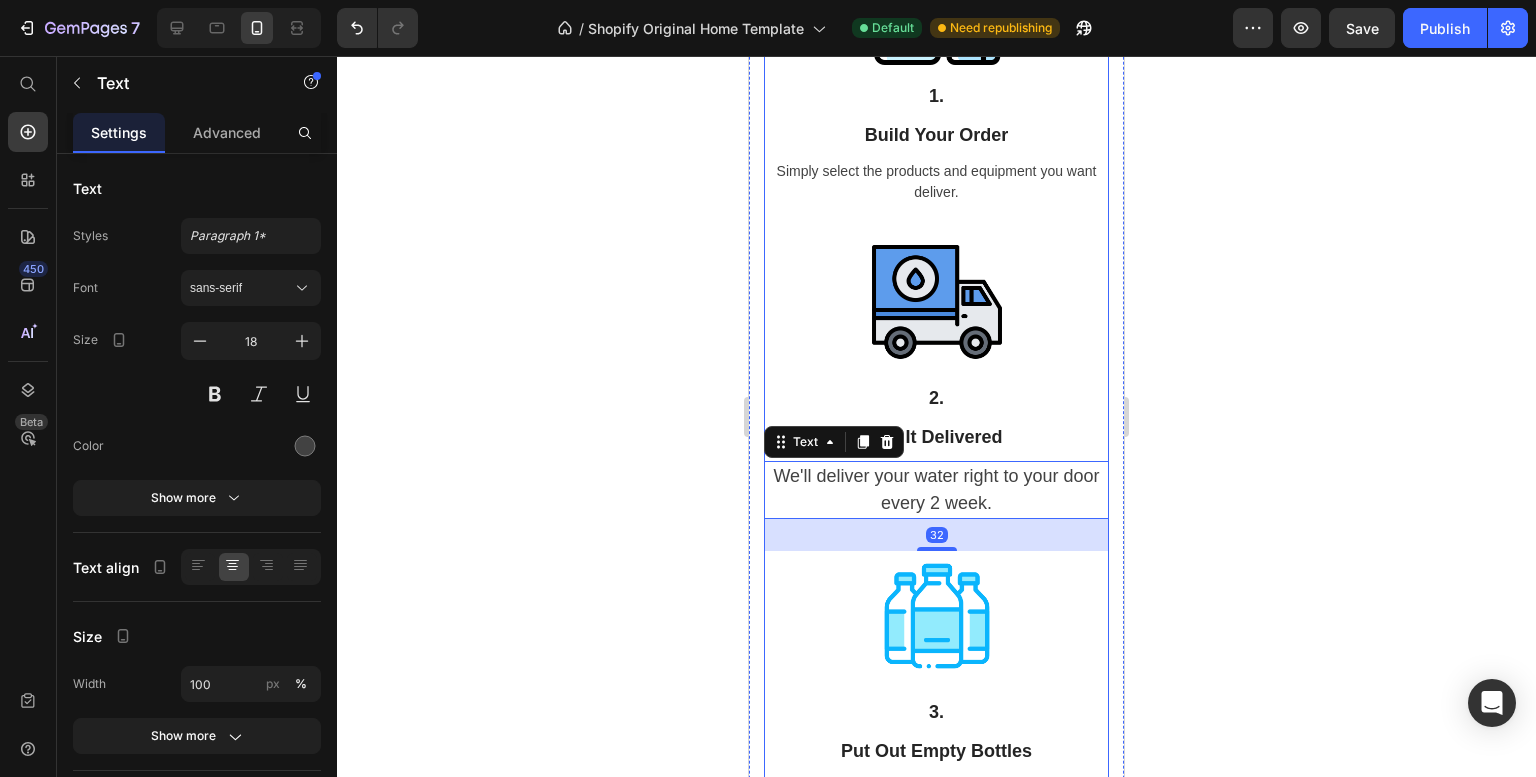 click on "Simply select the products and equipment you want deliver." at bounding box center (936, 182) 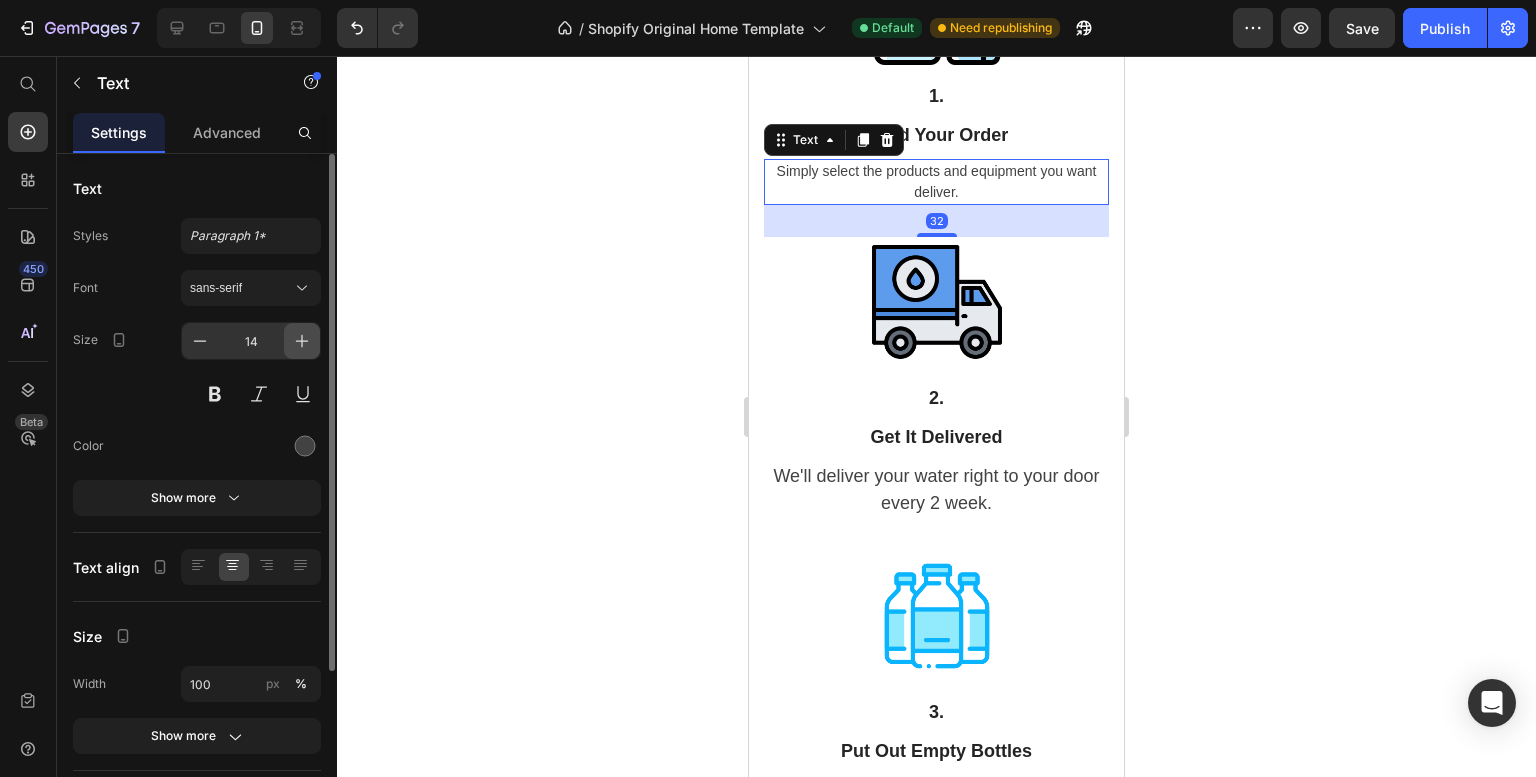 click 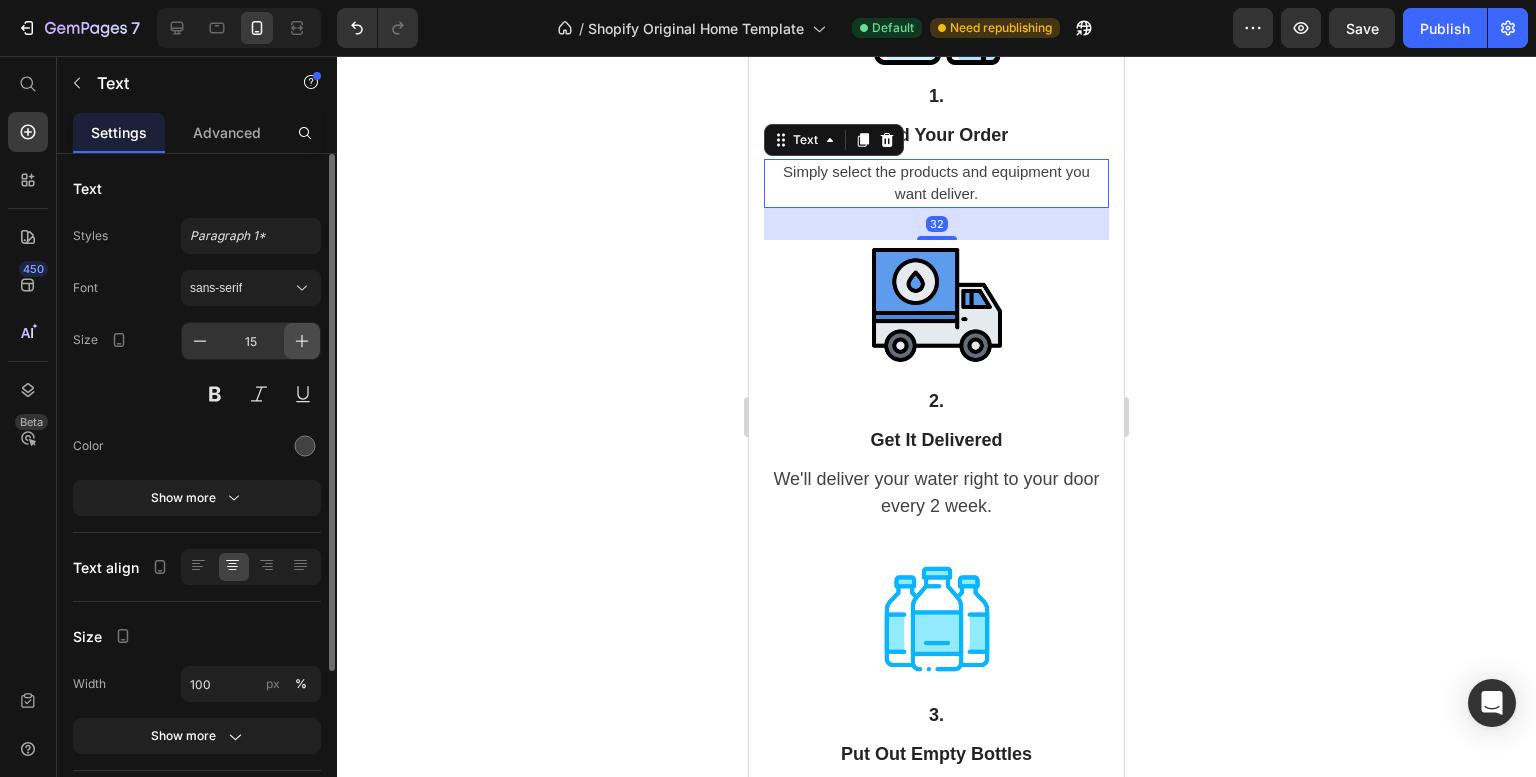 click 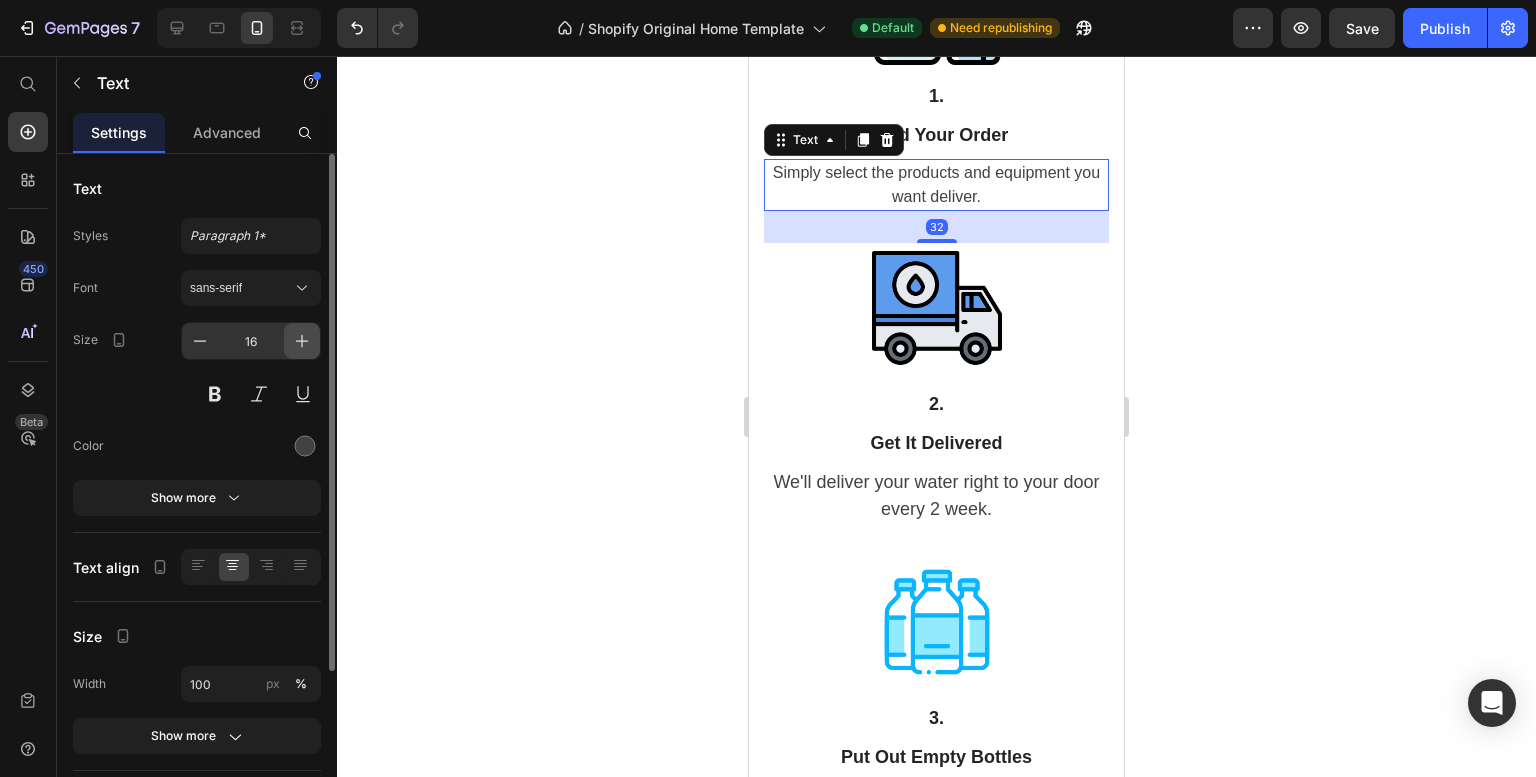 click 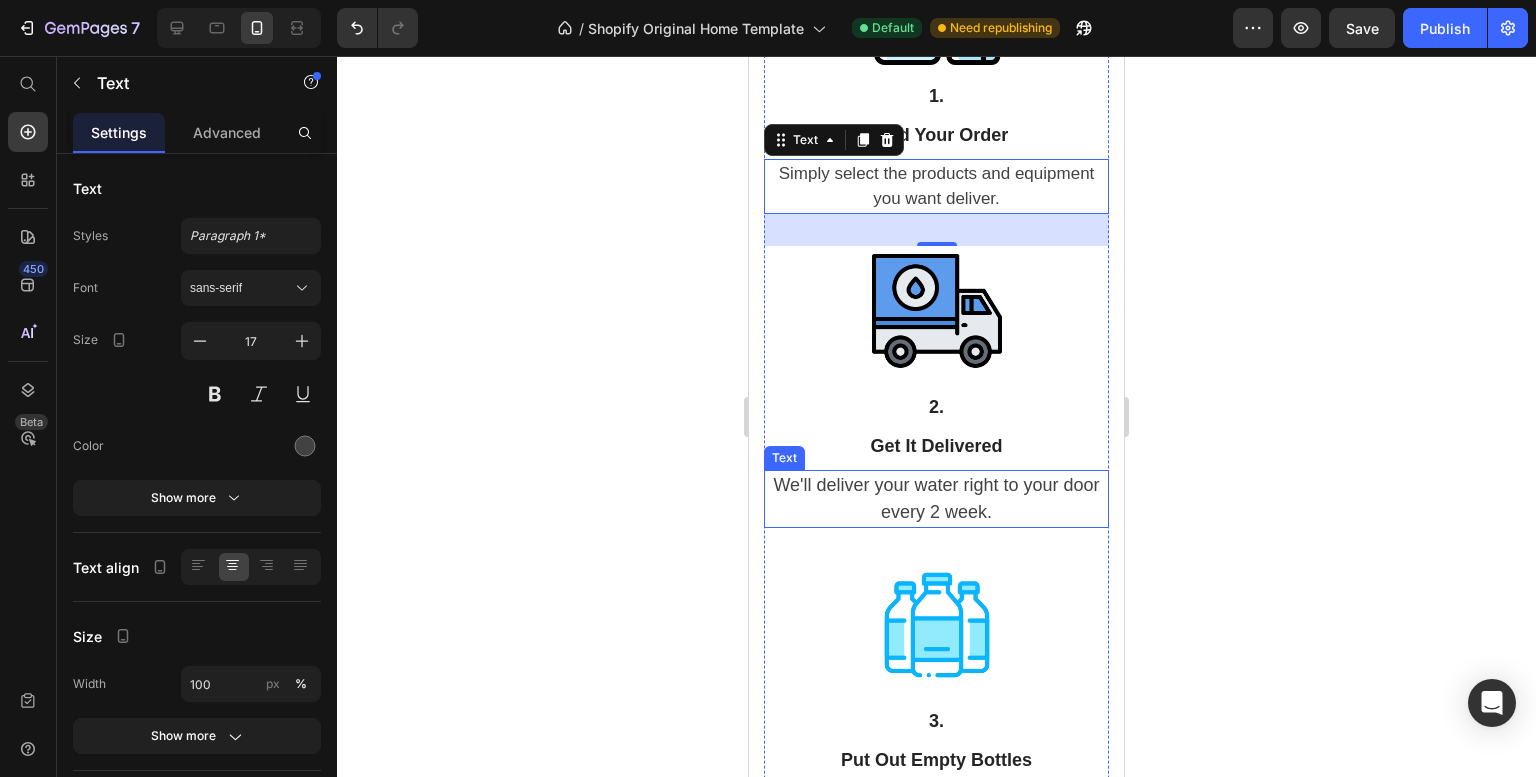 click on "We'll deliver your water right to your door every 2 week." at bounding box center (936, 499) 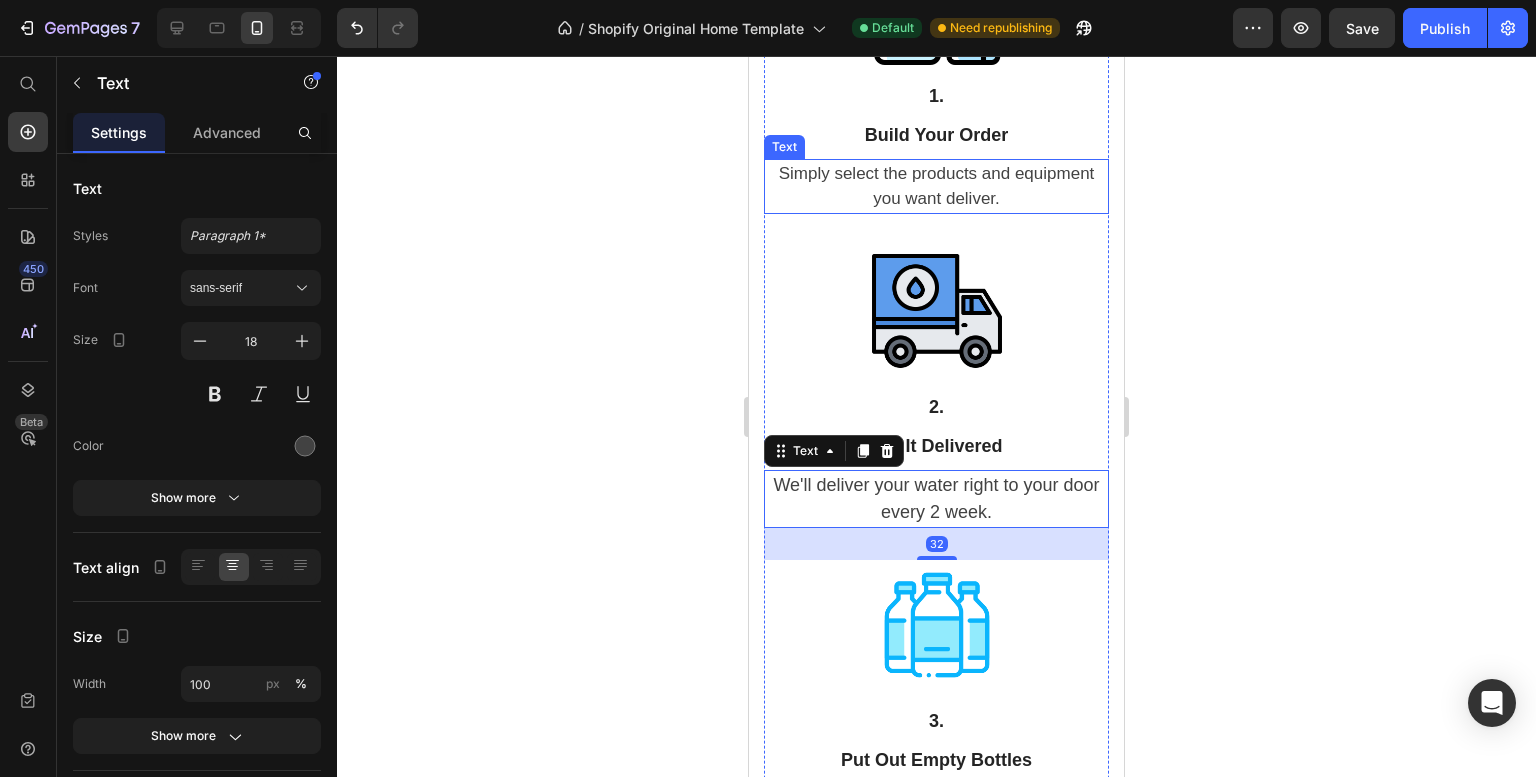 click on "Simply select the products and equipment you want deliver." at bounding box center [936, 186] 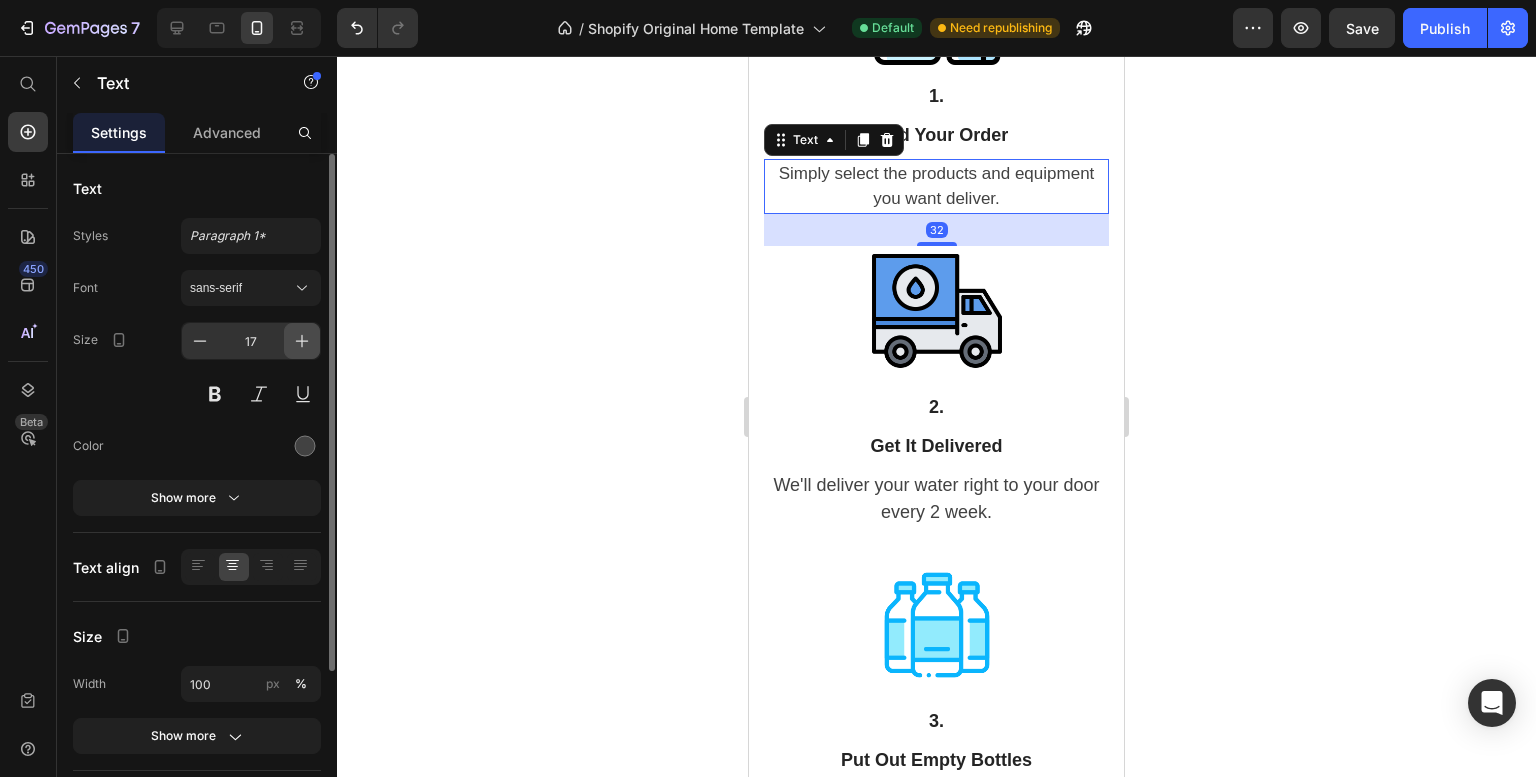 click 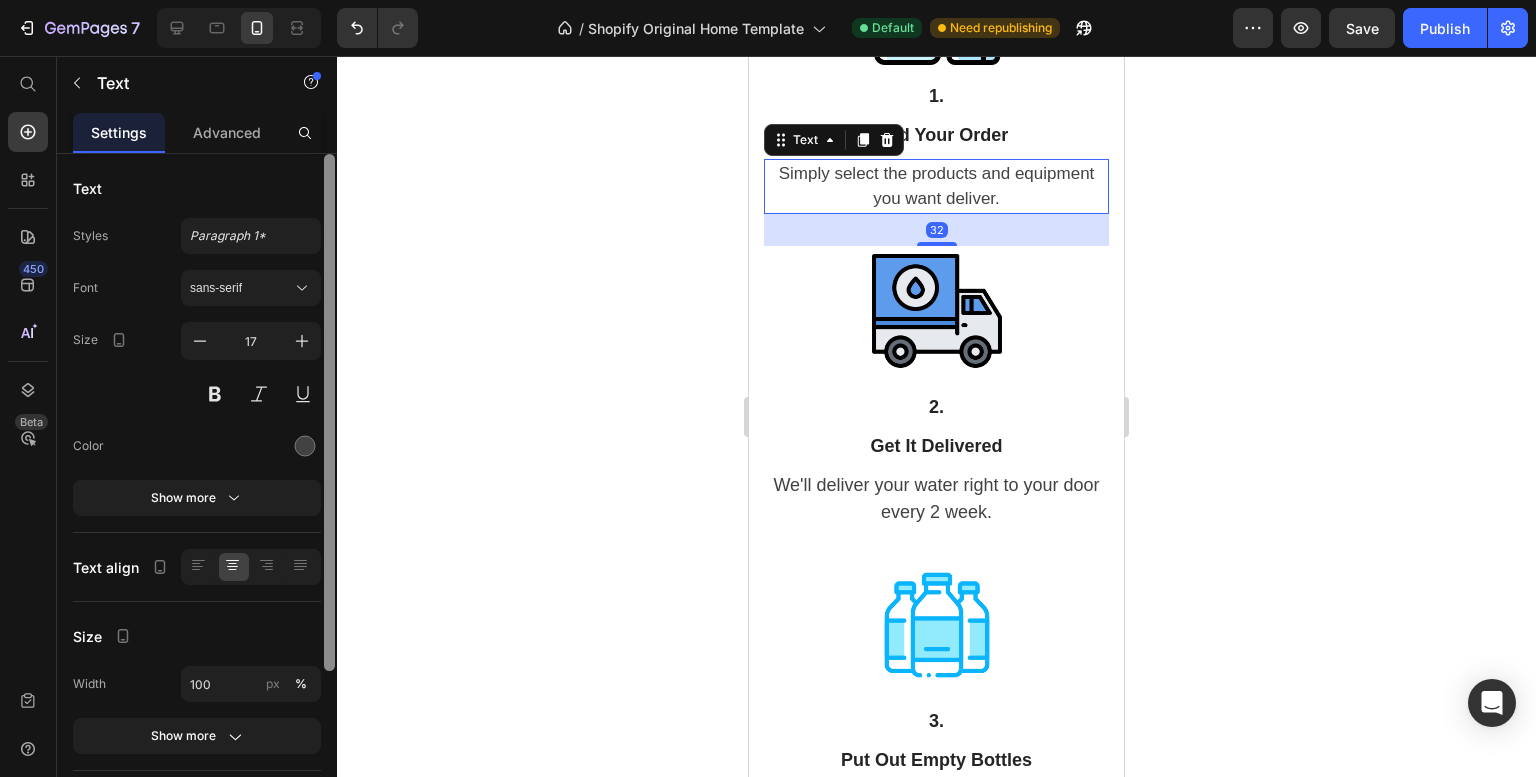 type on "18" 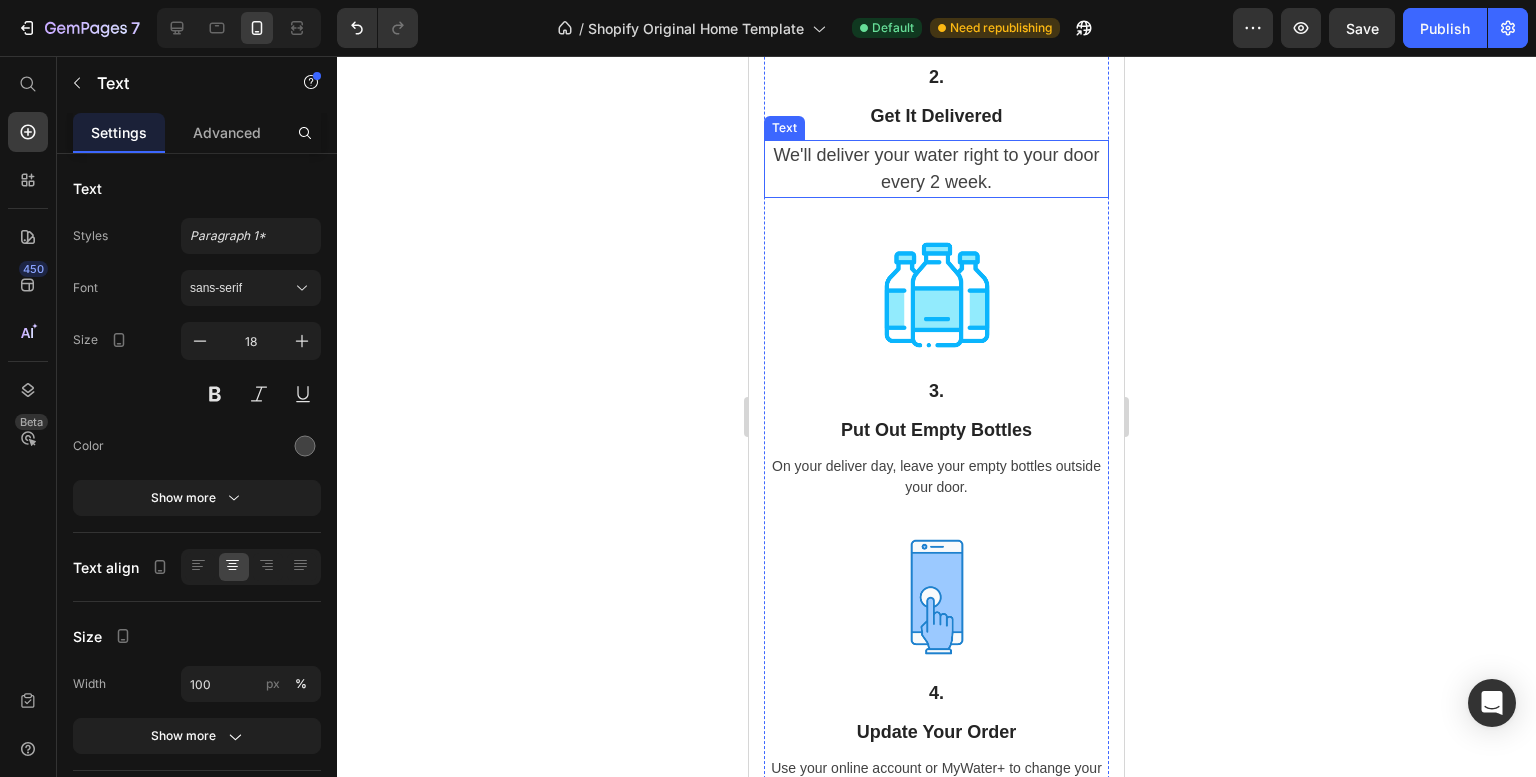 scroll, scrollTop: 2557, scrollLeft: 0, axis: vertical 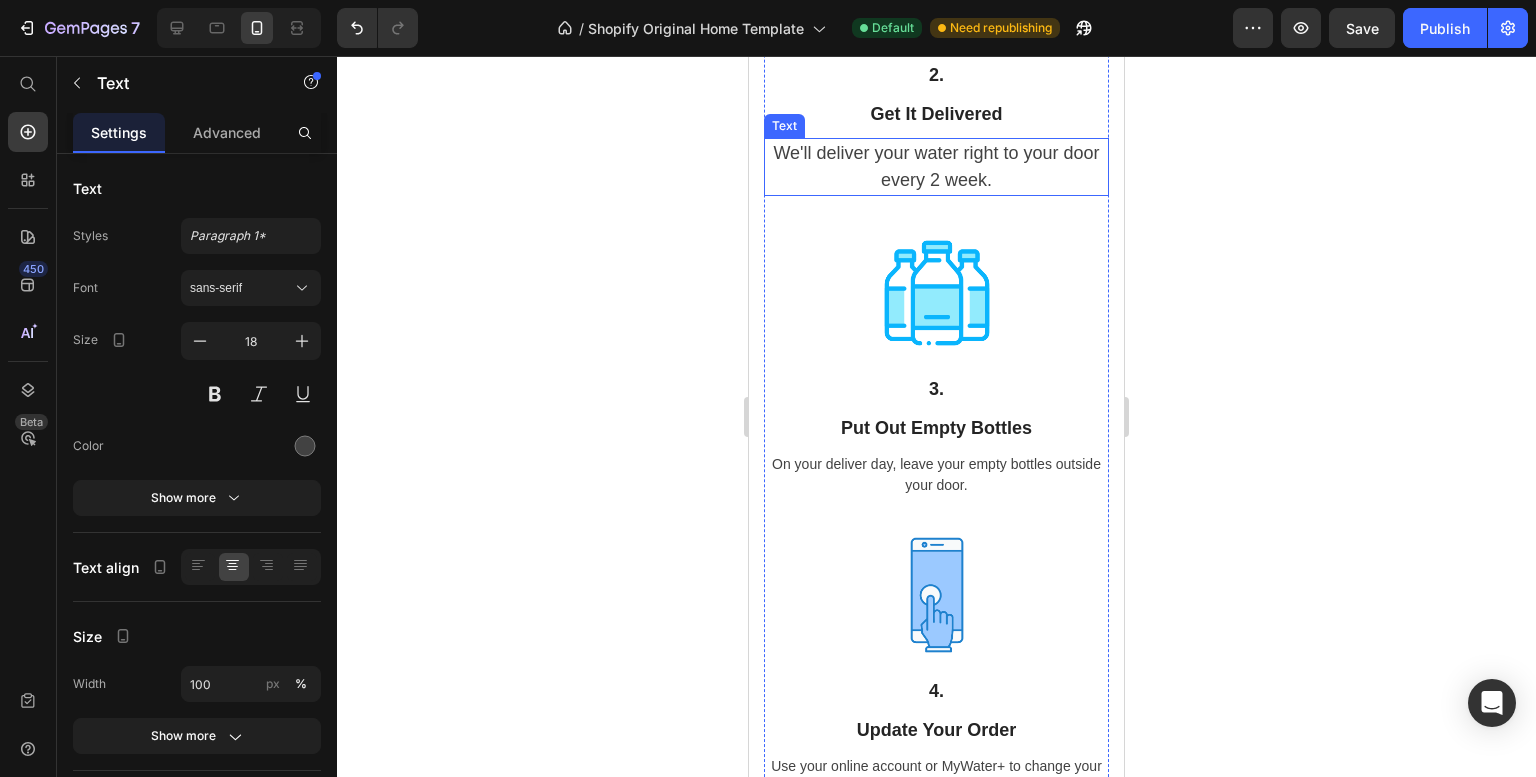 click on "On your deliver day, leave your empty bottles outside your door." at bounding box center [936, 475] 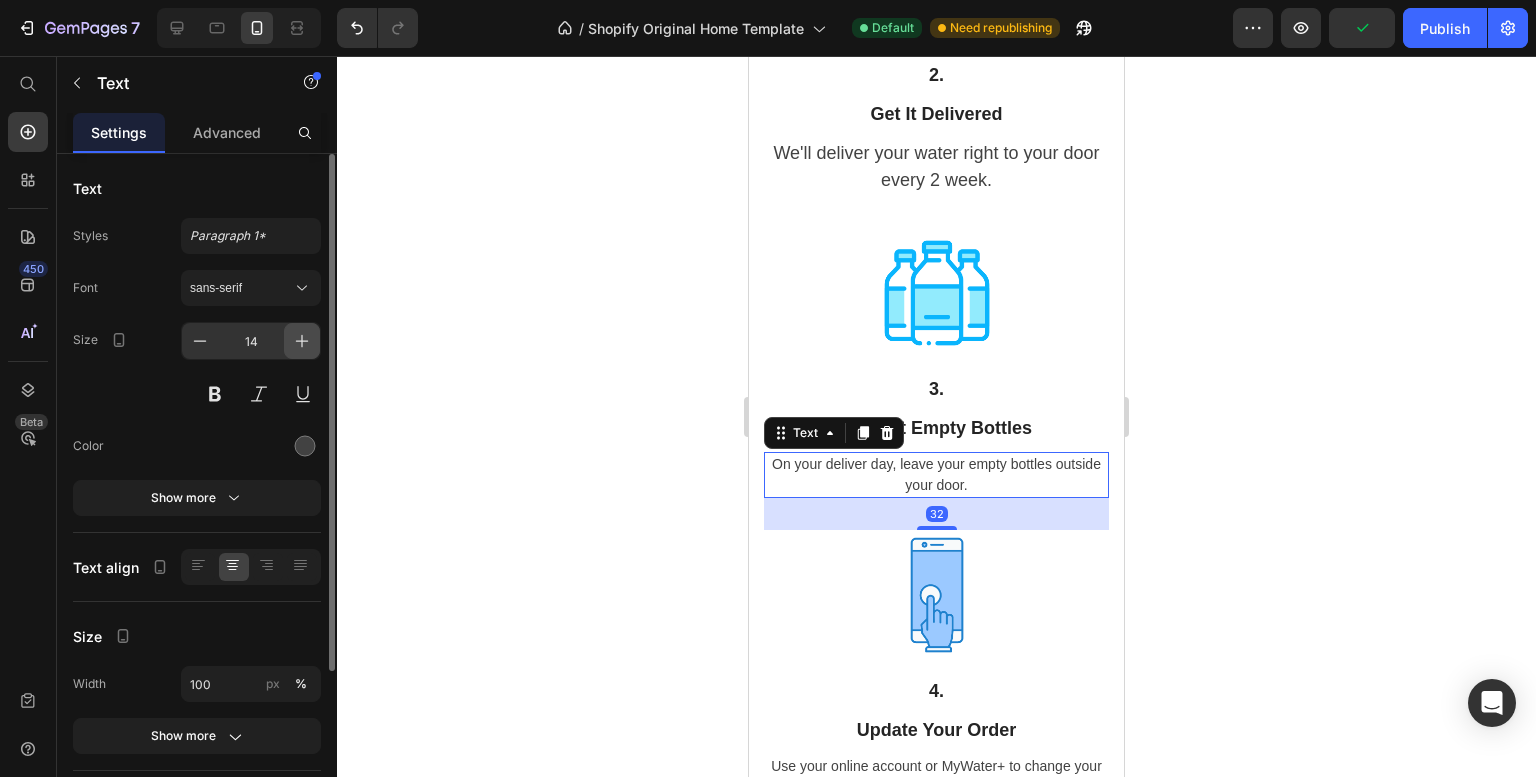 click 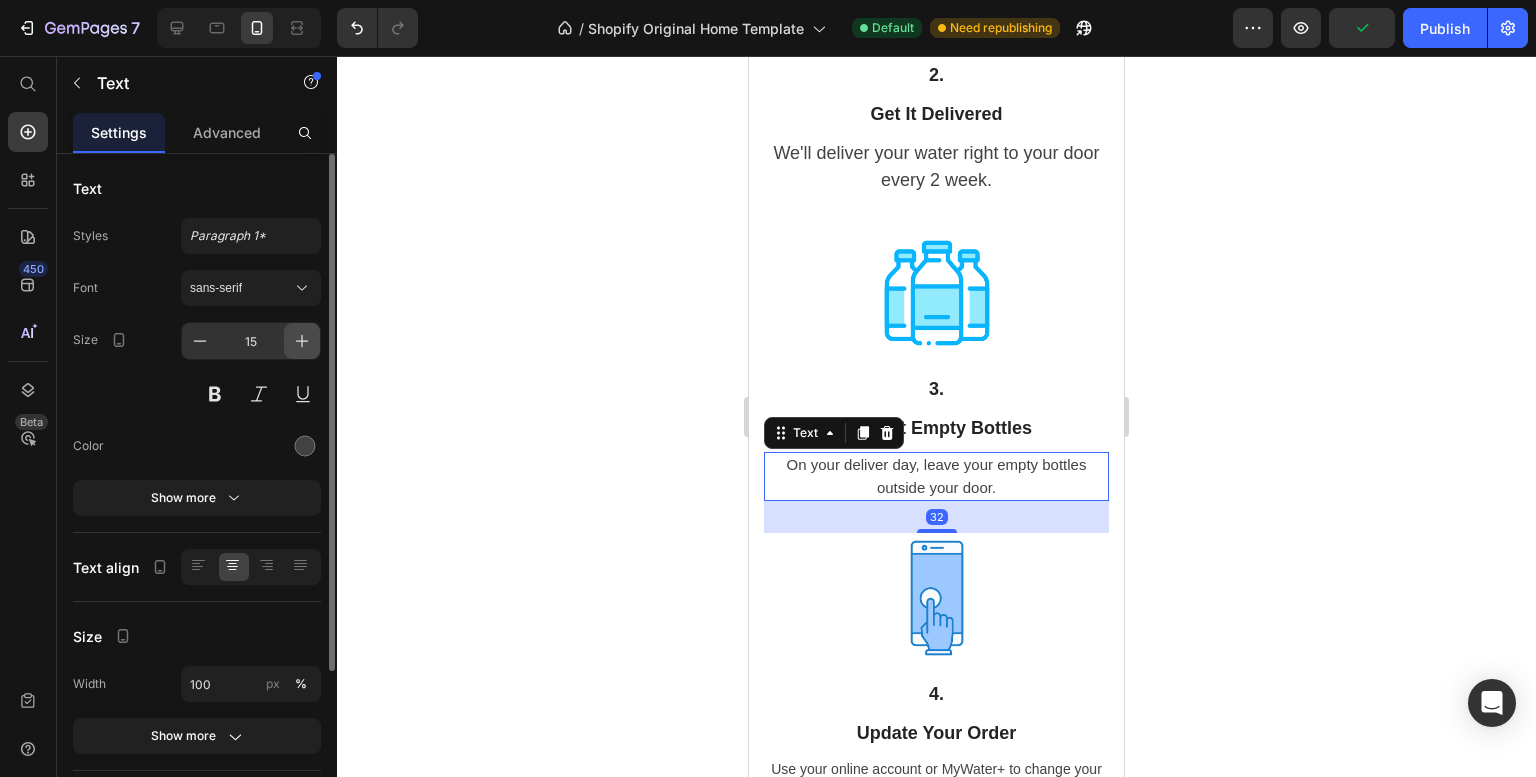 click 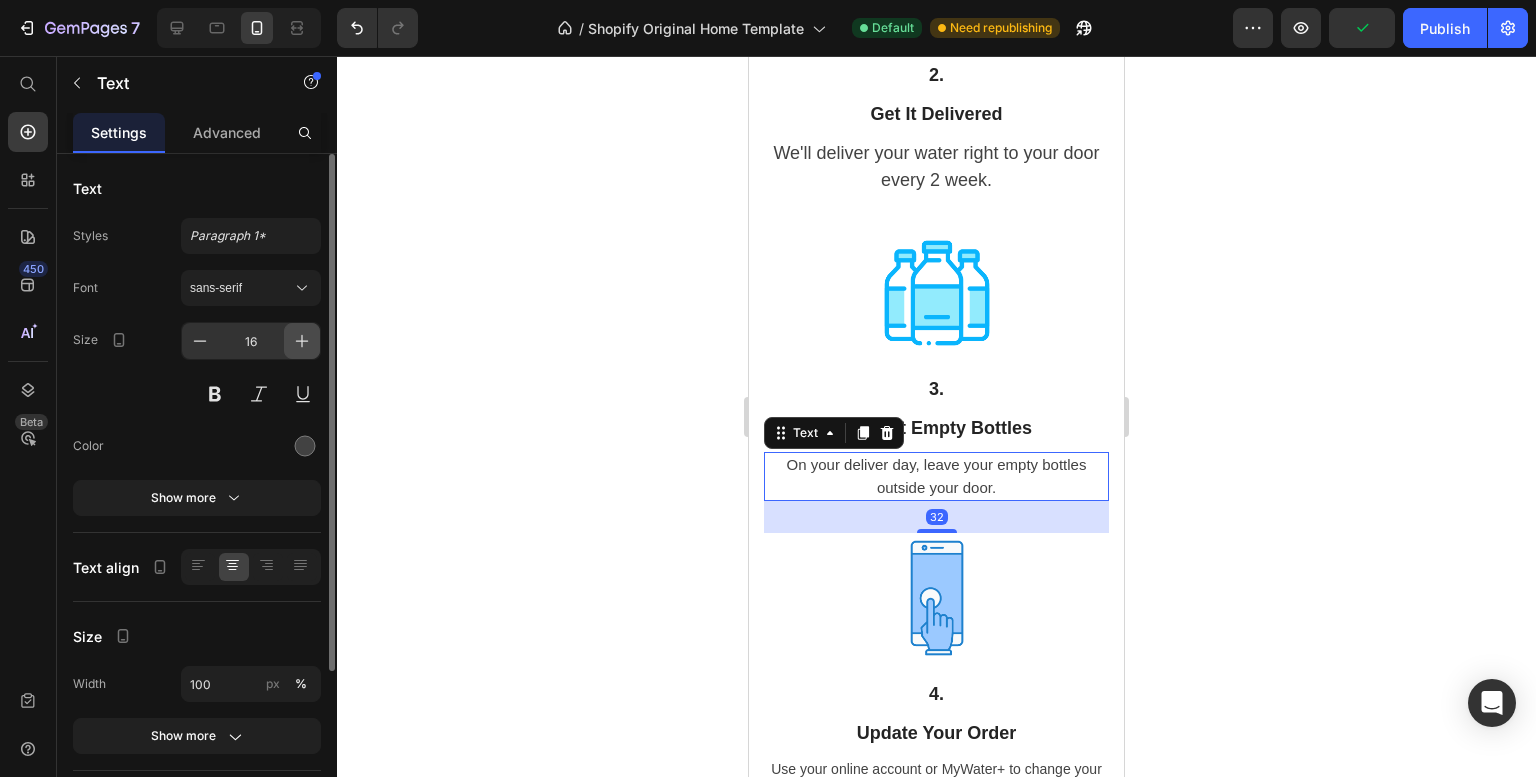 click 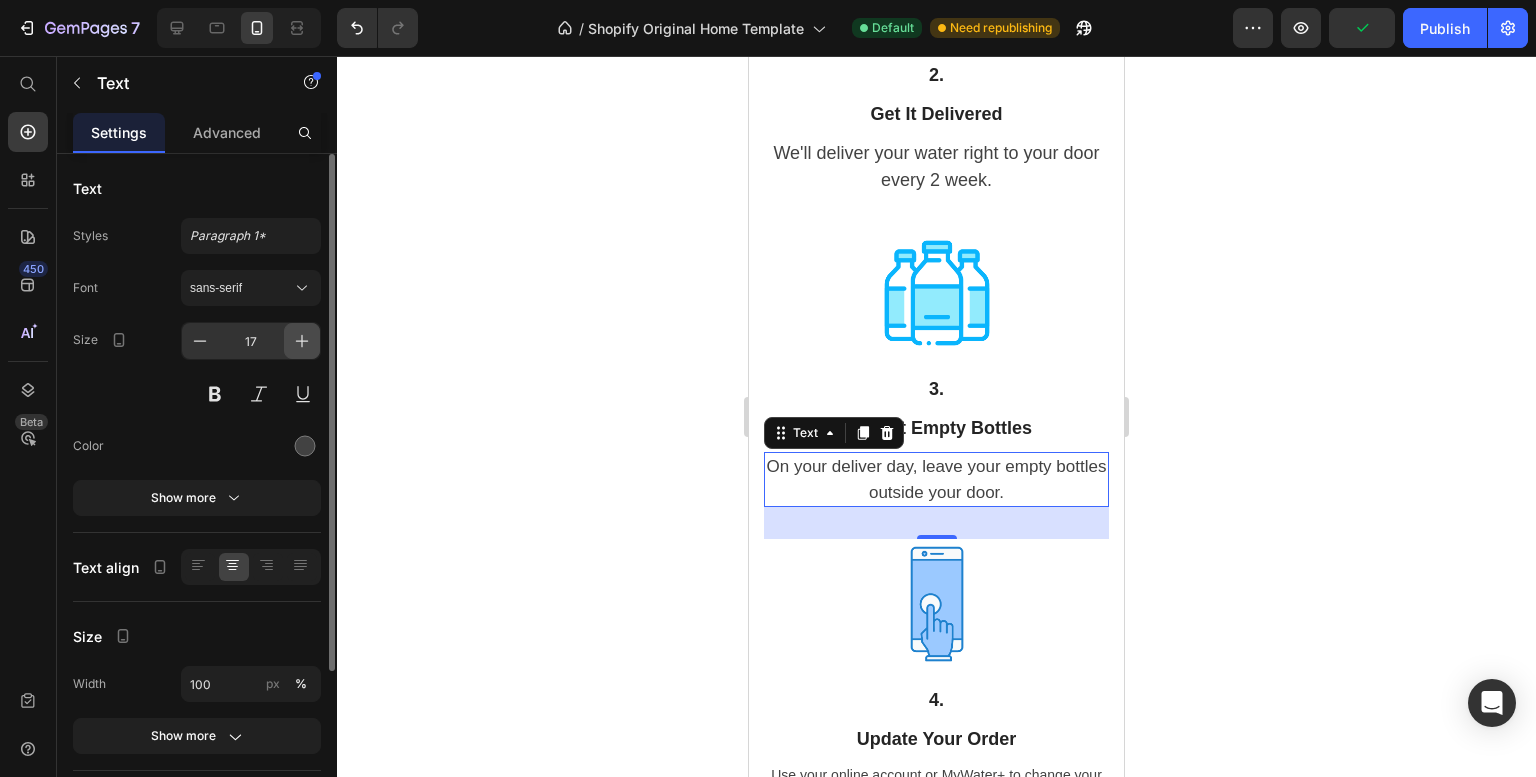 click 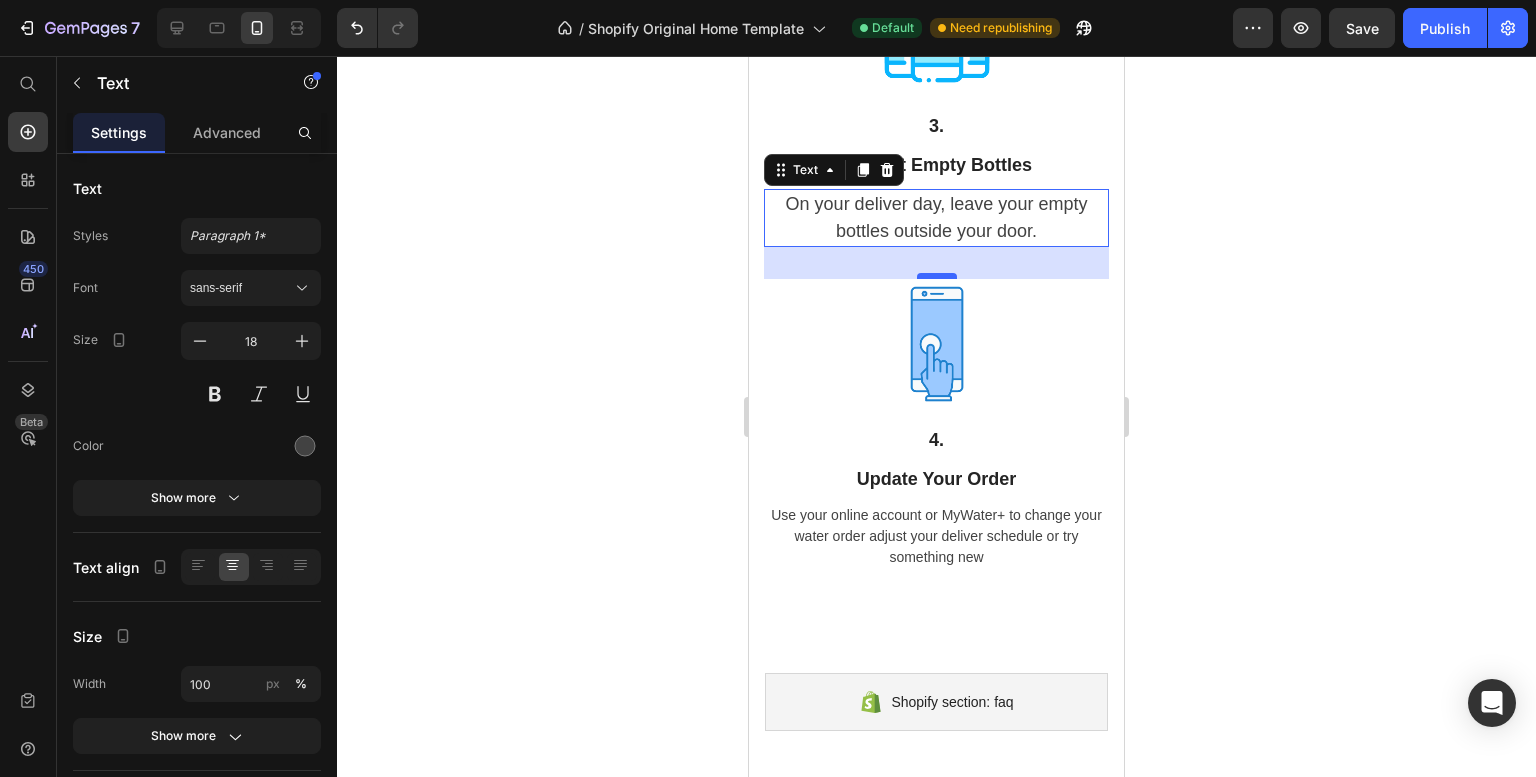 scroll, scrollTop: 2823, scrollLeft: 0, axis: vertical 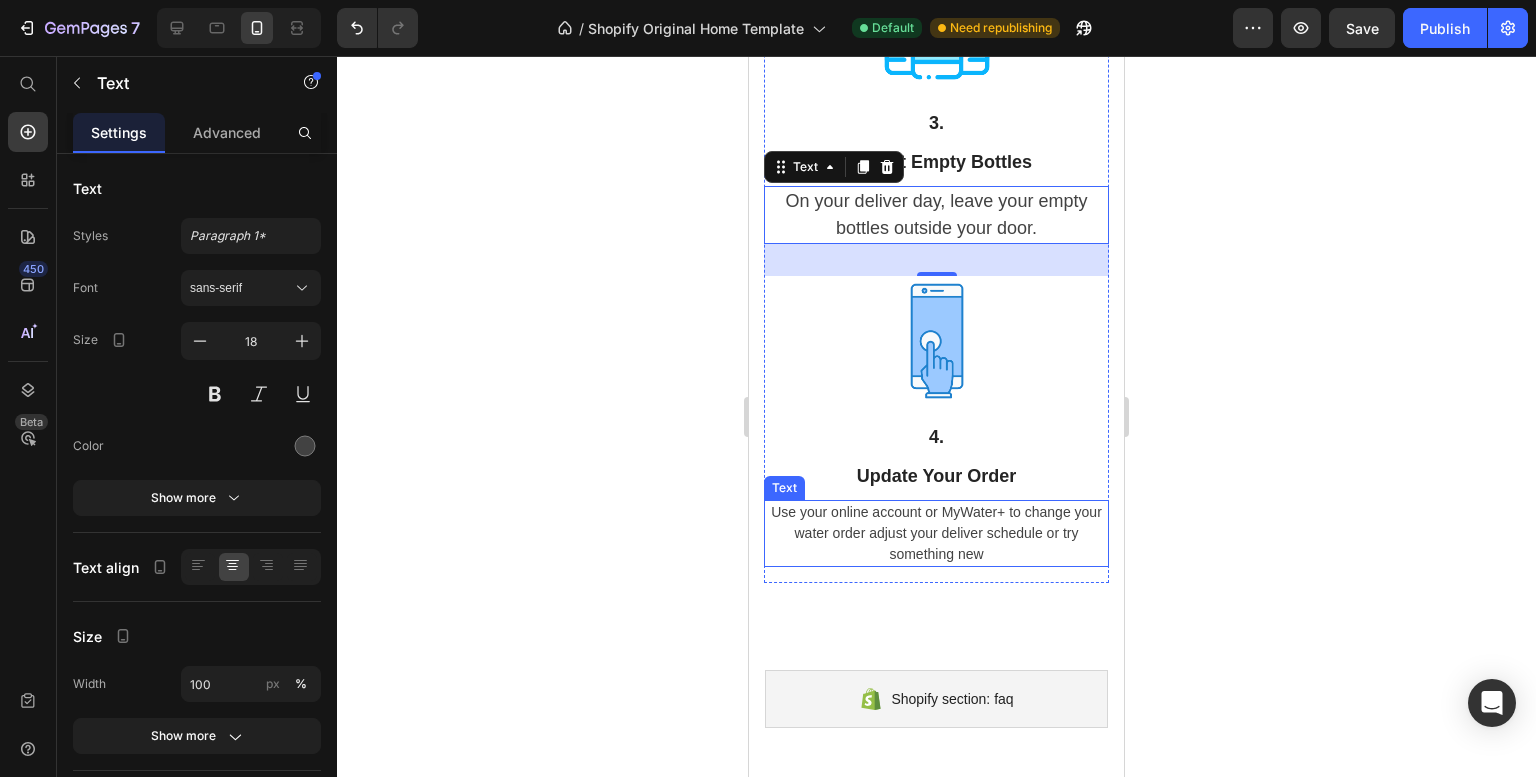 click on "Use your online account or MyWater+ to change your water order adjust your deliver schedule or try something new" at bounding box center (936, 533) 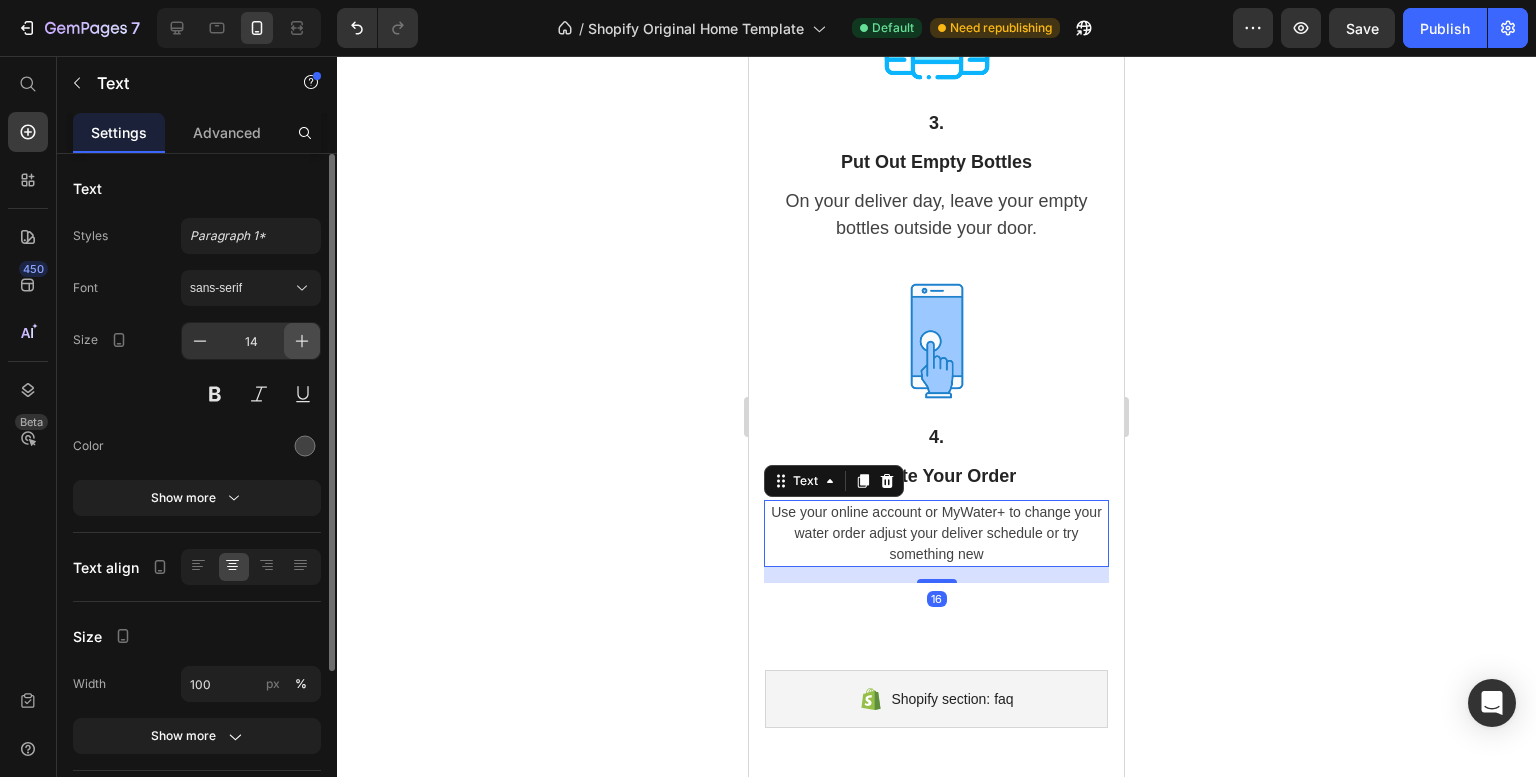 click 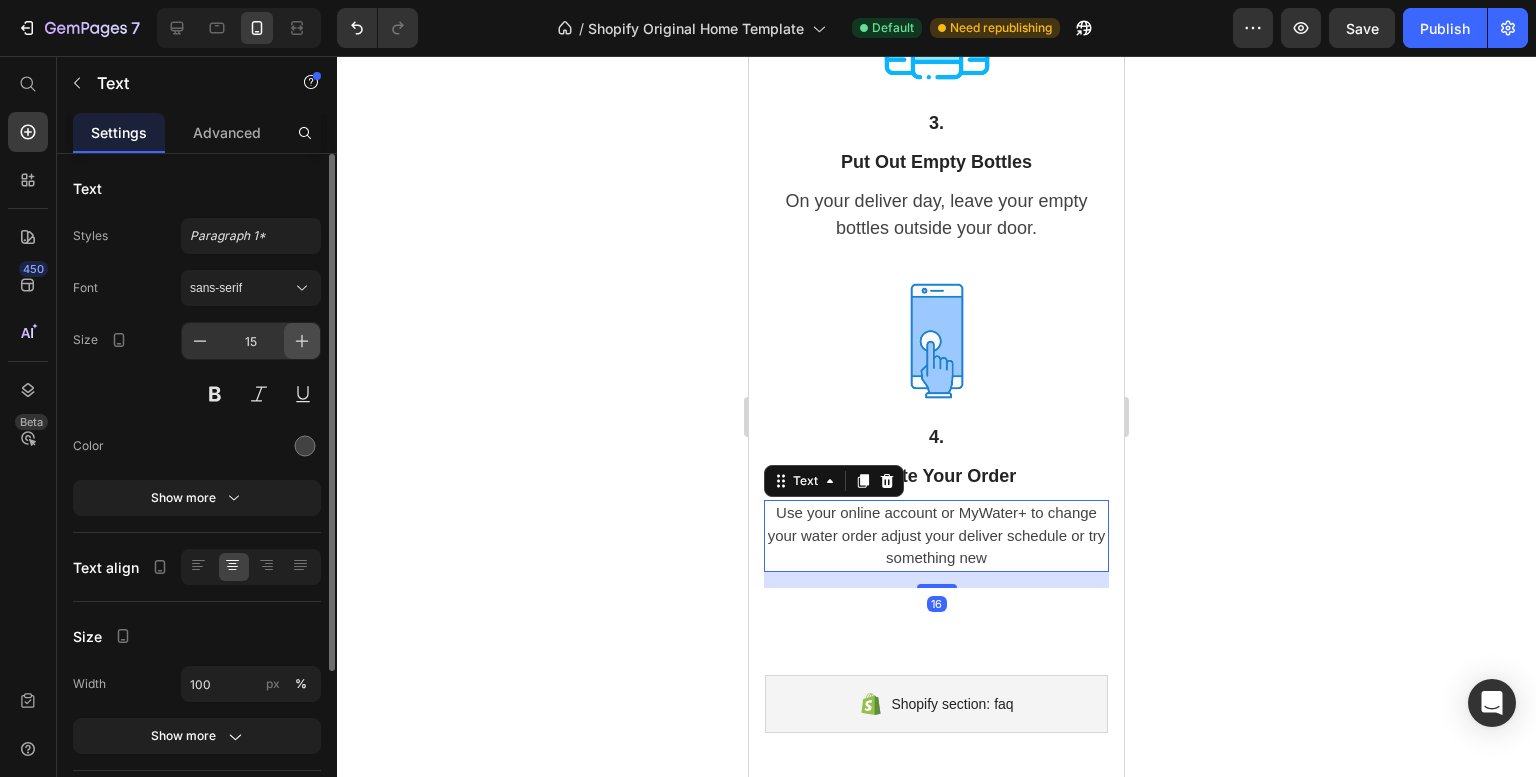 click 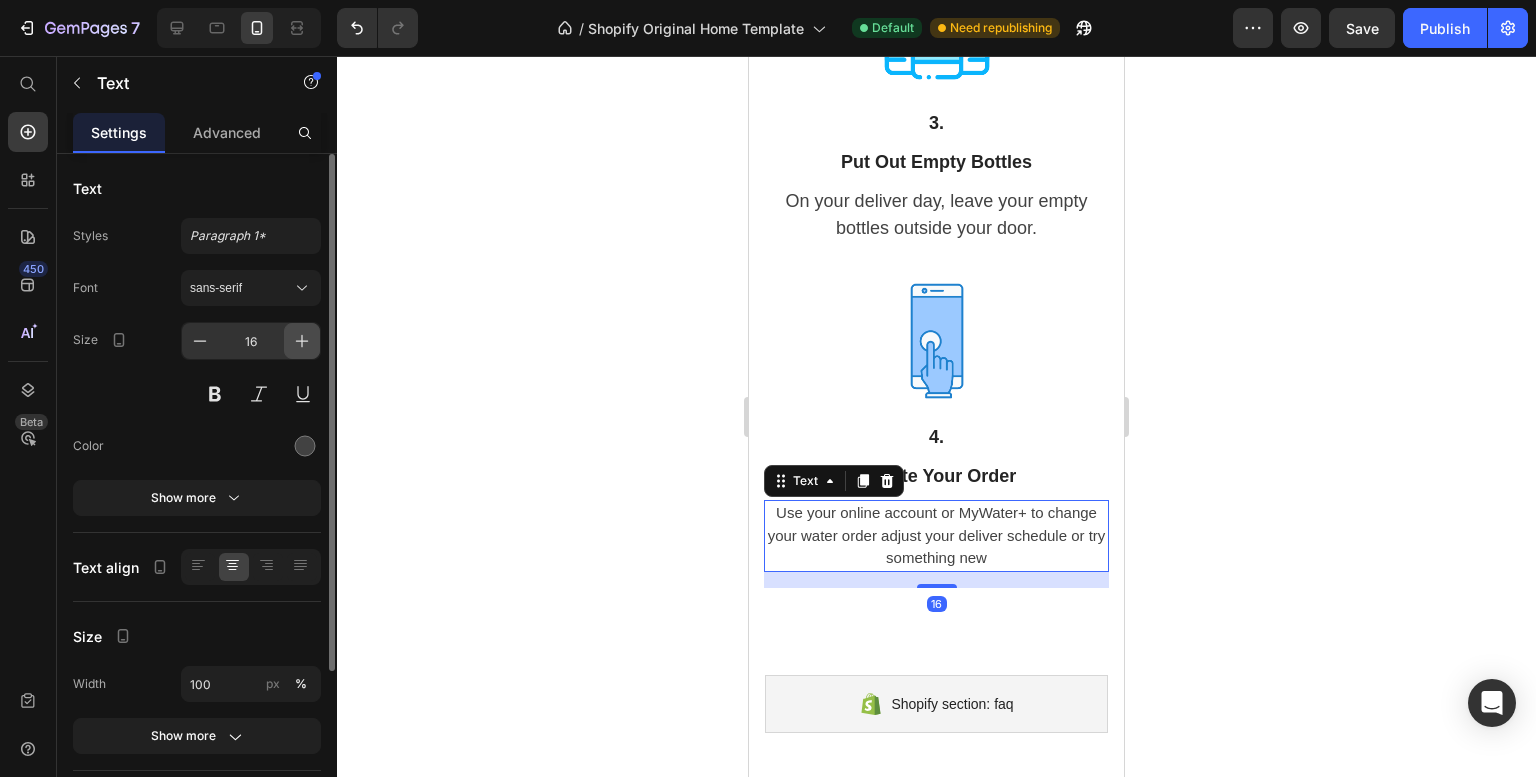 click 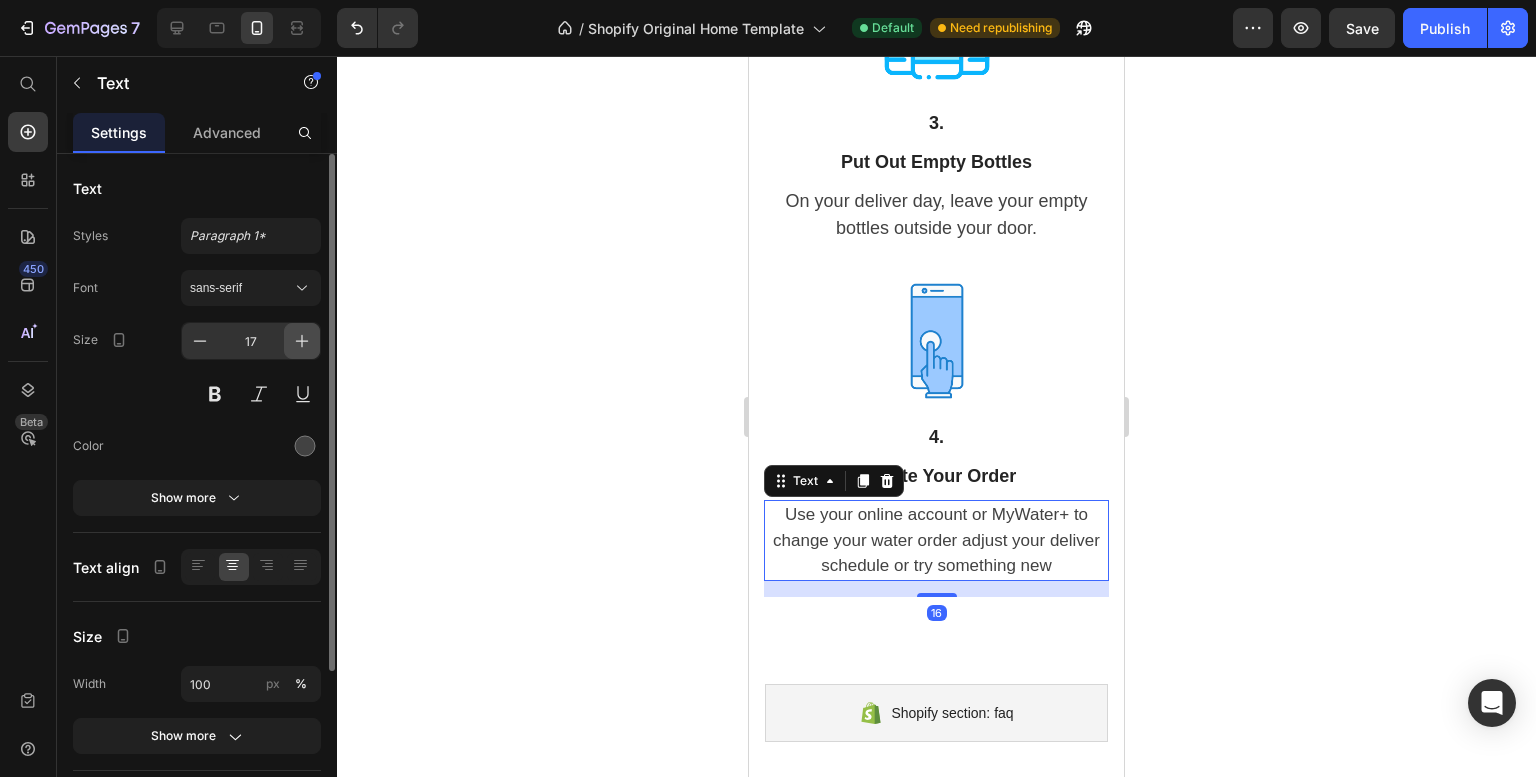 click 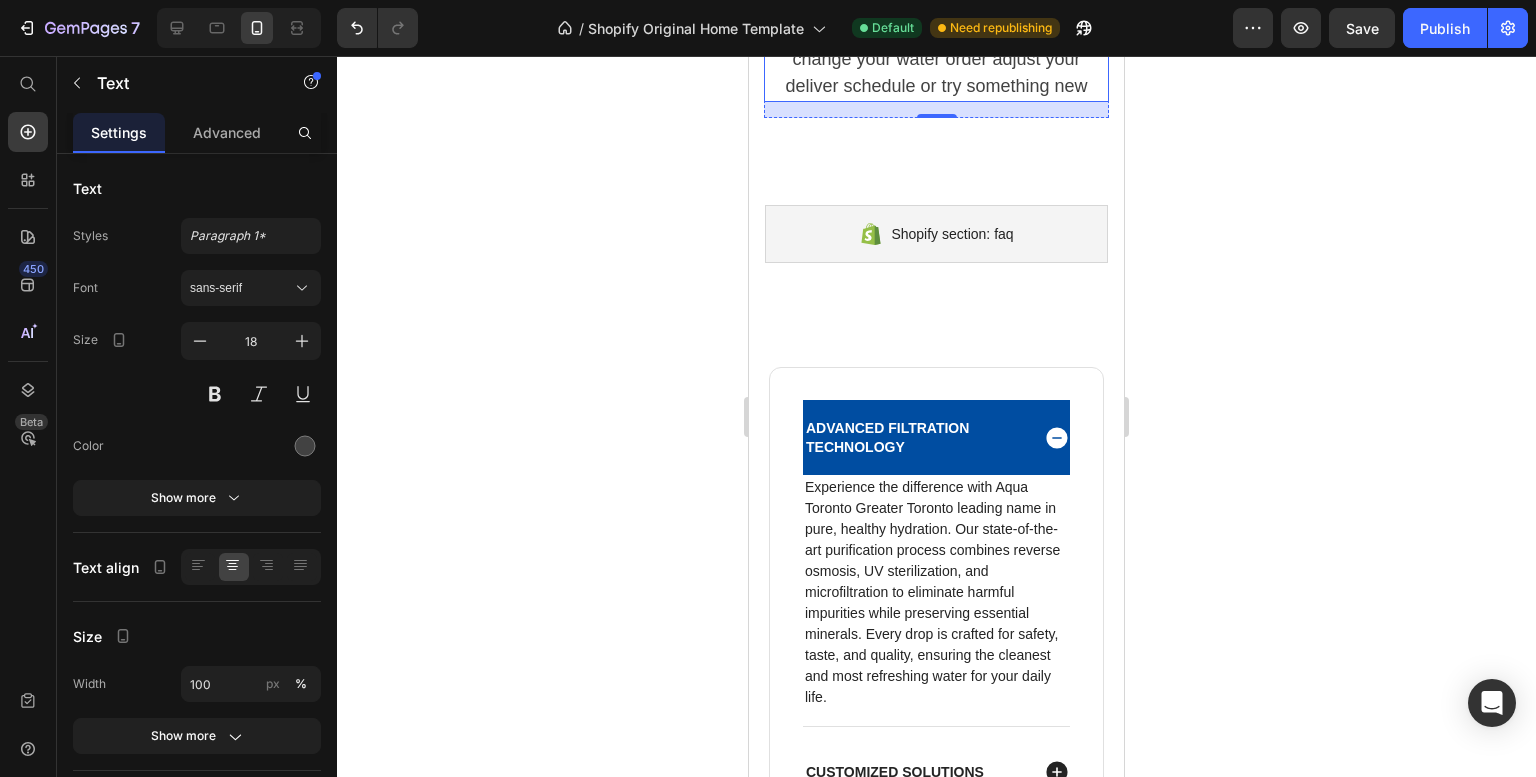 scroll, scrollTop: 3302, scrollLeft: 0, axis: vertical 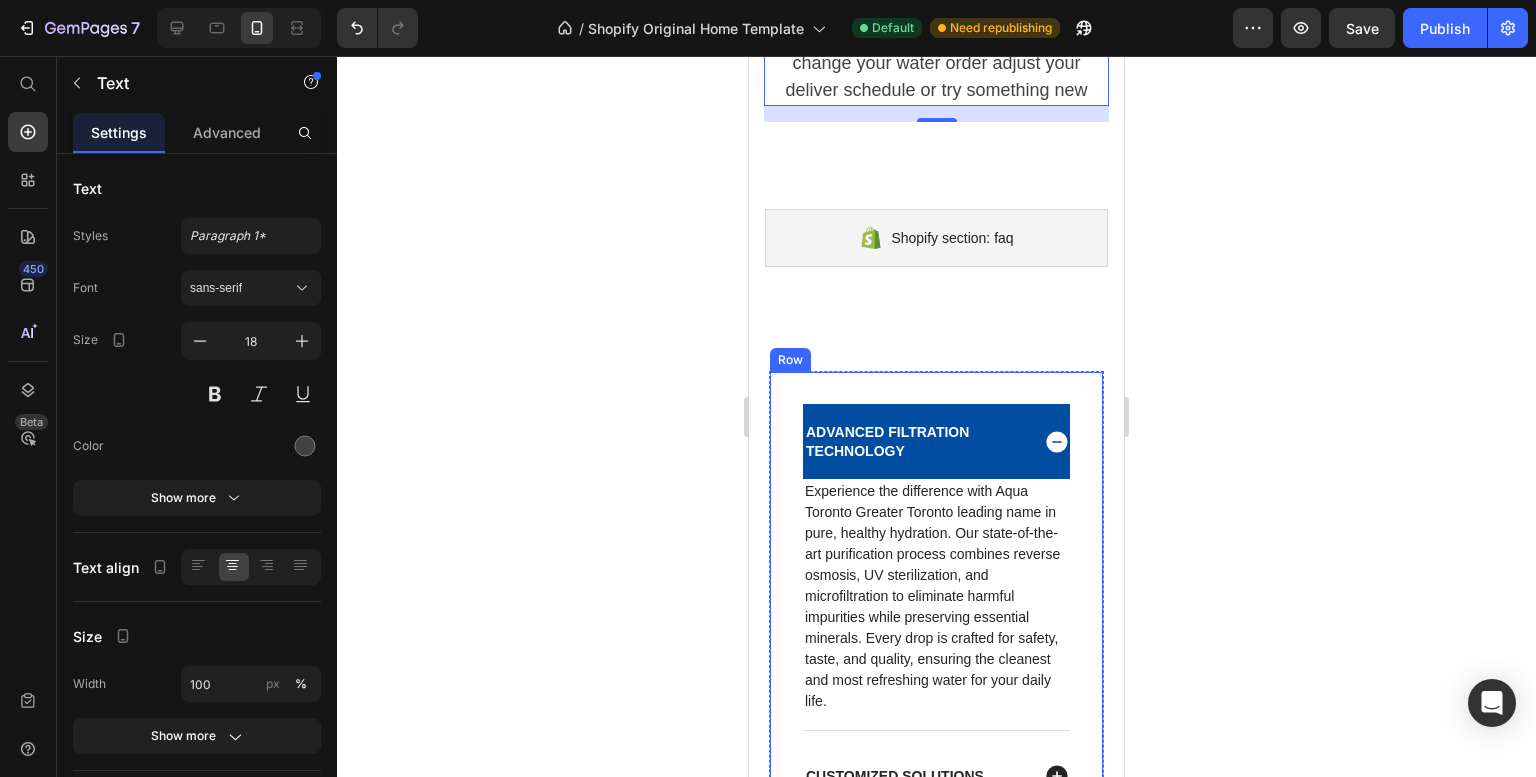 click on "Advanced Filtration Technology Experience the difference with Aqua Toronto [REGION] leading name in pure, healthy hydration. Our state-of-the-art purification process combines reverse osmosis, UV sterilization, and microfiltration to eliminate harmful impurities while preserving essential minerals. Every drop is crafted for safety, taste, and quality, ensuring the cleanest and most refreshing water for your daily life. Text Block
Customized Solutions
Delivery and Distribution Accordion Row" at bounding box center (936, 649) 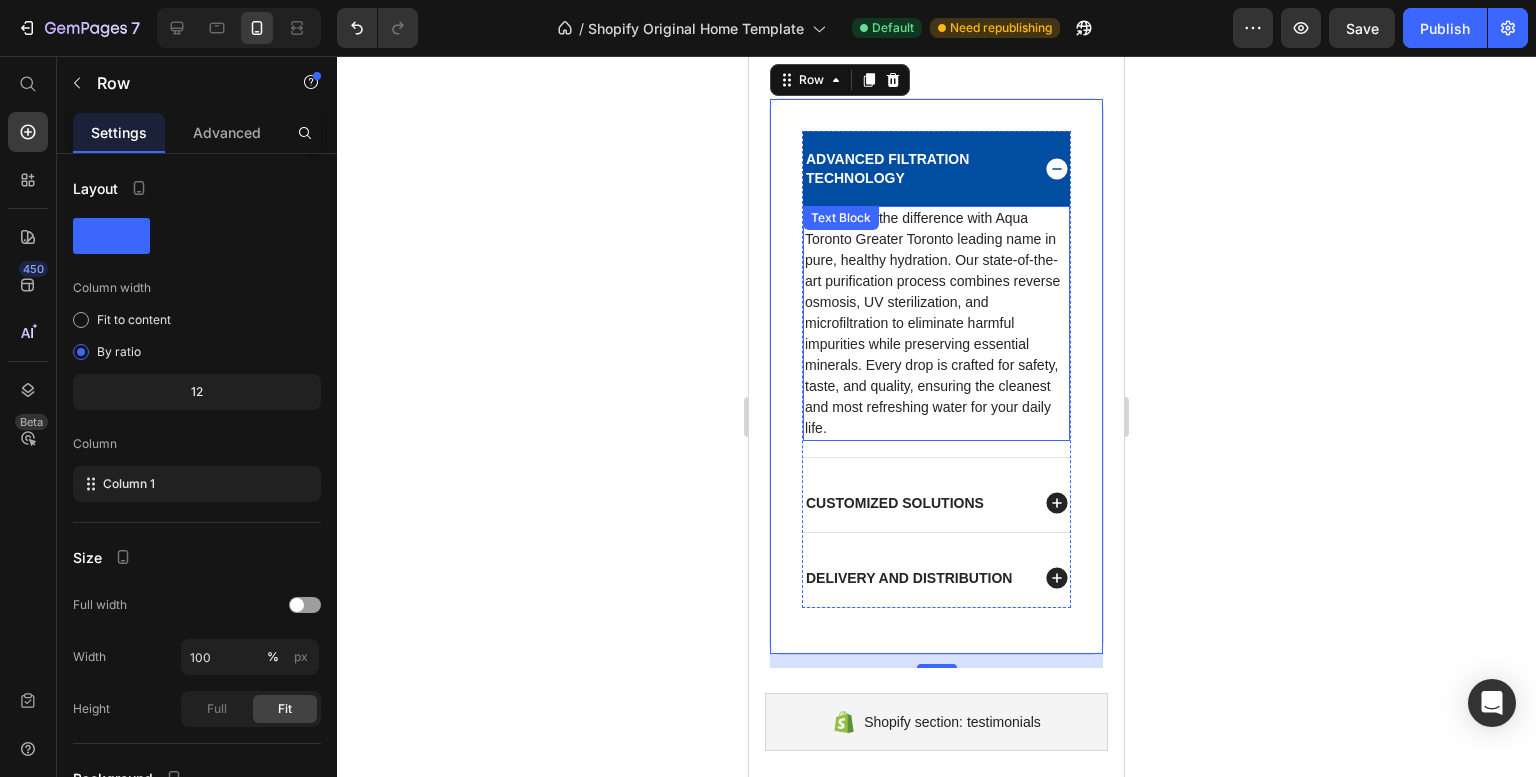 scroll, scrollTop: 3551, scrollLeft: 0, axis: vertical 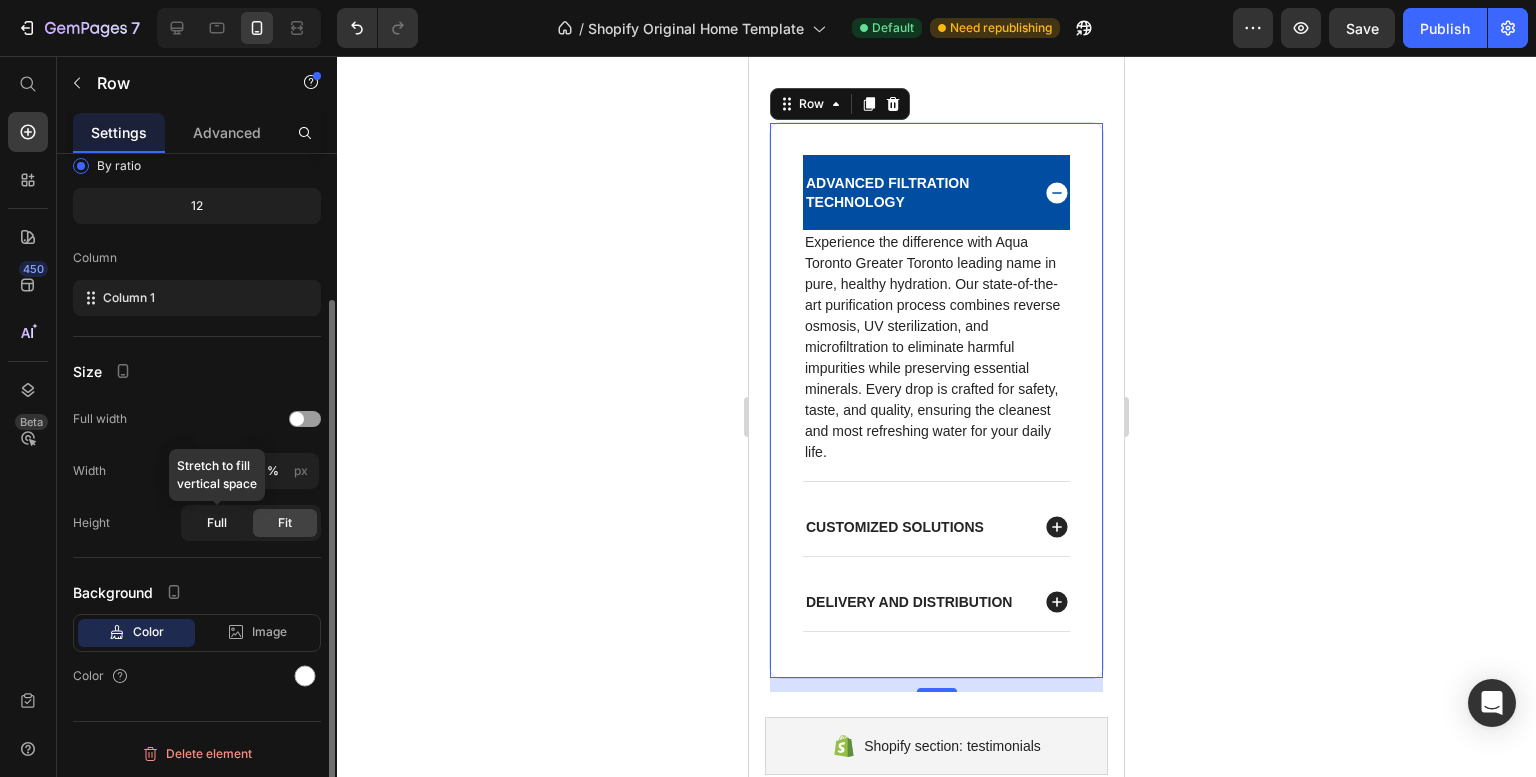 click on "Full" 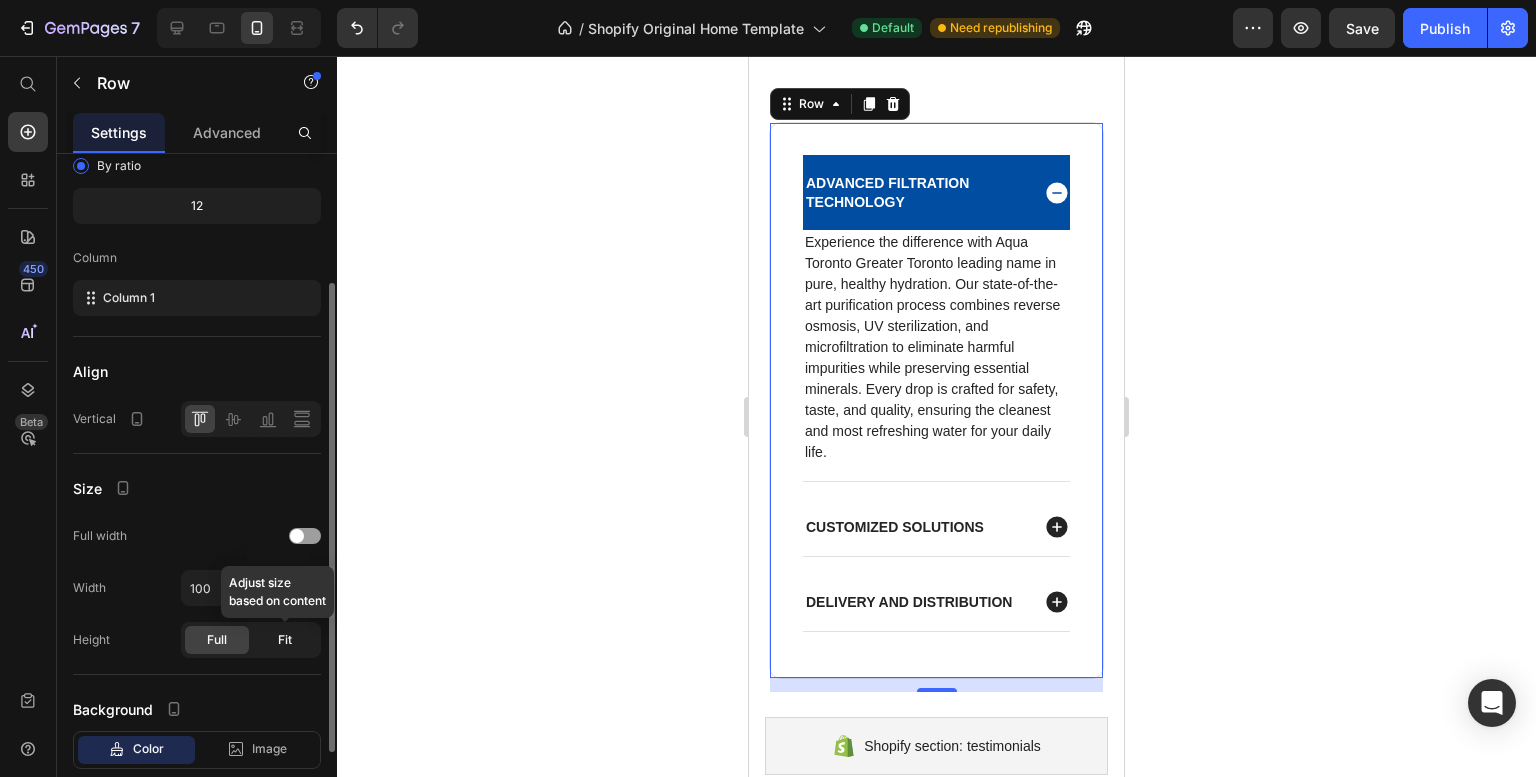 click on "Fit" 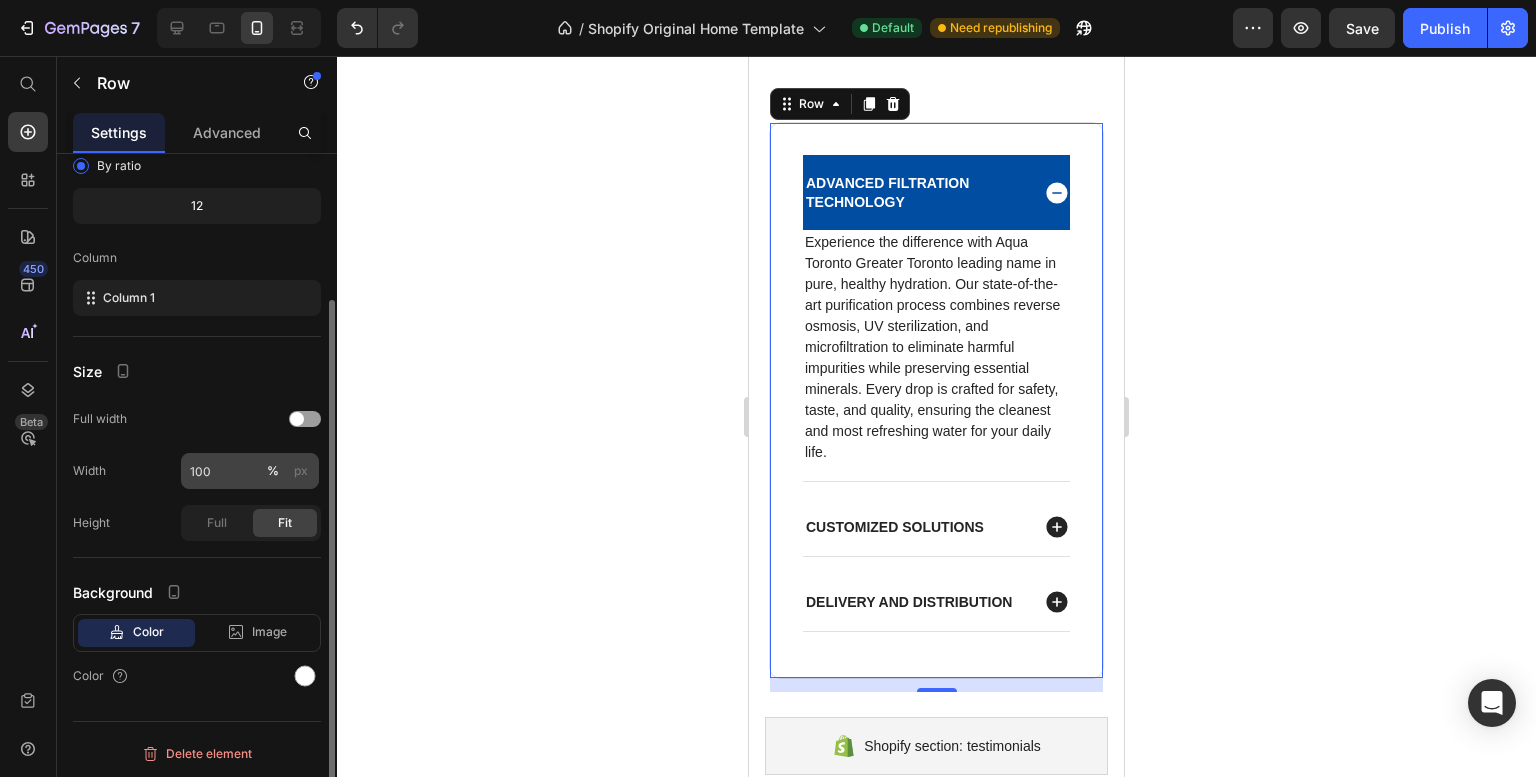 click on "% px" at bounding box center [287, 471] 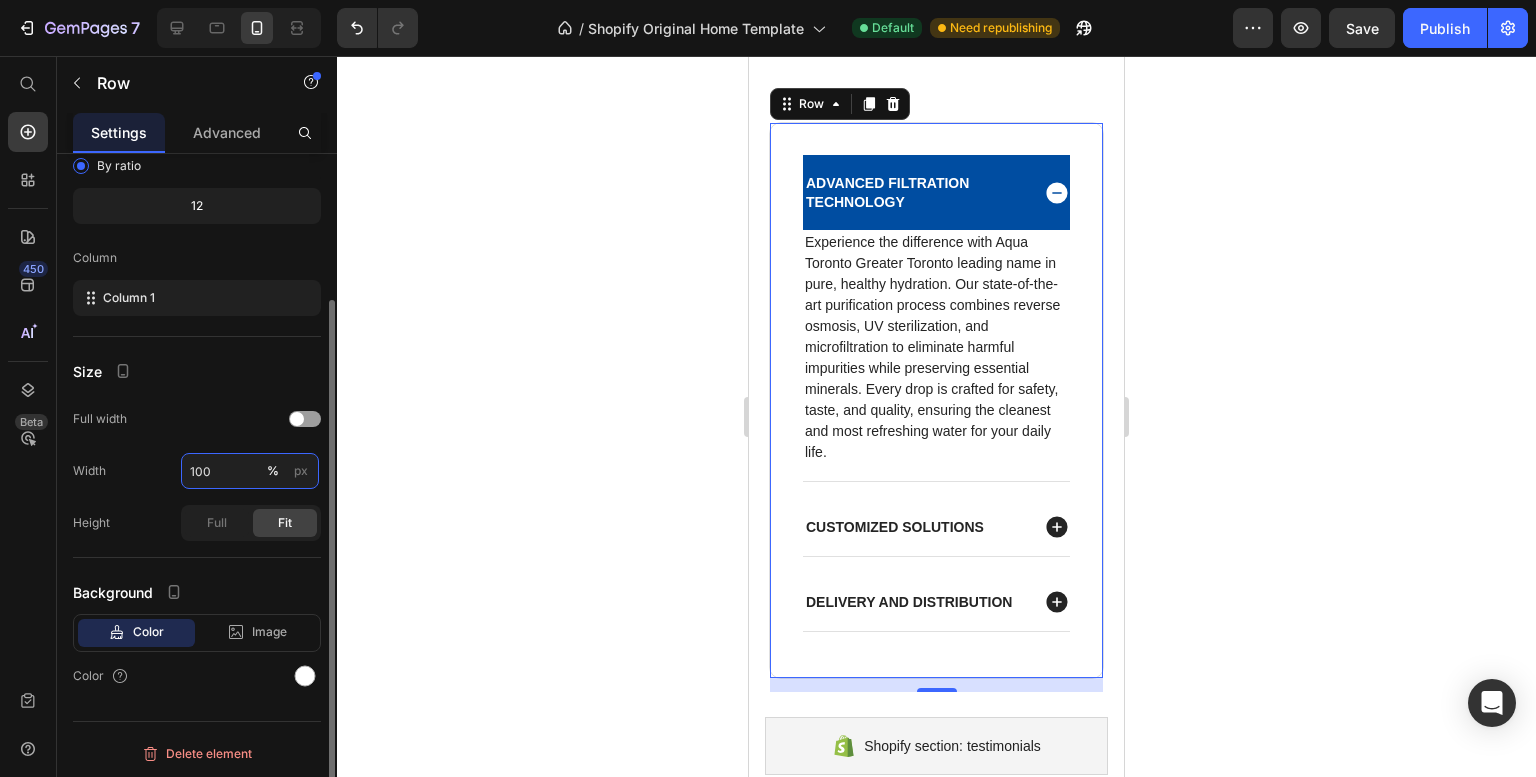 click on "100" at bounding box center [250, 471] 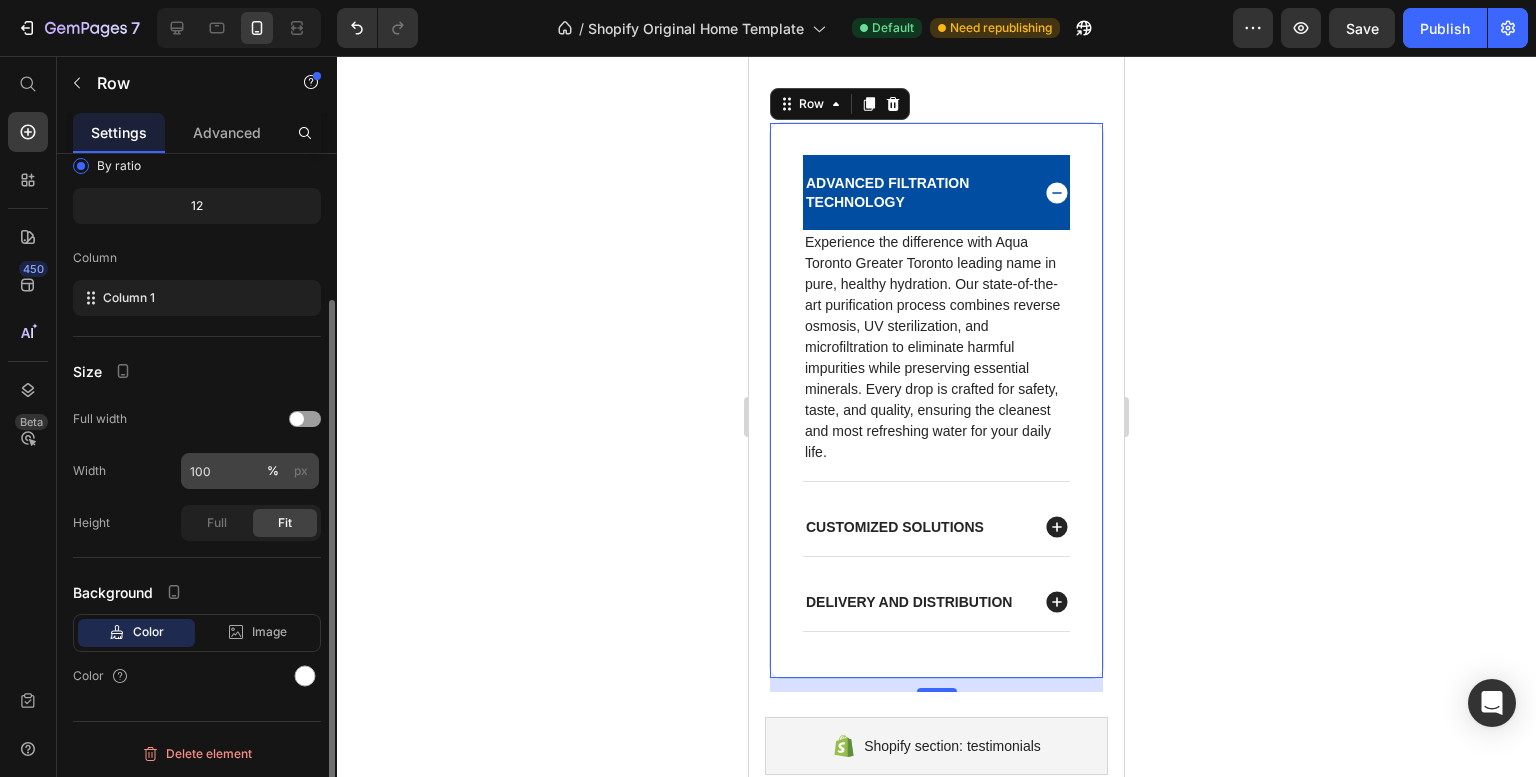click on "px" at bounding box center (301, 471) 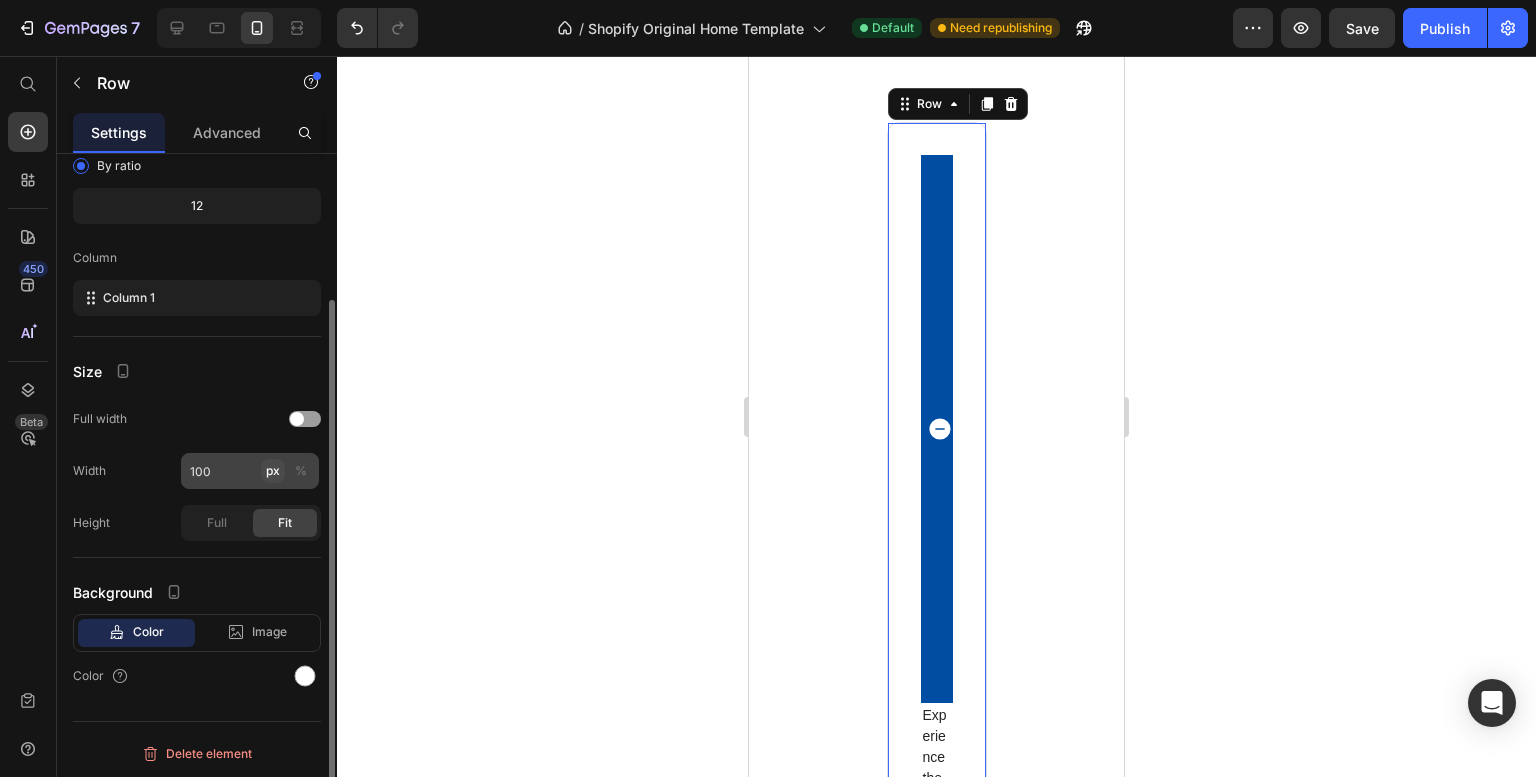 click on "px" at bounding box center [273, 471] 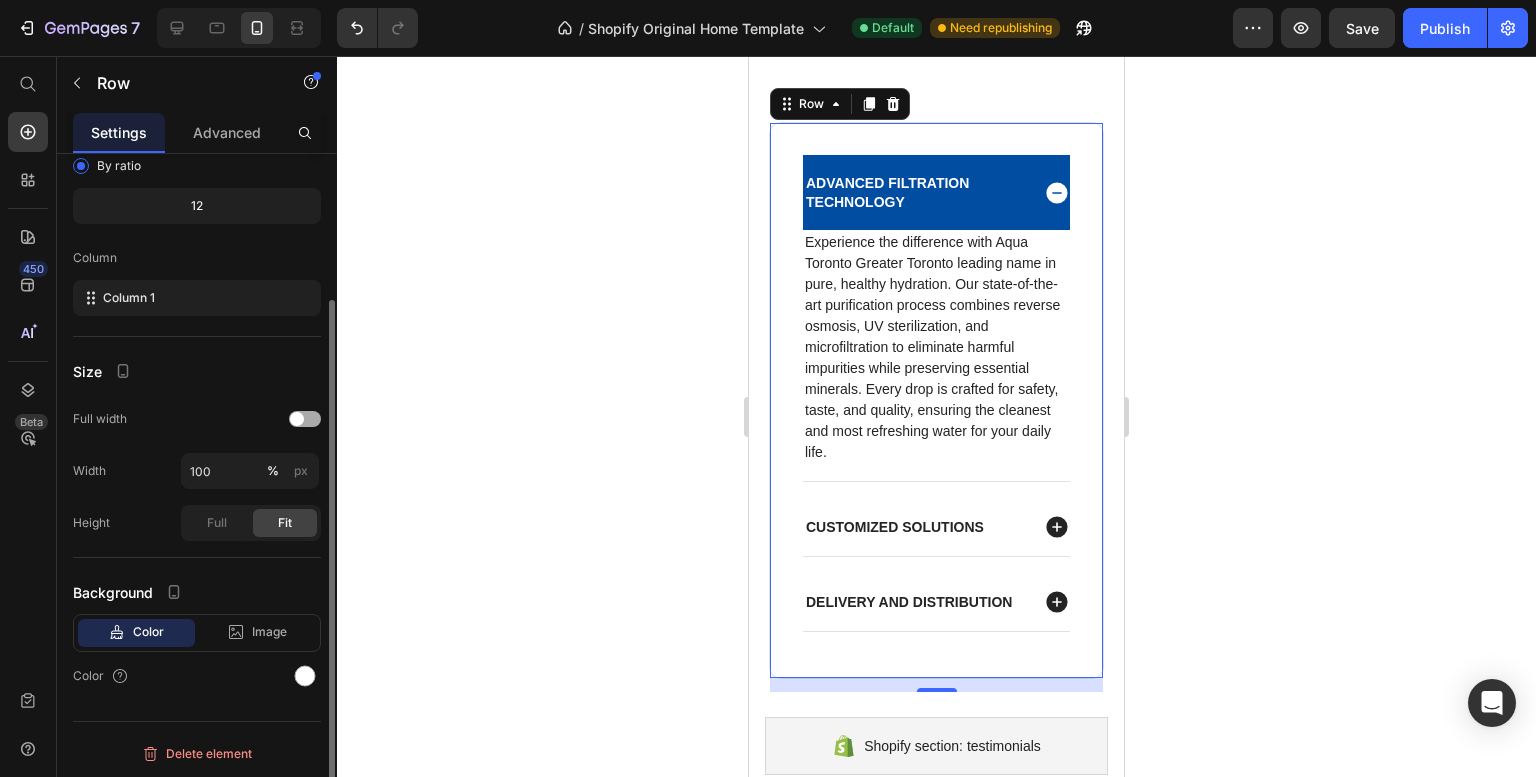 click at bounding box center (305, 419) 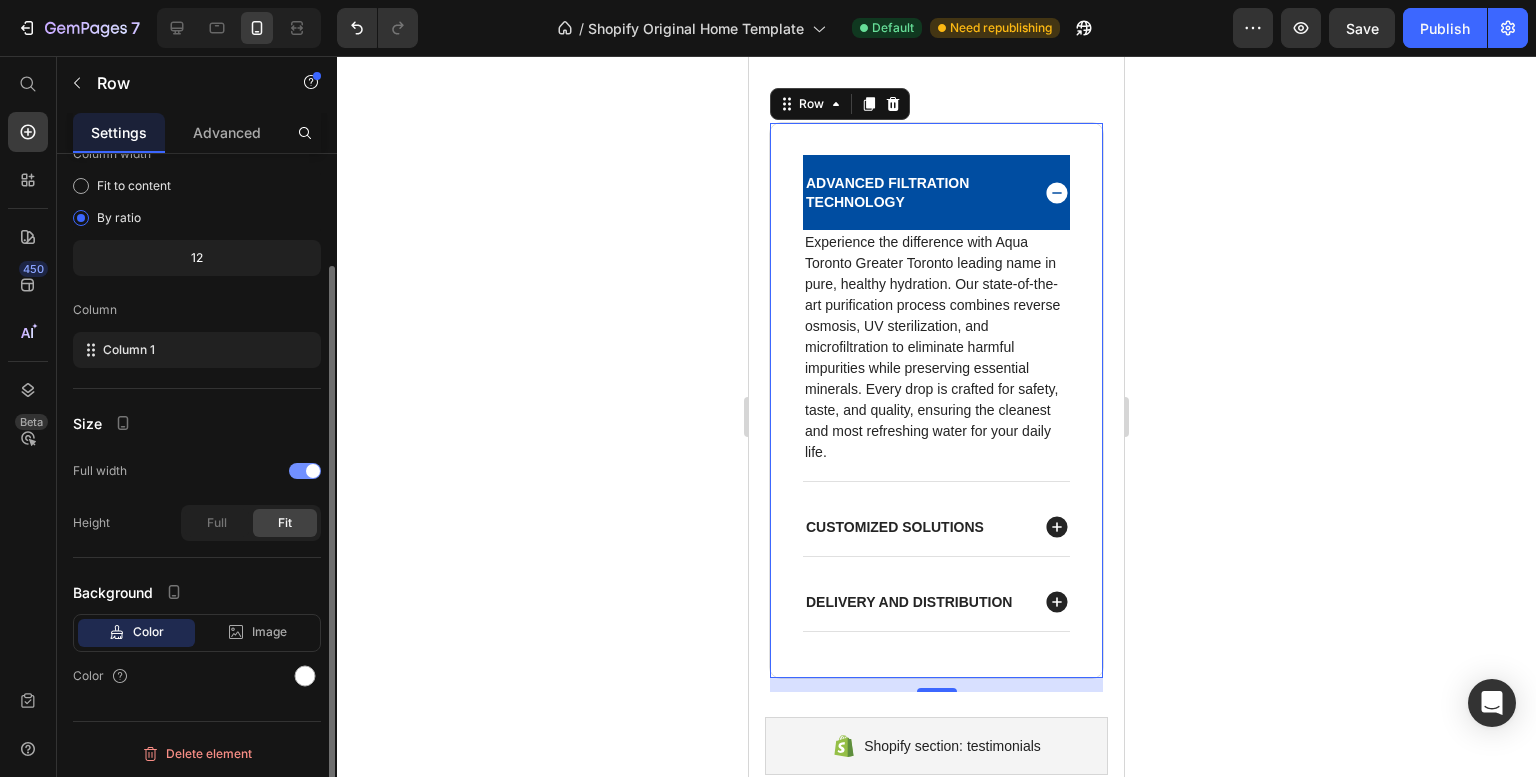 click at bounding box center (313, 471) 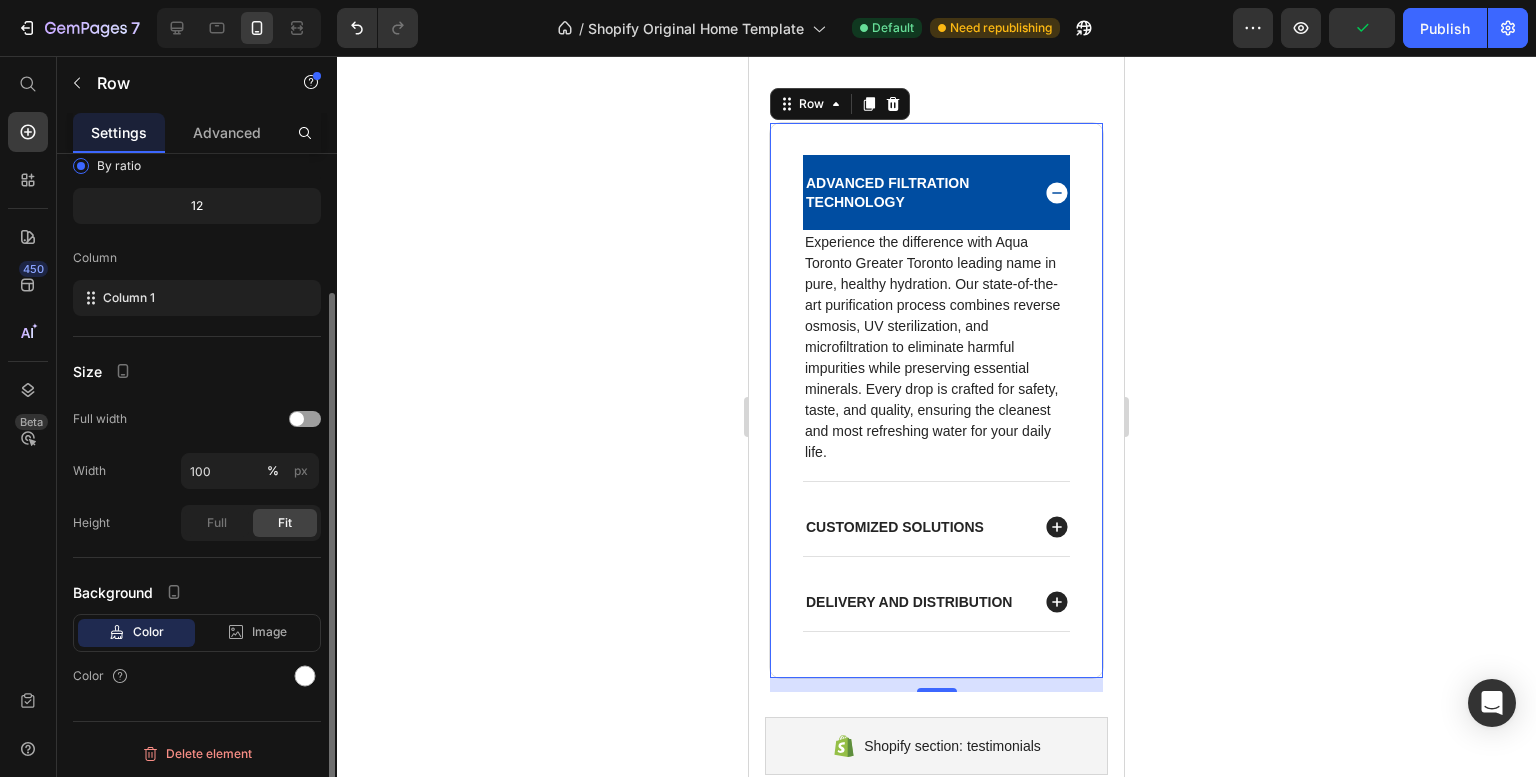 scroll, scrollTop: 0, scrollLeft: 0, axis: both 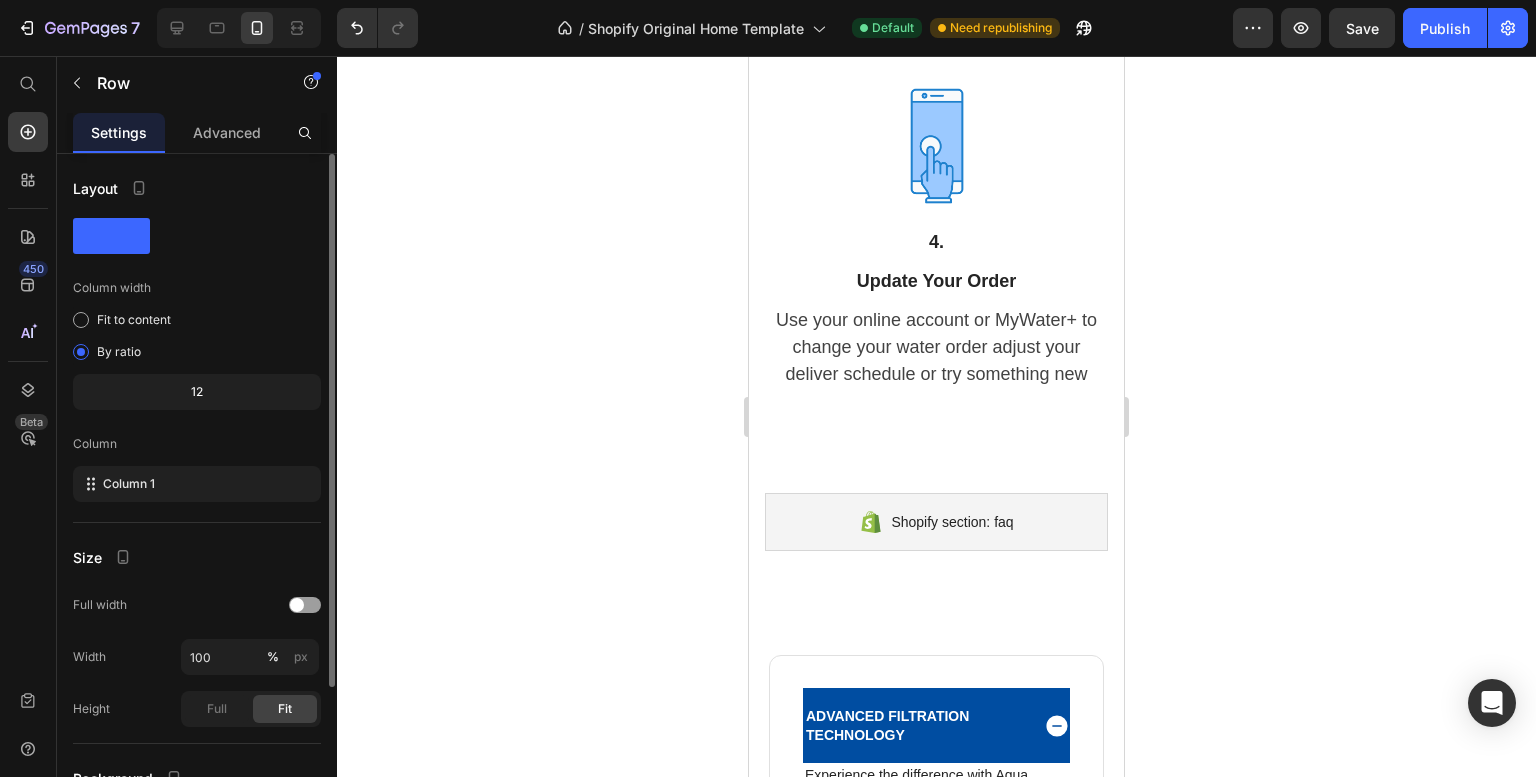 click on "12" 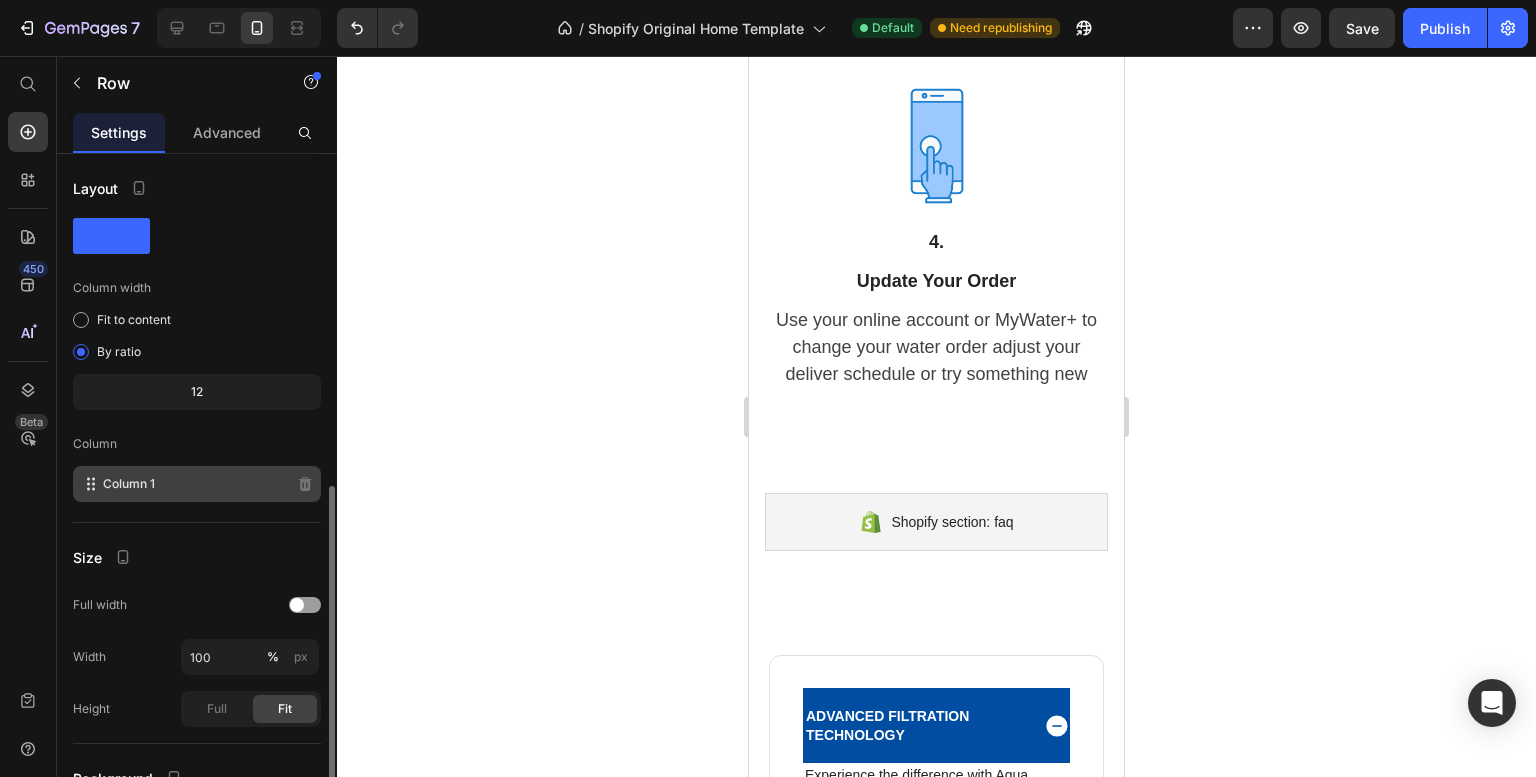 scroll, scrollTop: 186, scrollLeft: 0, axis: vertical 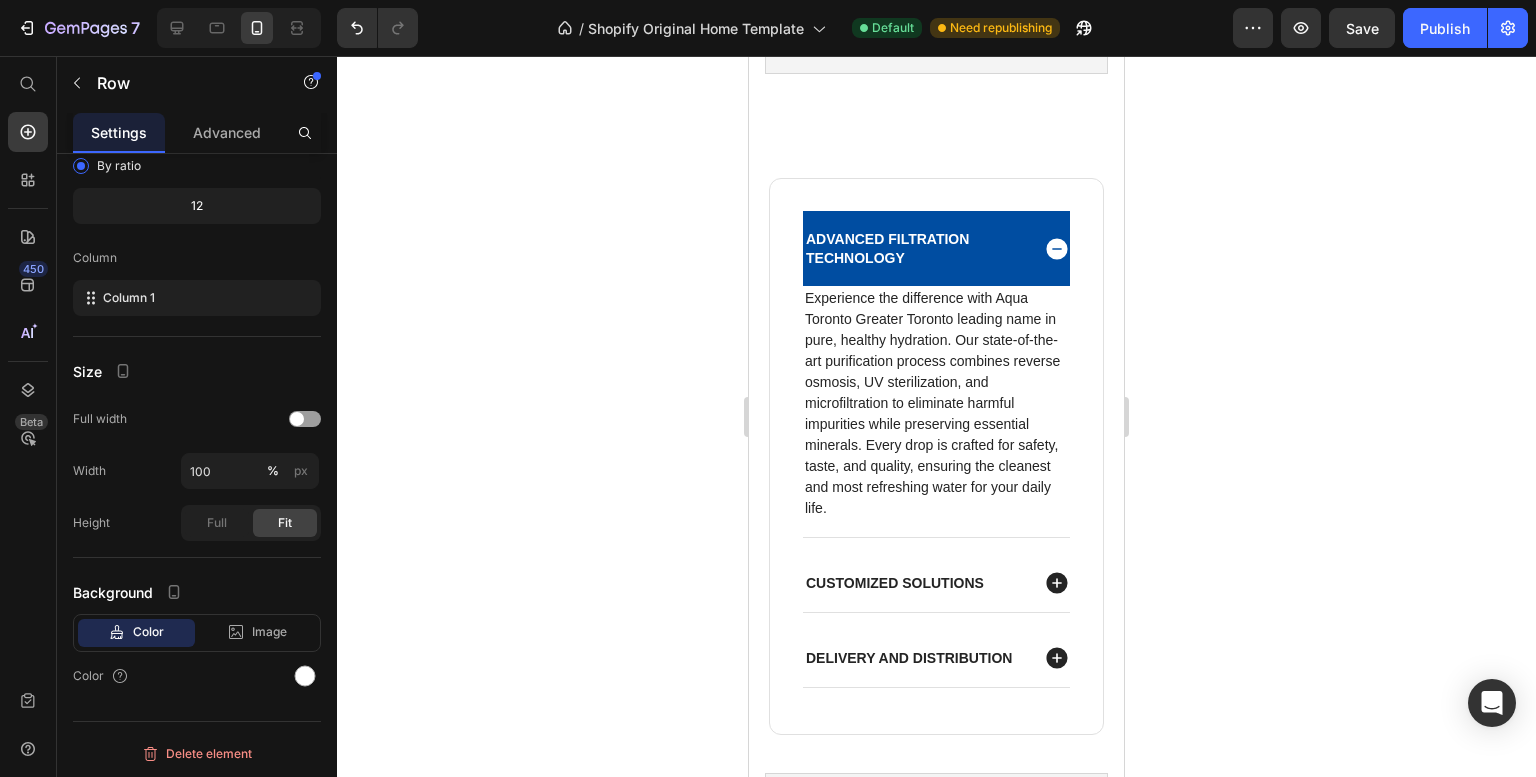 click on "Advanced Filtration Technology Experience the difference with Aqua Toronto [REGION] leading name in pure, healthy hydration. Our state-of-the-art purification process combines reverse osmosis, UV sterilization, and microfiltration to eliminate harmful impurities while preserving essential minerals. Every drop is crafted for safety, taste, and quality, ensuring the cleanest and most refreshing water for your daily life. Text Block
Customized Solutions
Delivery and Distribution Accordion Row" at bounding box center [936, 456] 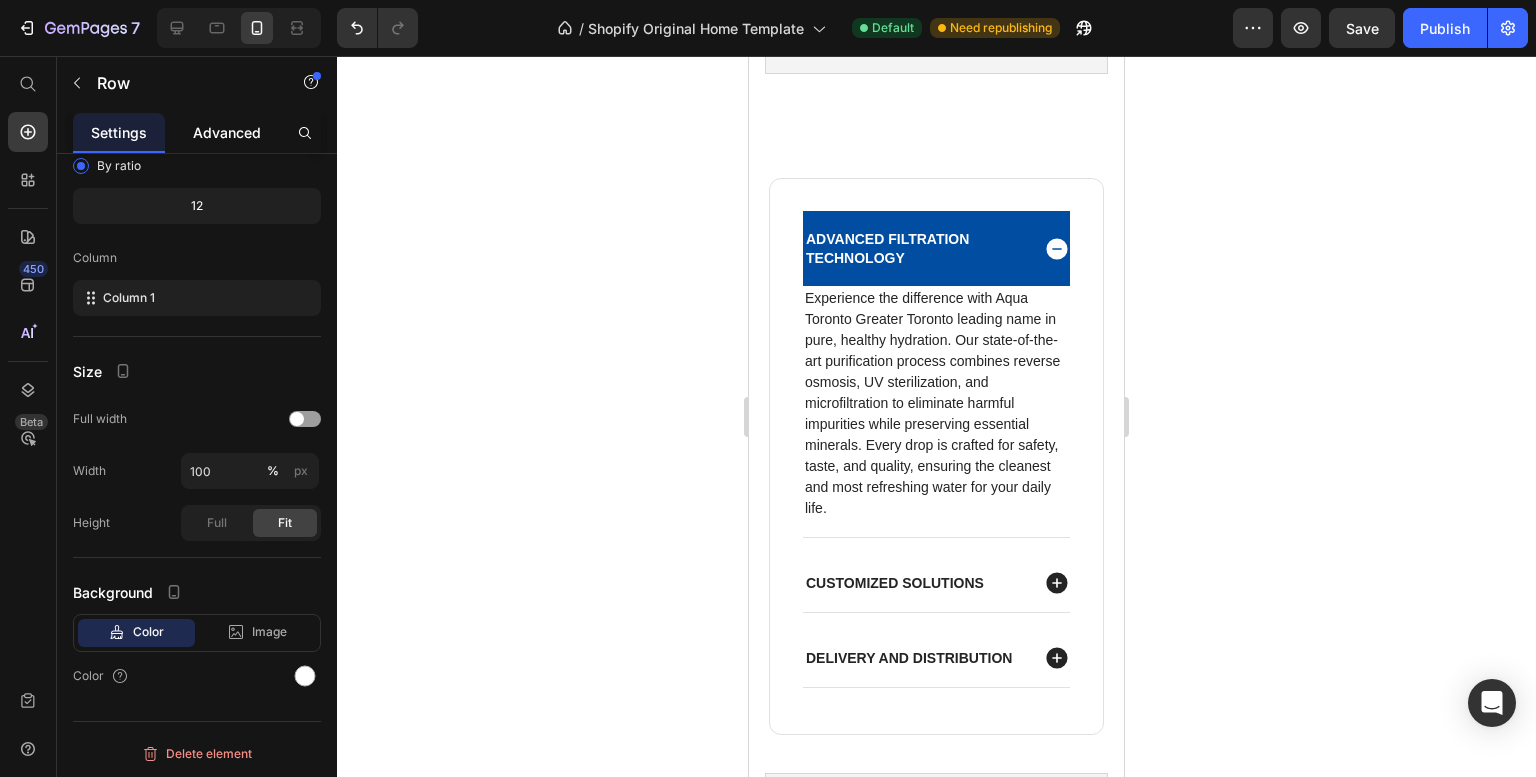 click on "Advanced" 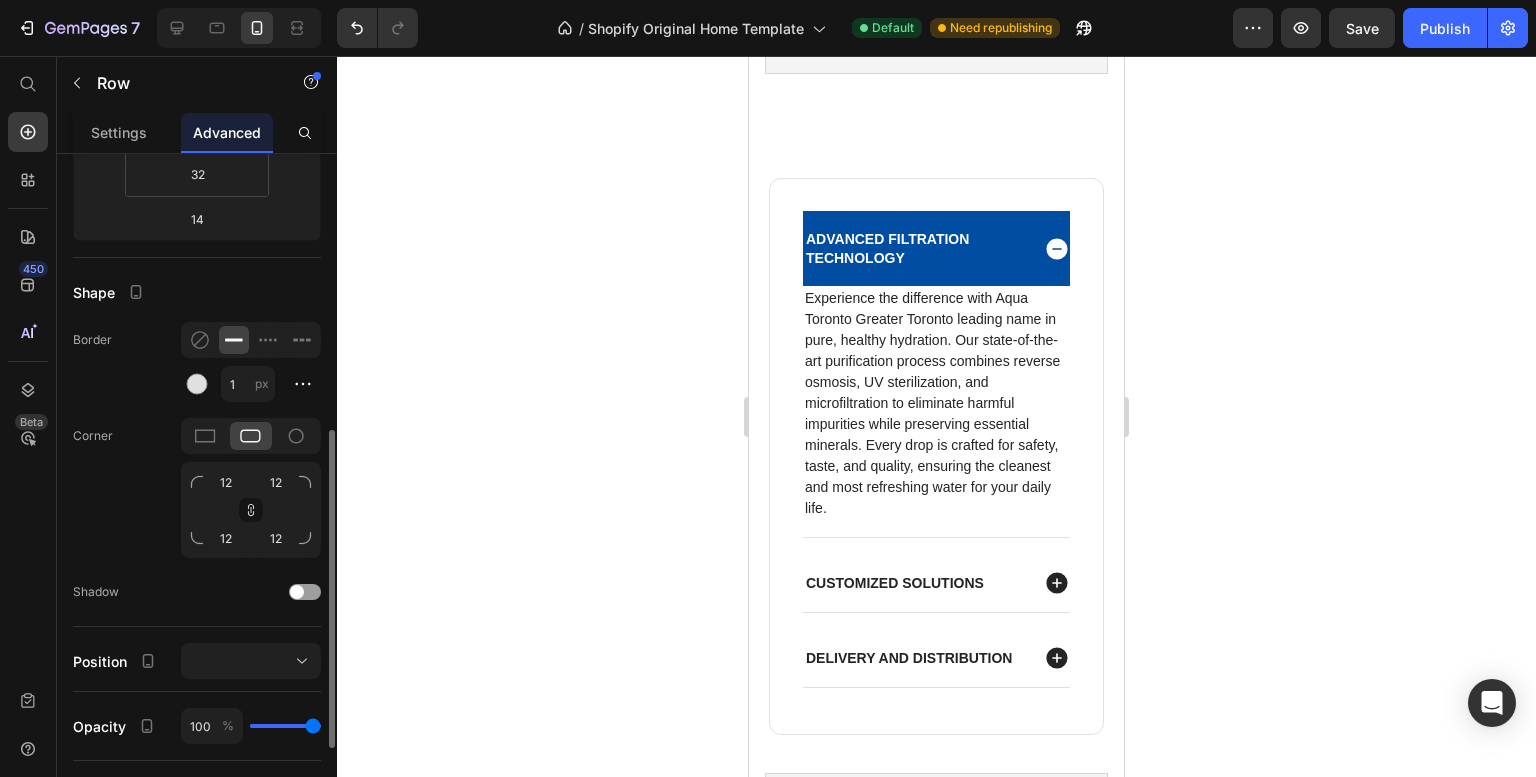 scroll, scrollTop: 460, scrollLeft: 0, axis: vertical 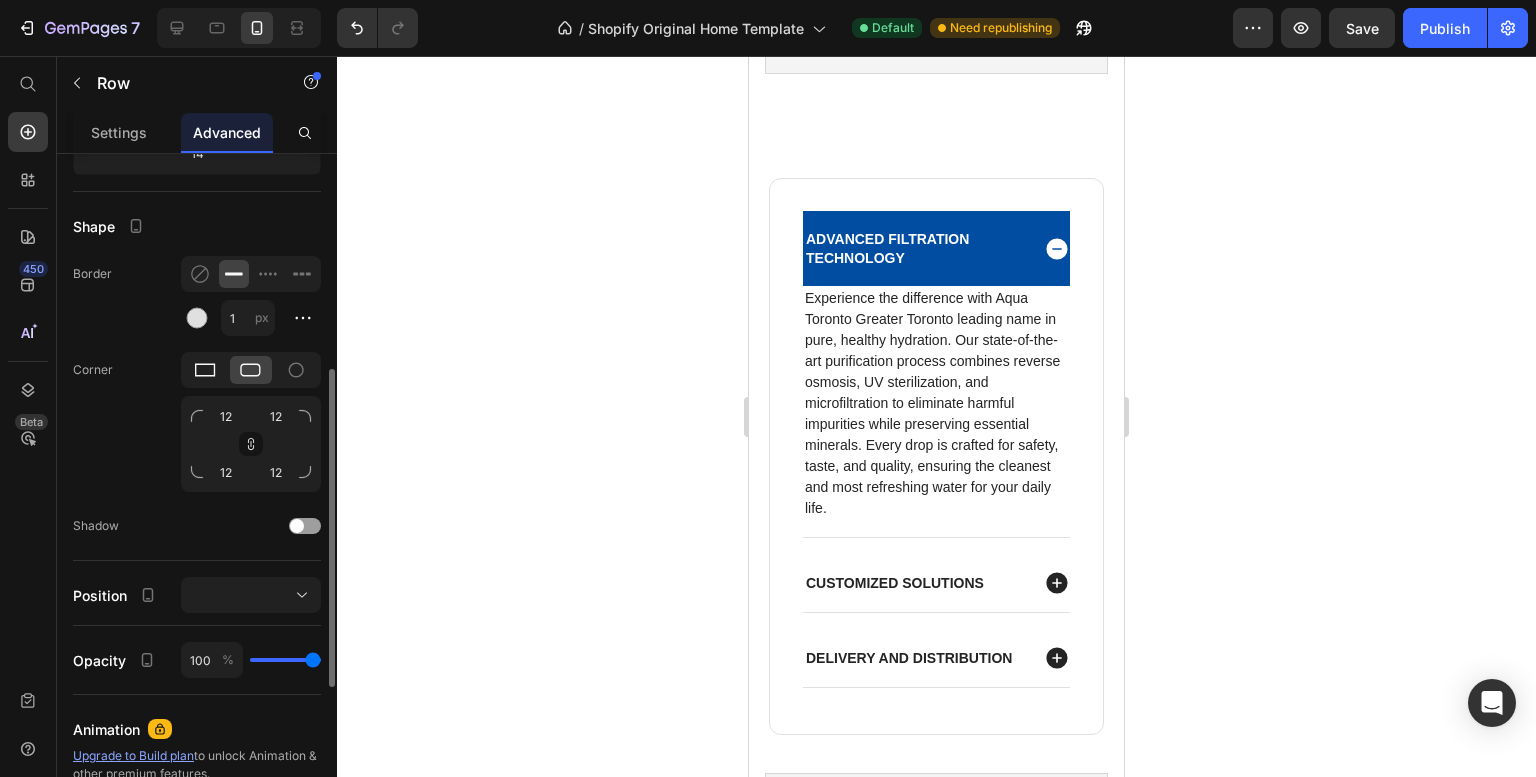 click 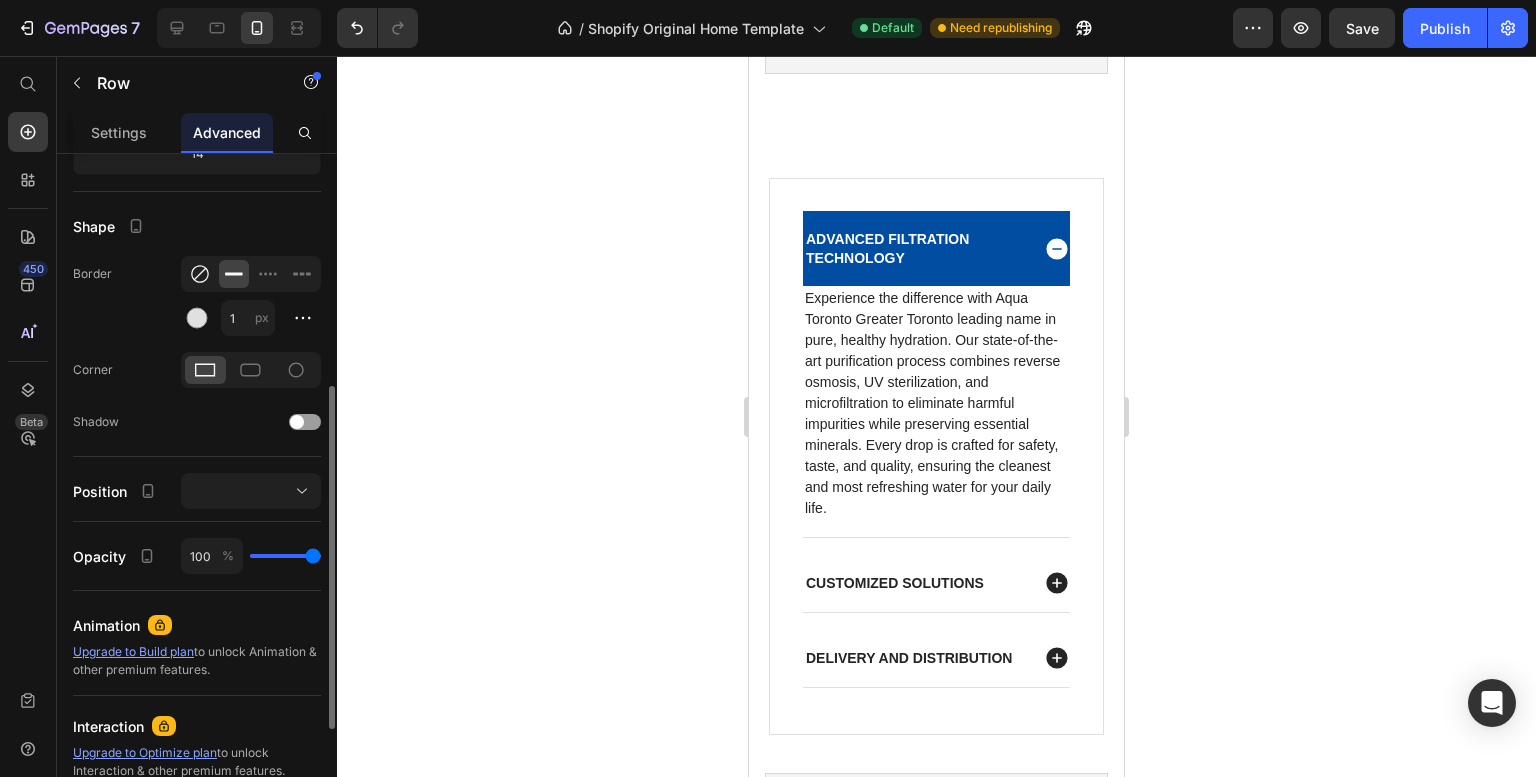 click 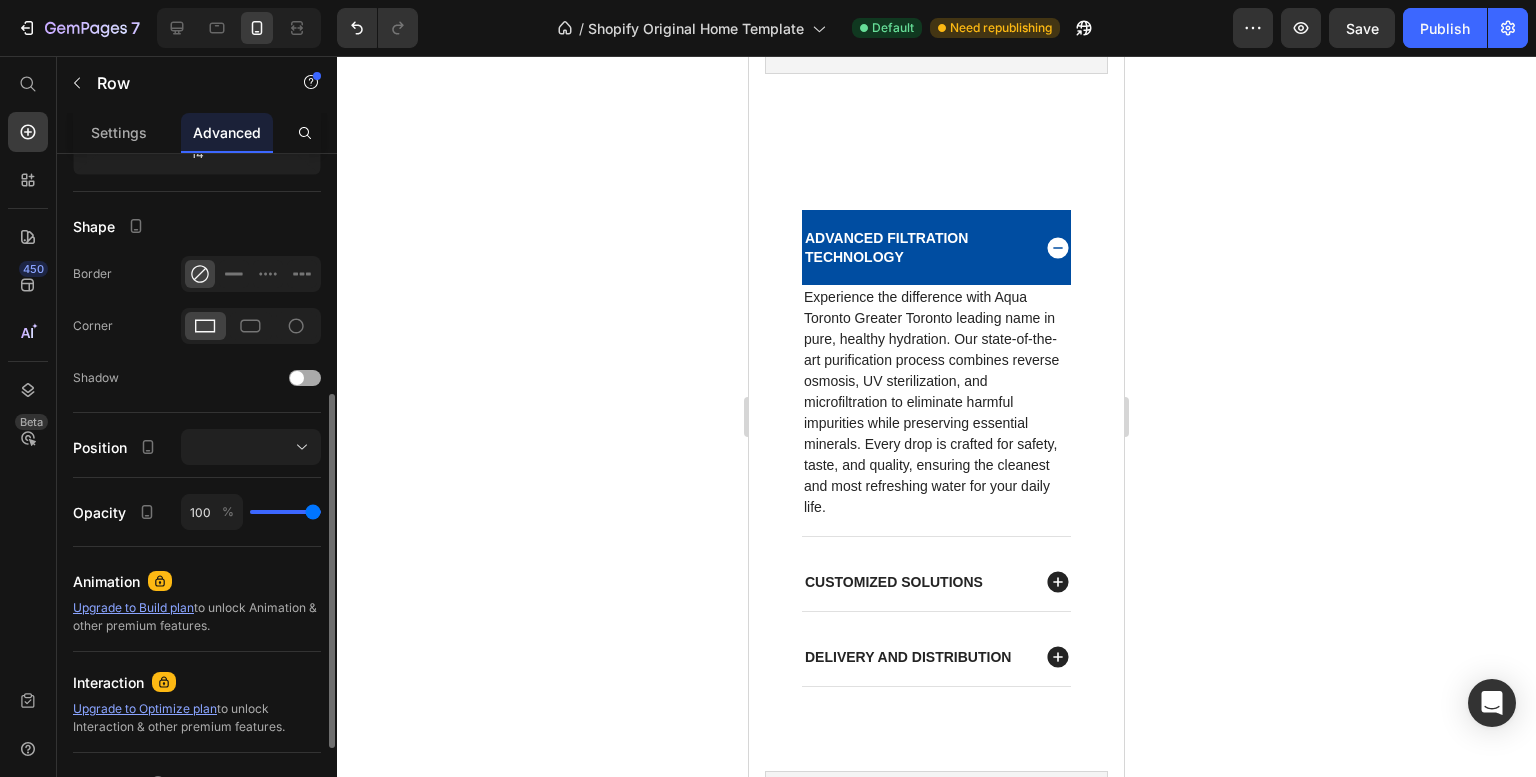 click at bounding box center (305, 378) 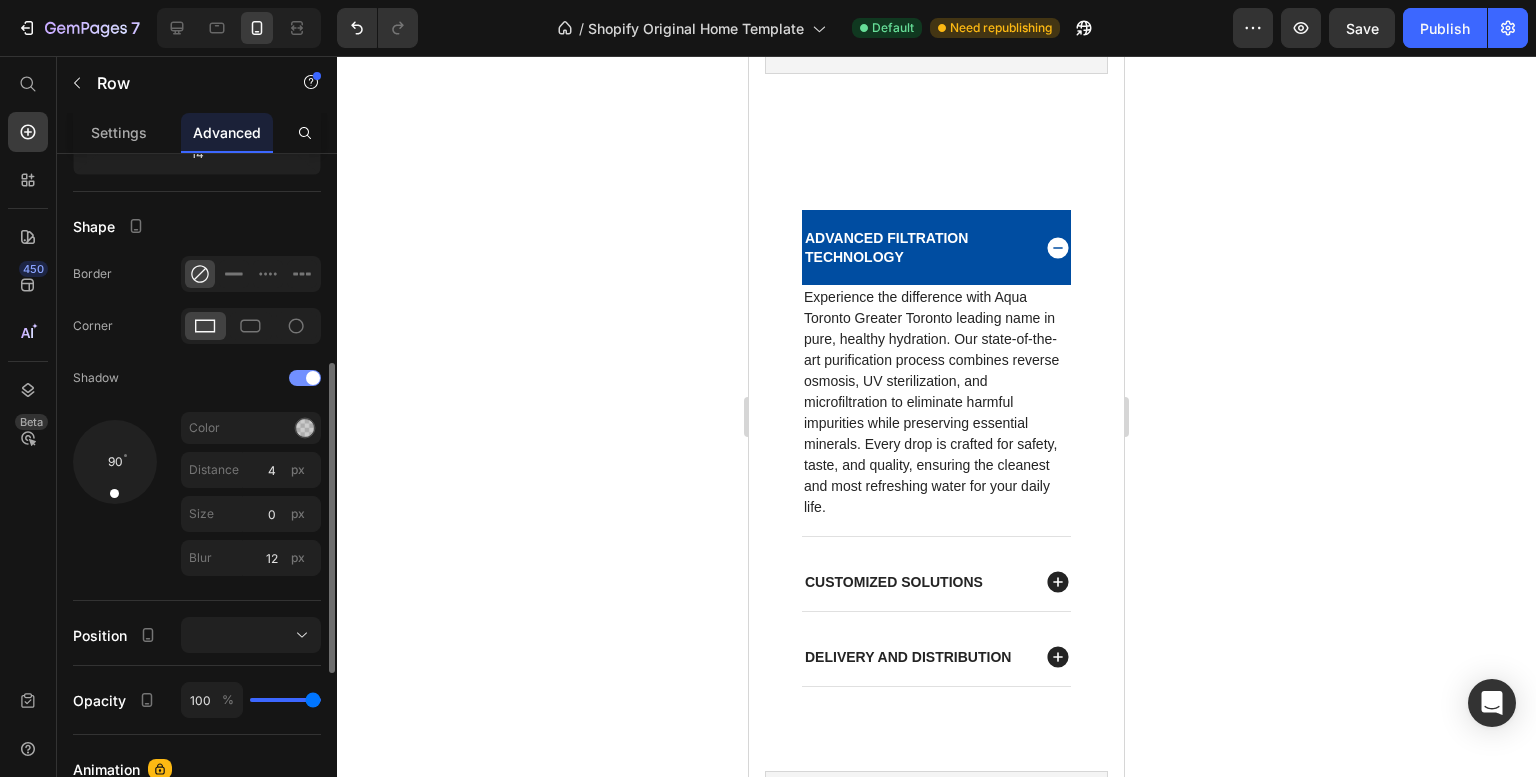 click at bounding box center (305, 378) 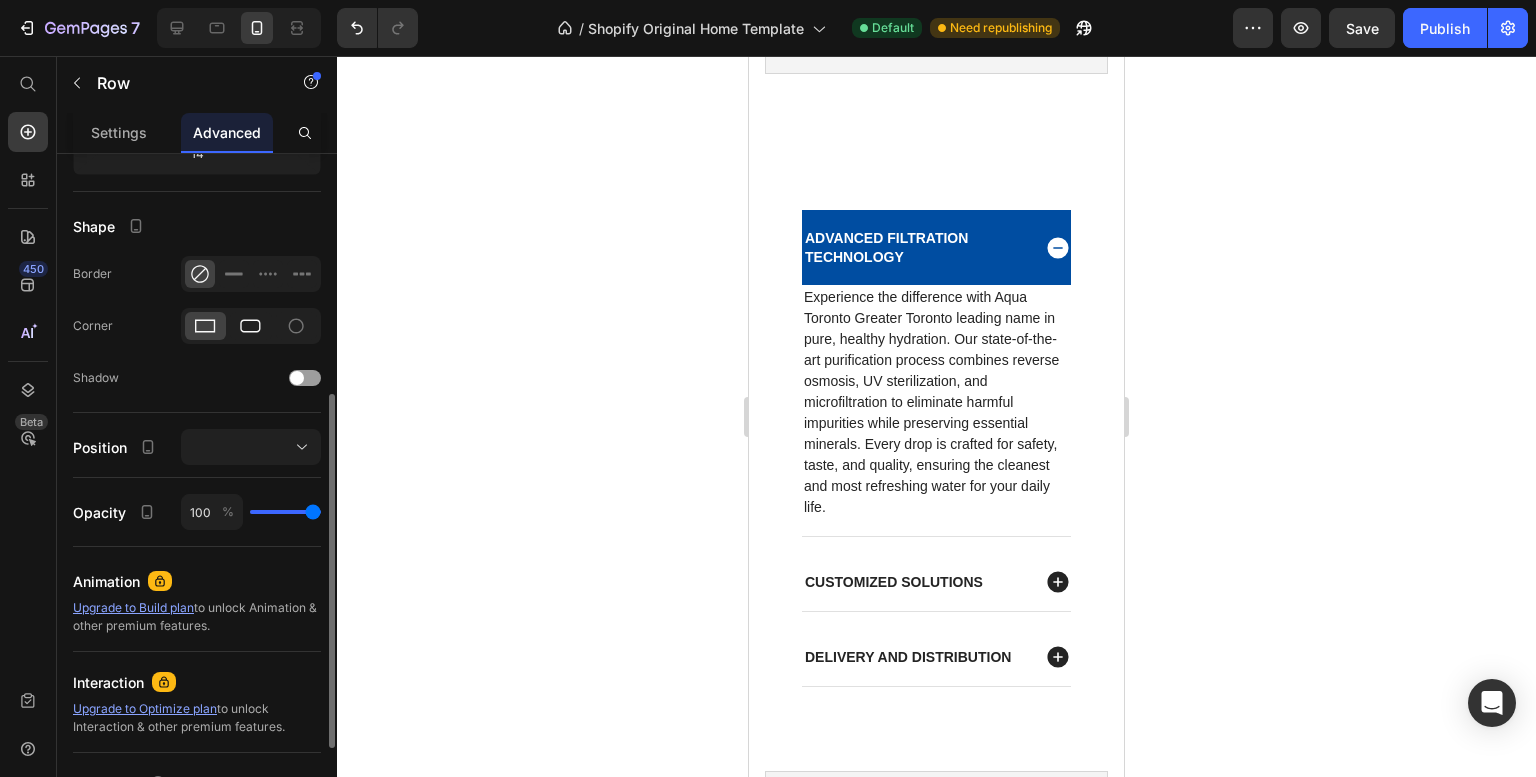 click 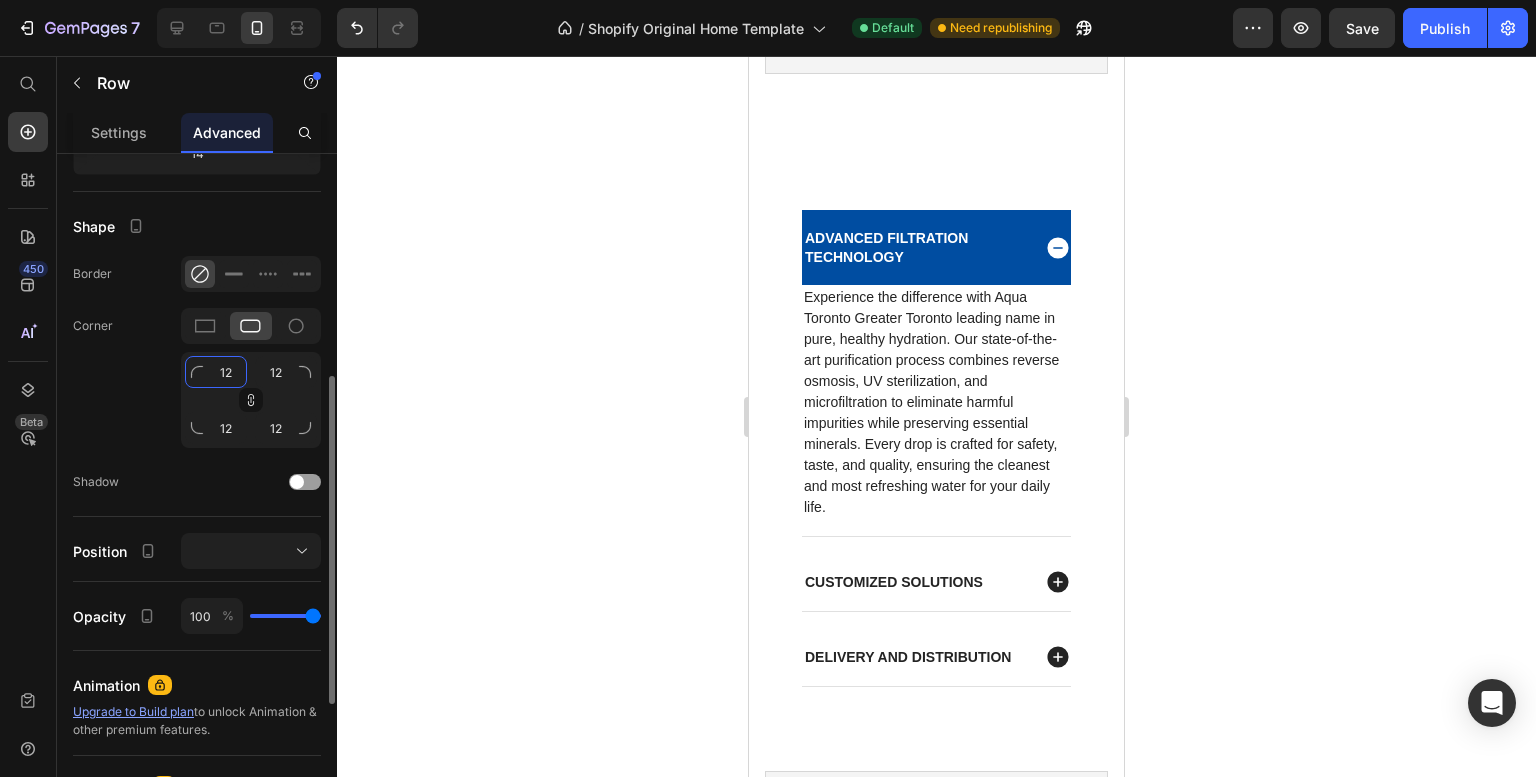 click on "12" 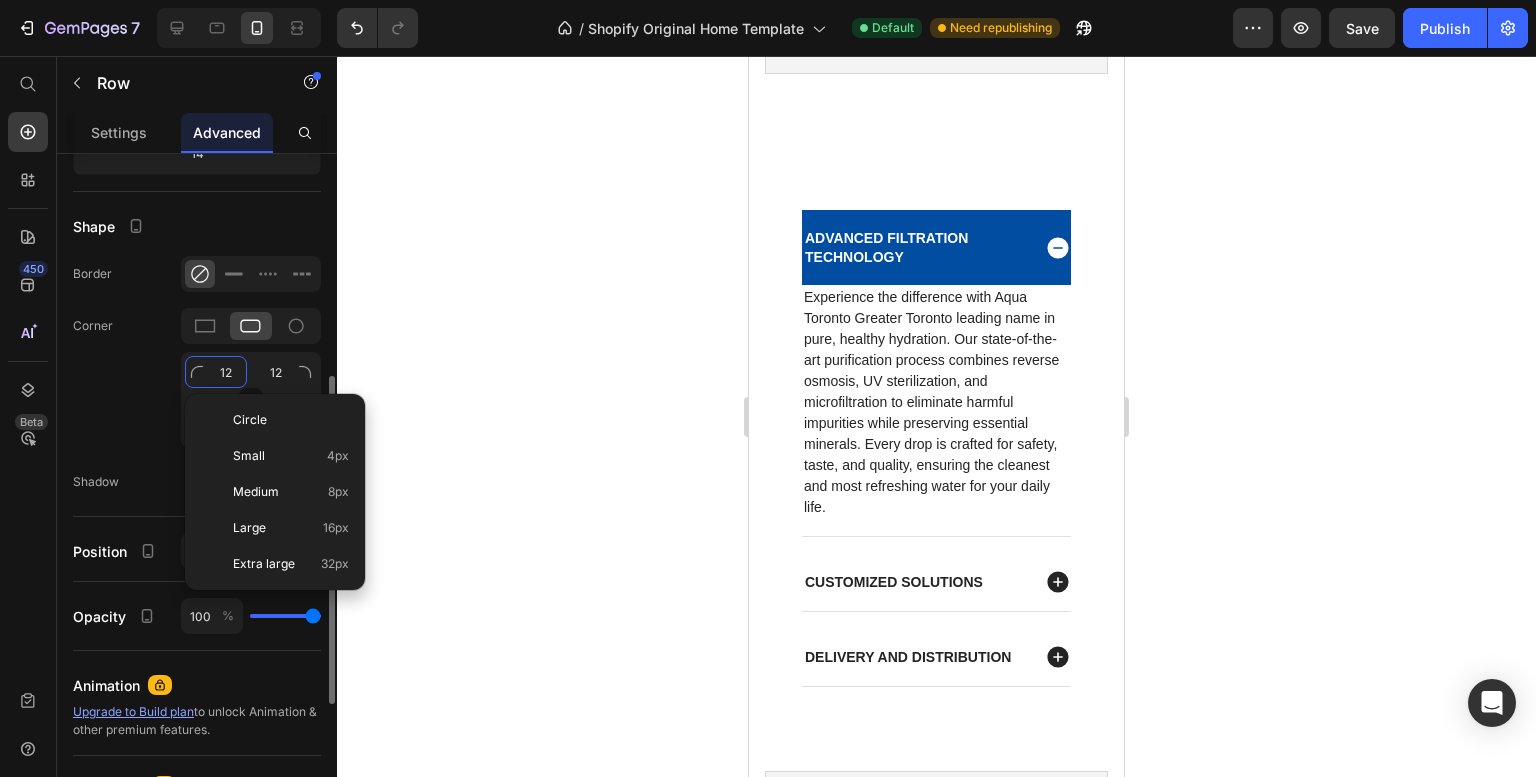 type on "13" 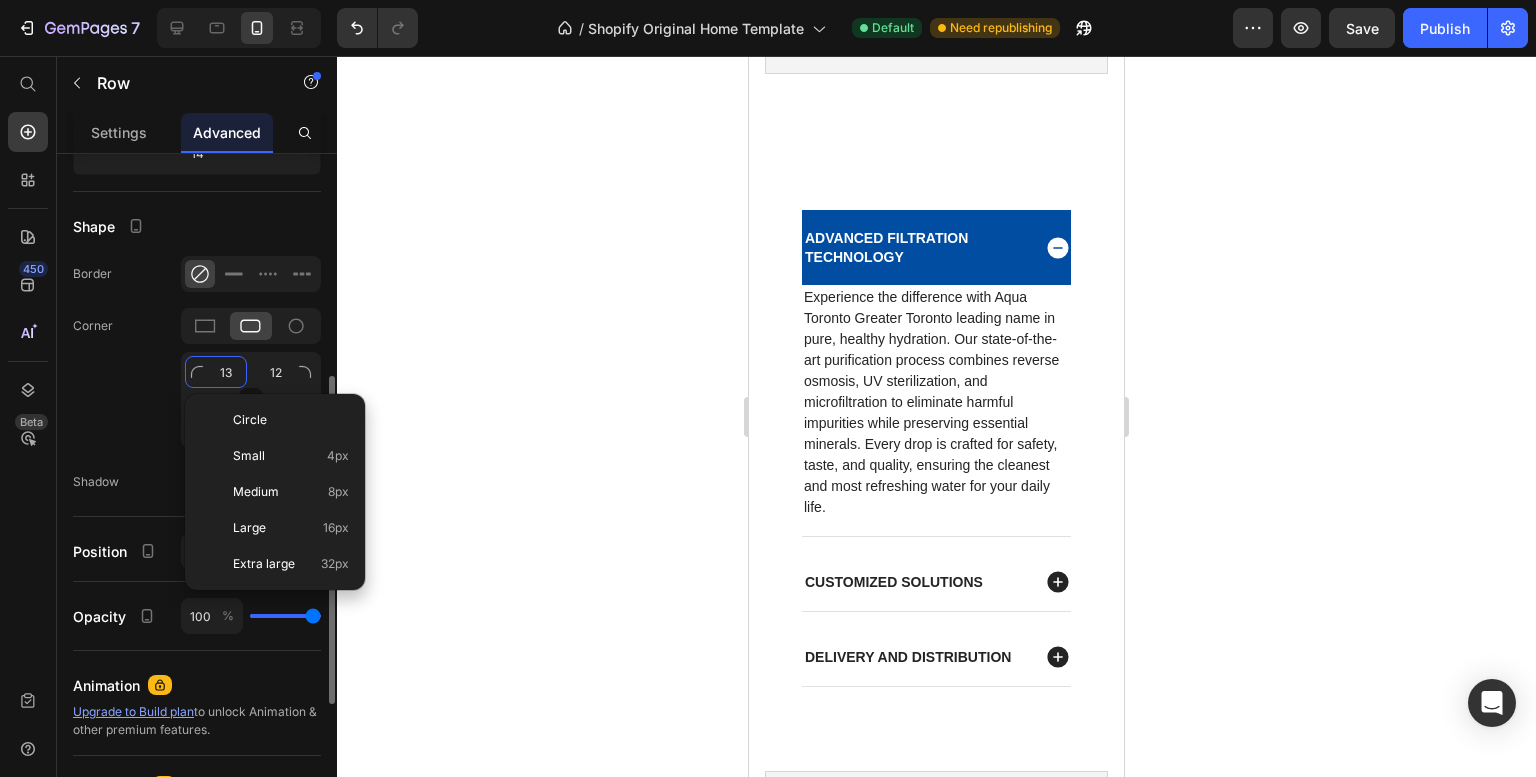 type on "13" 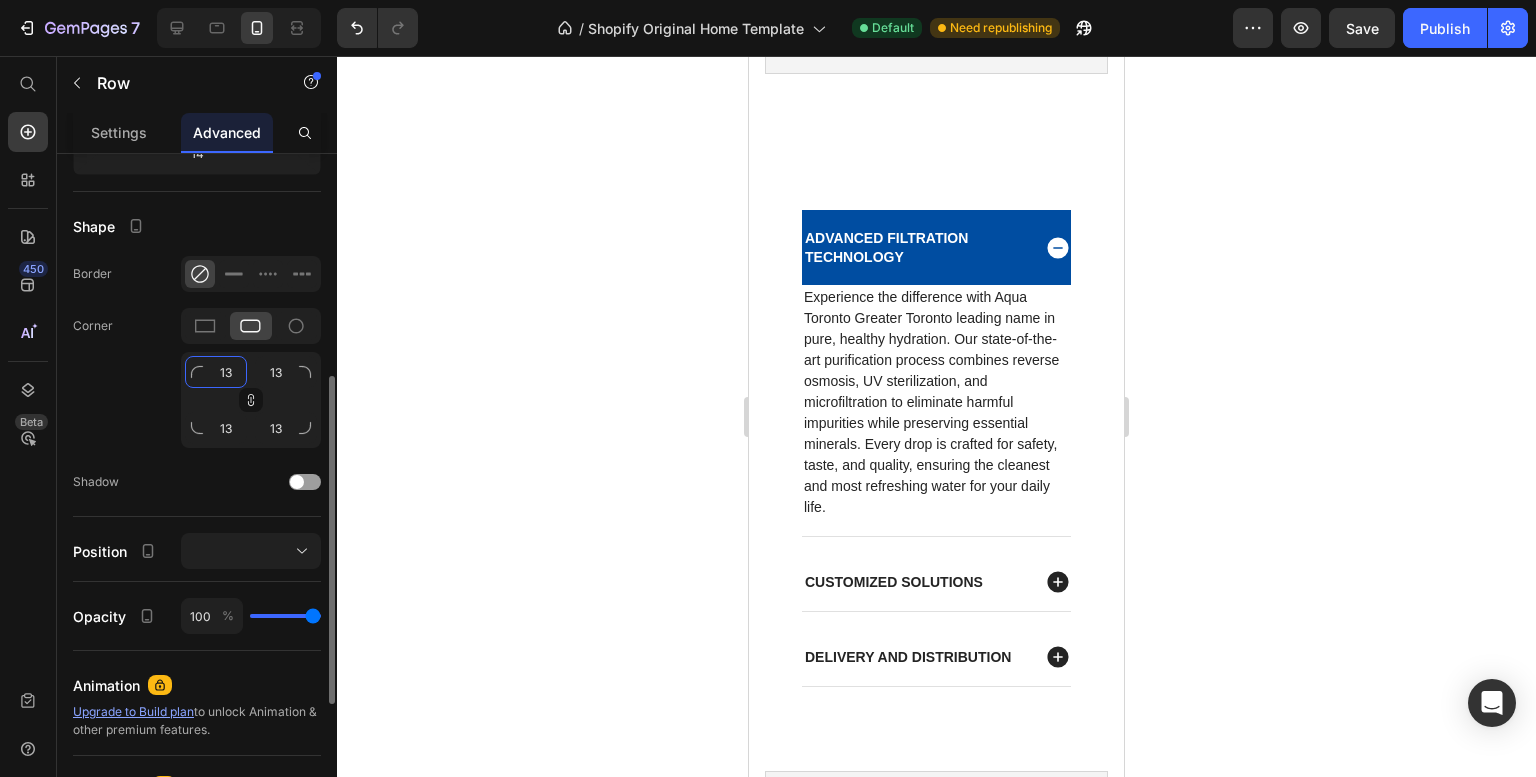 type on "14" 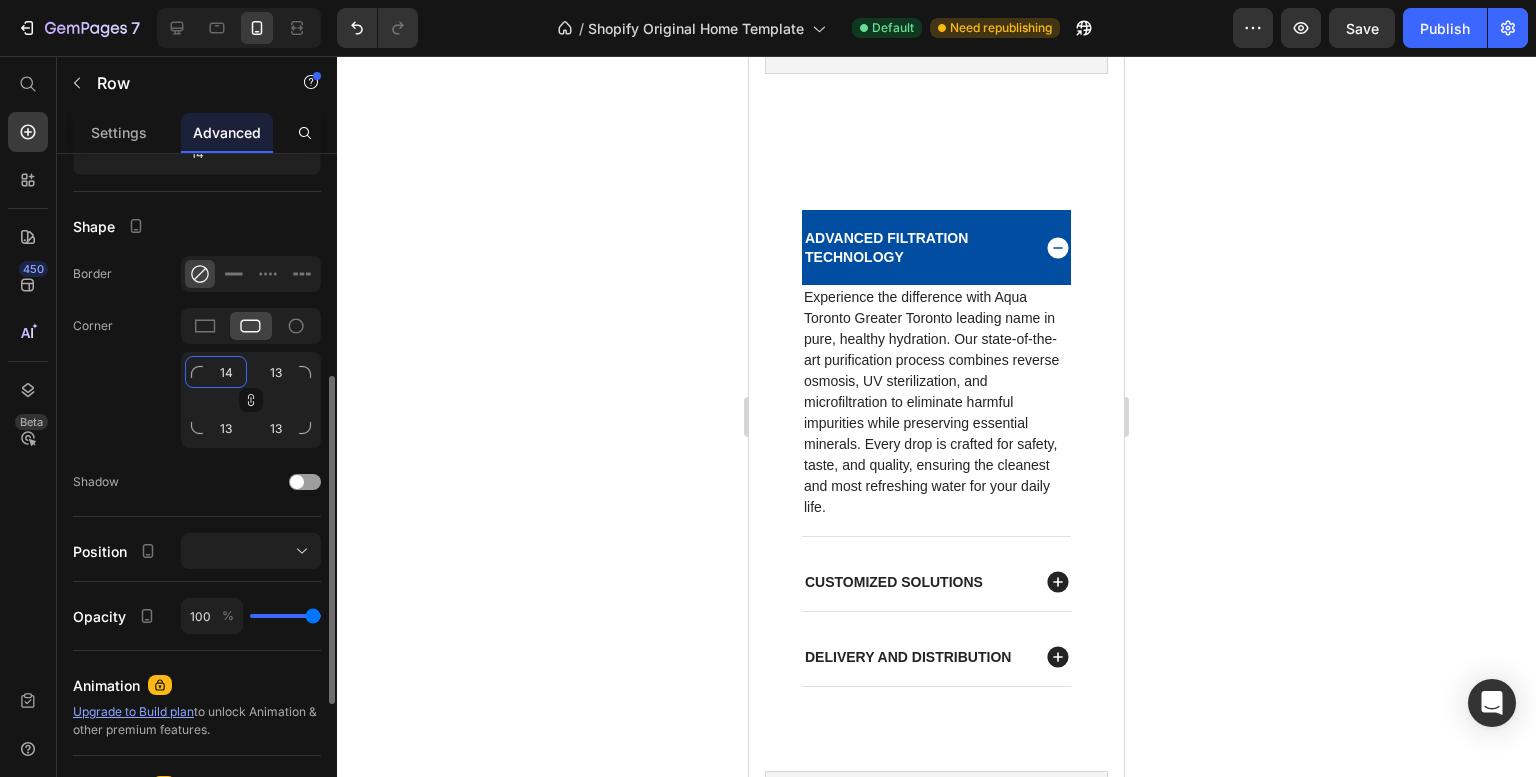 type on "14" 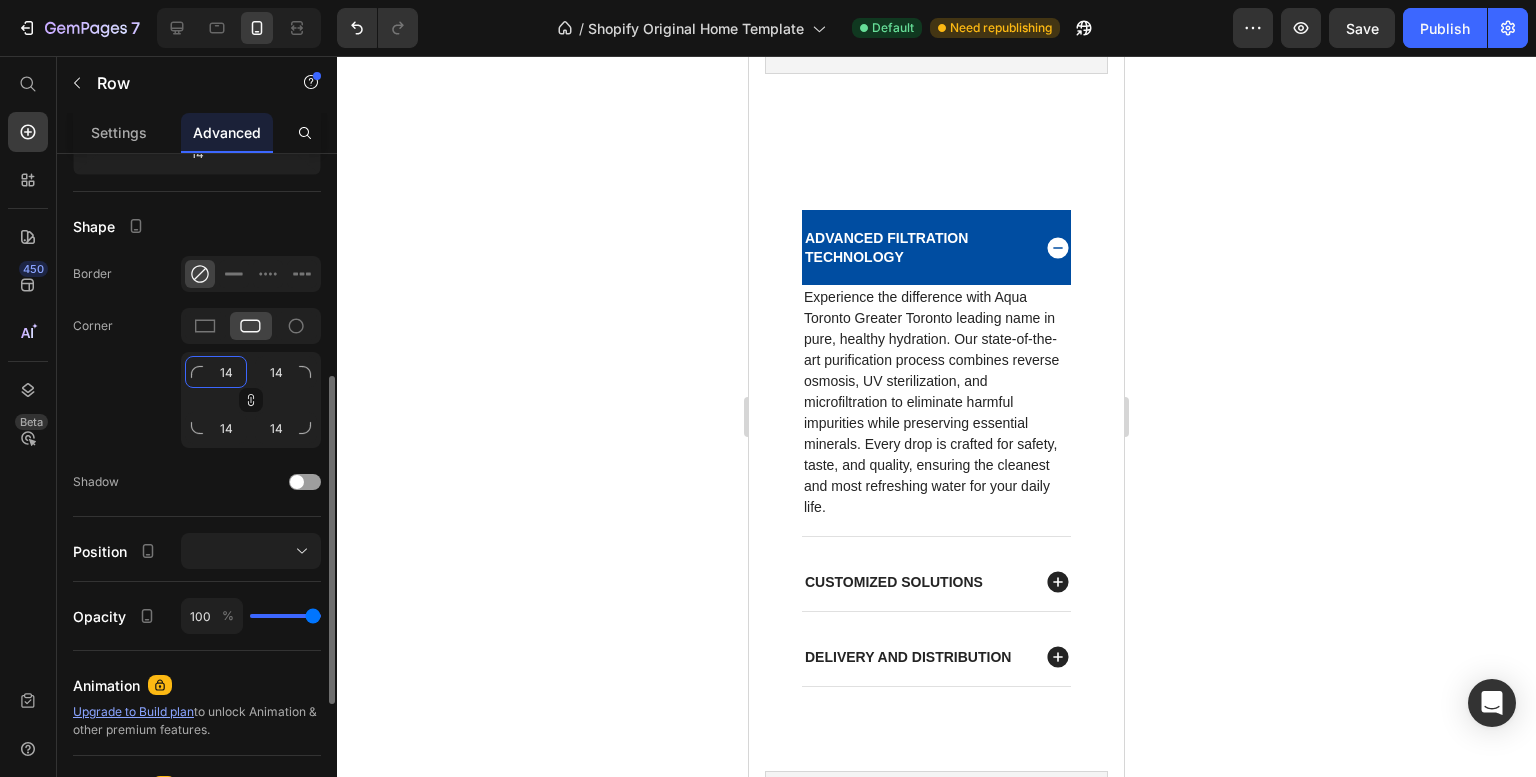 type on "15" 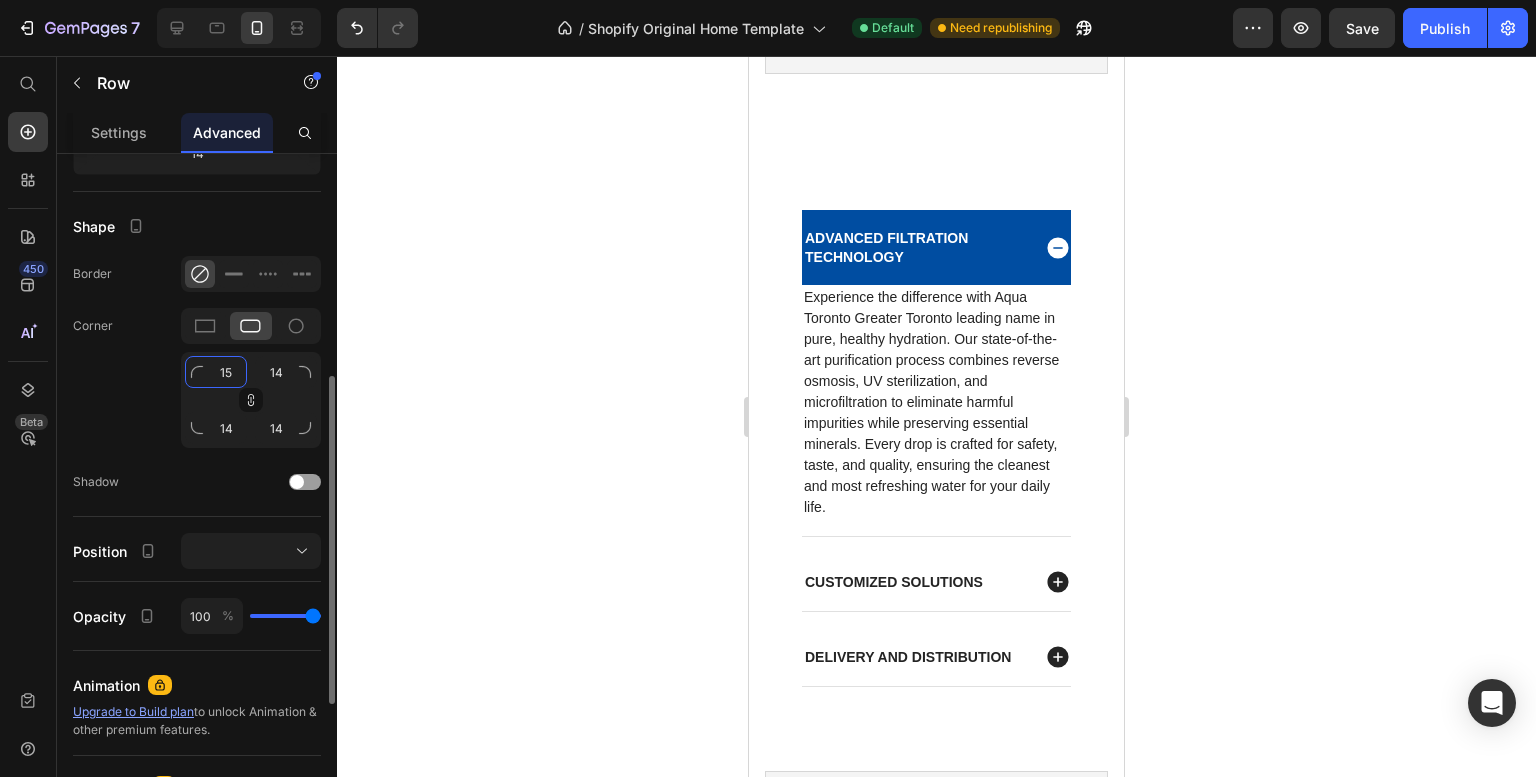 type on "15" 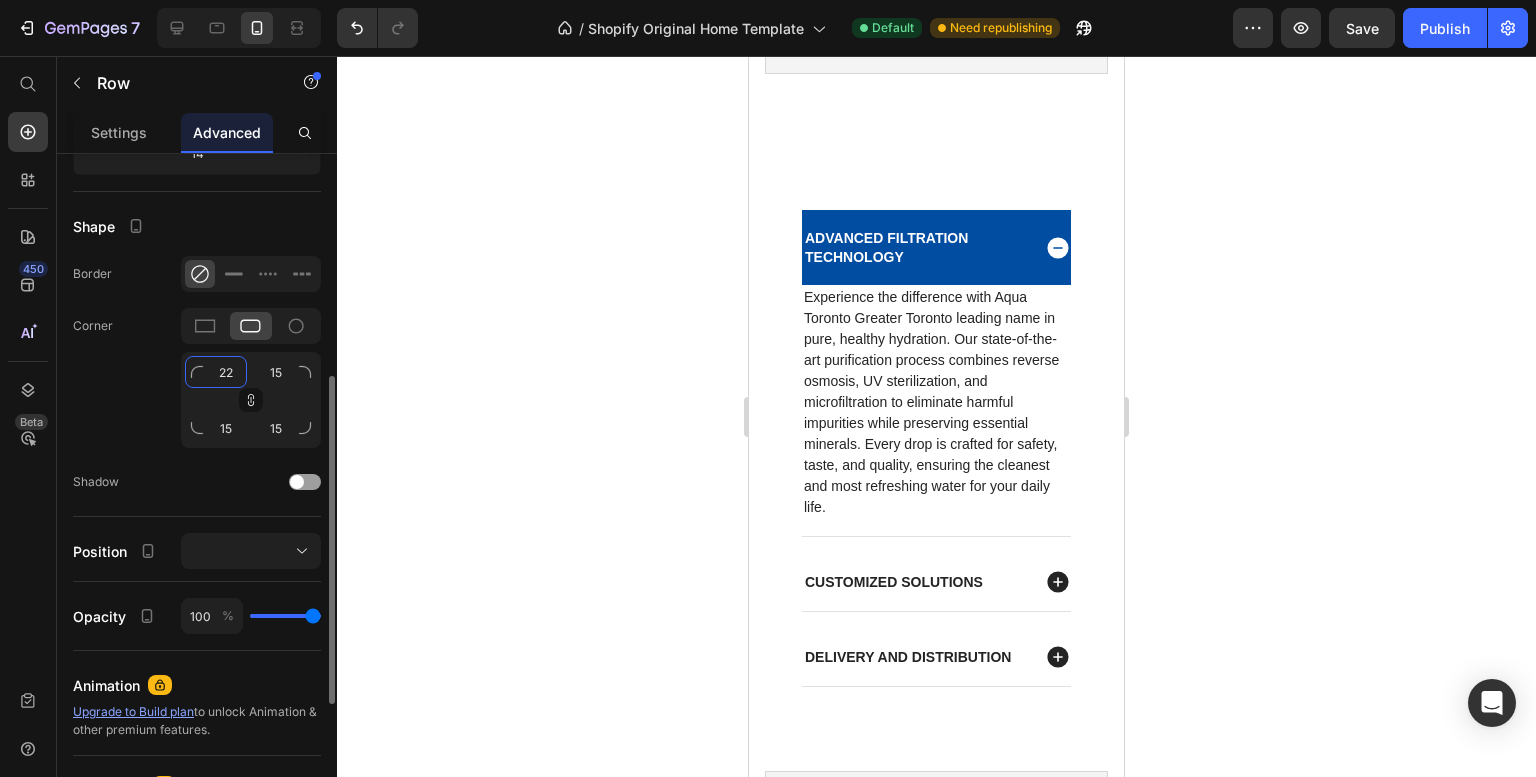 type on "23" 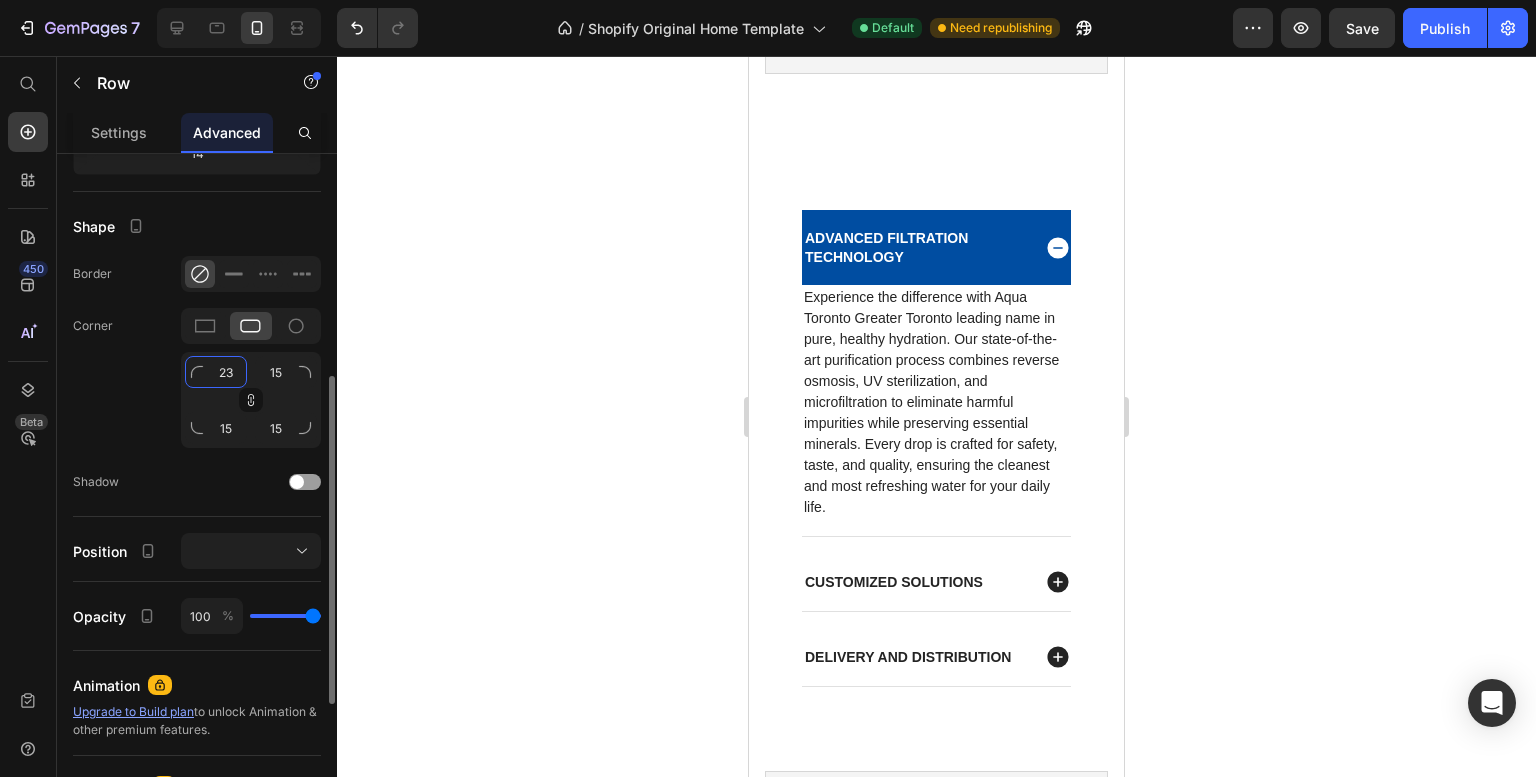 type on "23" 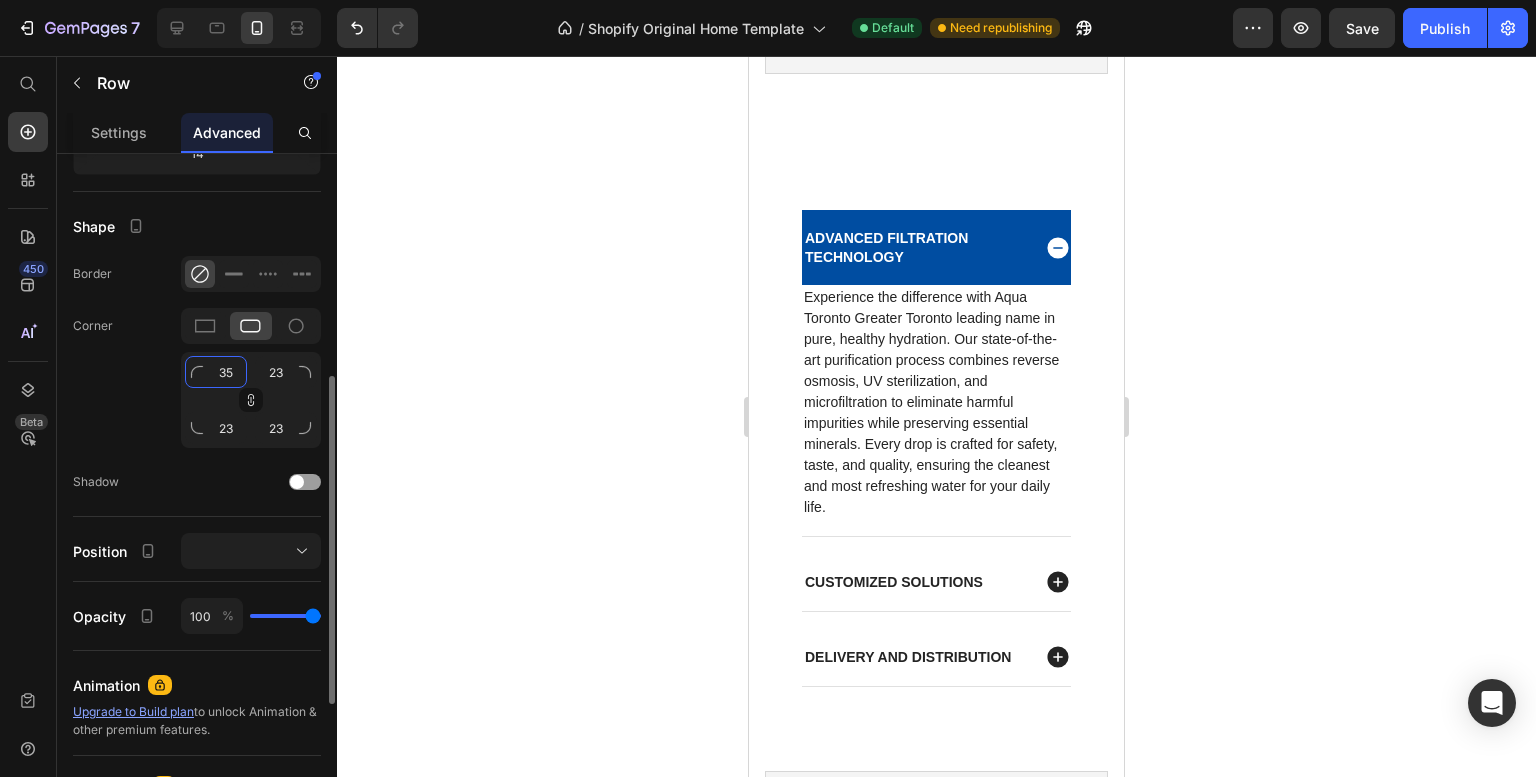type on "36" 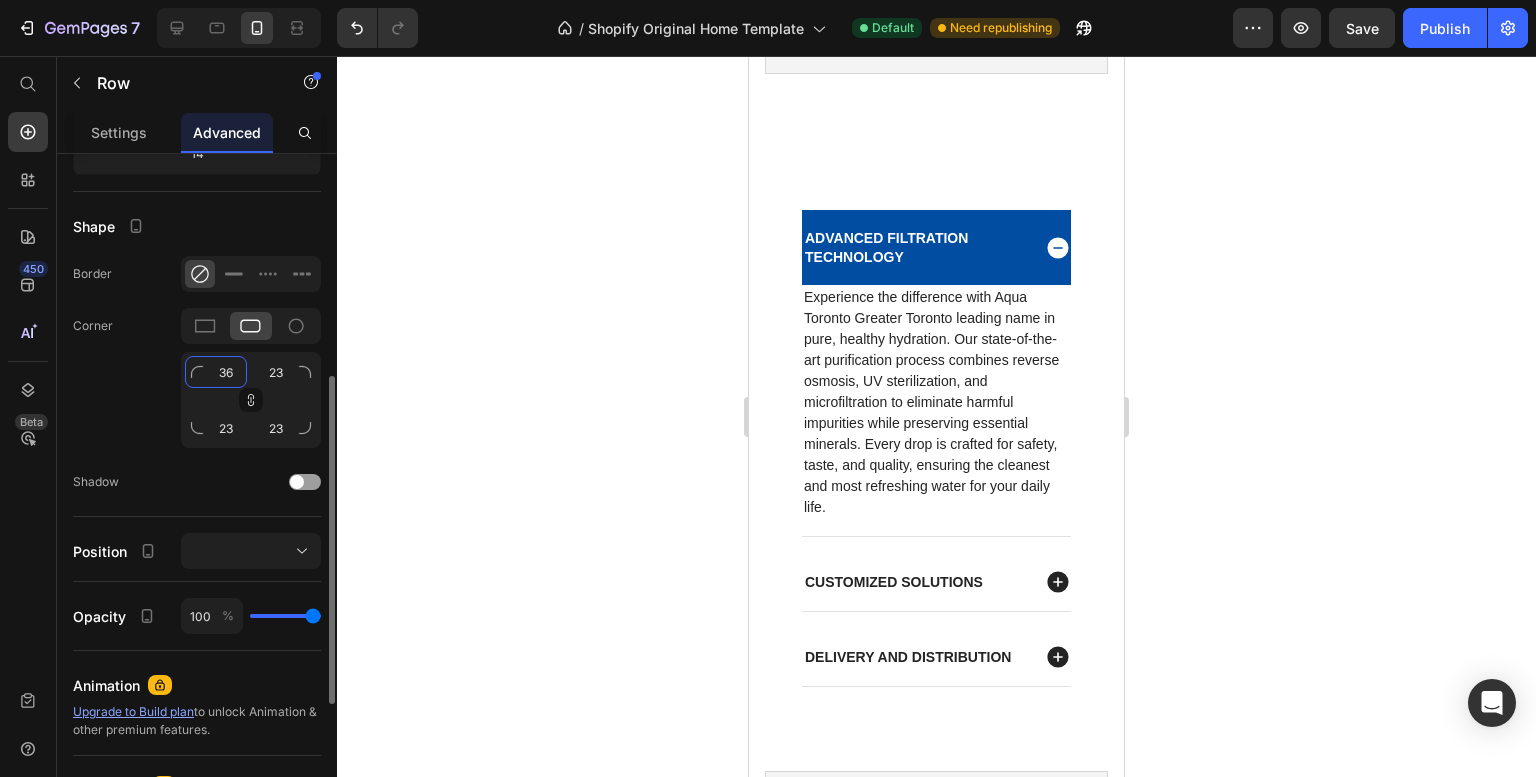 type on "36" 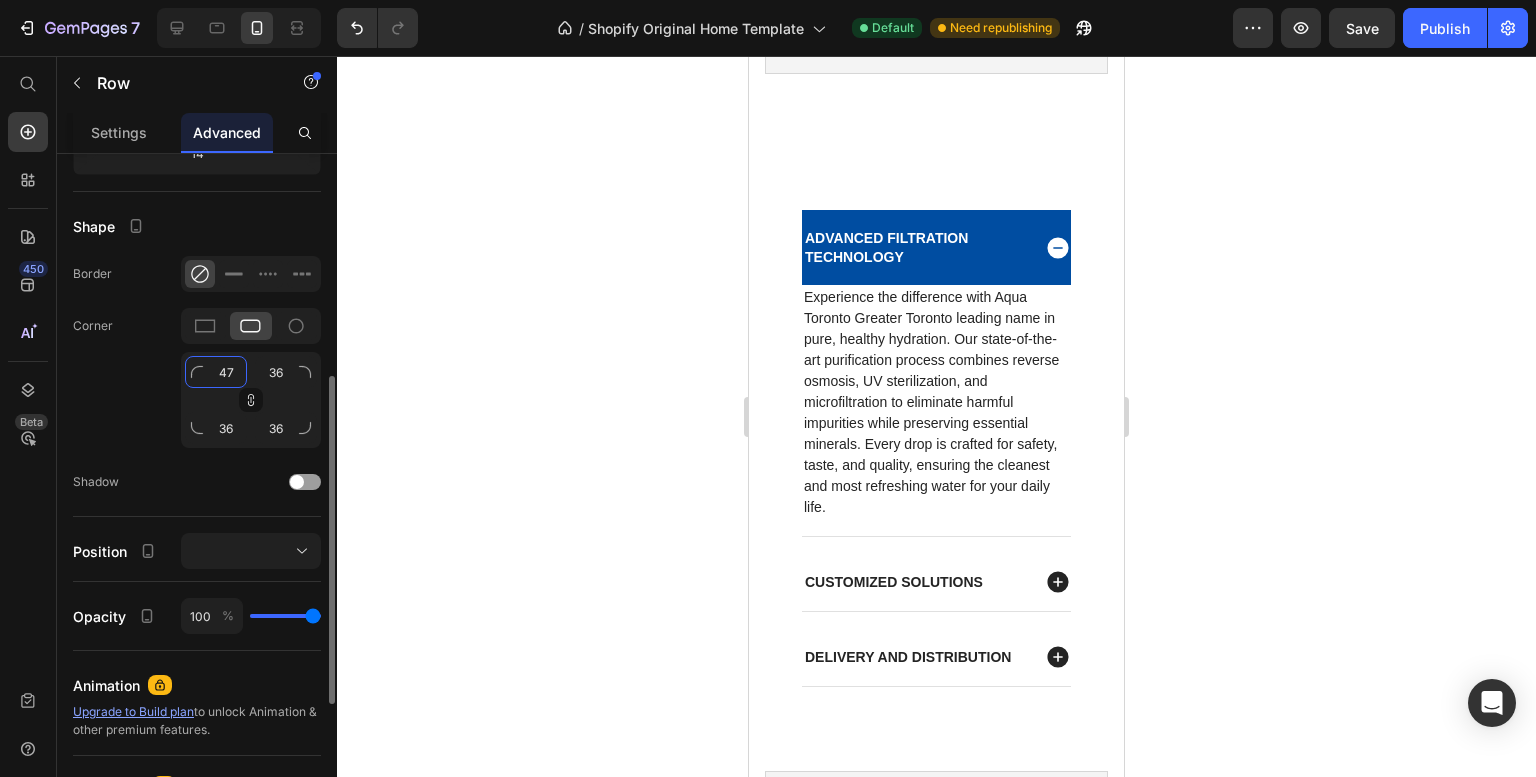 type on "48" 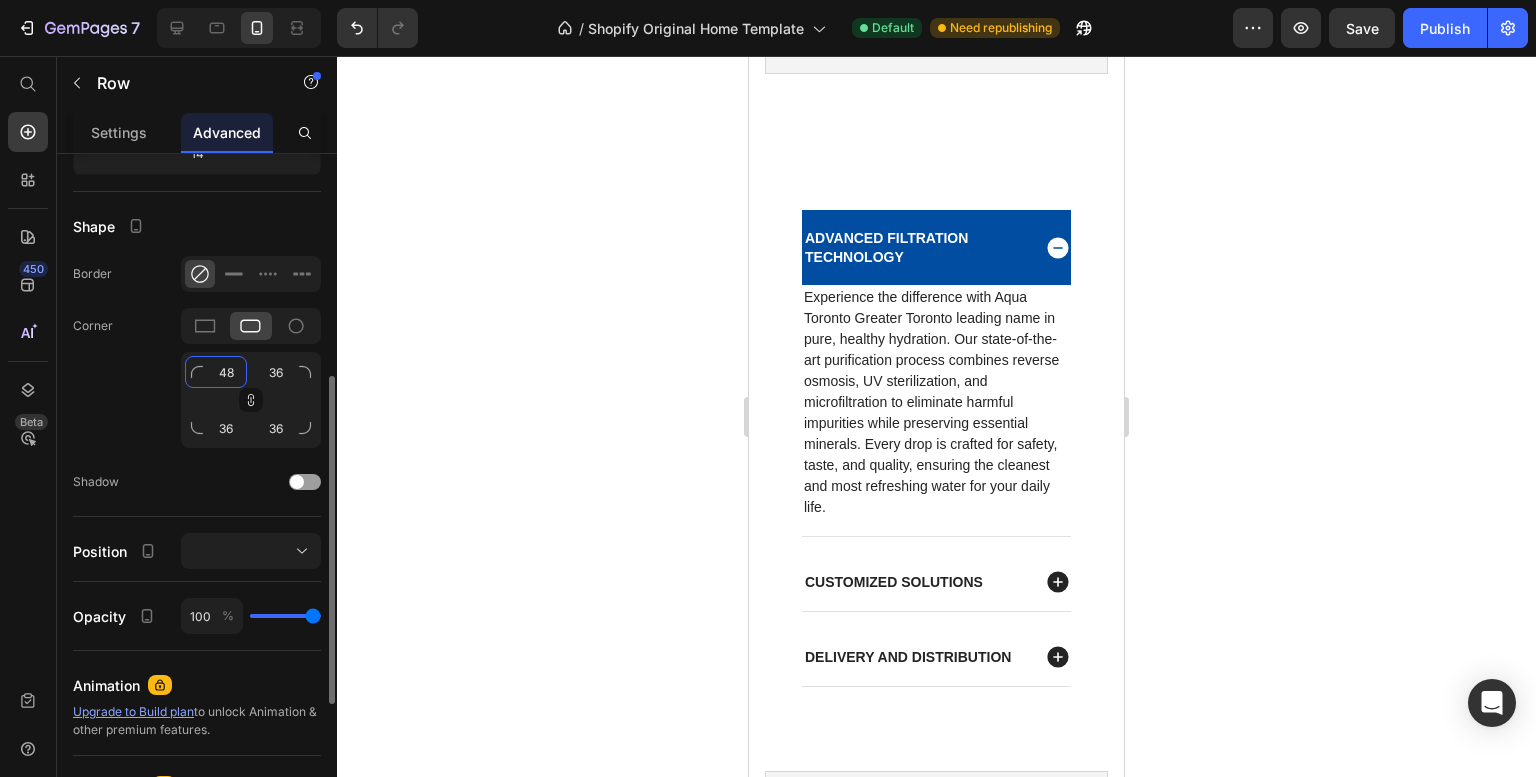 type on "48" 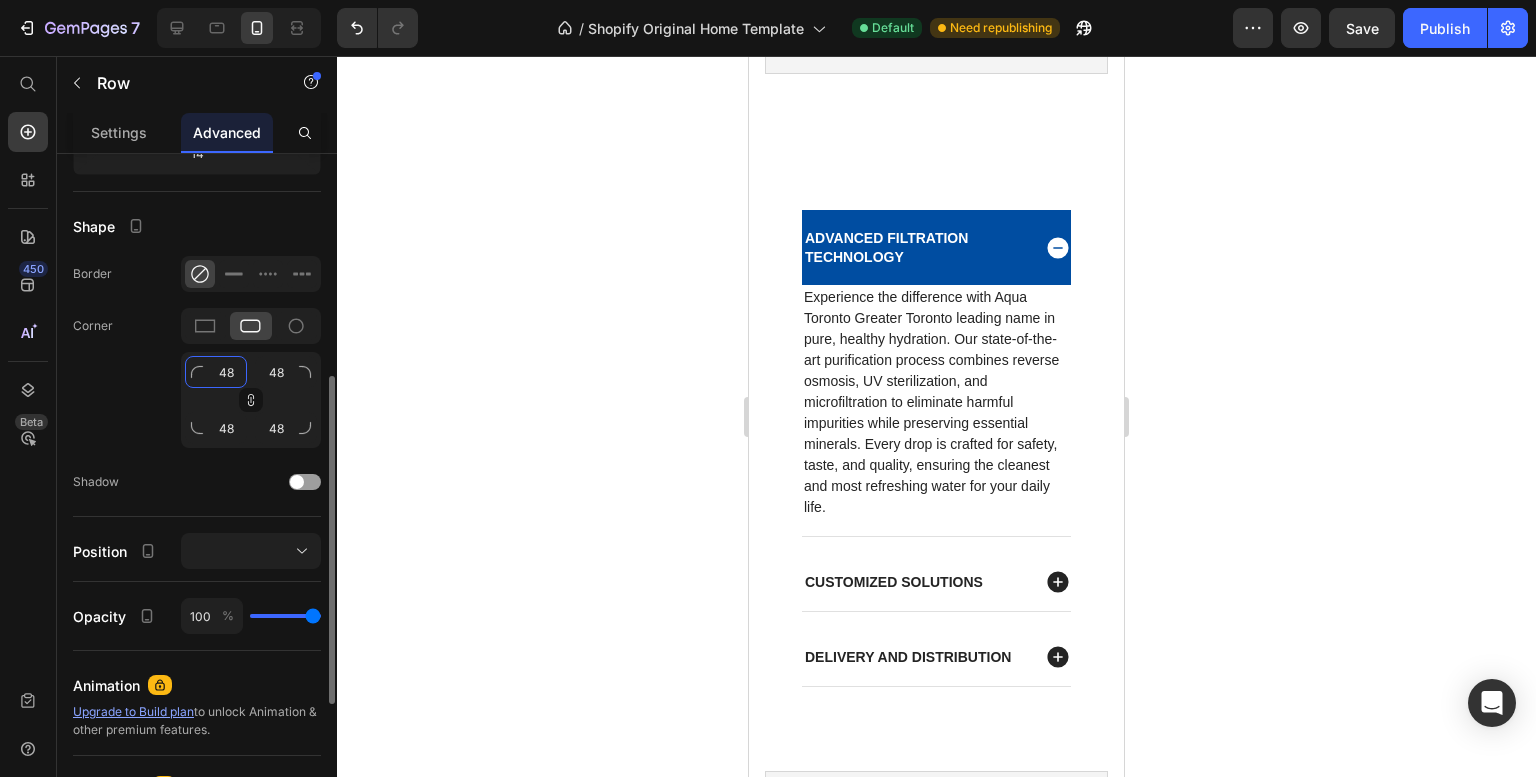 type on "47" 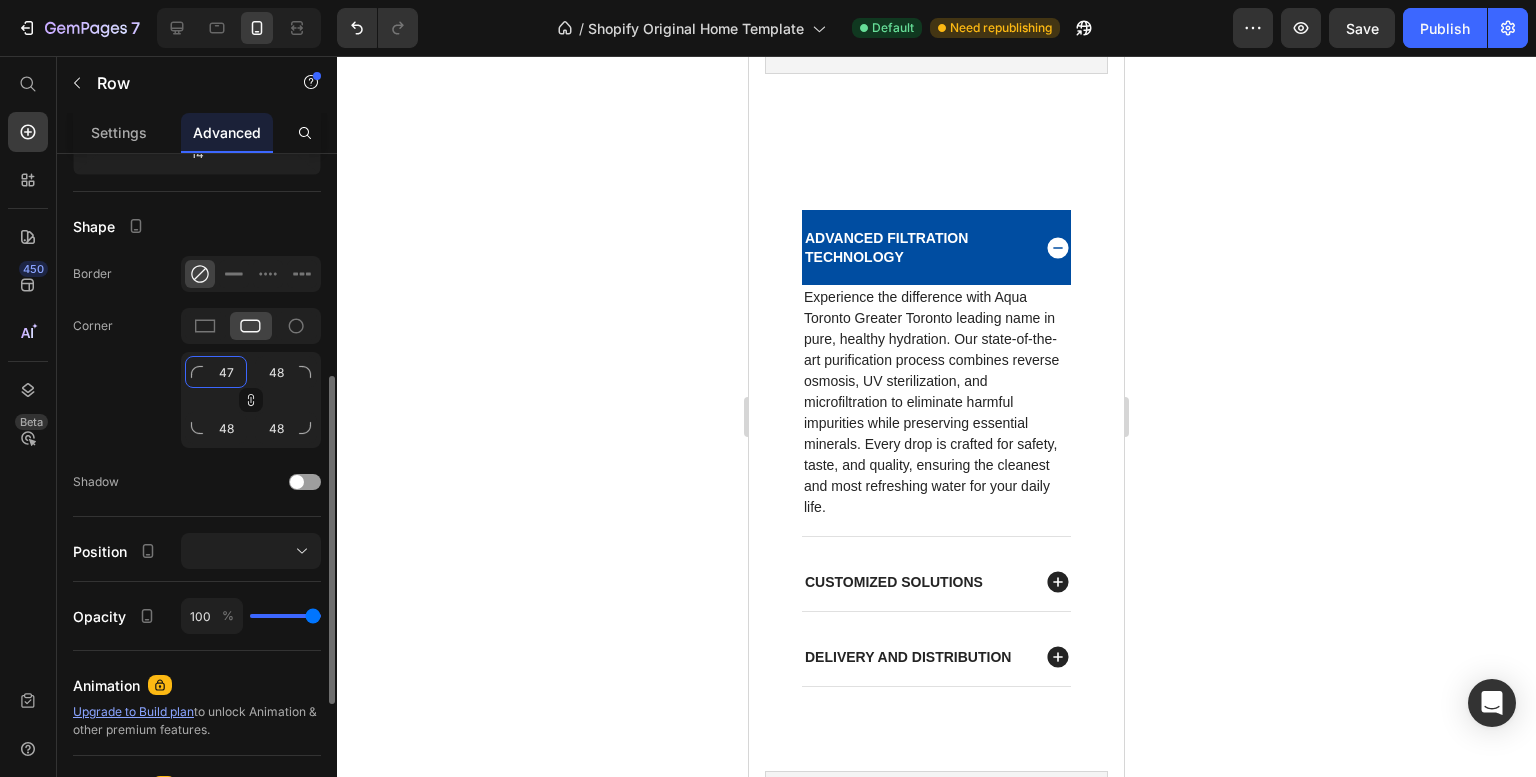 type on "47" 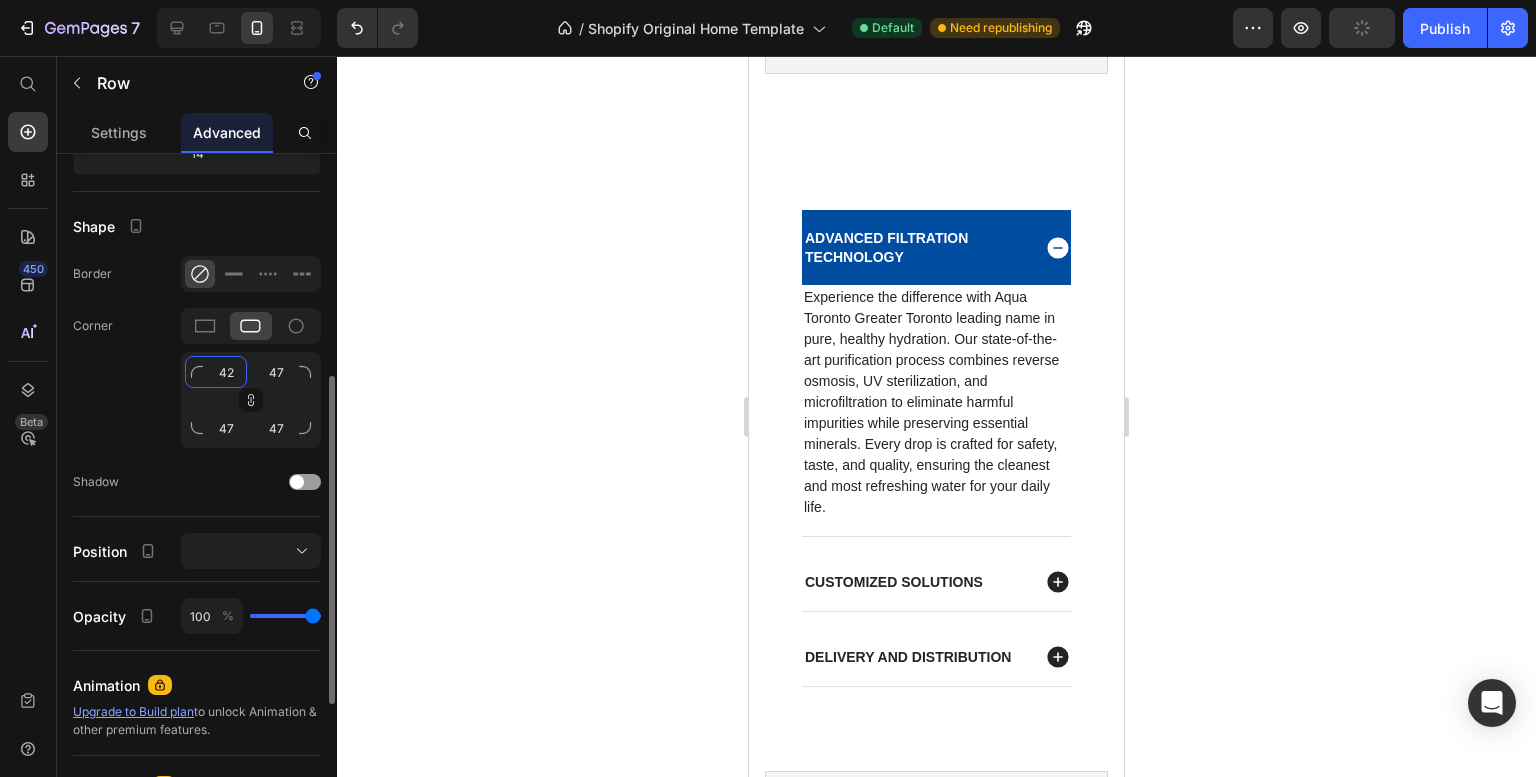 type on "41" 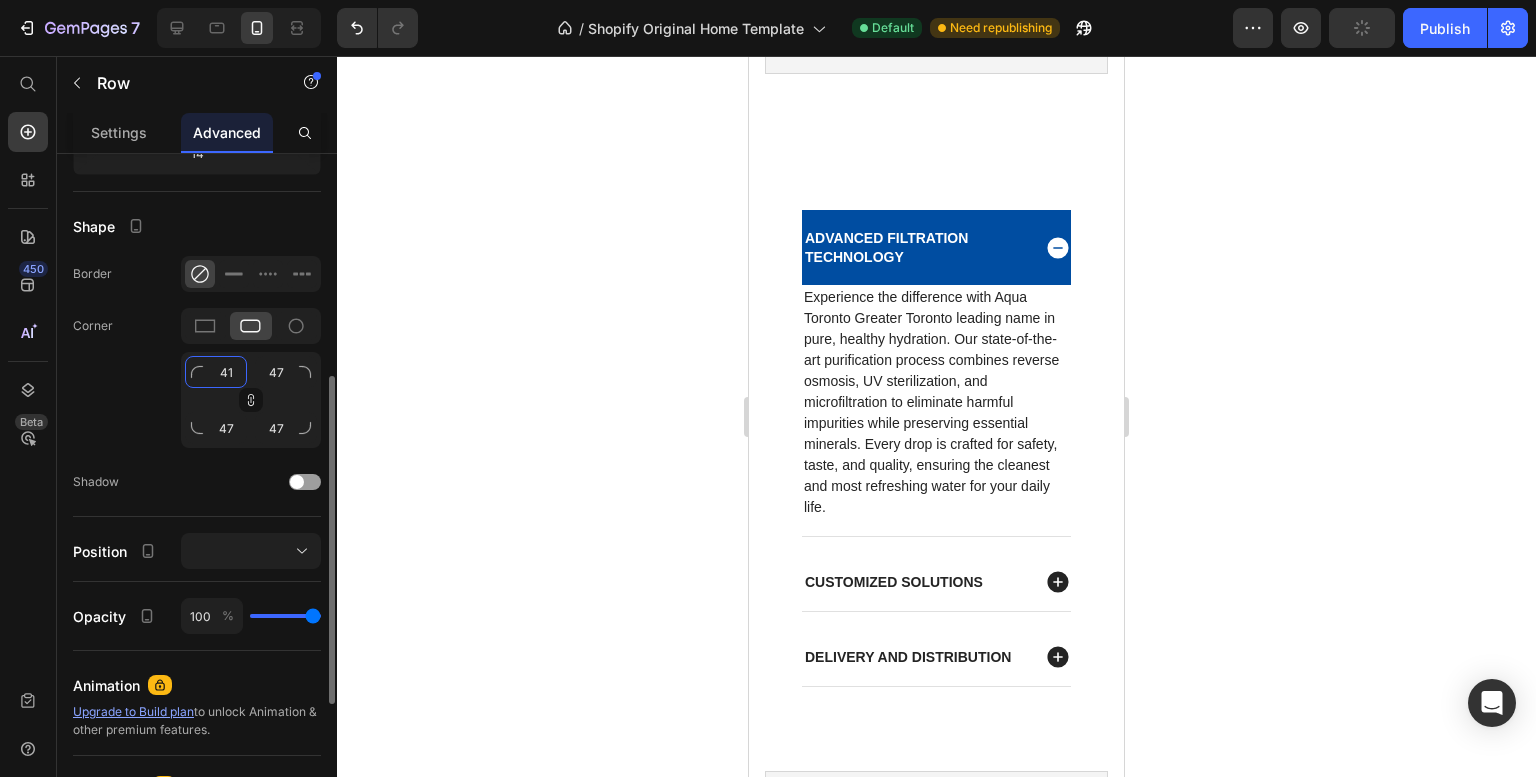 type on "41" 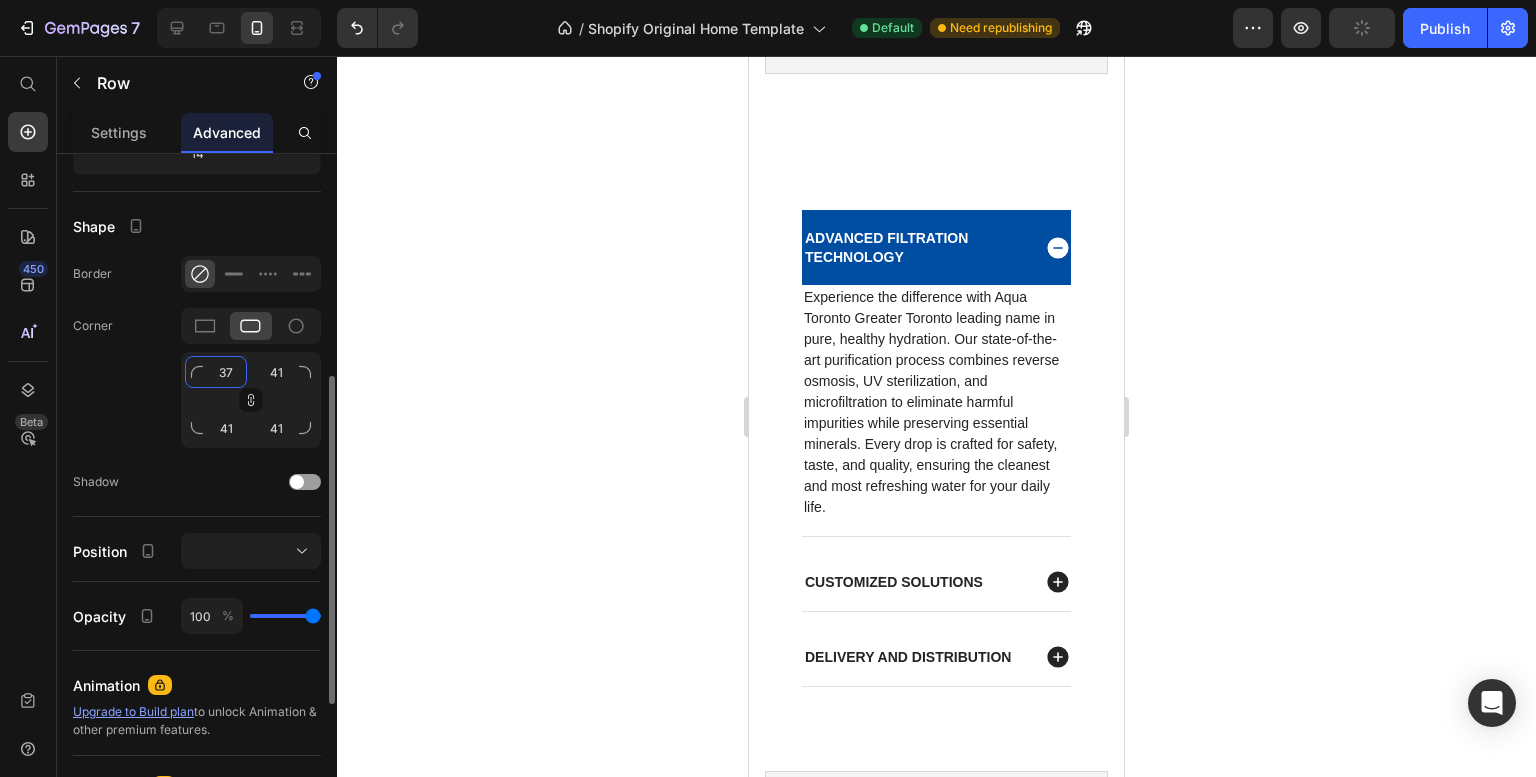type on "36" 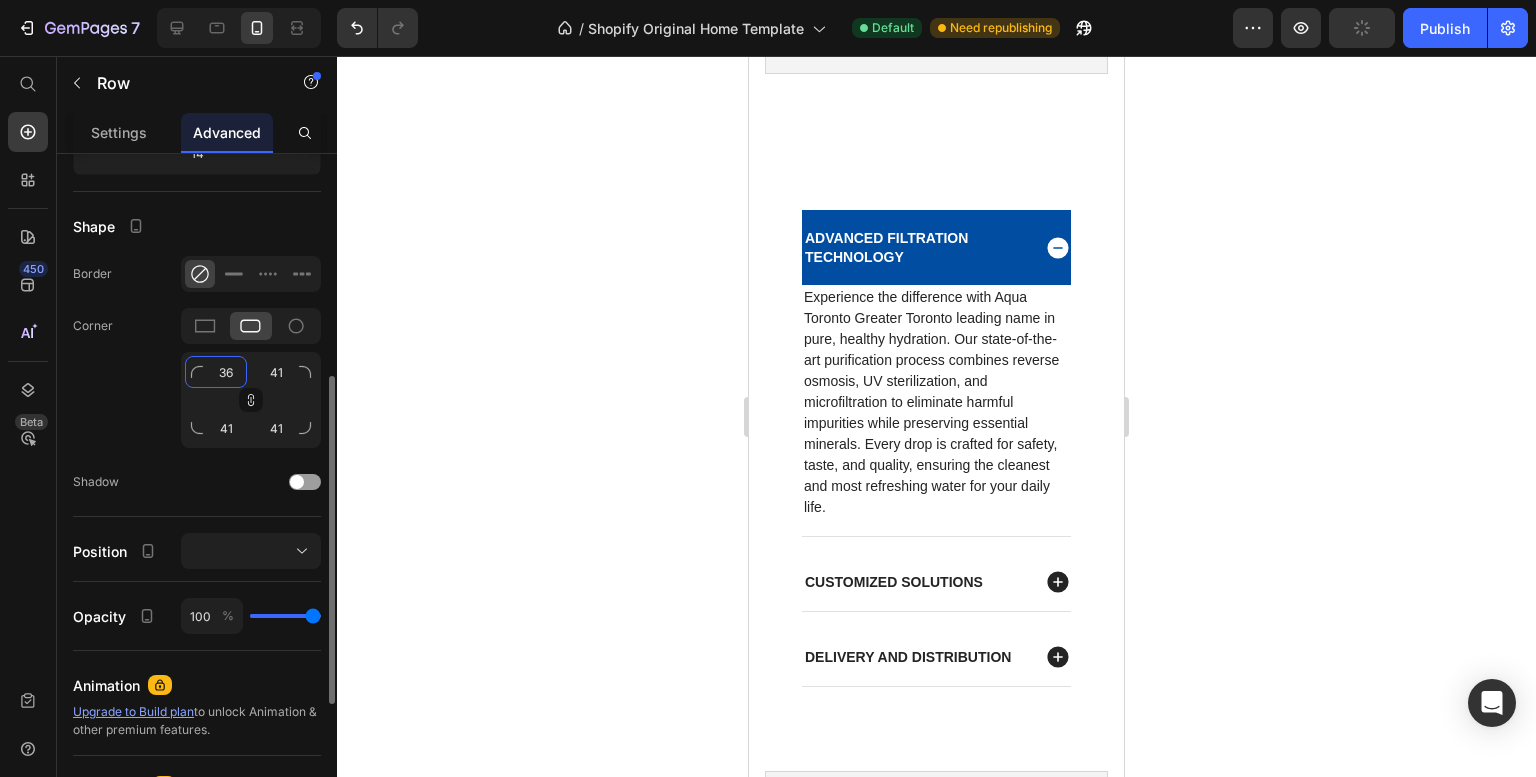 type on "36" 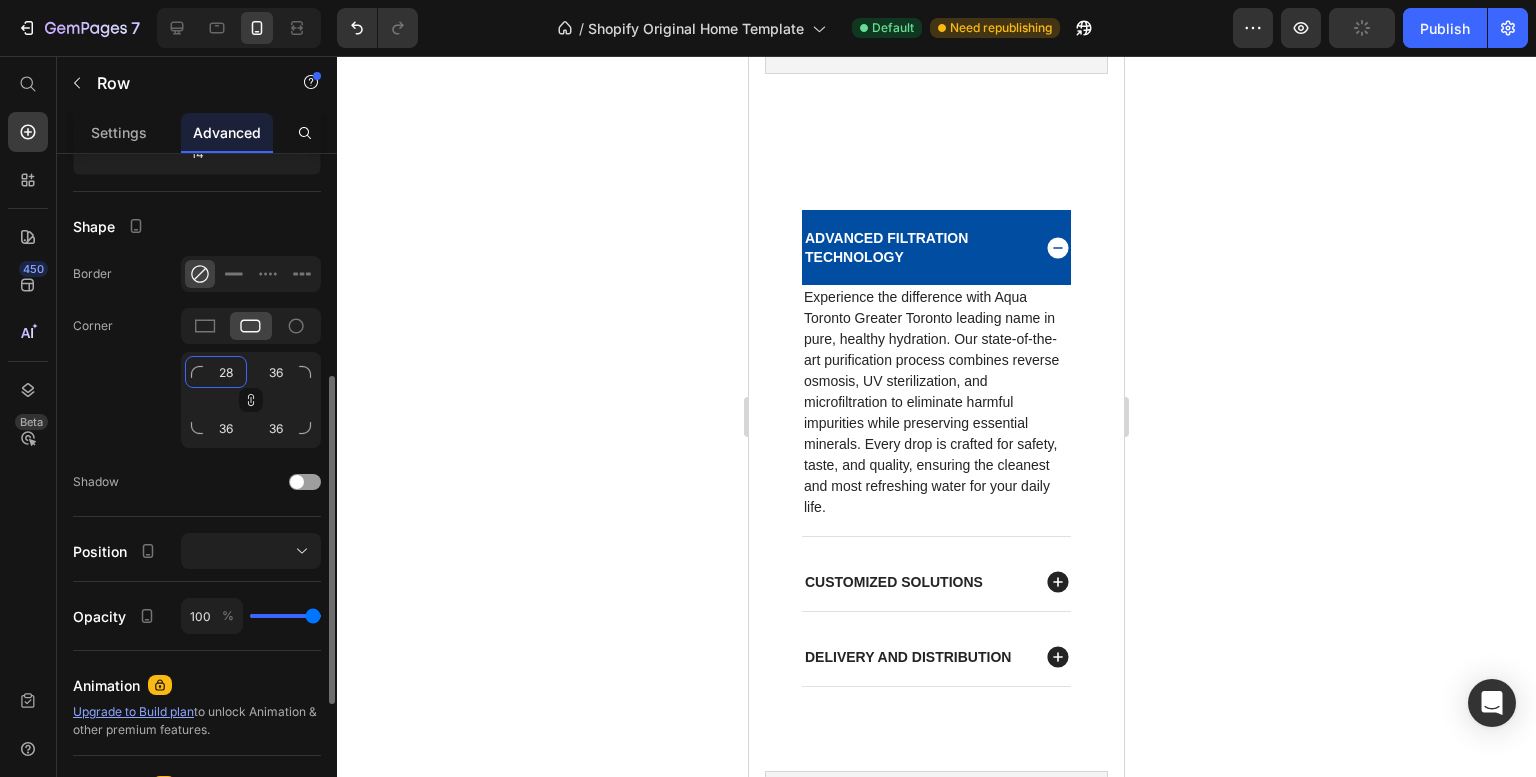 type on "27" 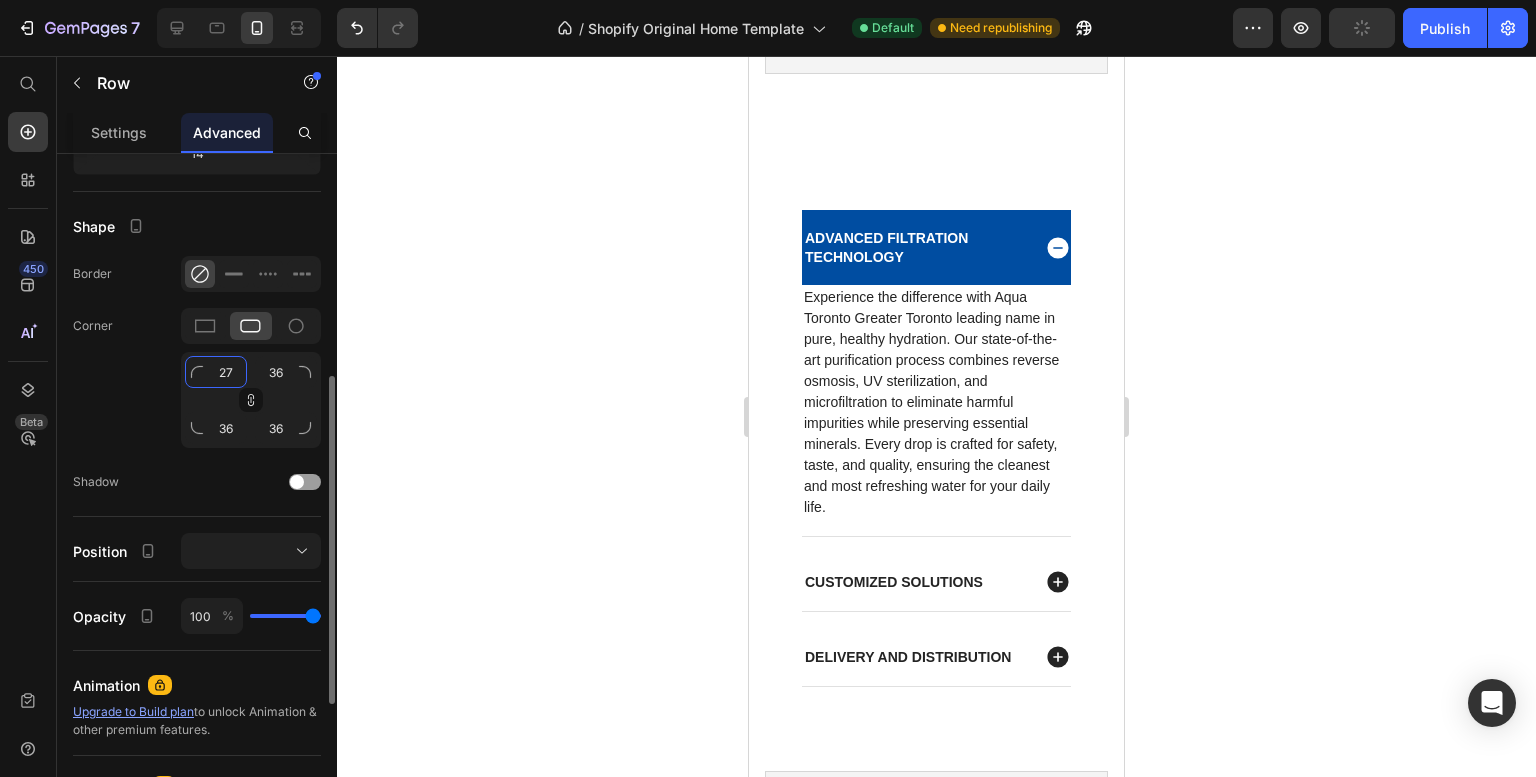 type on "27" 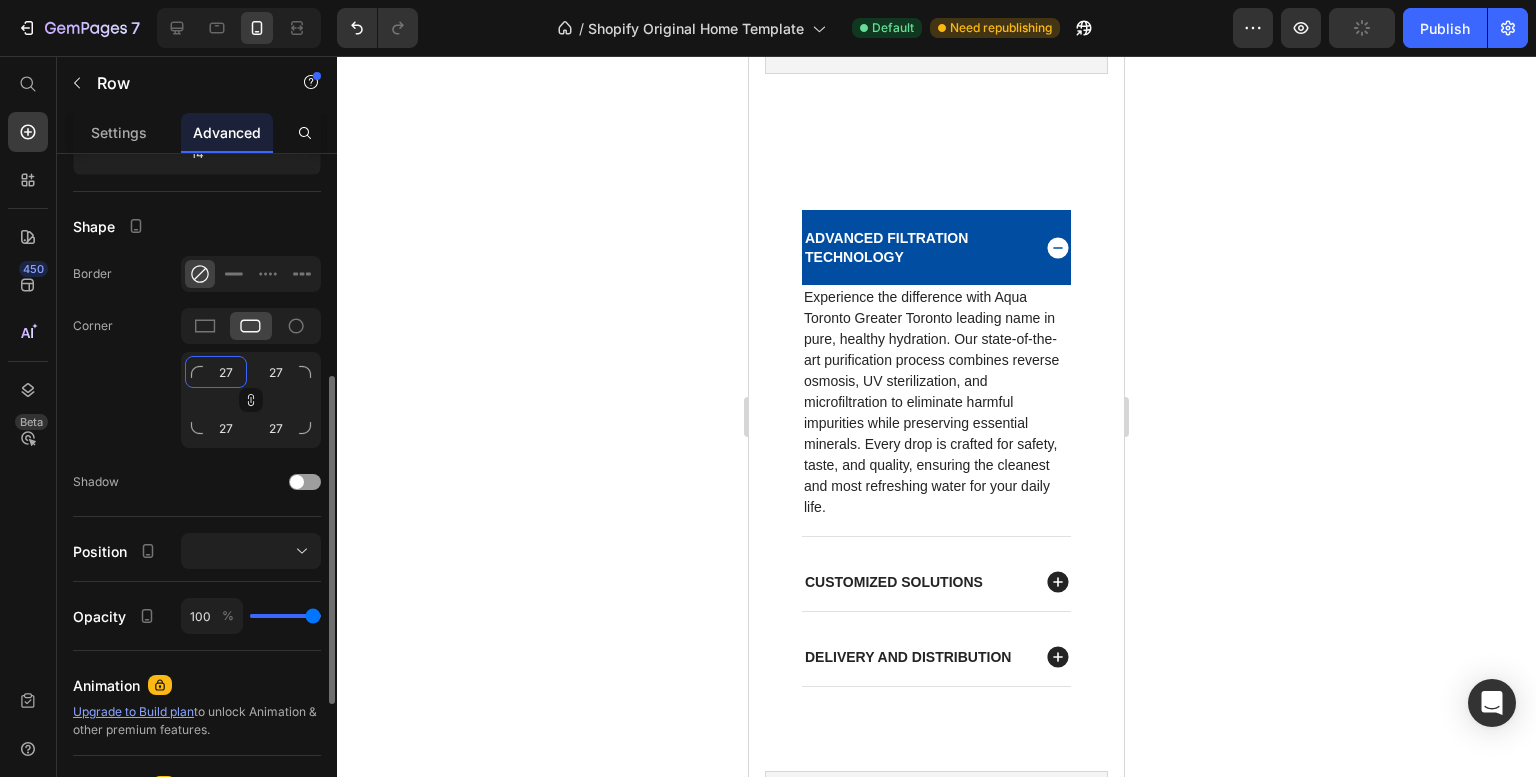 type on "26" 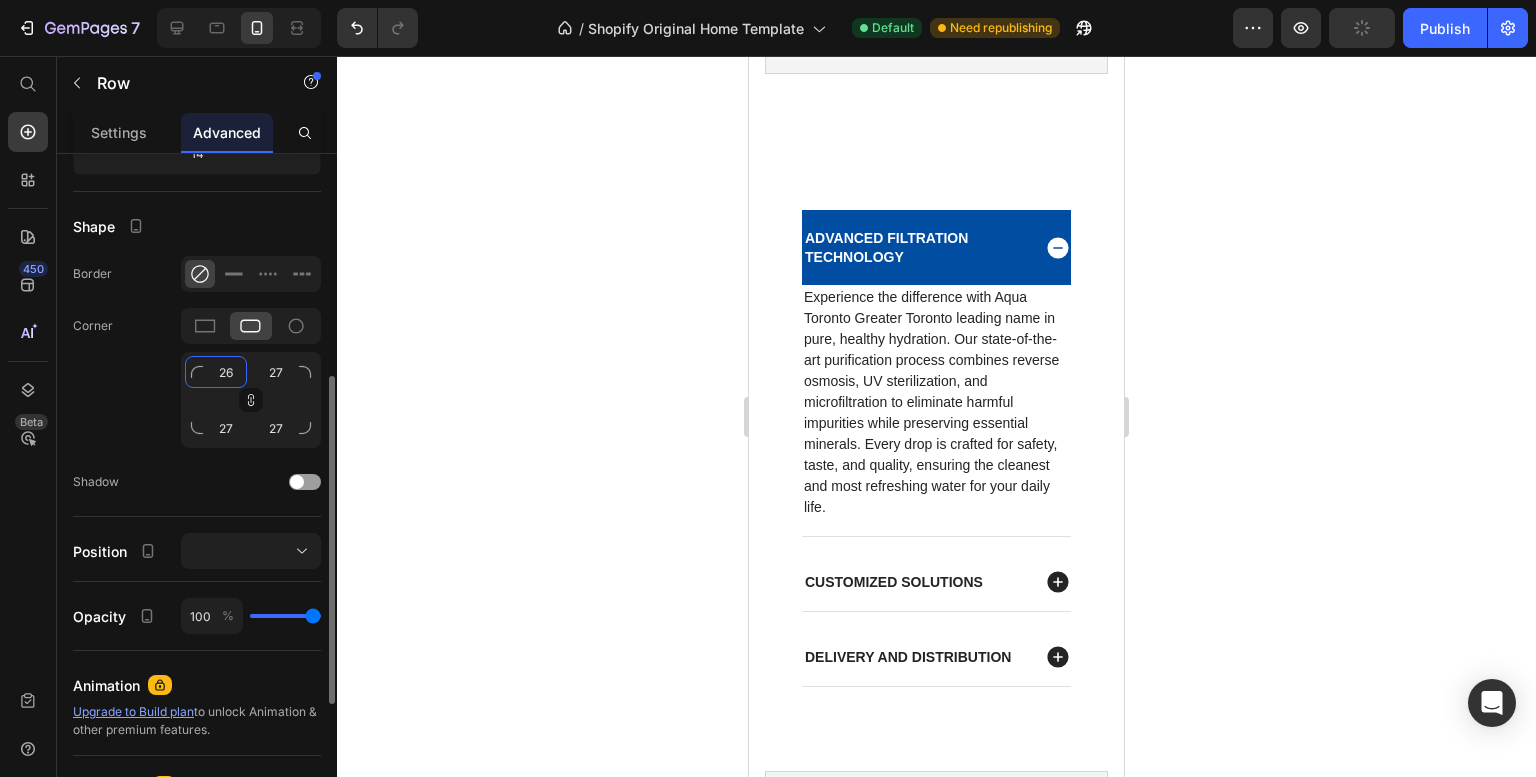 type on "26" 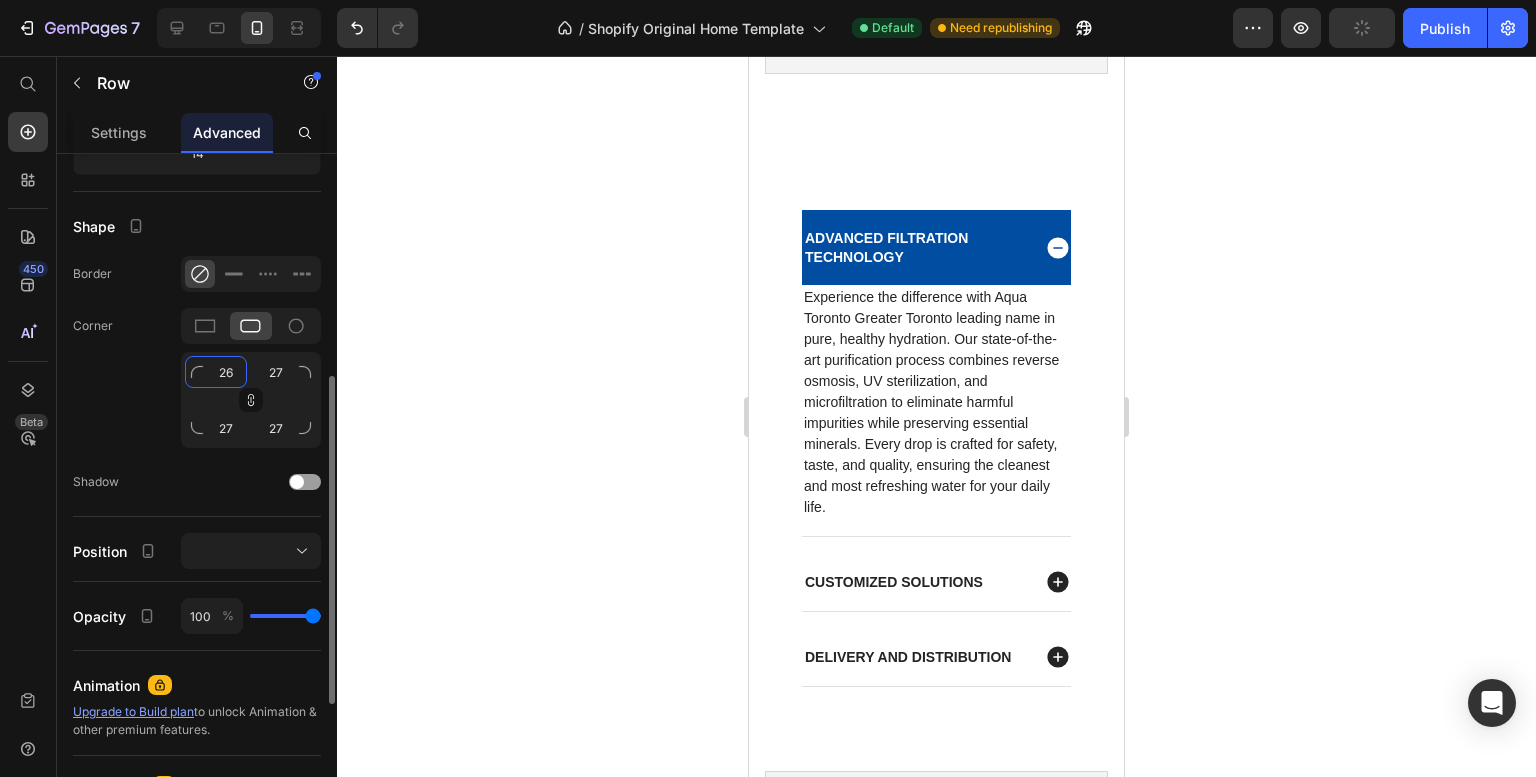type on "26" 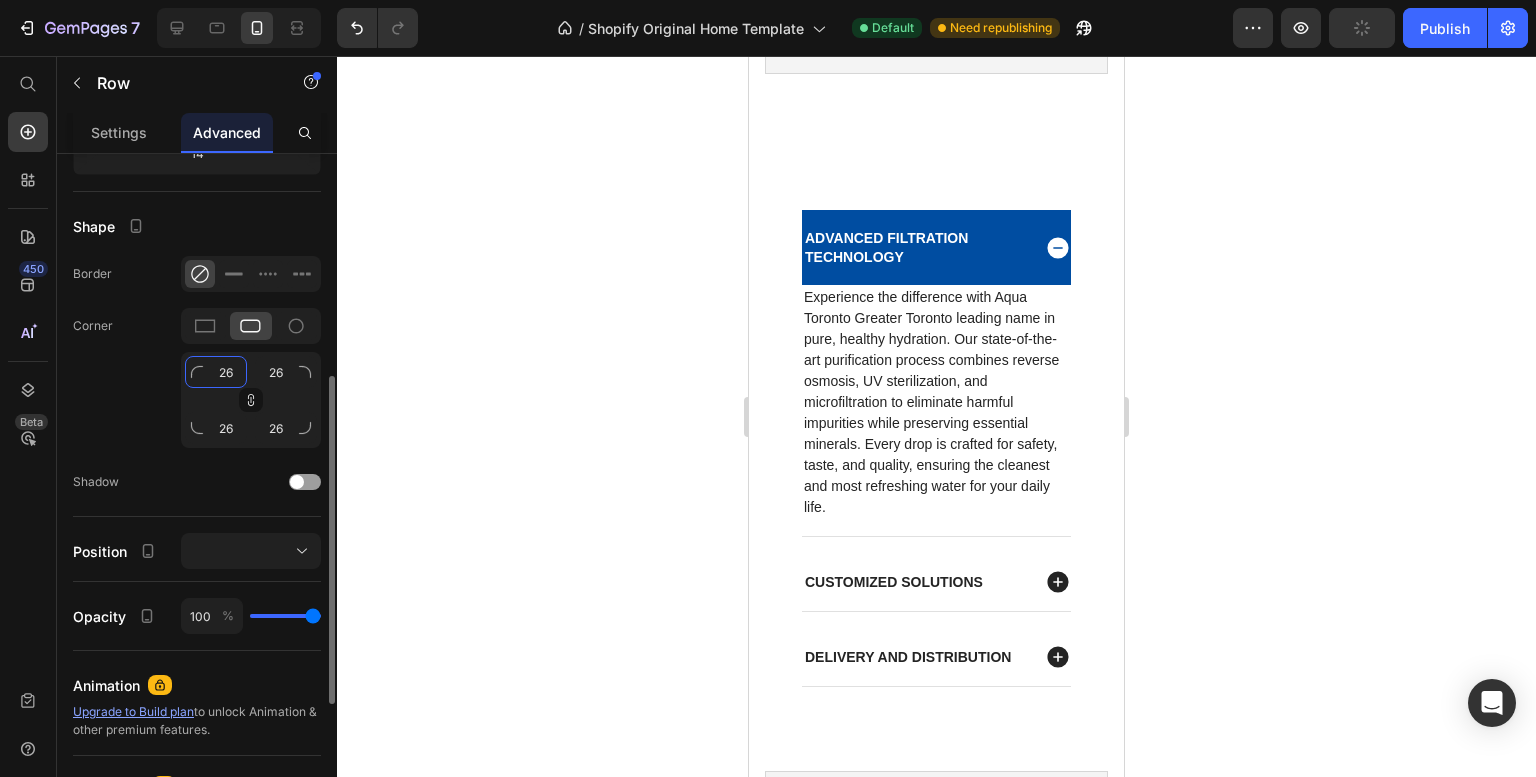 type on "25" 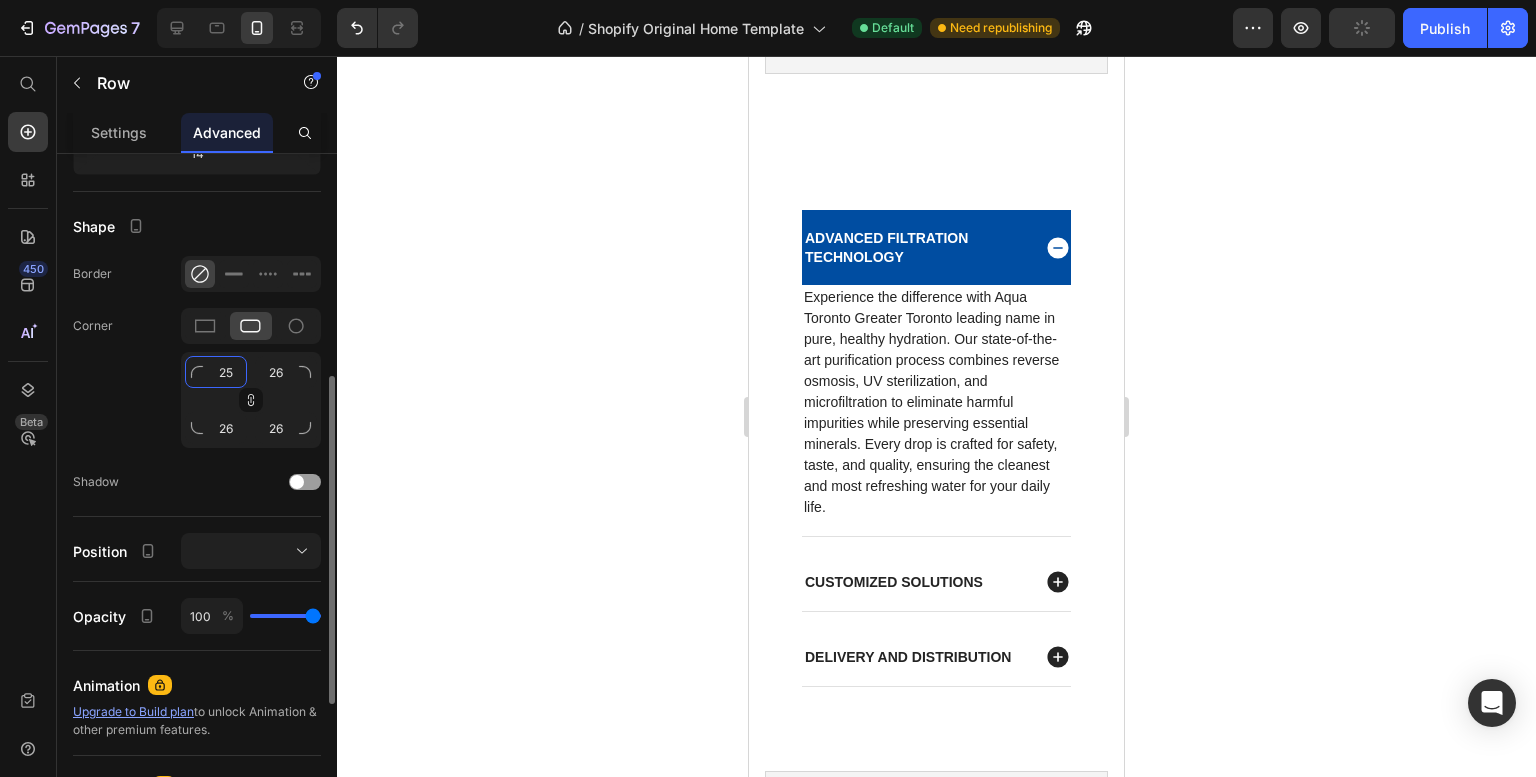 type on "25" 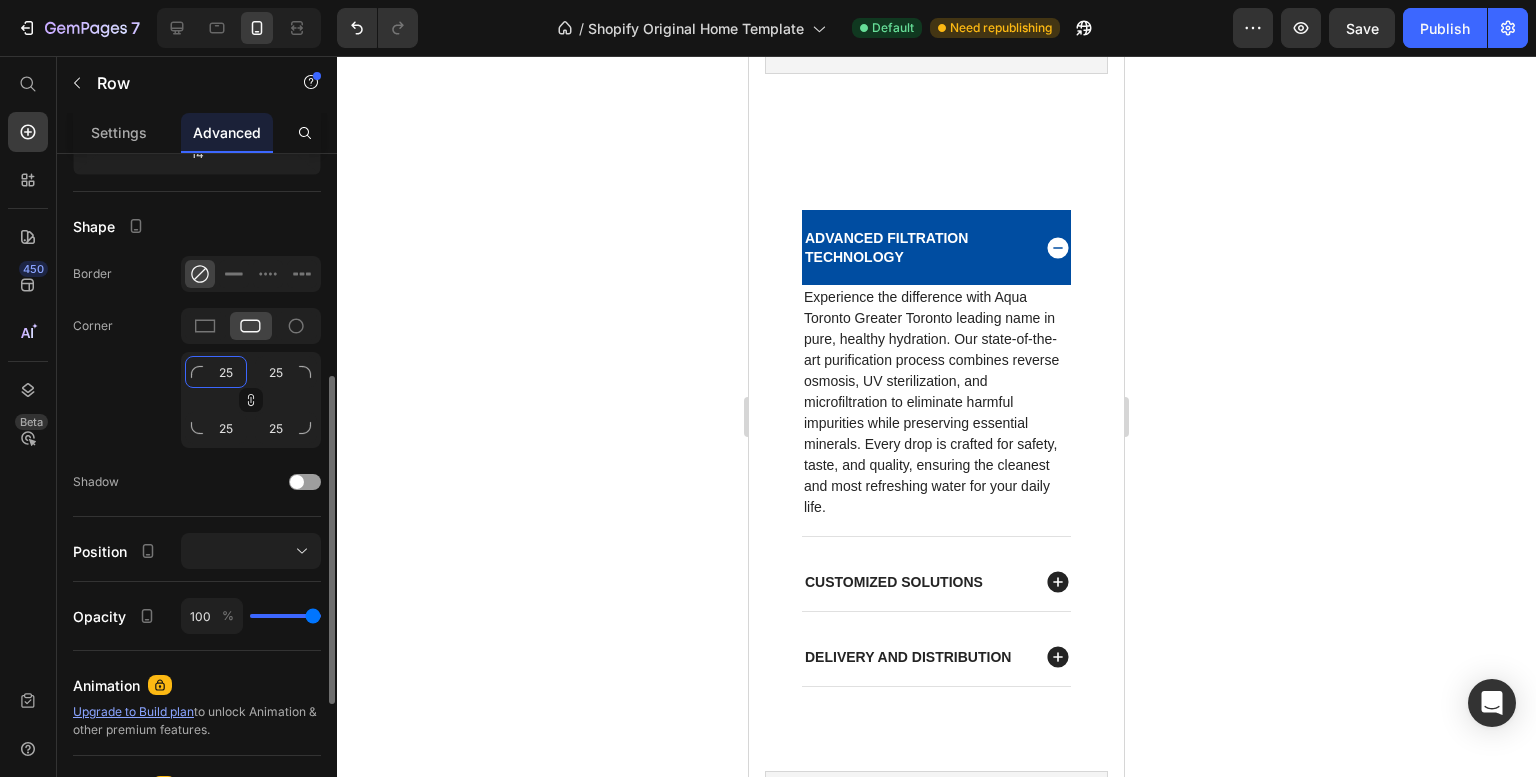 type on "24" 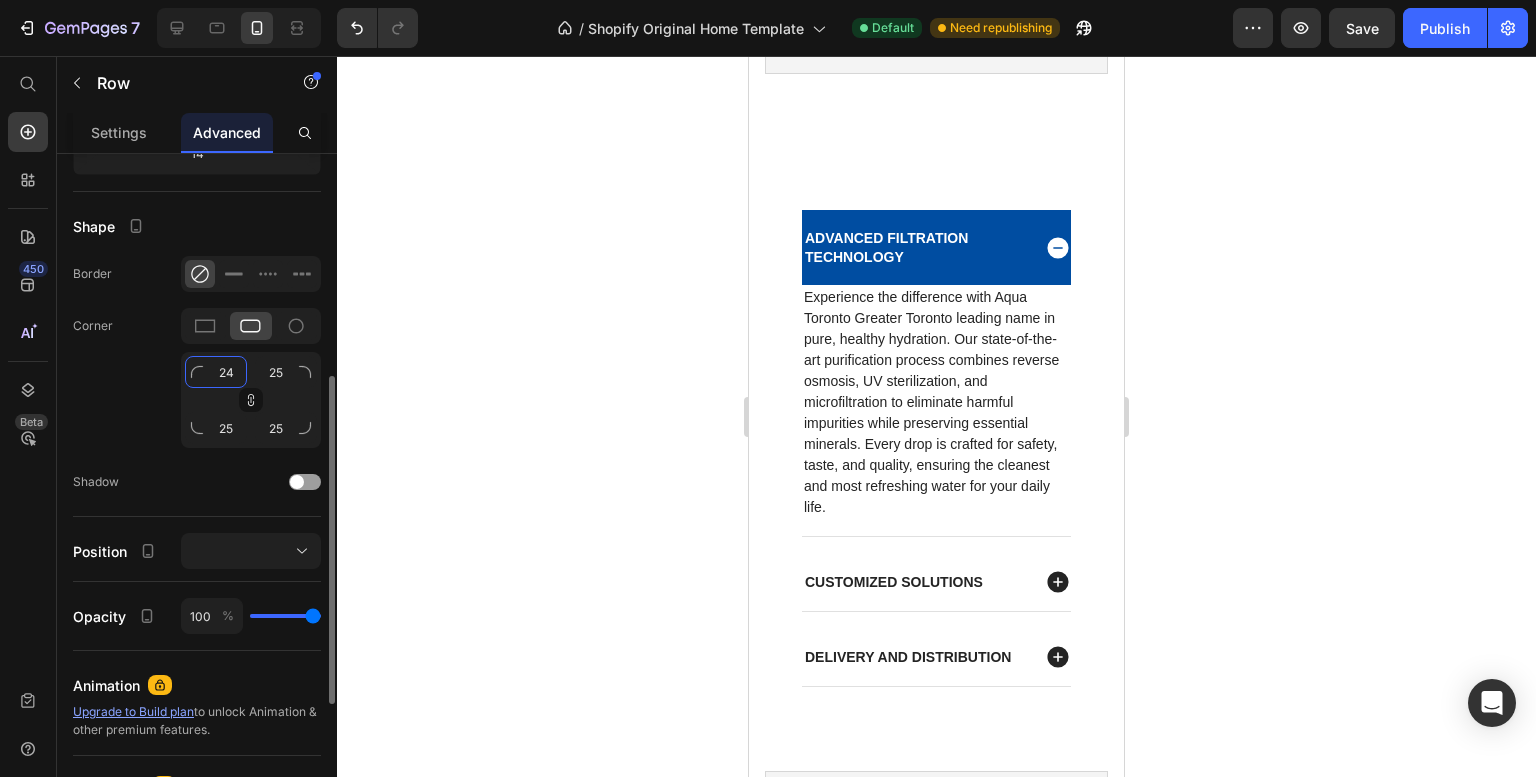 type on "24" 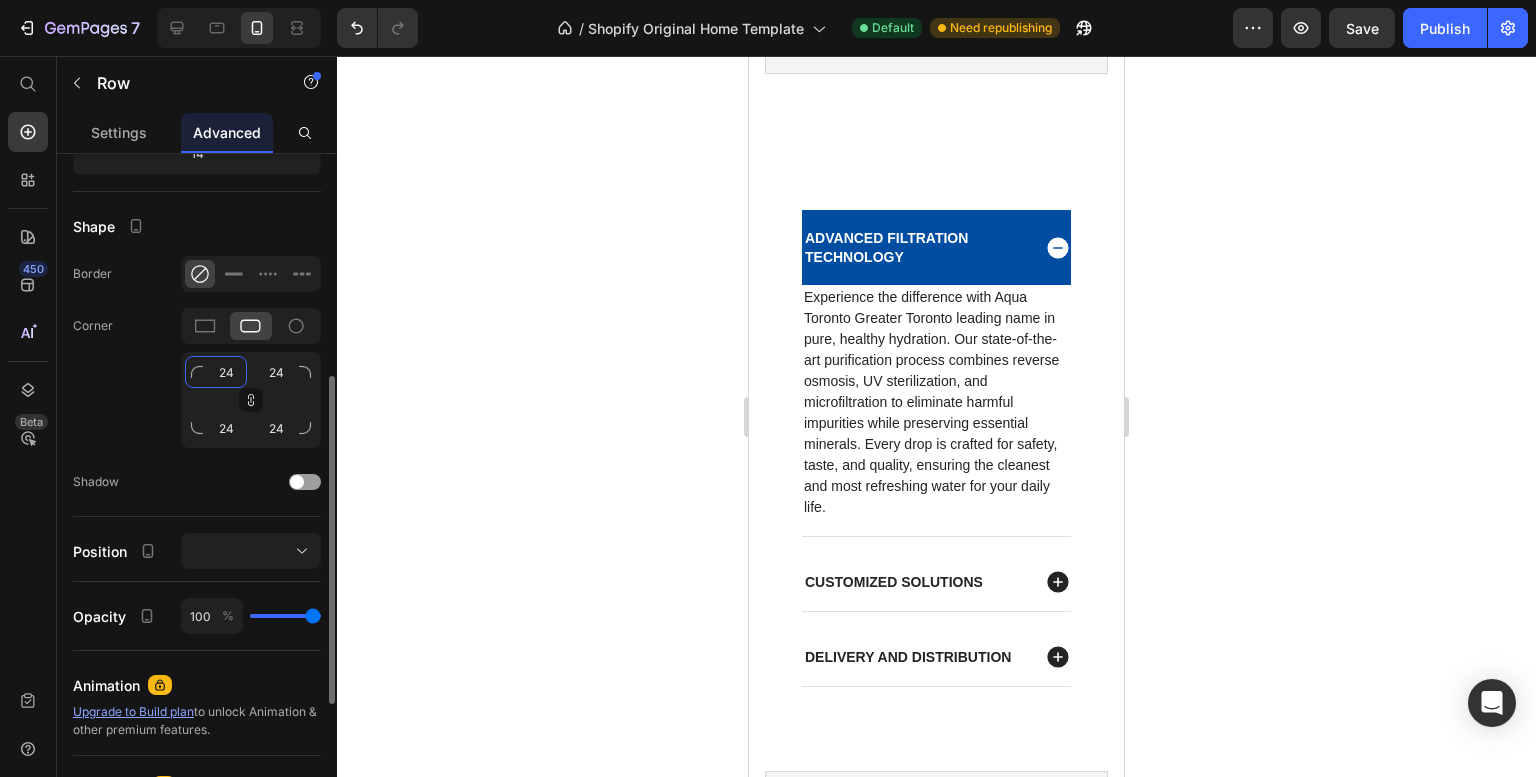 type on "23" 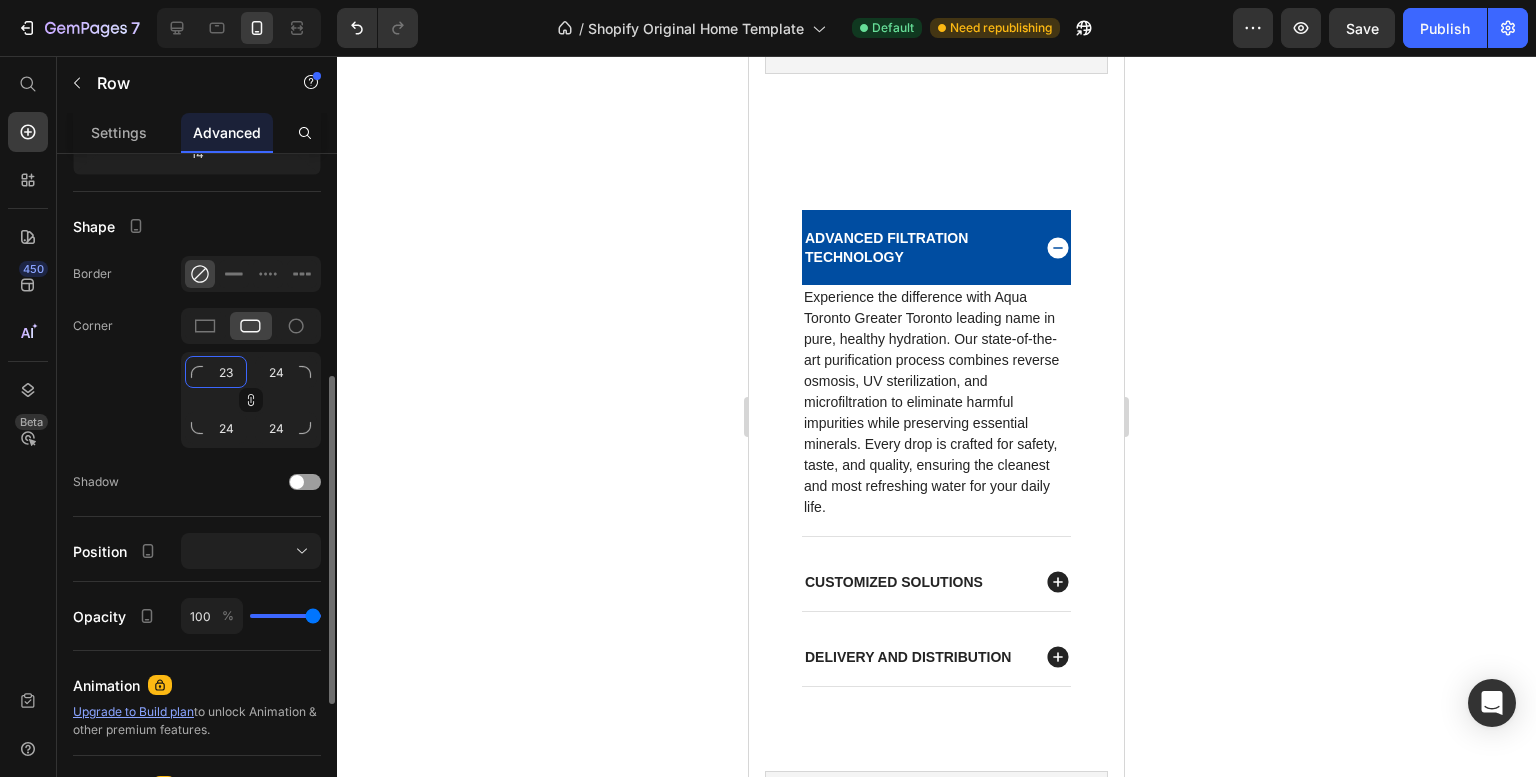 type on "23" 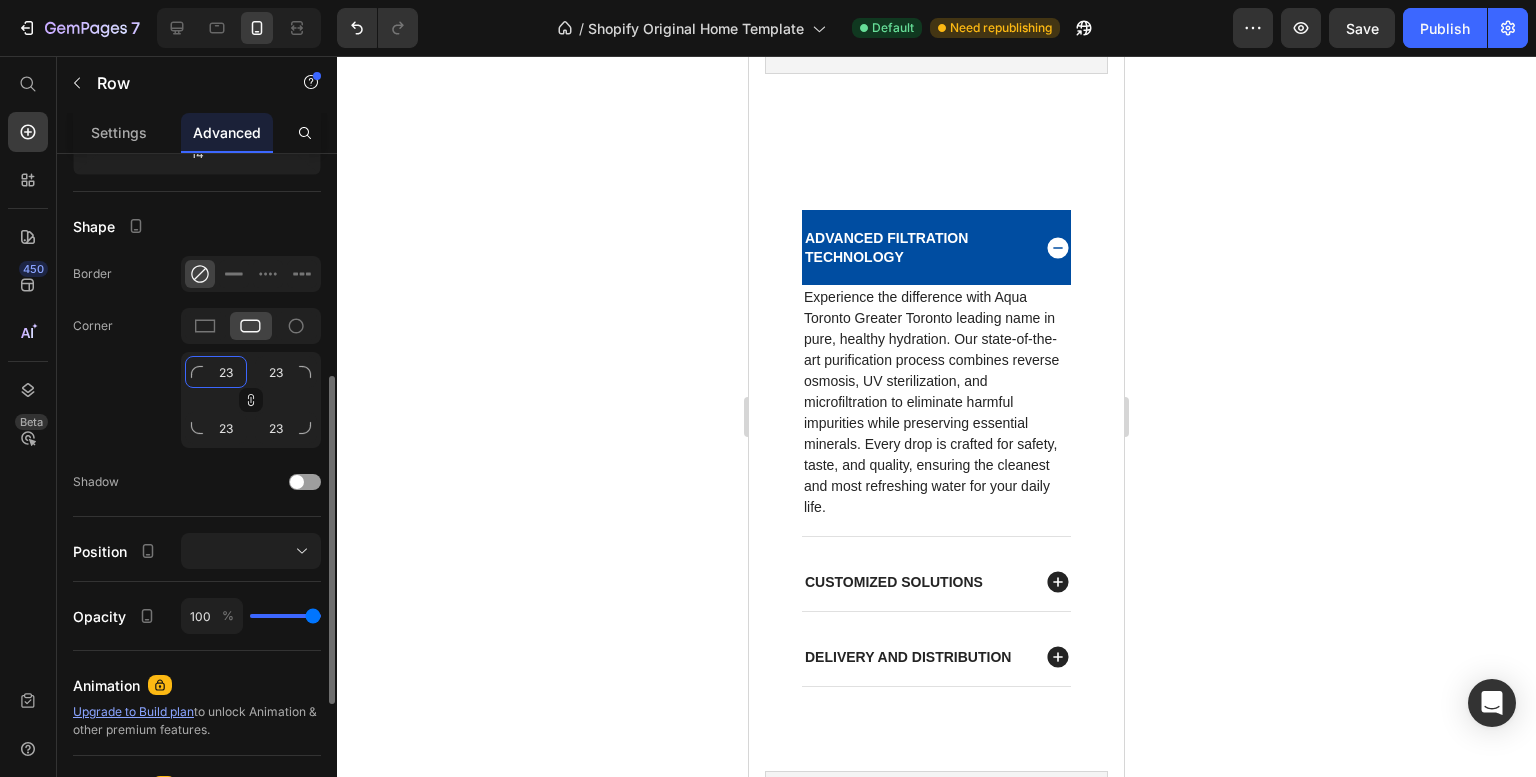 type on "22" 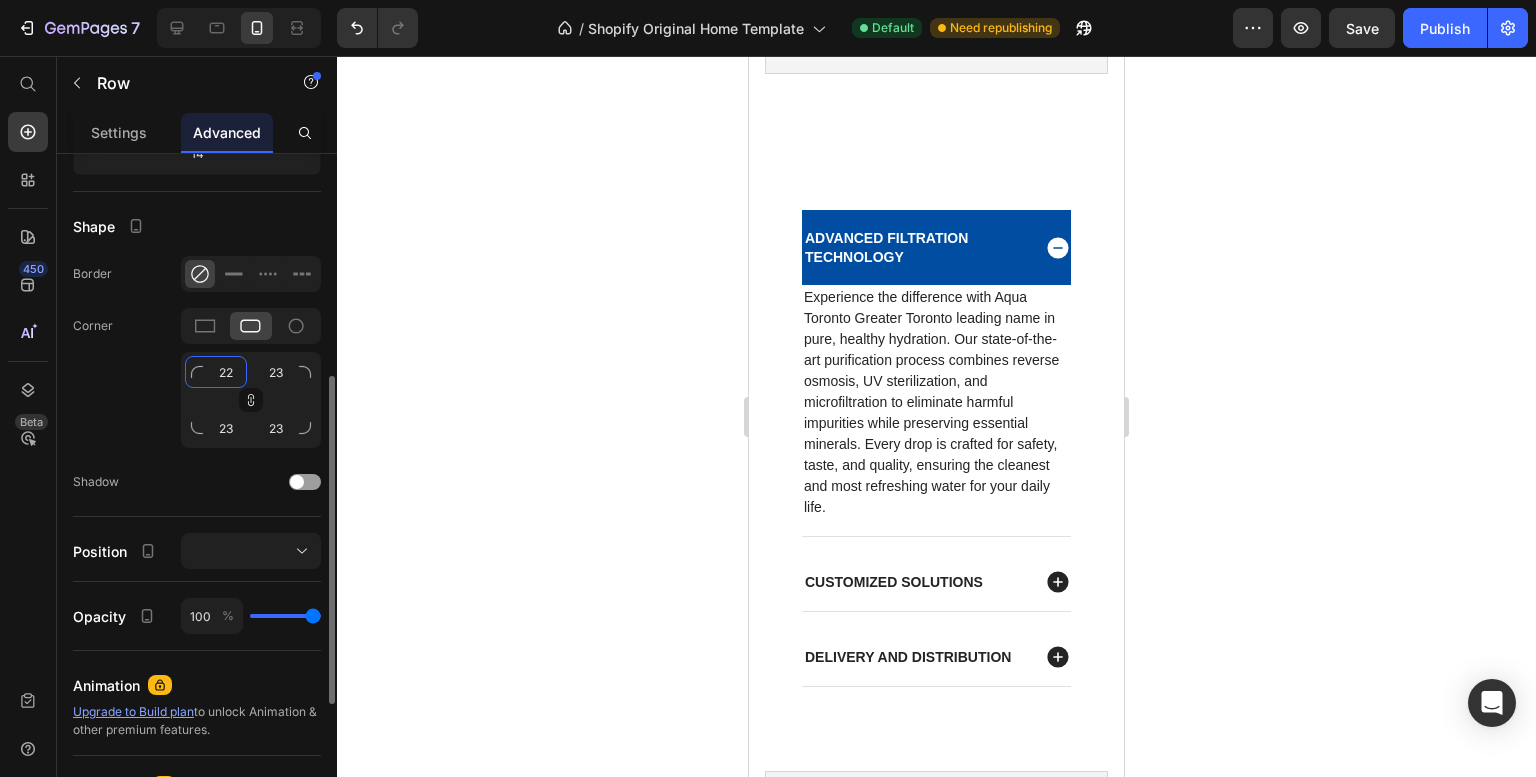 type on "22" 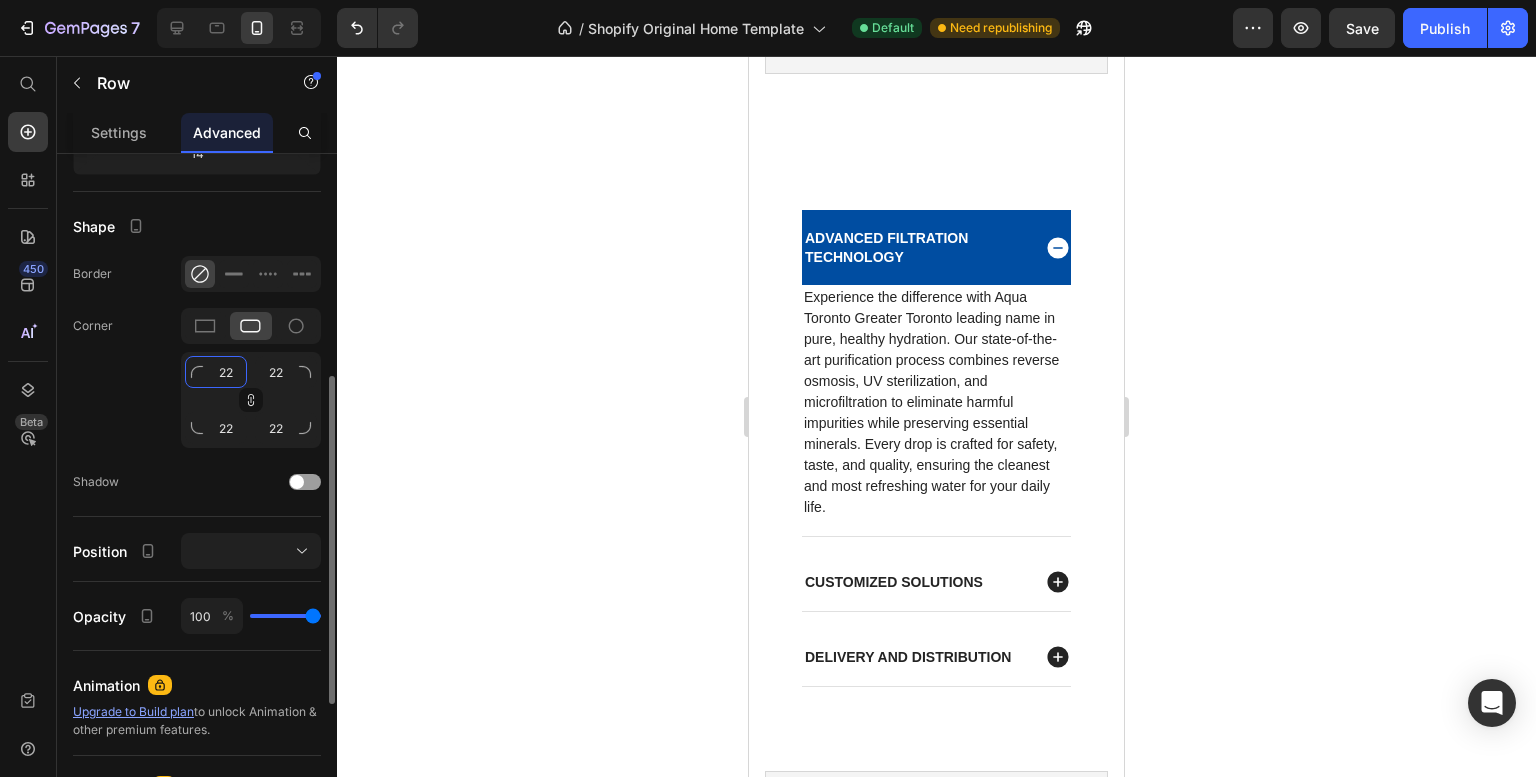 type on "21" 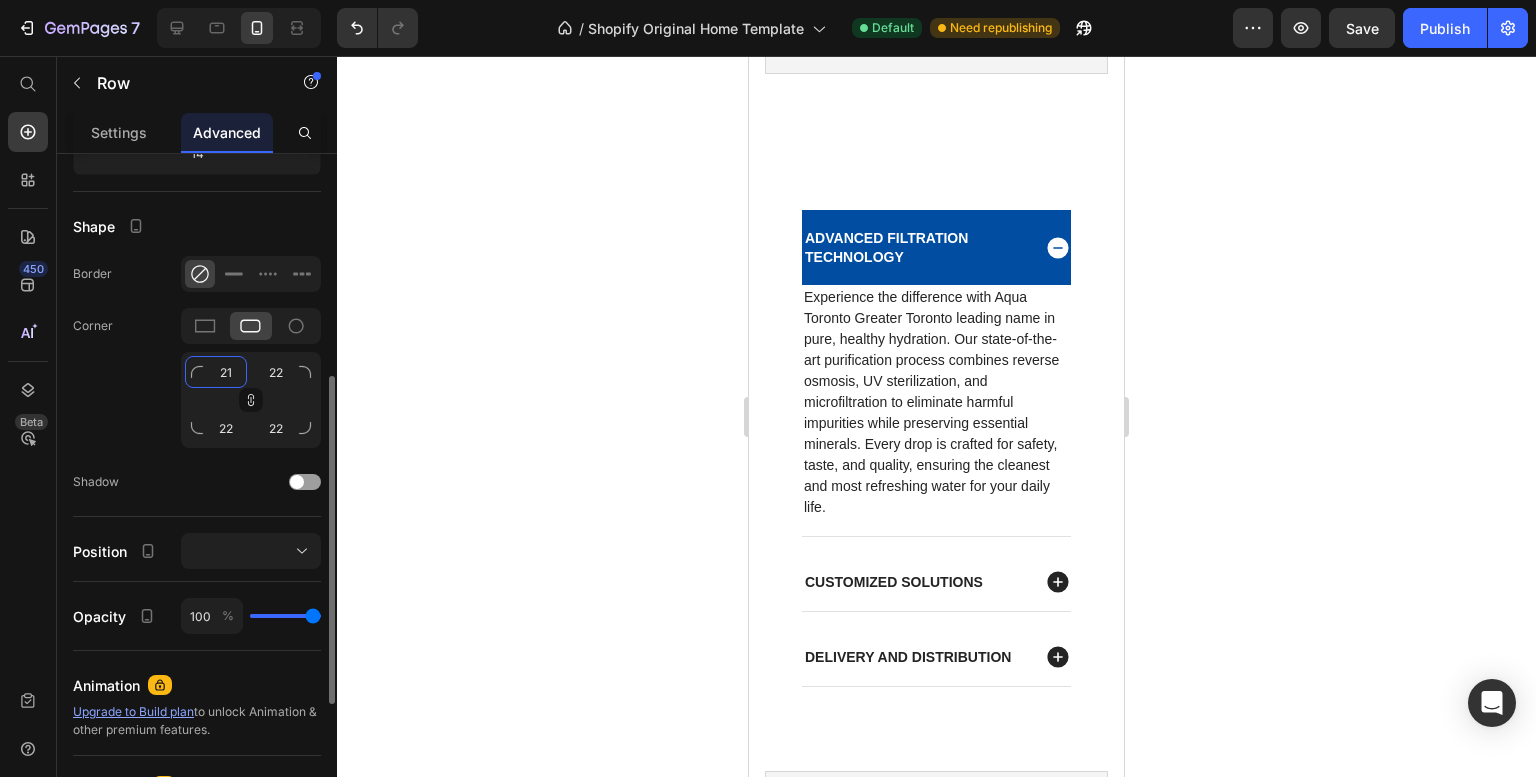 type on "21" 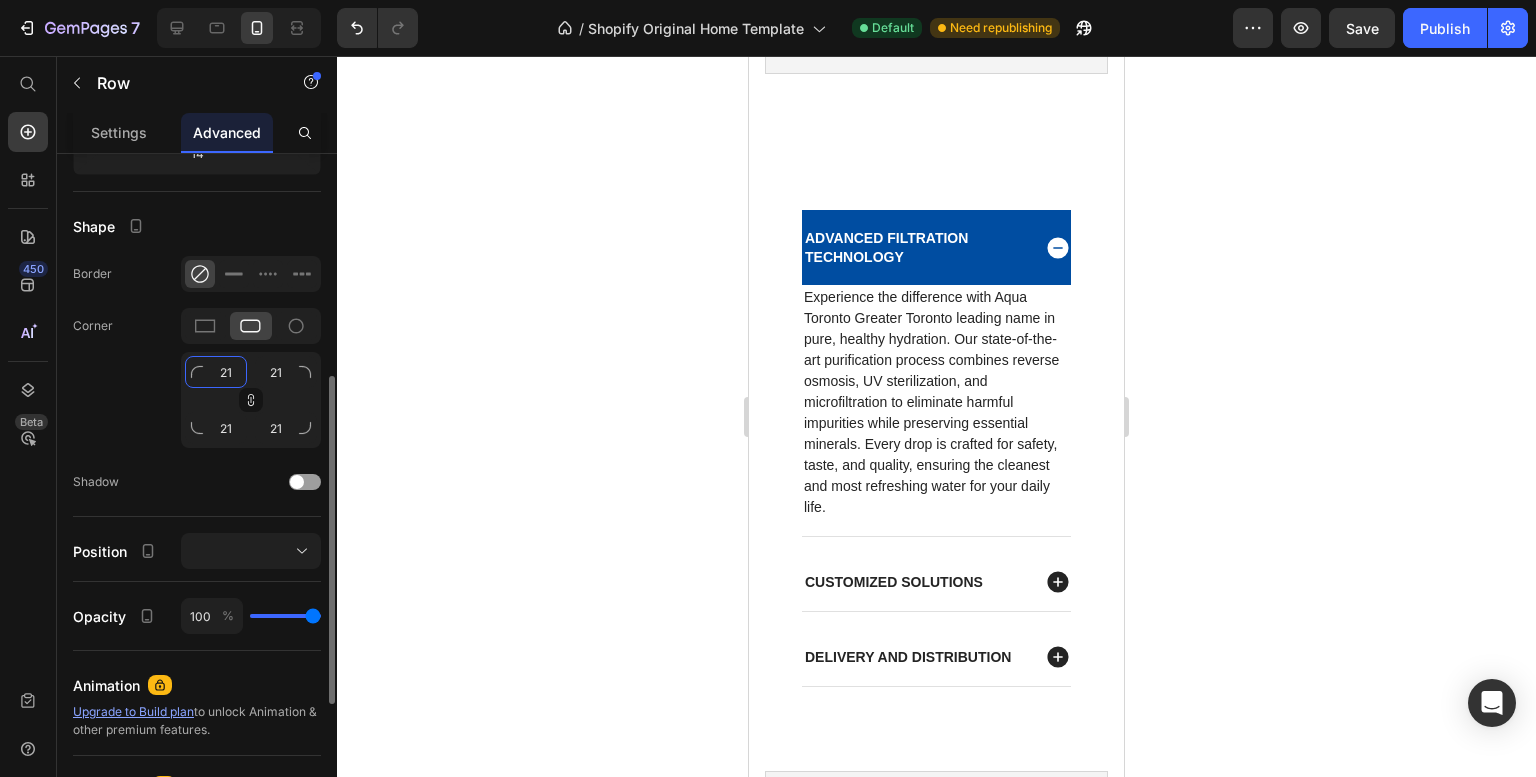 type on "20" 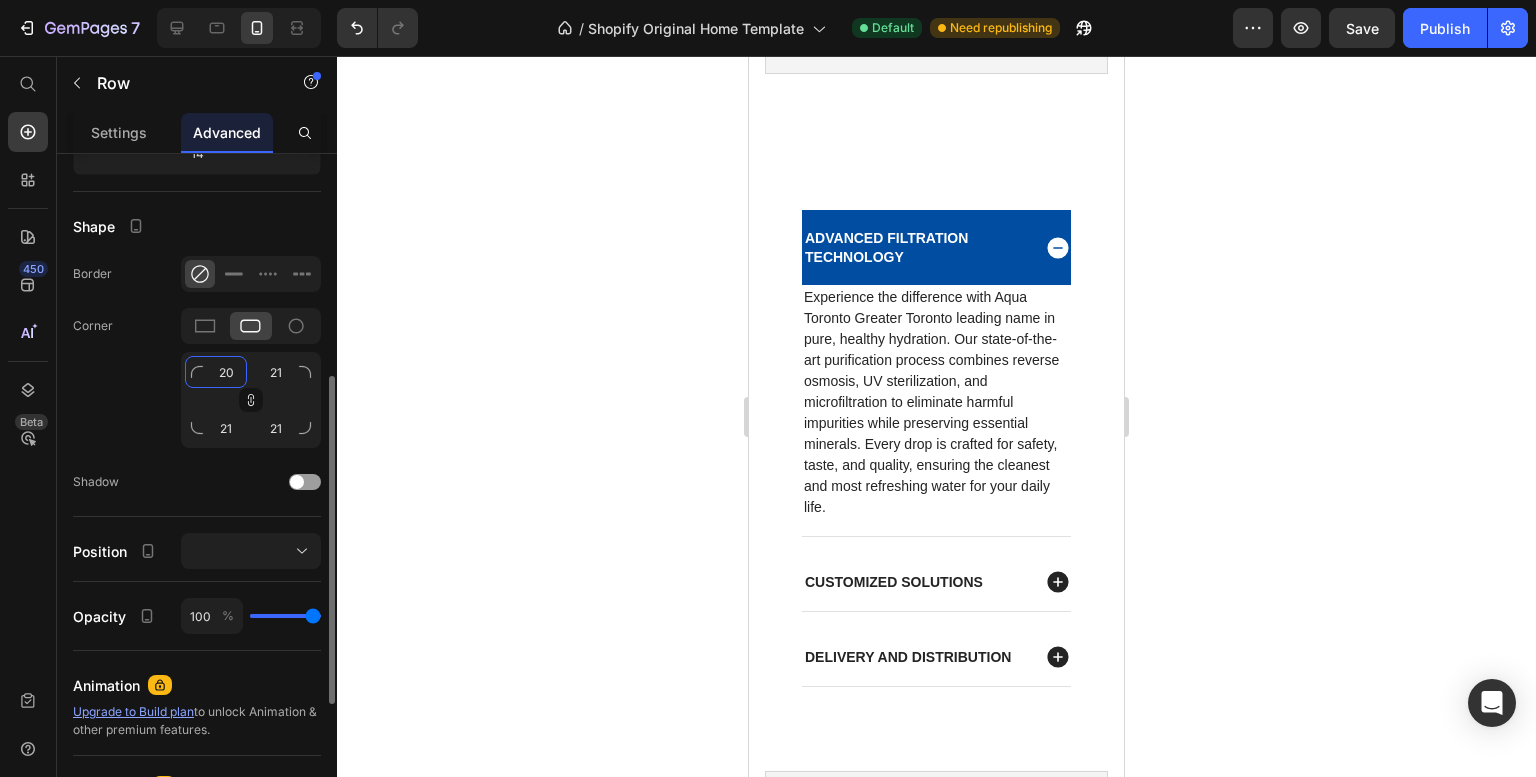 type on "20" 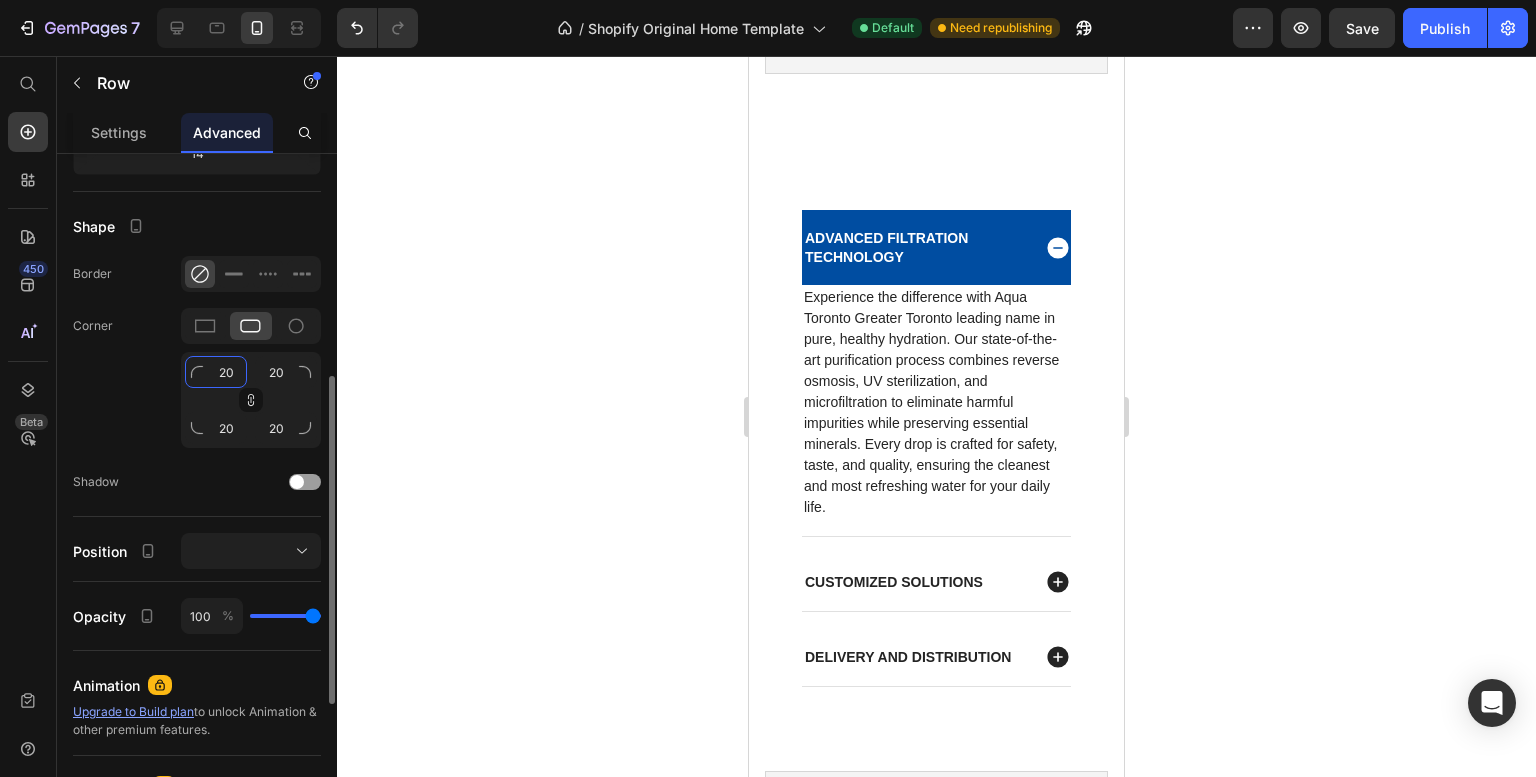 type on "19" 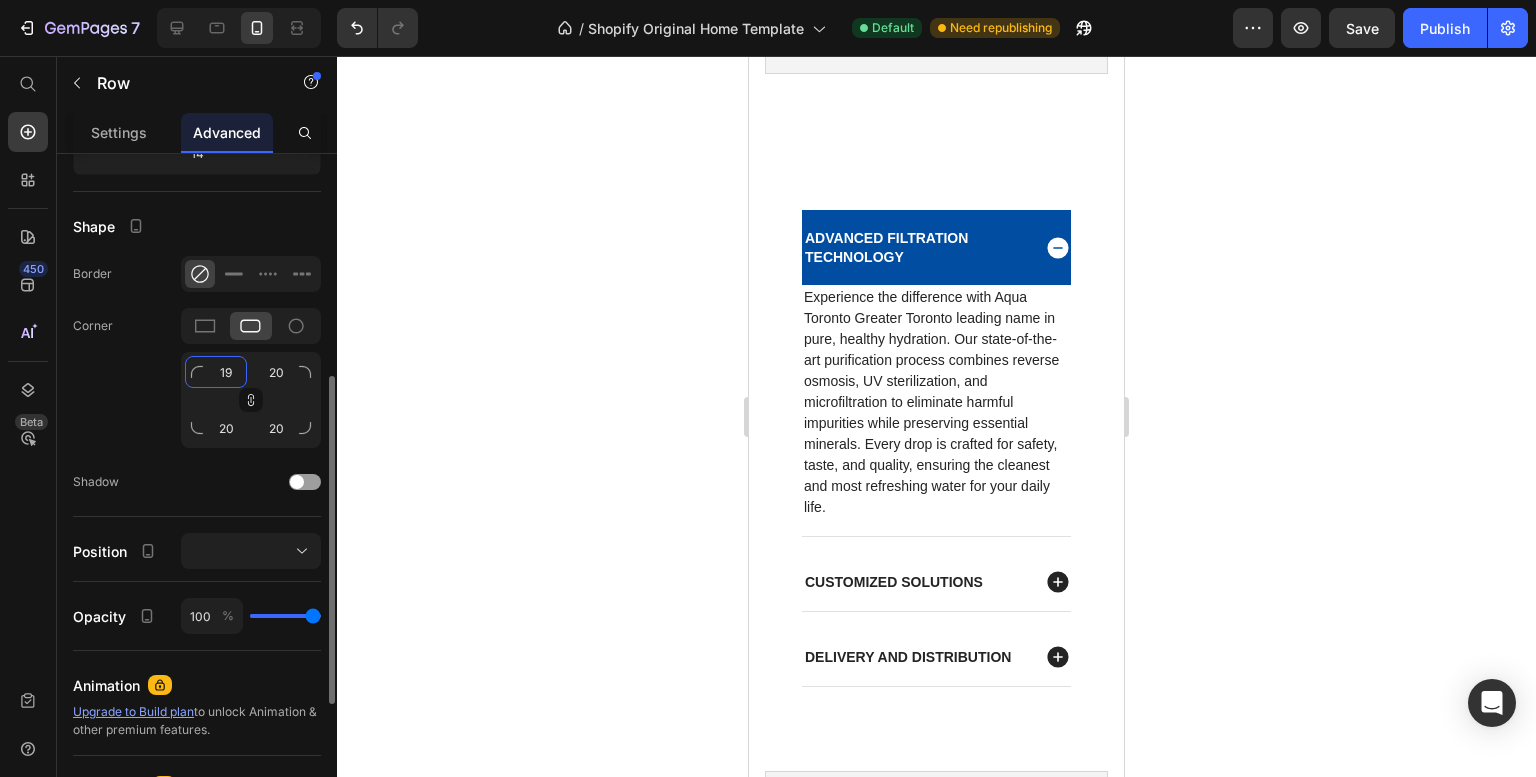 type on "19" 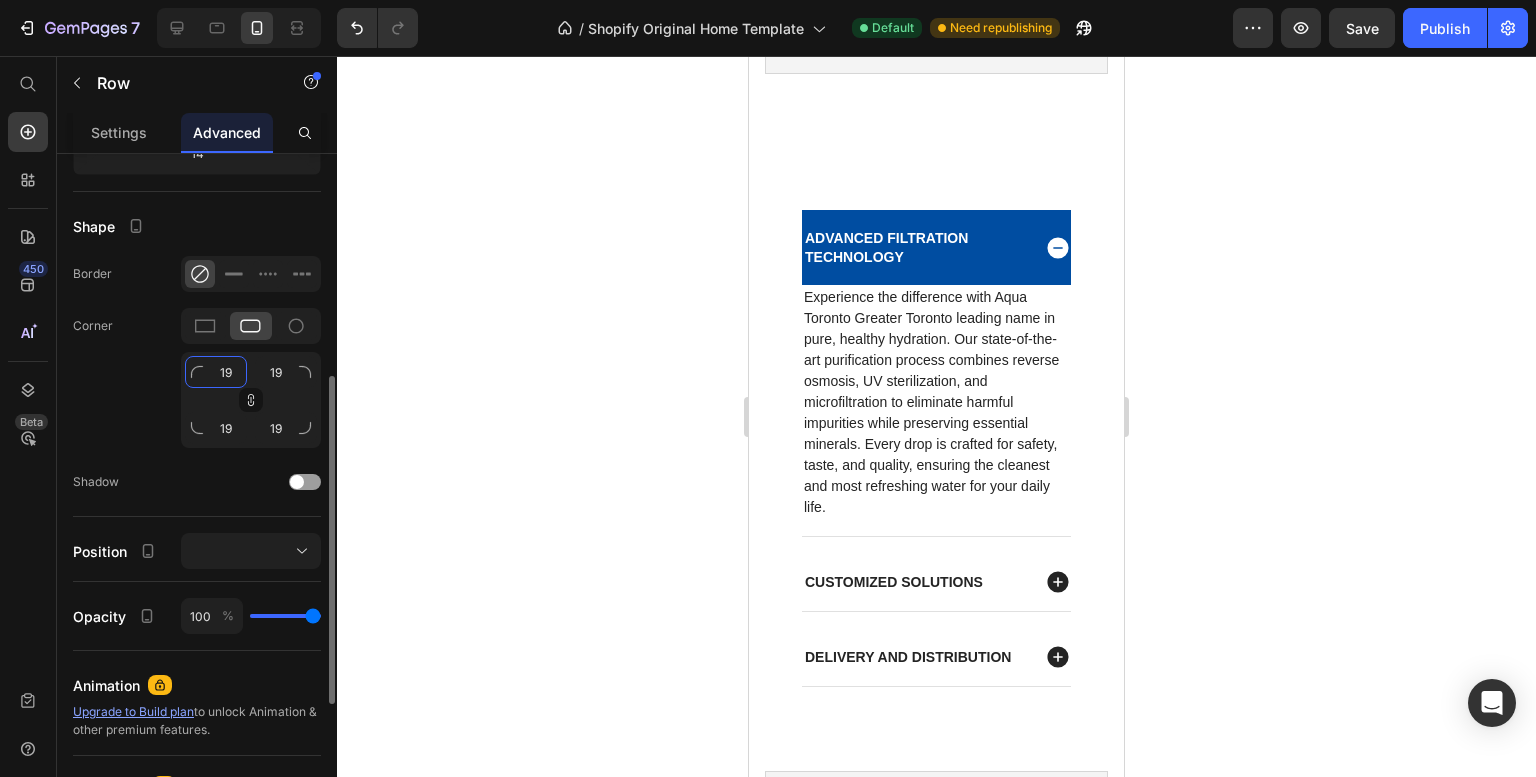 type on "18" 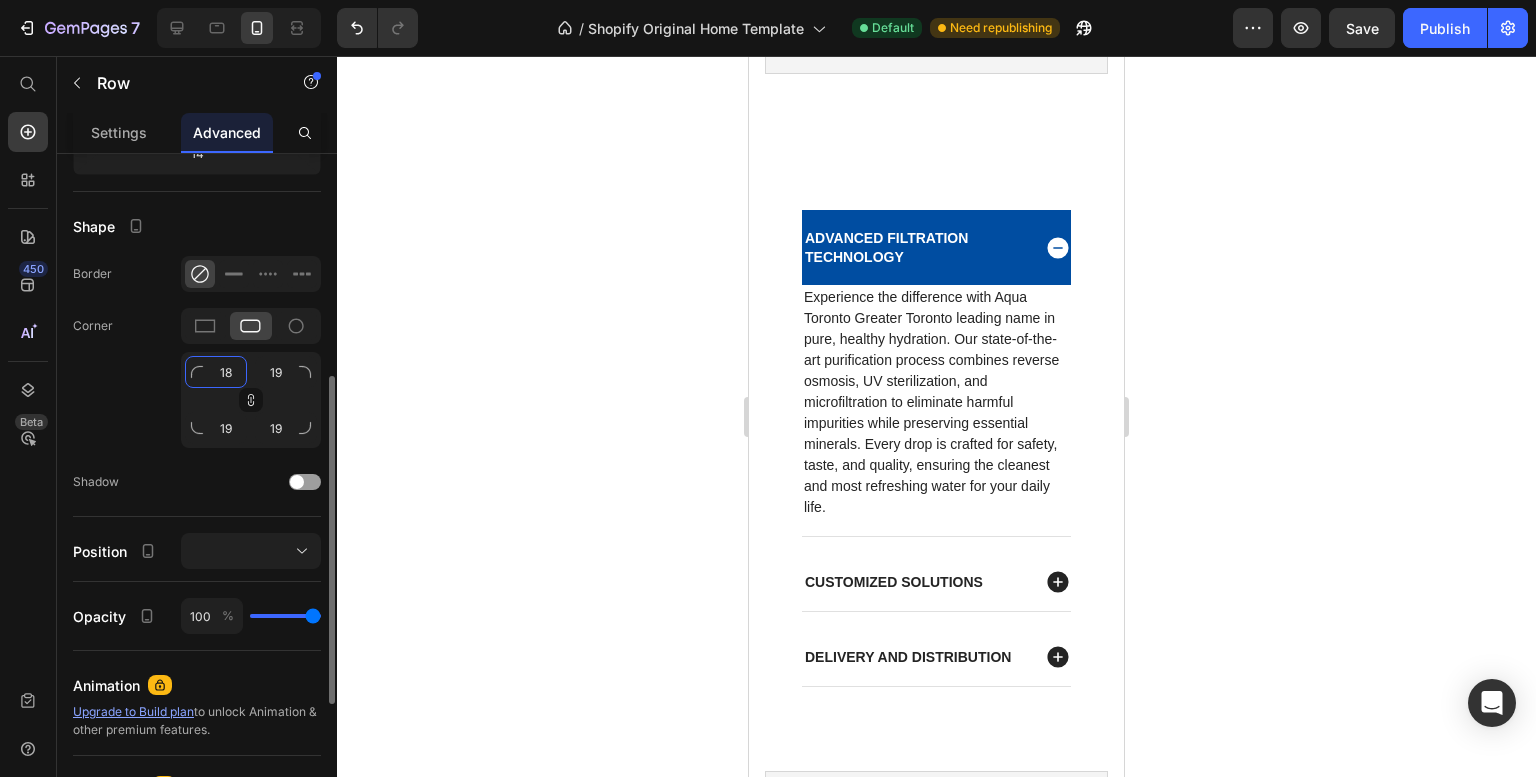 type on "18" 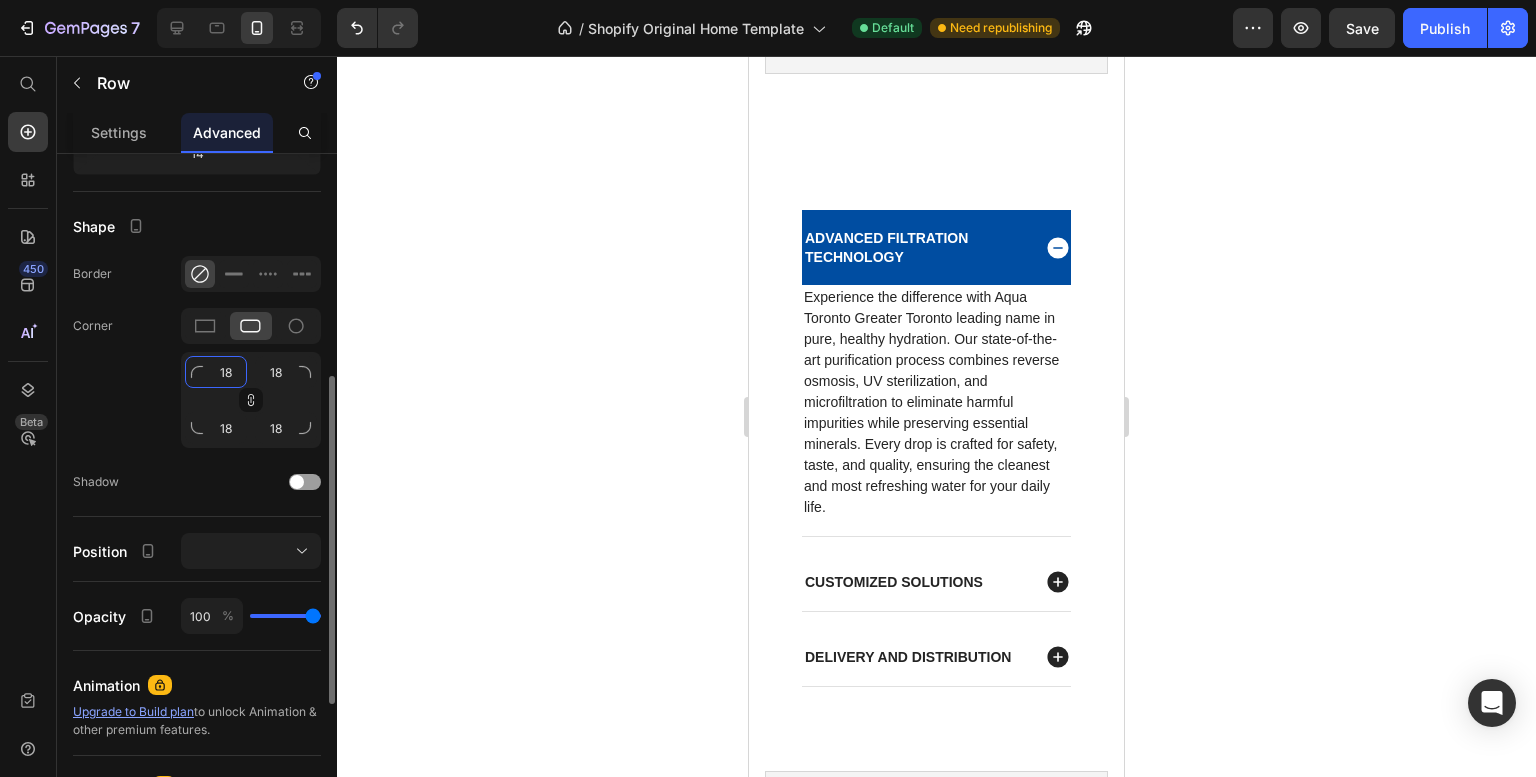type on "17" 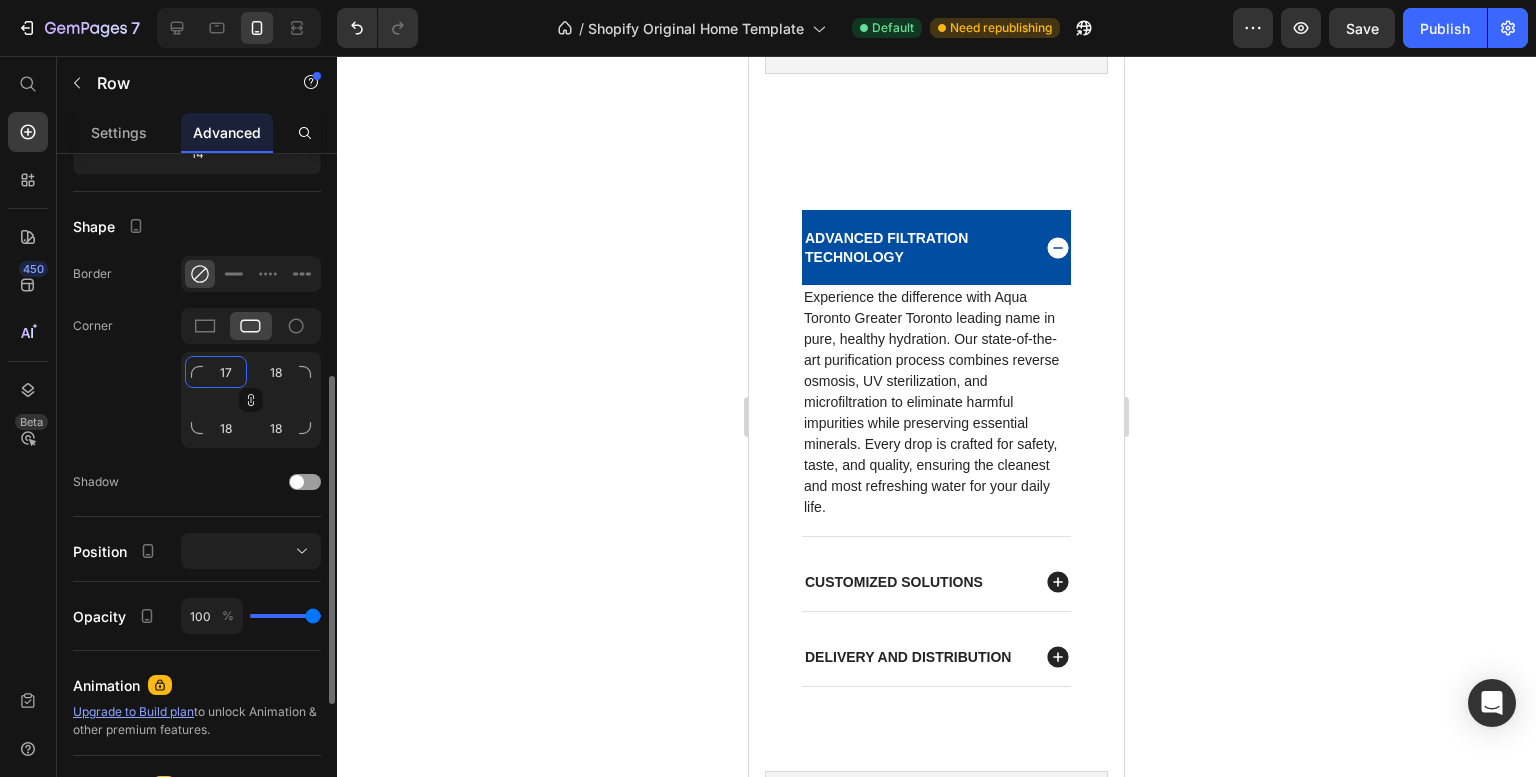 type on "17" 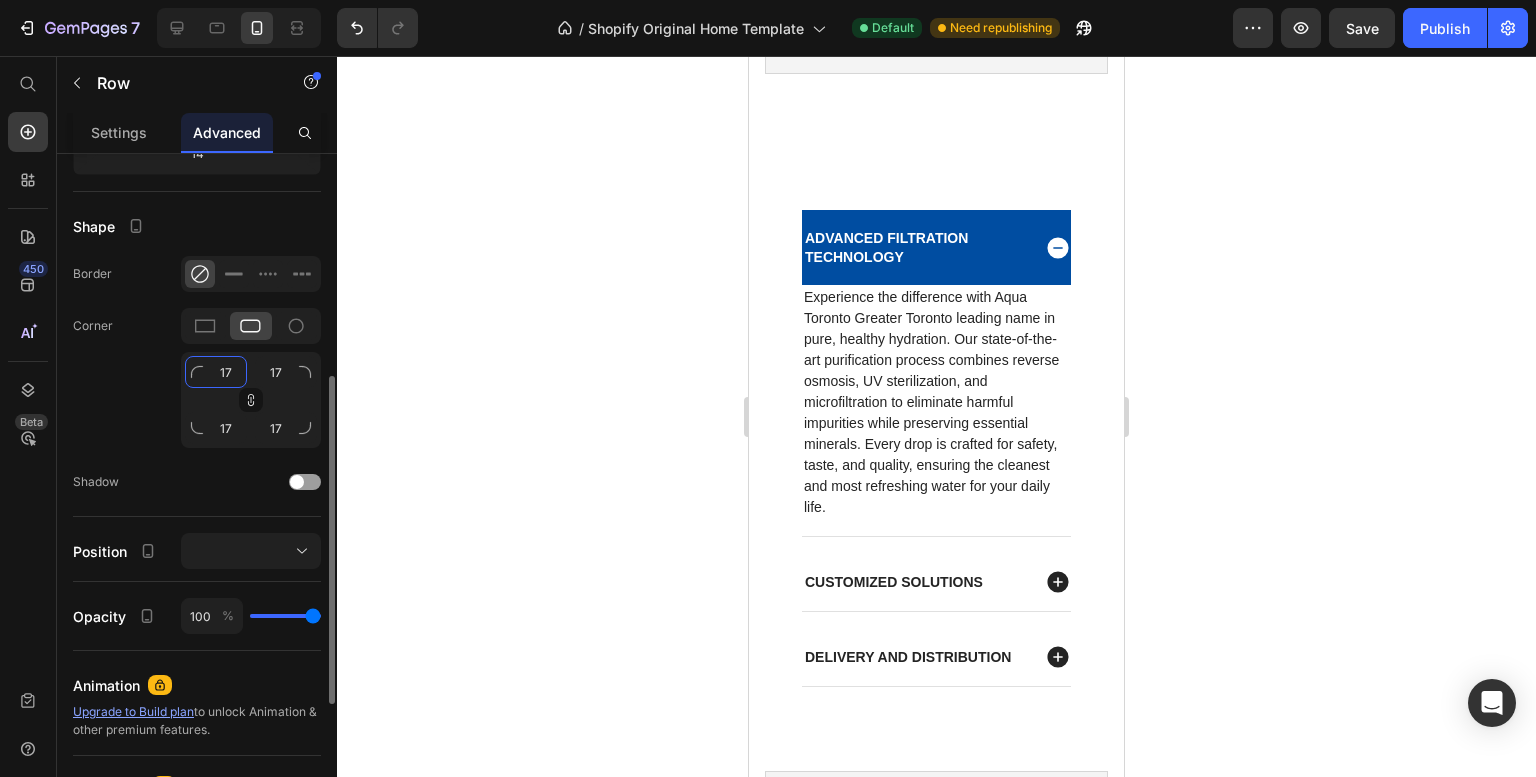 type on "16" 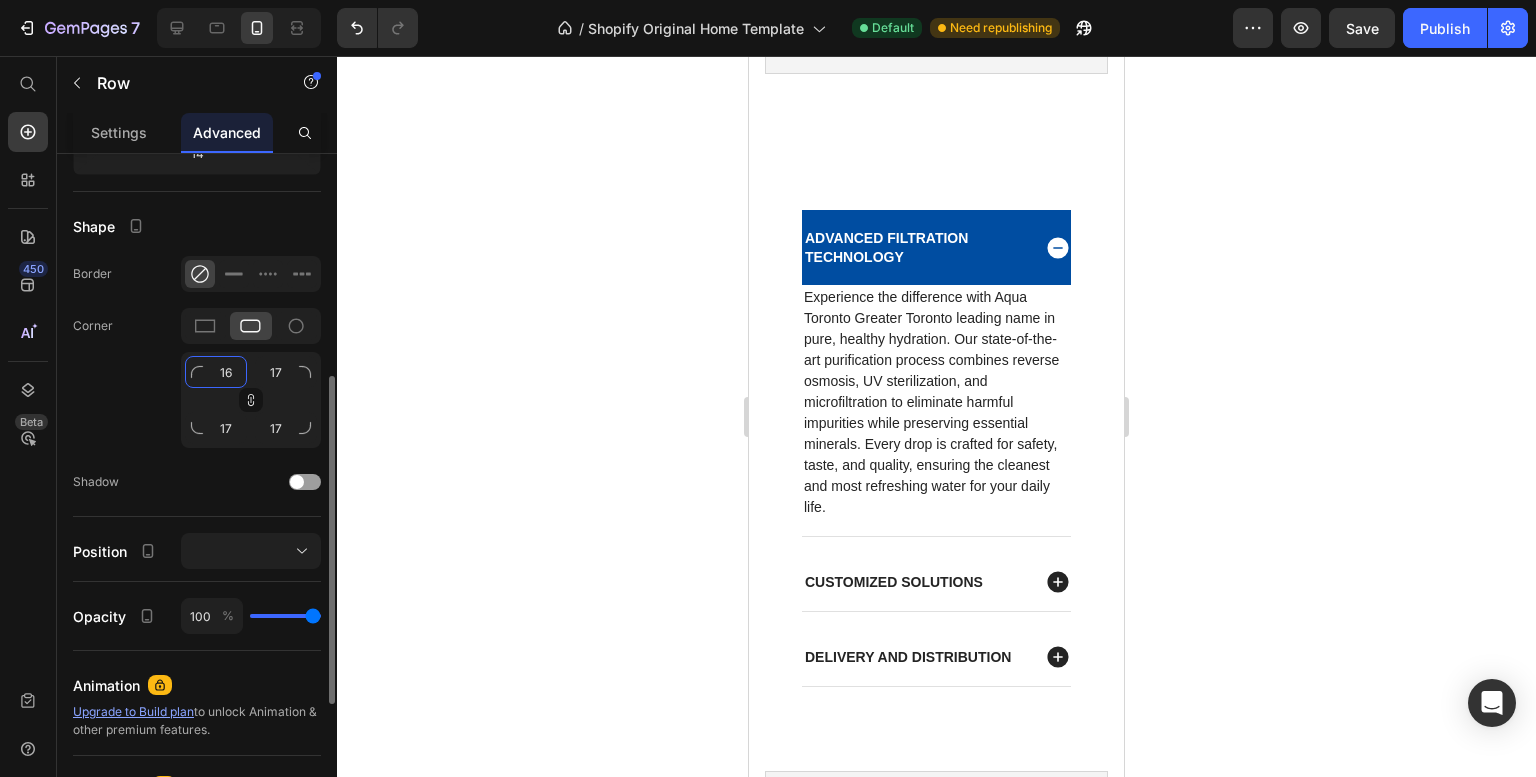 type on "16" 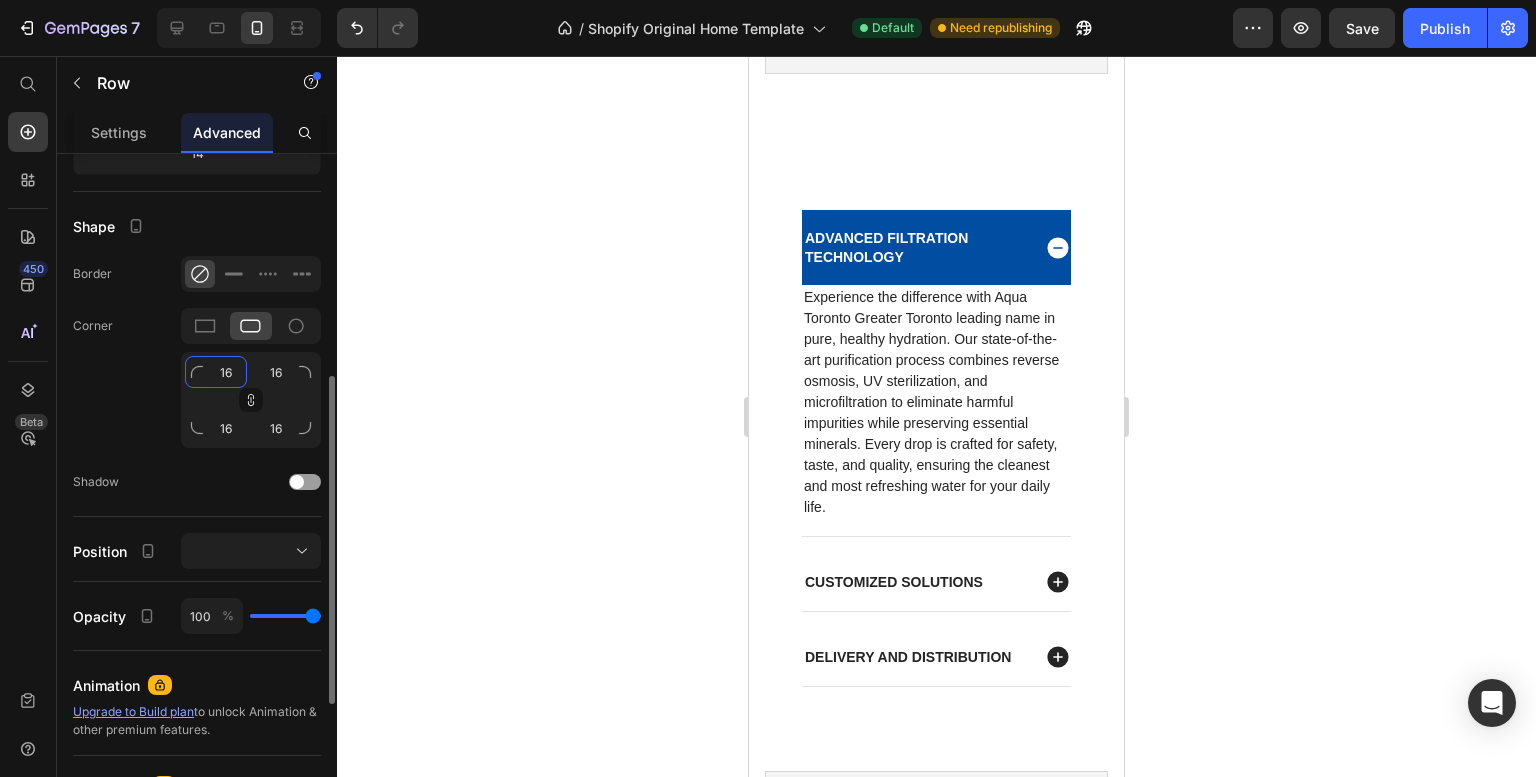 type on "15" 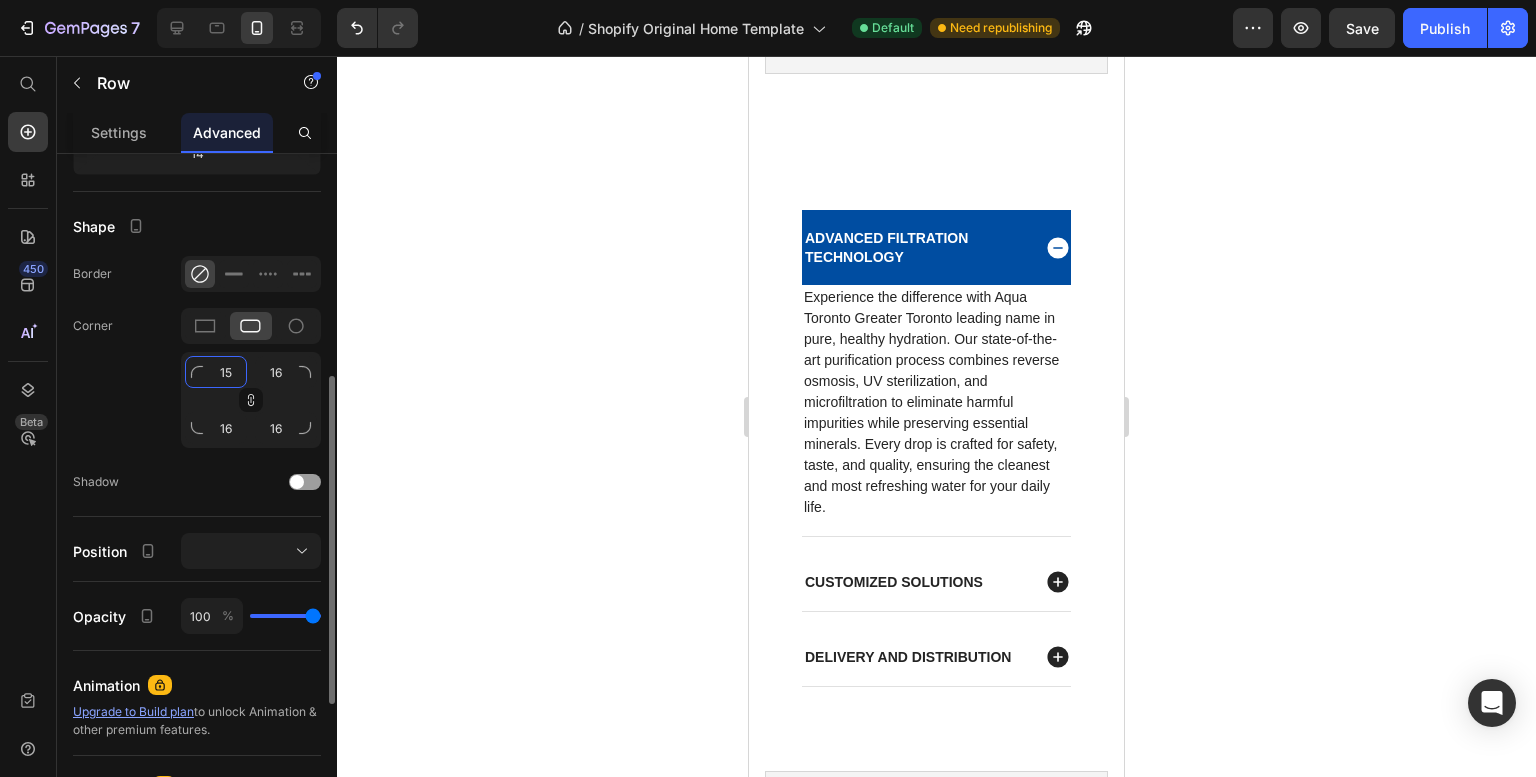 type on "15" 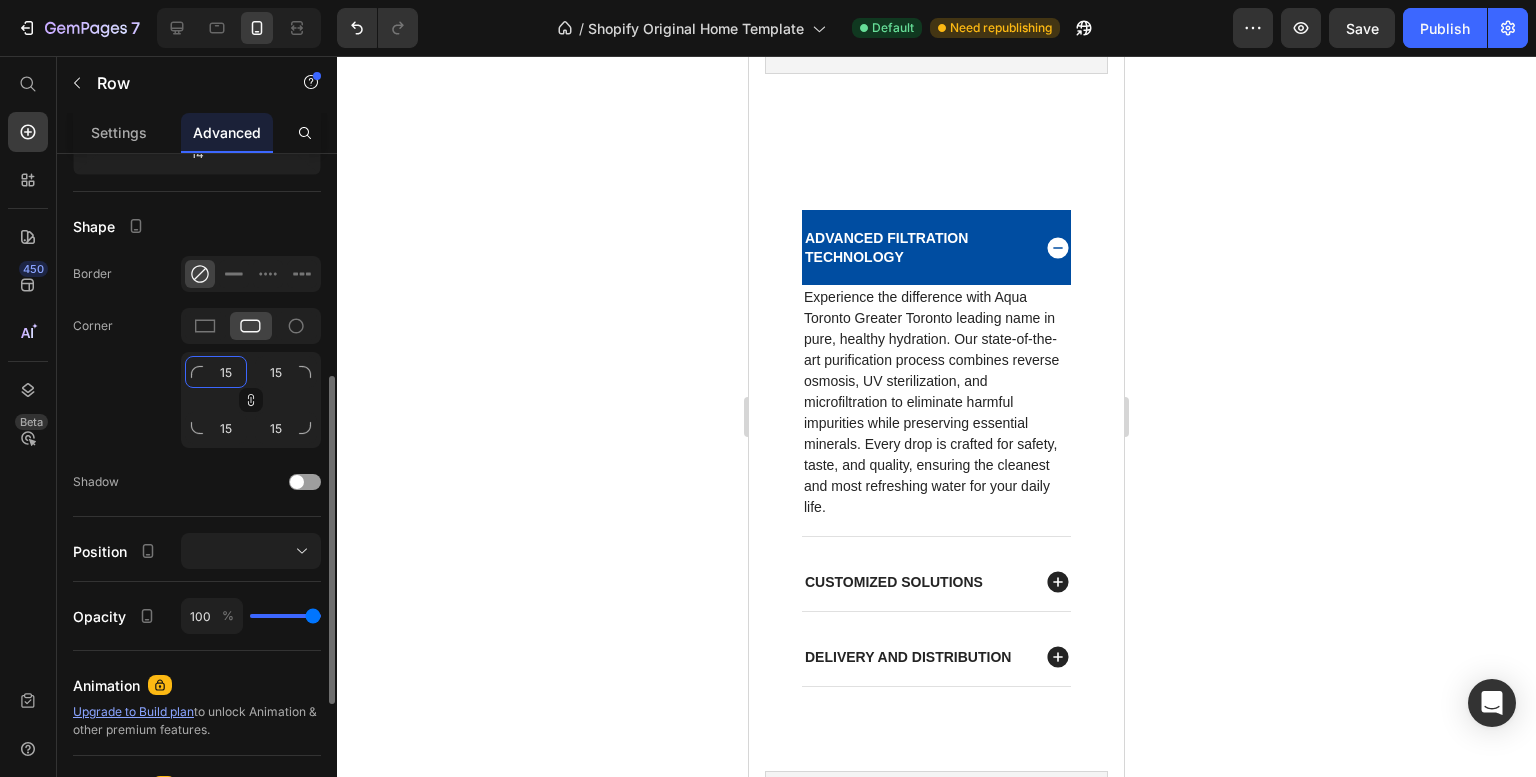 type on "14" 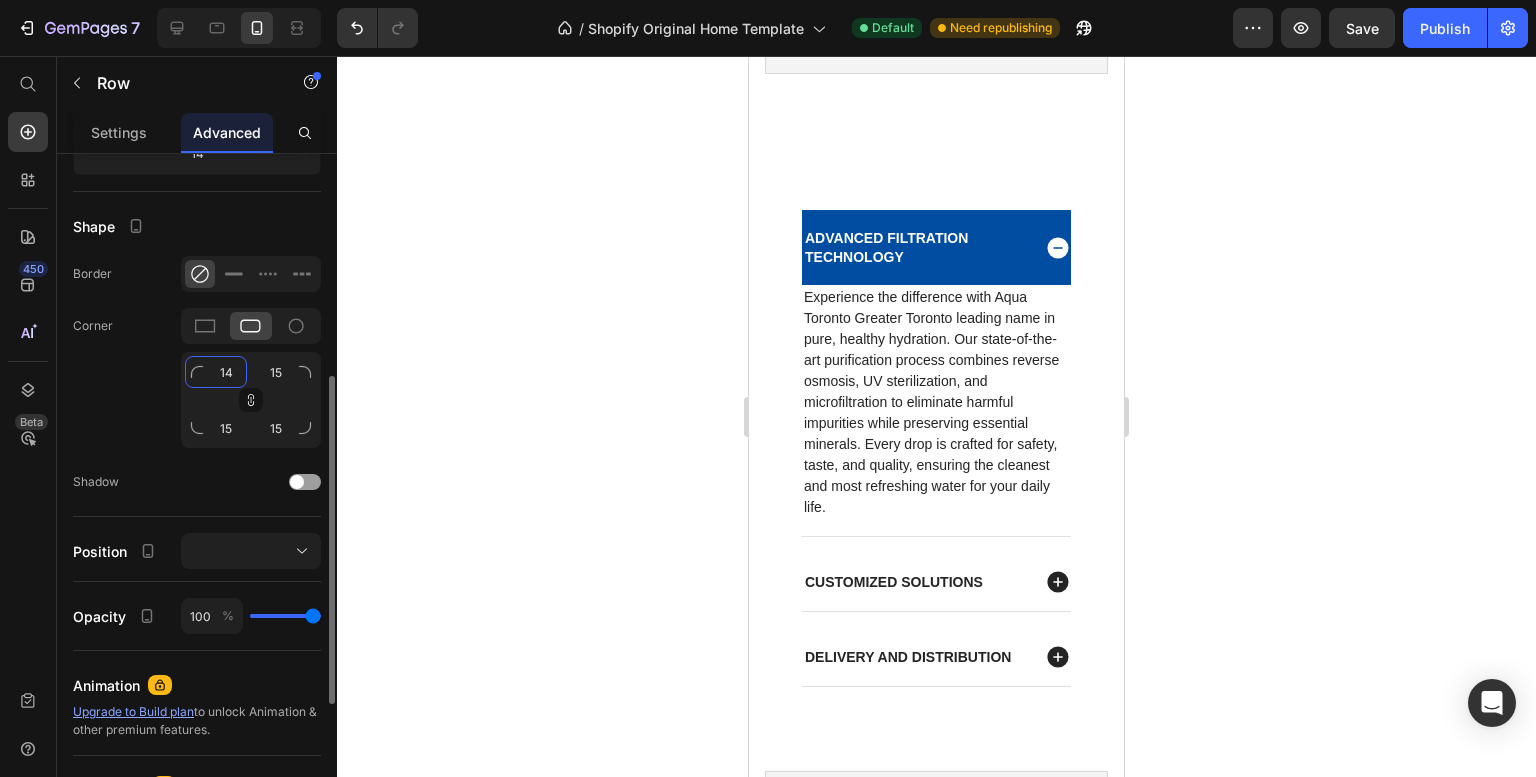 type on "14" 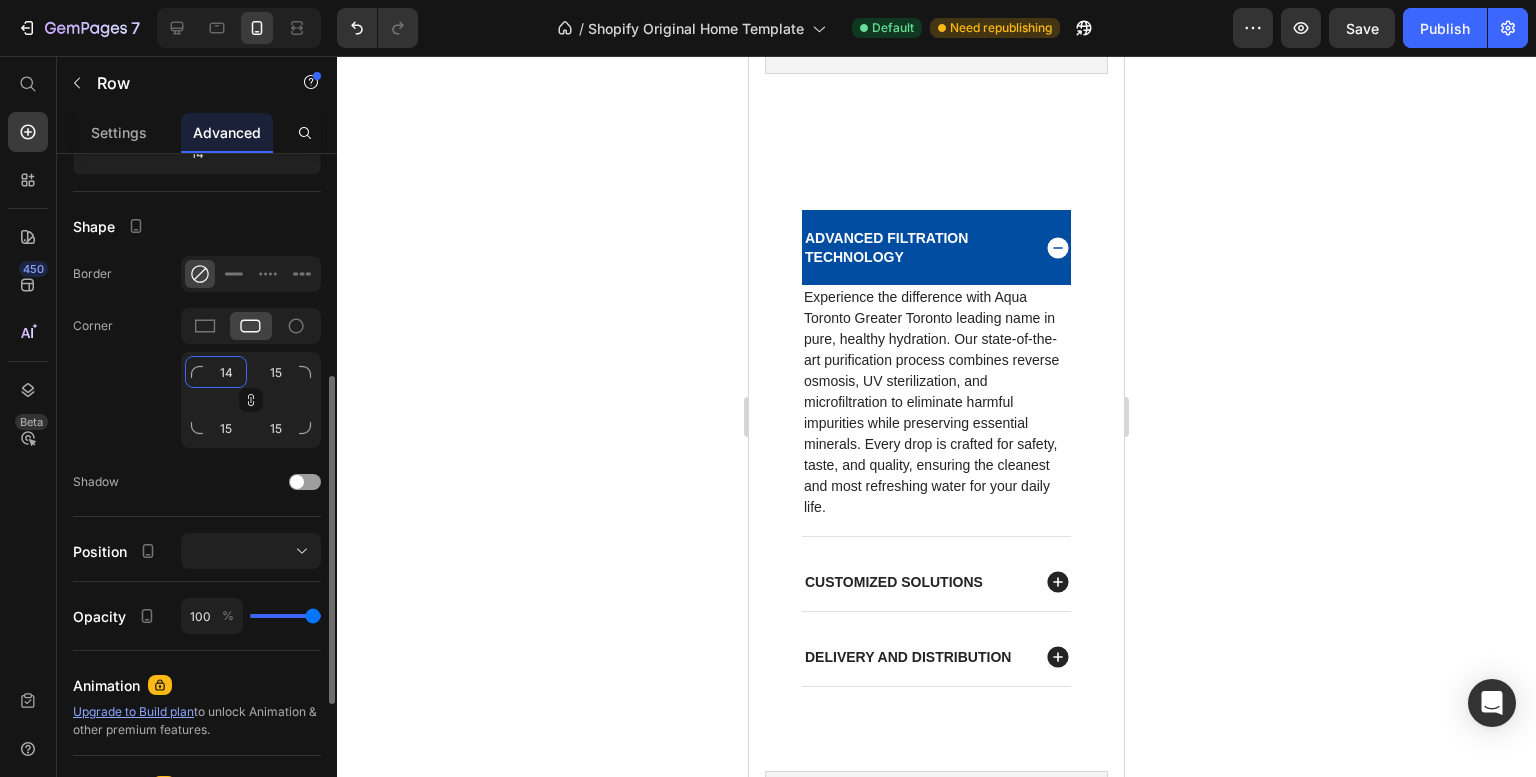 type on "14" 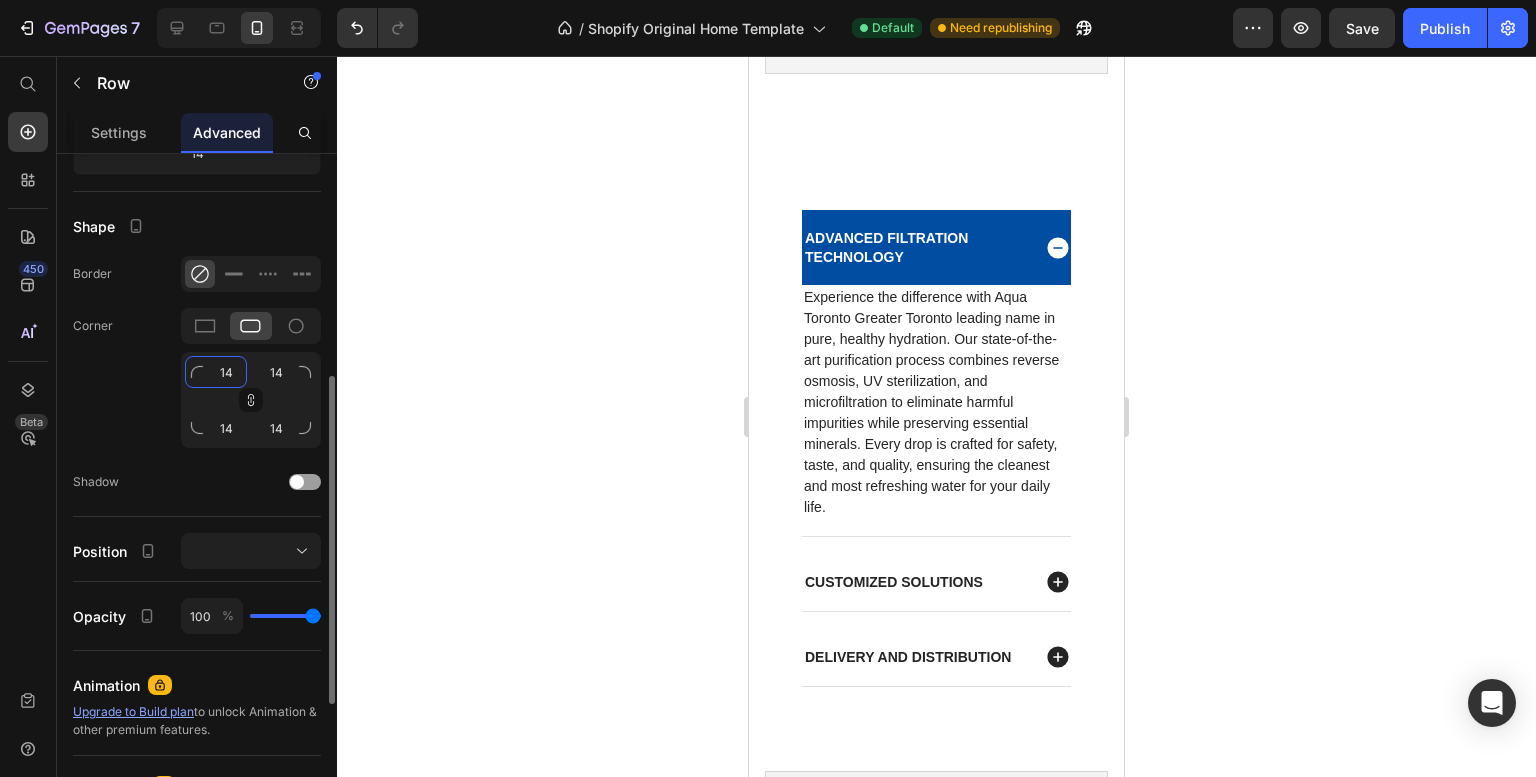 type on "13" 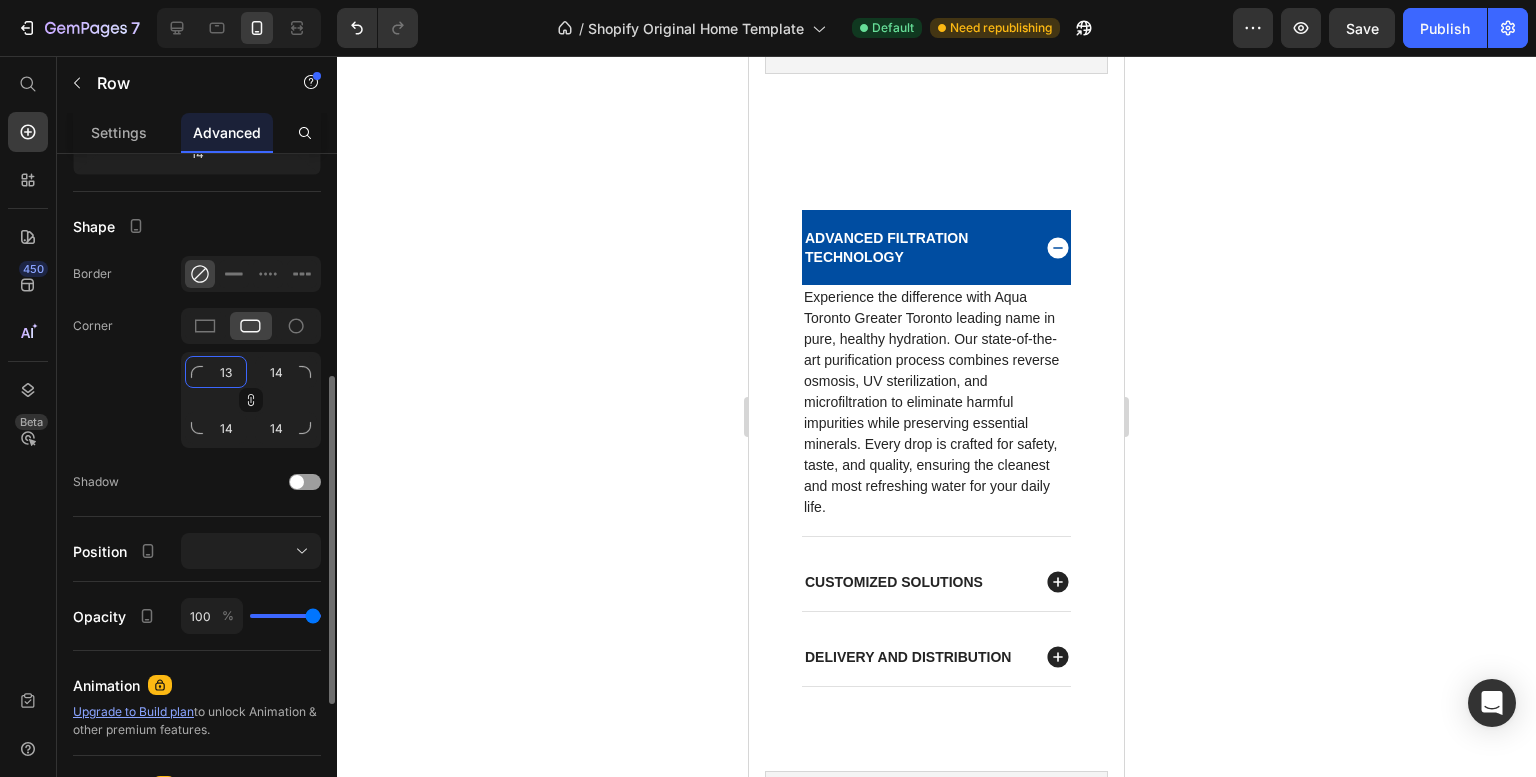 type on "13" 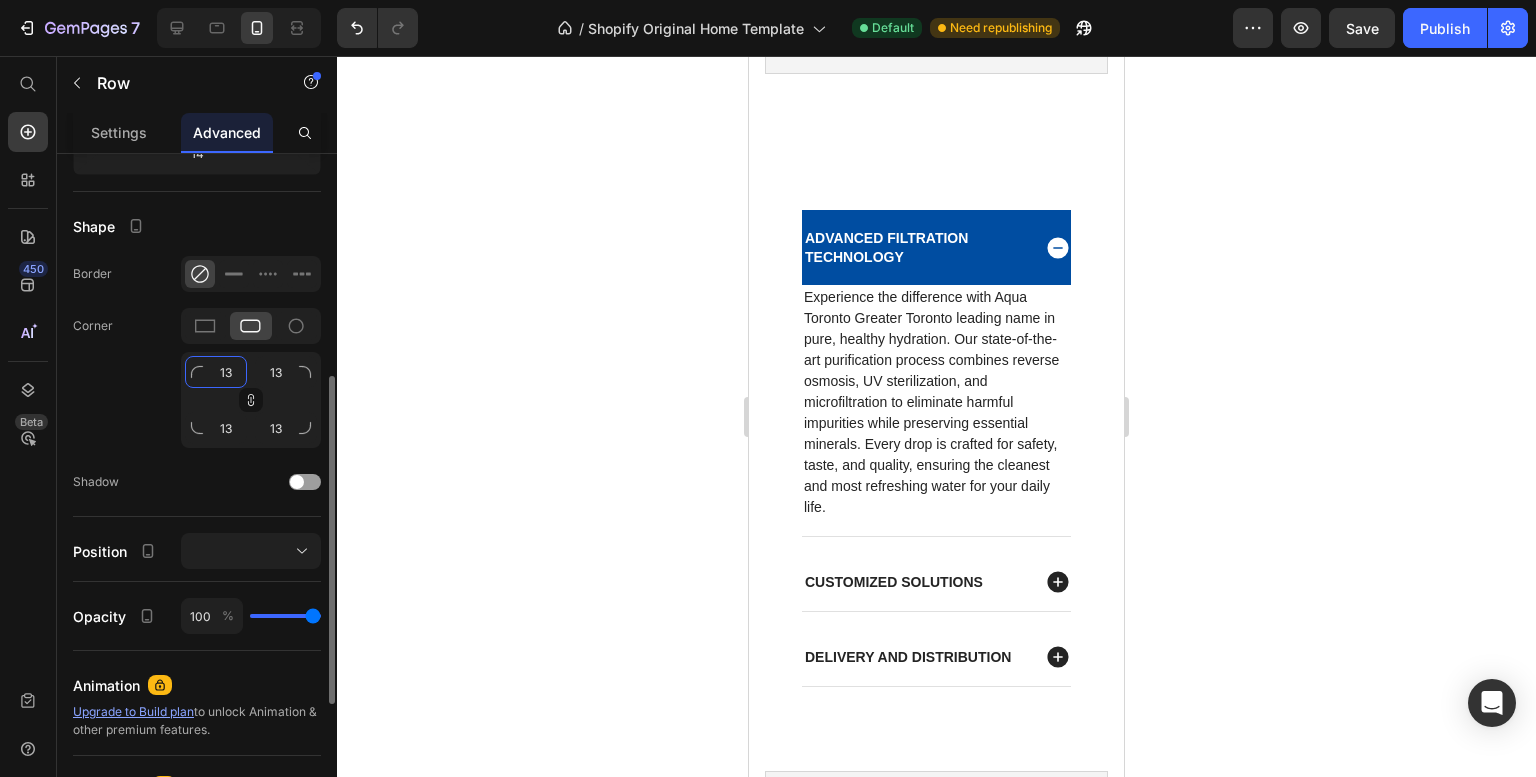 type on "14" 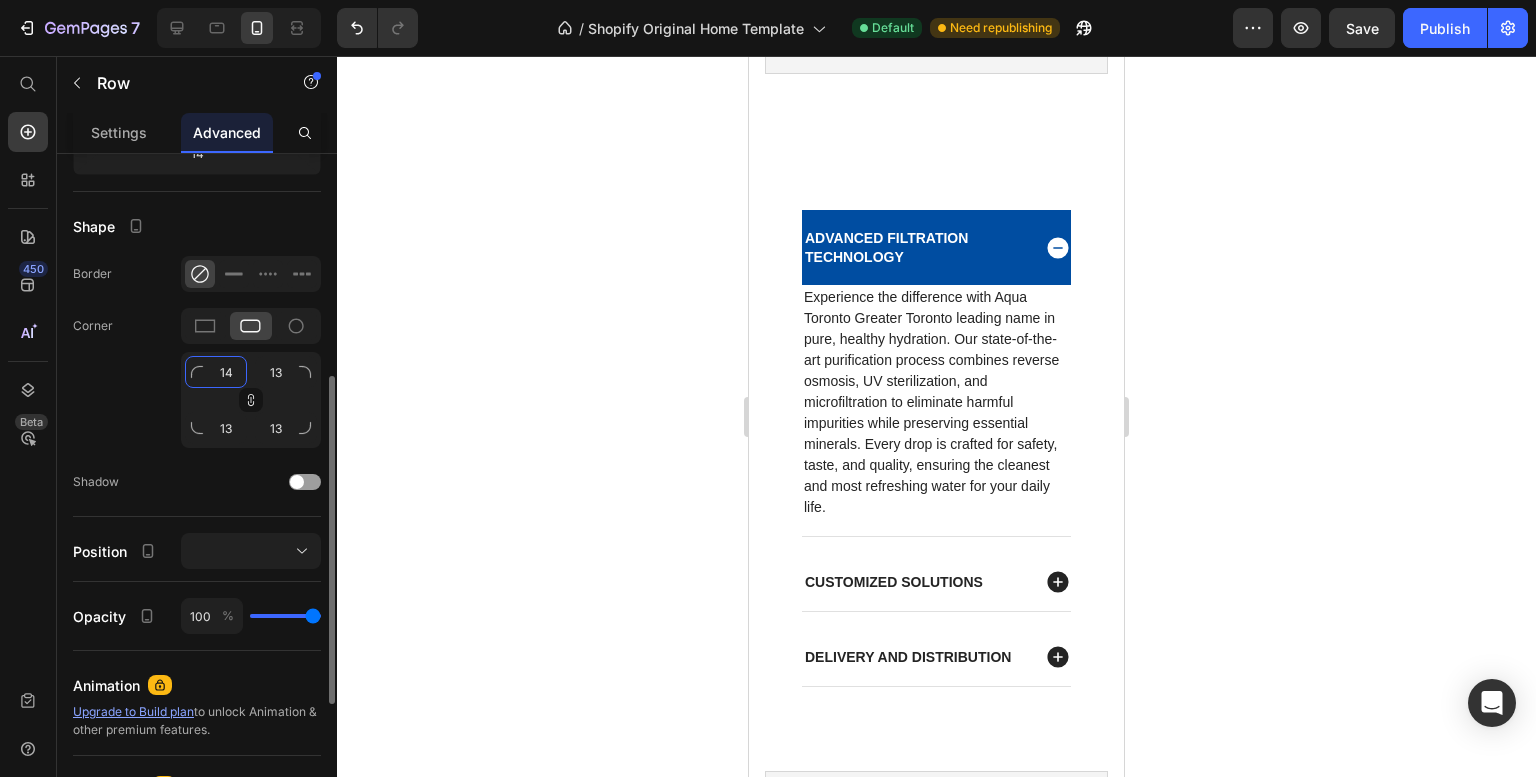 type on "14" 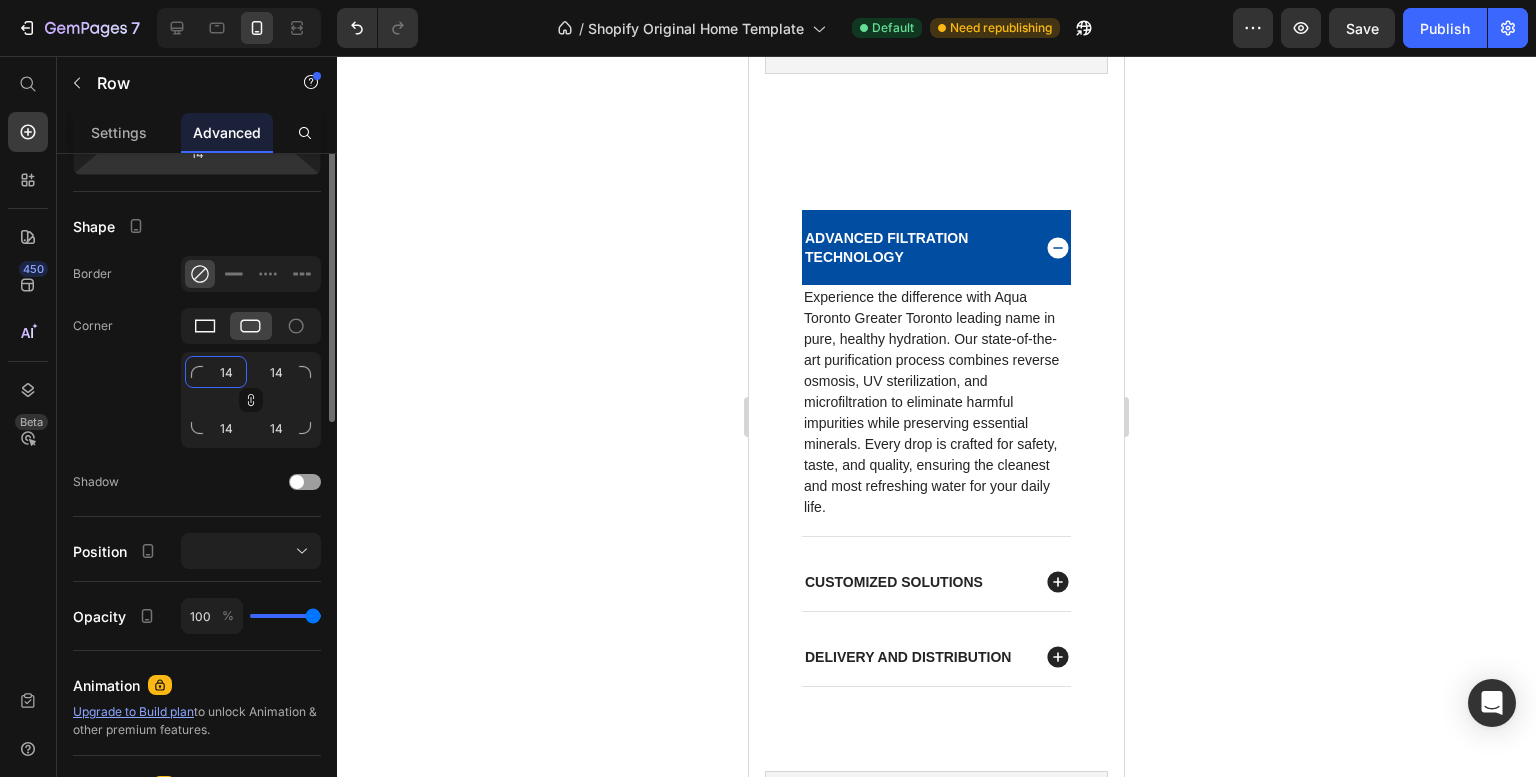 scroll, scrollTop: 0, scrollLeft: 0, axis: both 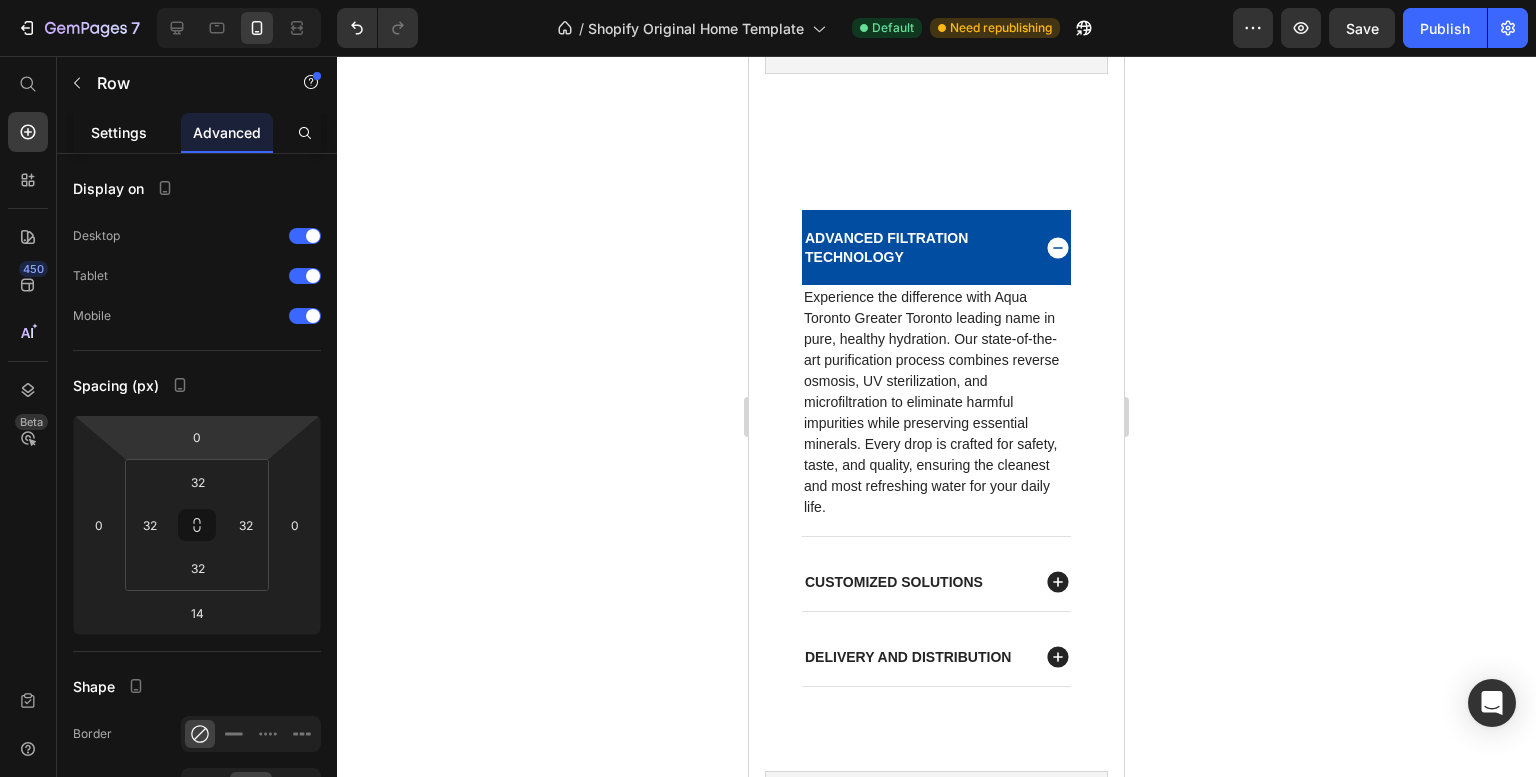 click on "Settings" 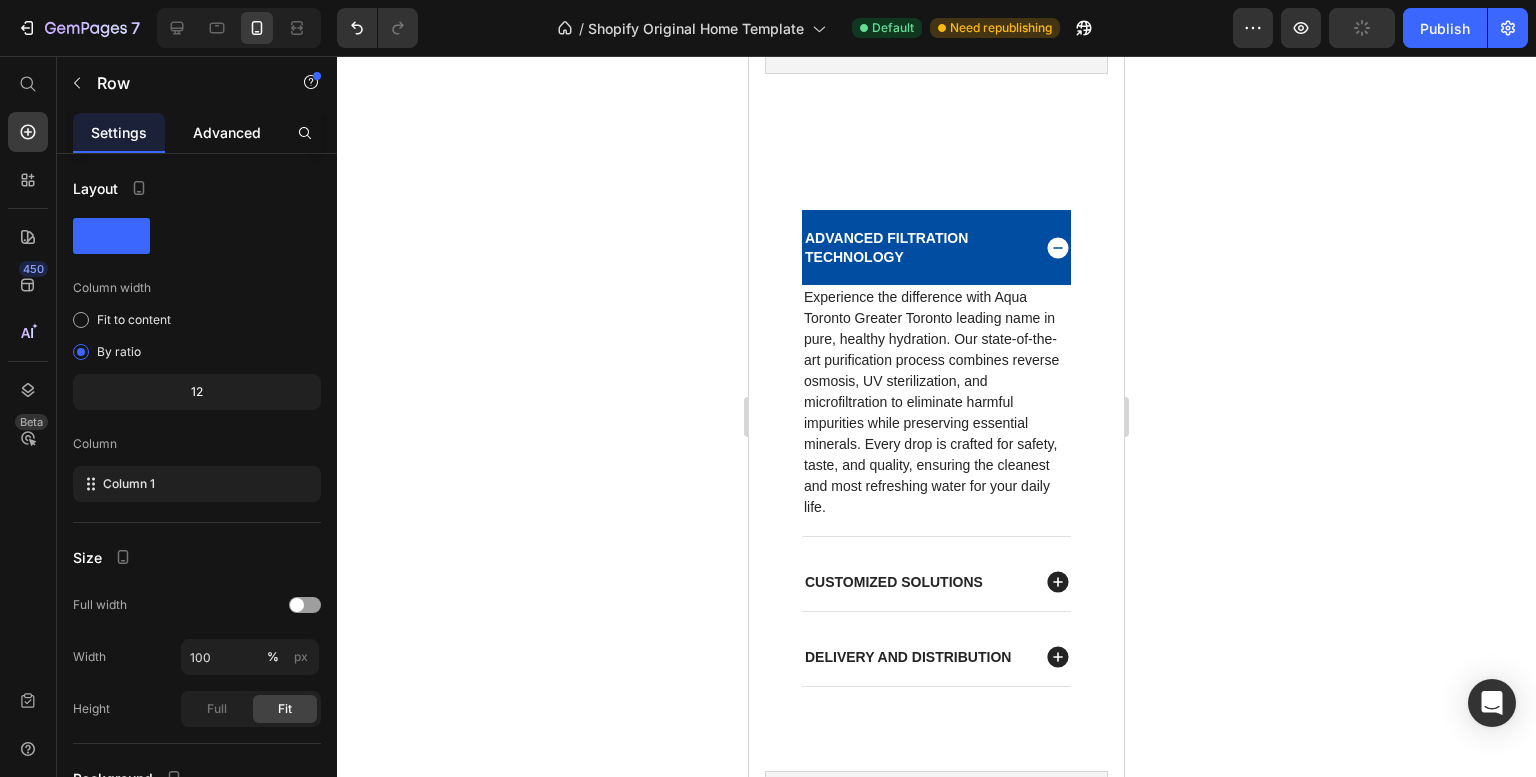 click on "Advanced" 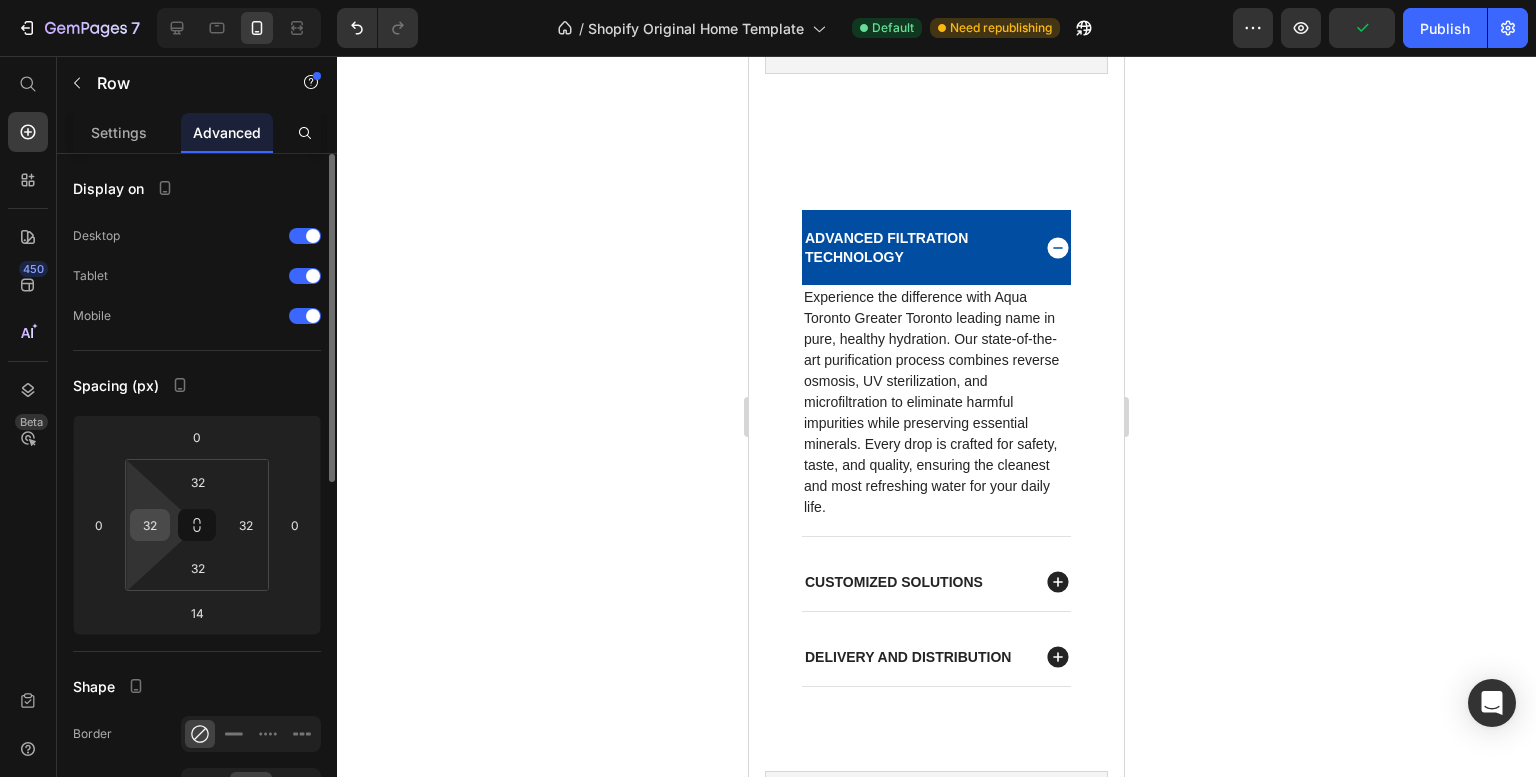 click on "32" at bounding box center (150, 525) 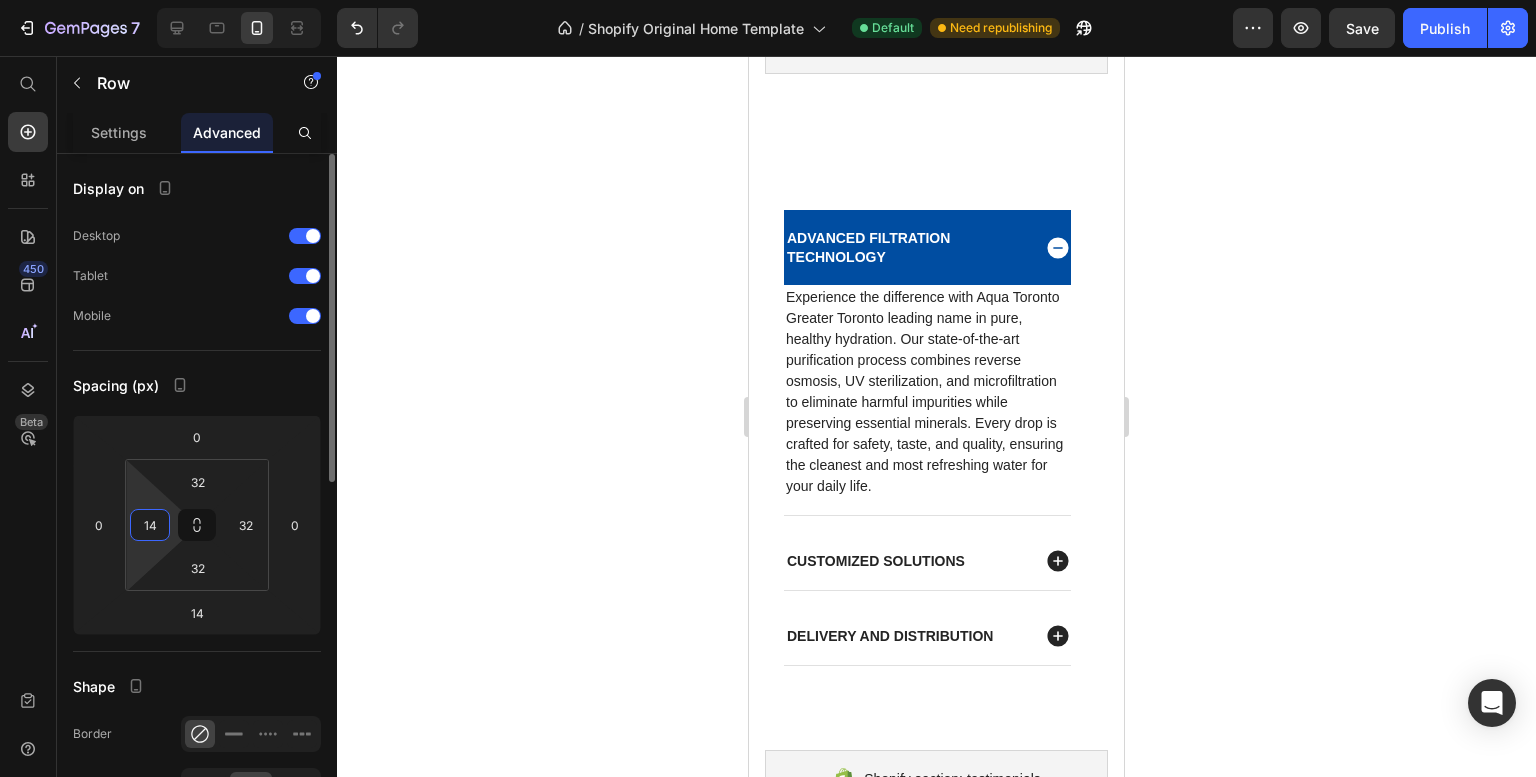 type on "13" 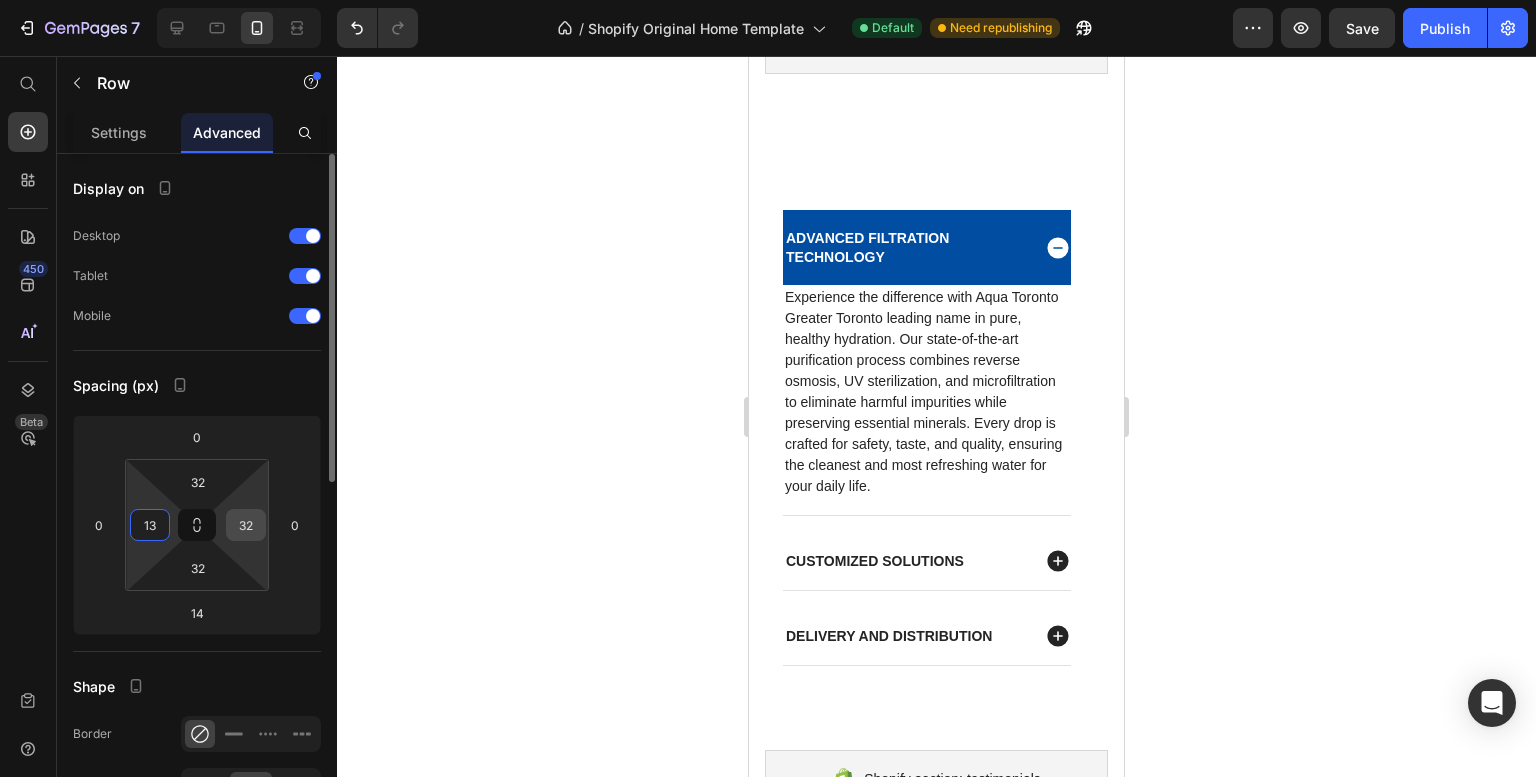 click on "32" at bounding box center [246, 525] 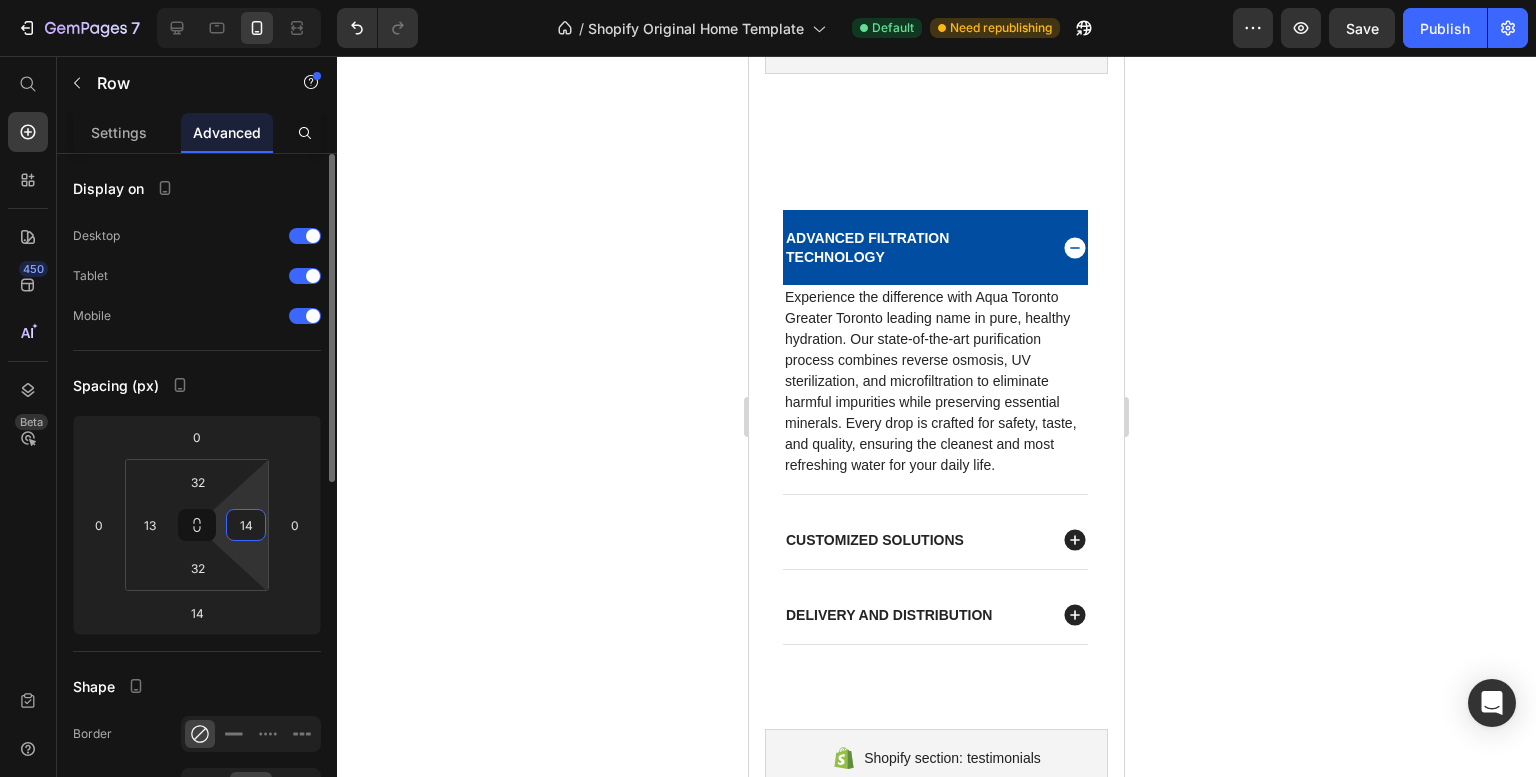 type on "13" 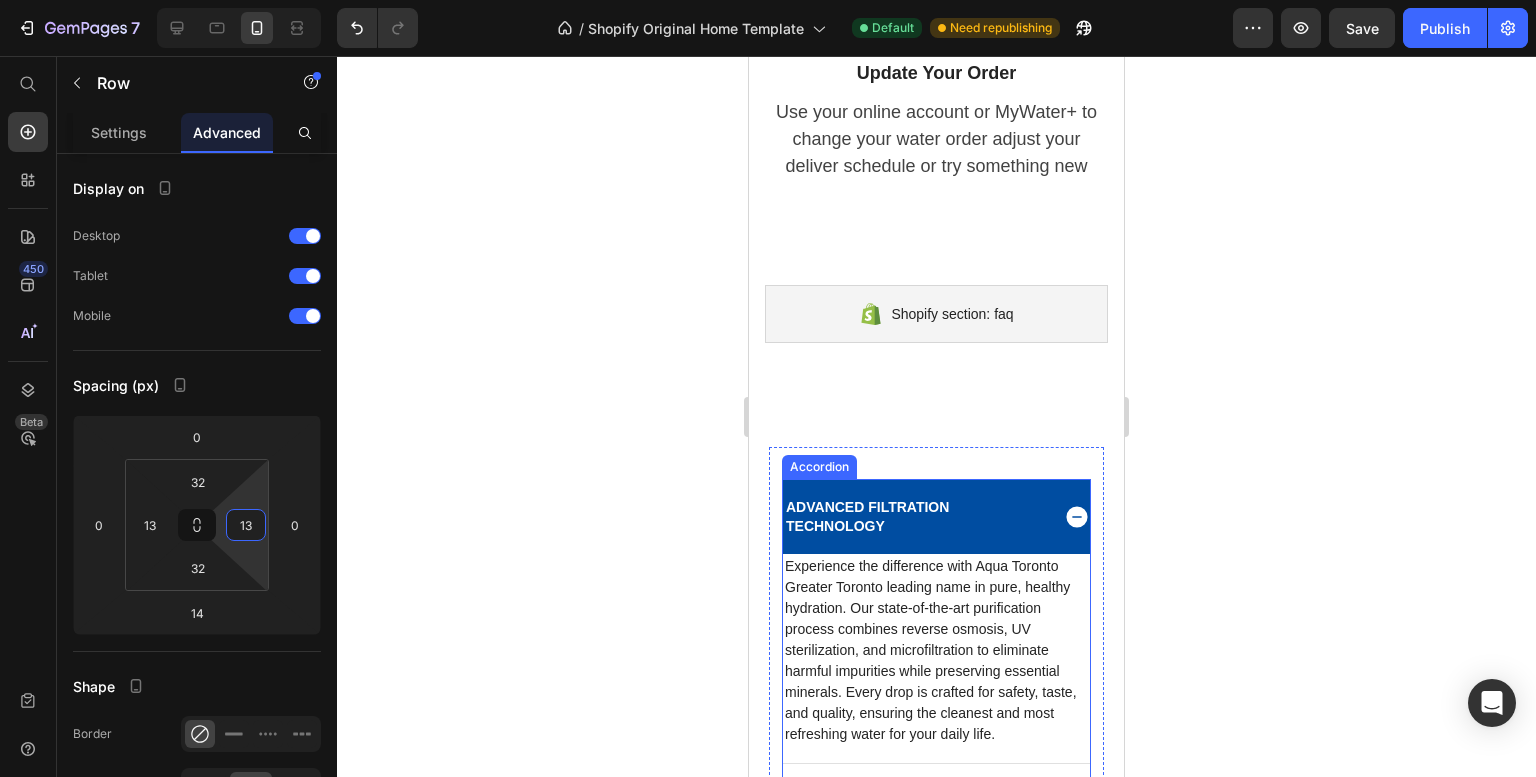 scroll, scrollTop: 3225, scrollLeft: 0, axis: vertical 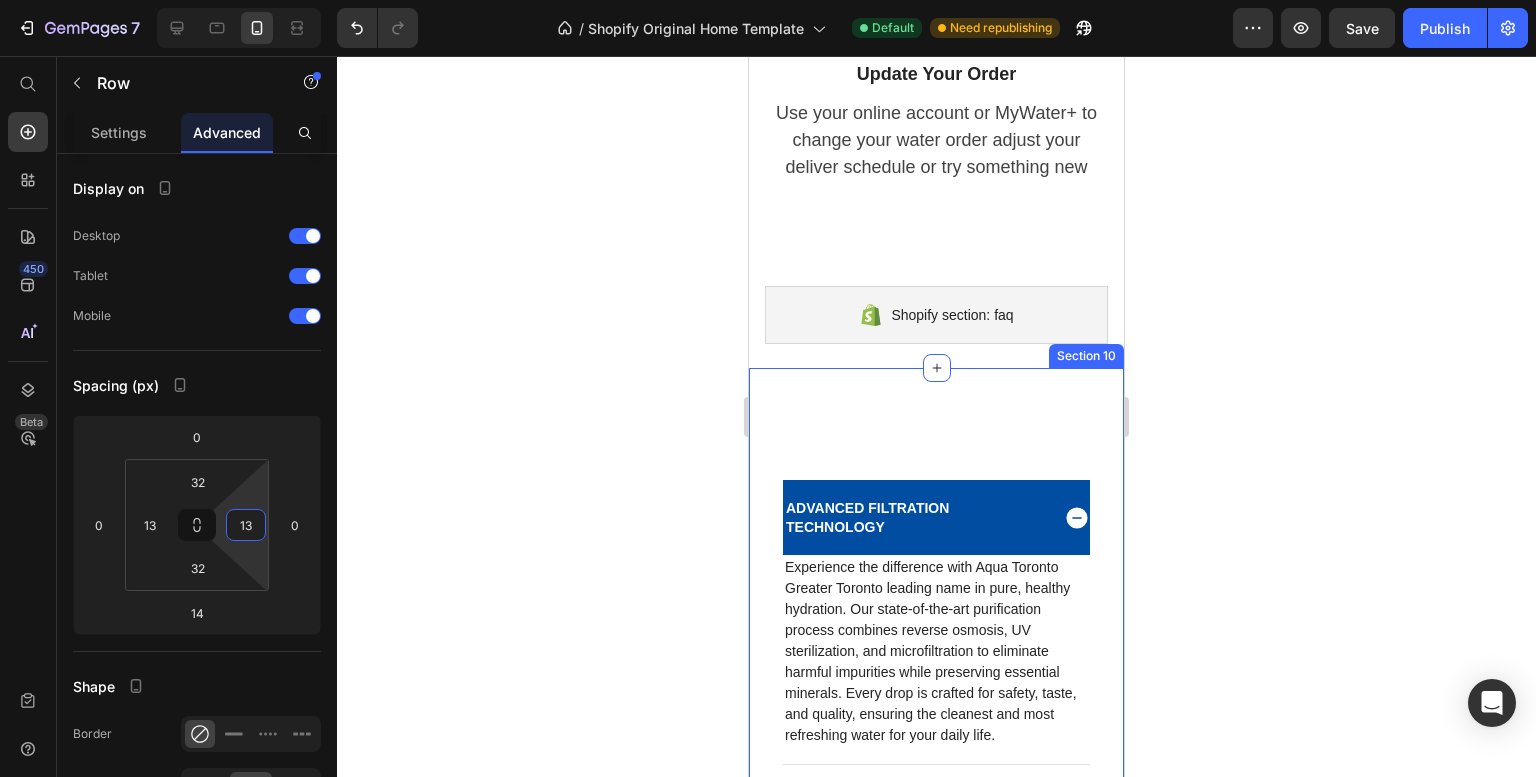 click on "Advanced Filtration Technology Experience the difference with Aqua Toronto [REGION] leading name in pure, healthy hydration. Our state-of-the-art purification process combines reverse osmosis, UV sterilization, and microfiltration to eliminate harmful impurities while preserving essential minerals. Every drop is crafted for safety, taste, and quality, ensuring the cleanest and most refreshing water for your daily life. Text Block
Customized Solutions
Delivery and Distribution Accordion Row Row Section 10" at bounding box center (936, 671) 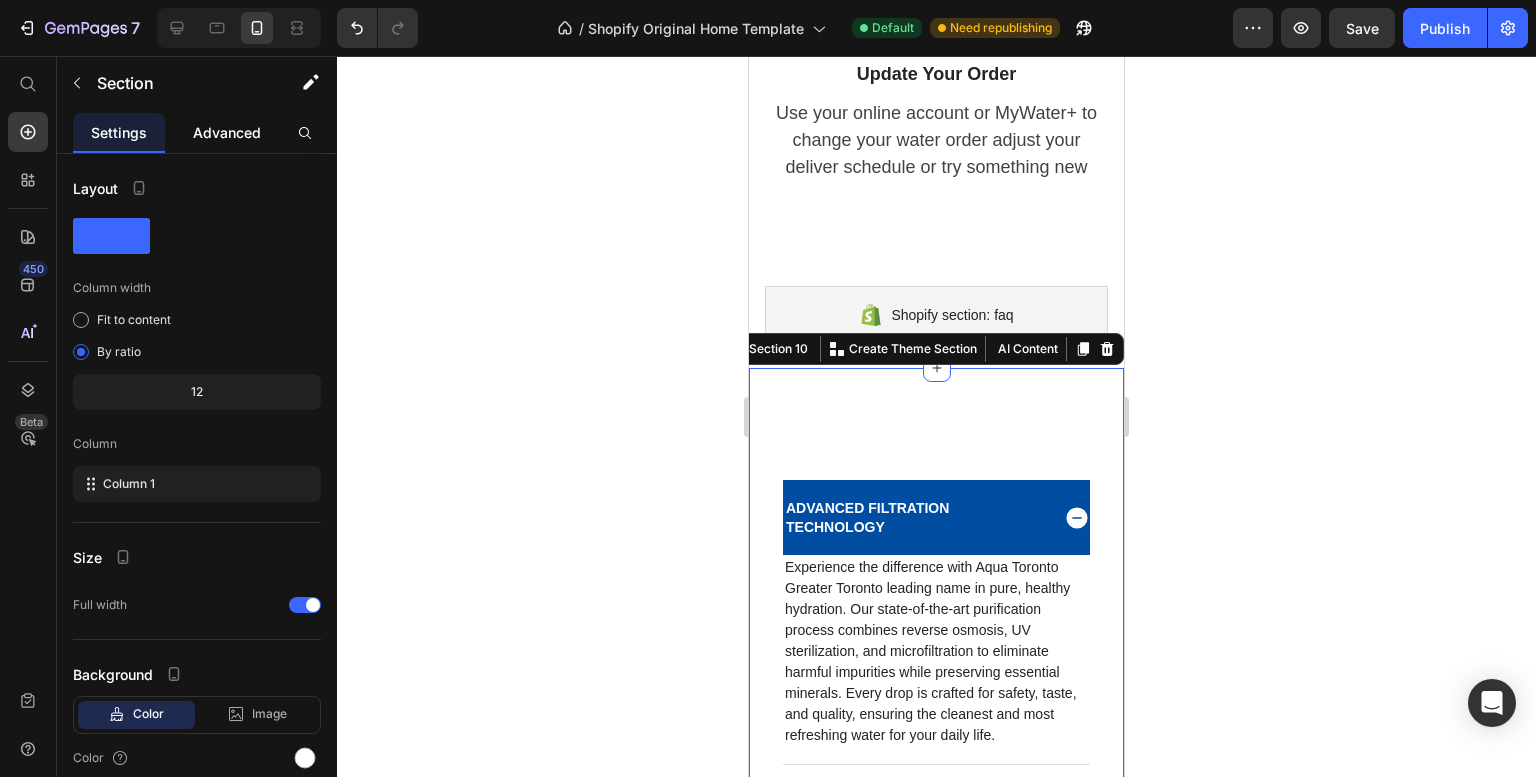 click on "Advanced" at bounding box center (227, 132) 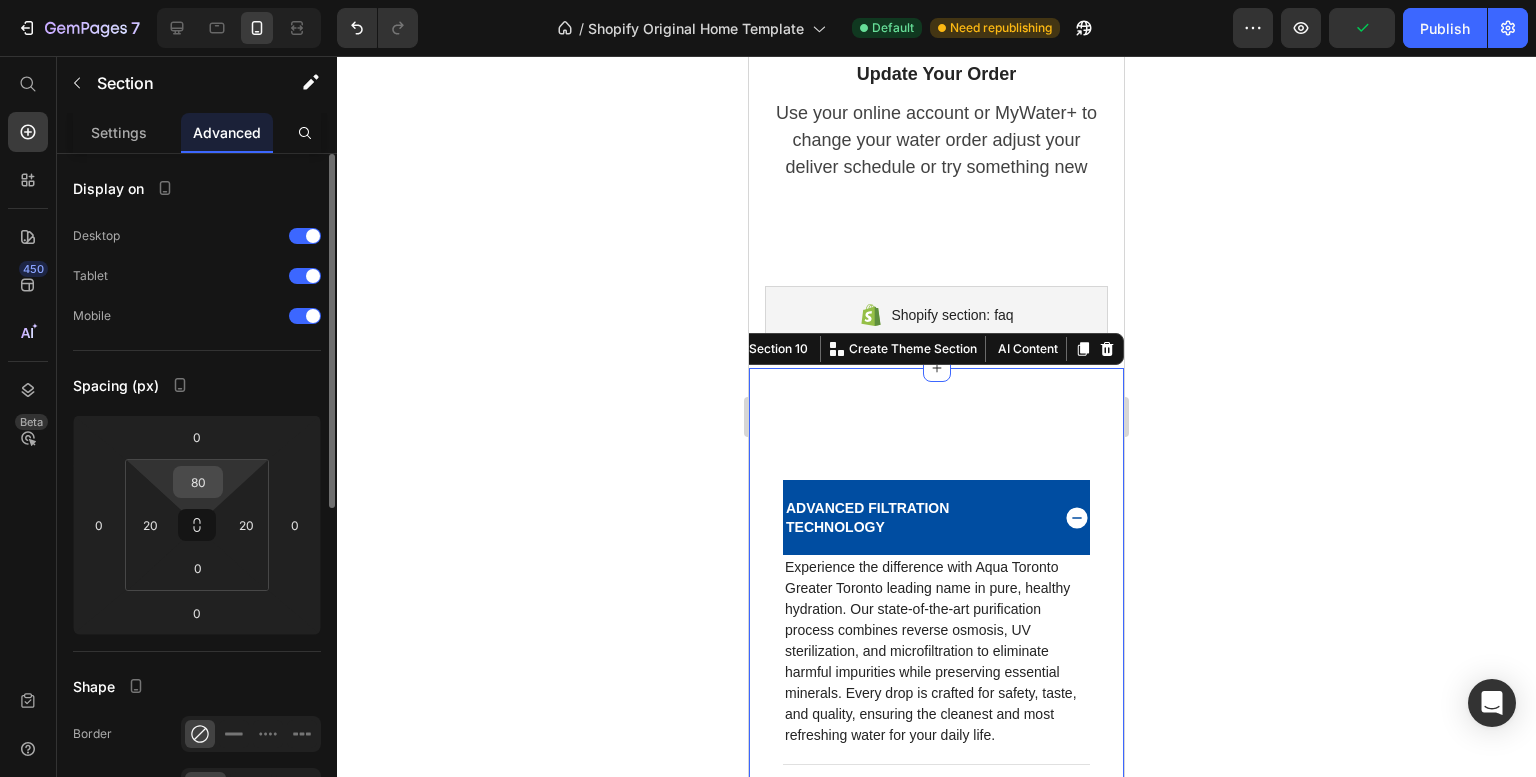 click on "80" at bounding box center (198, 482) 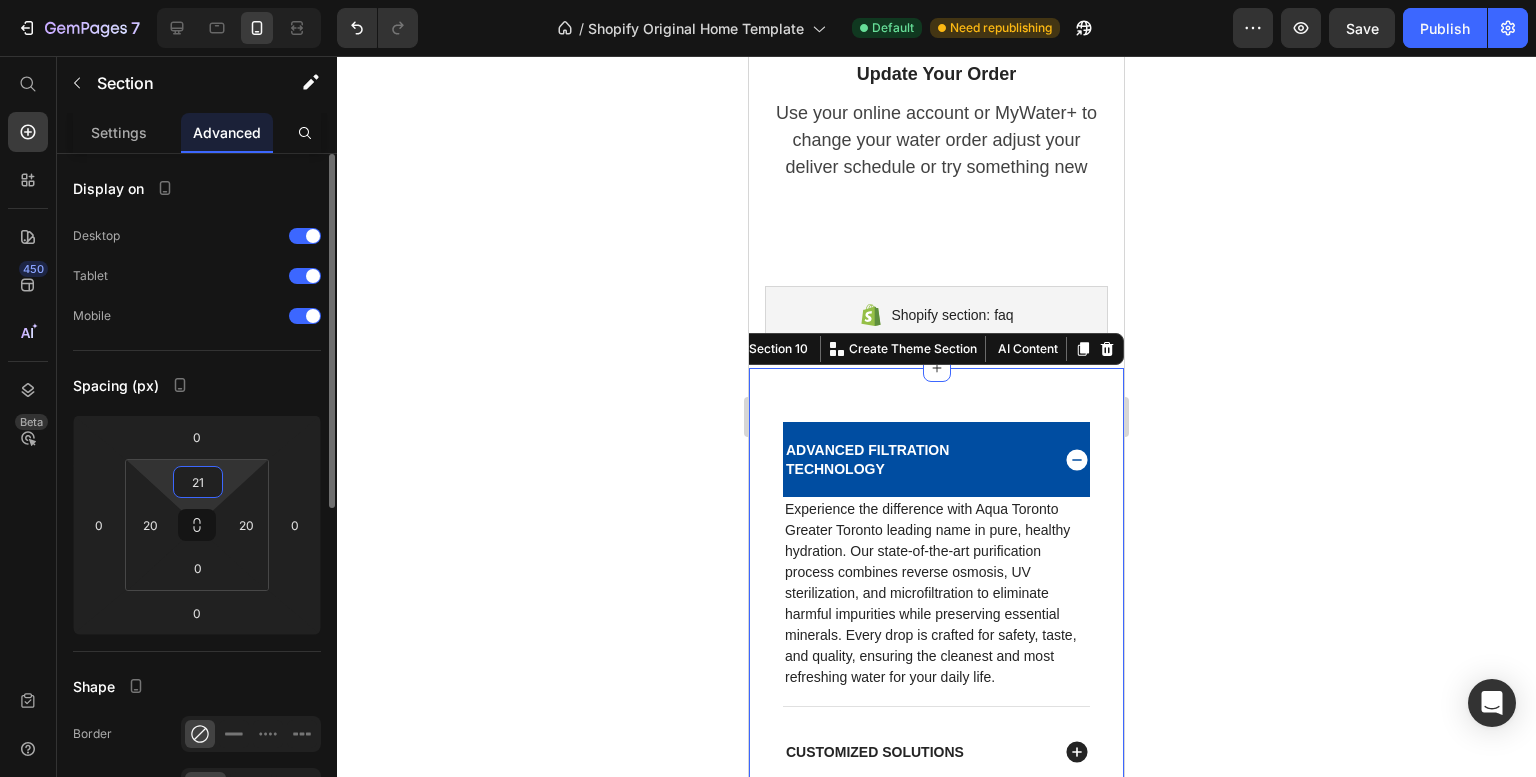 type on "20" 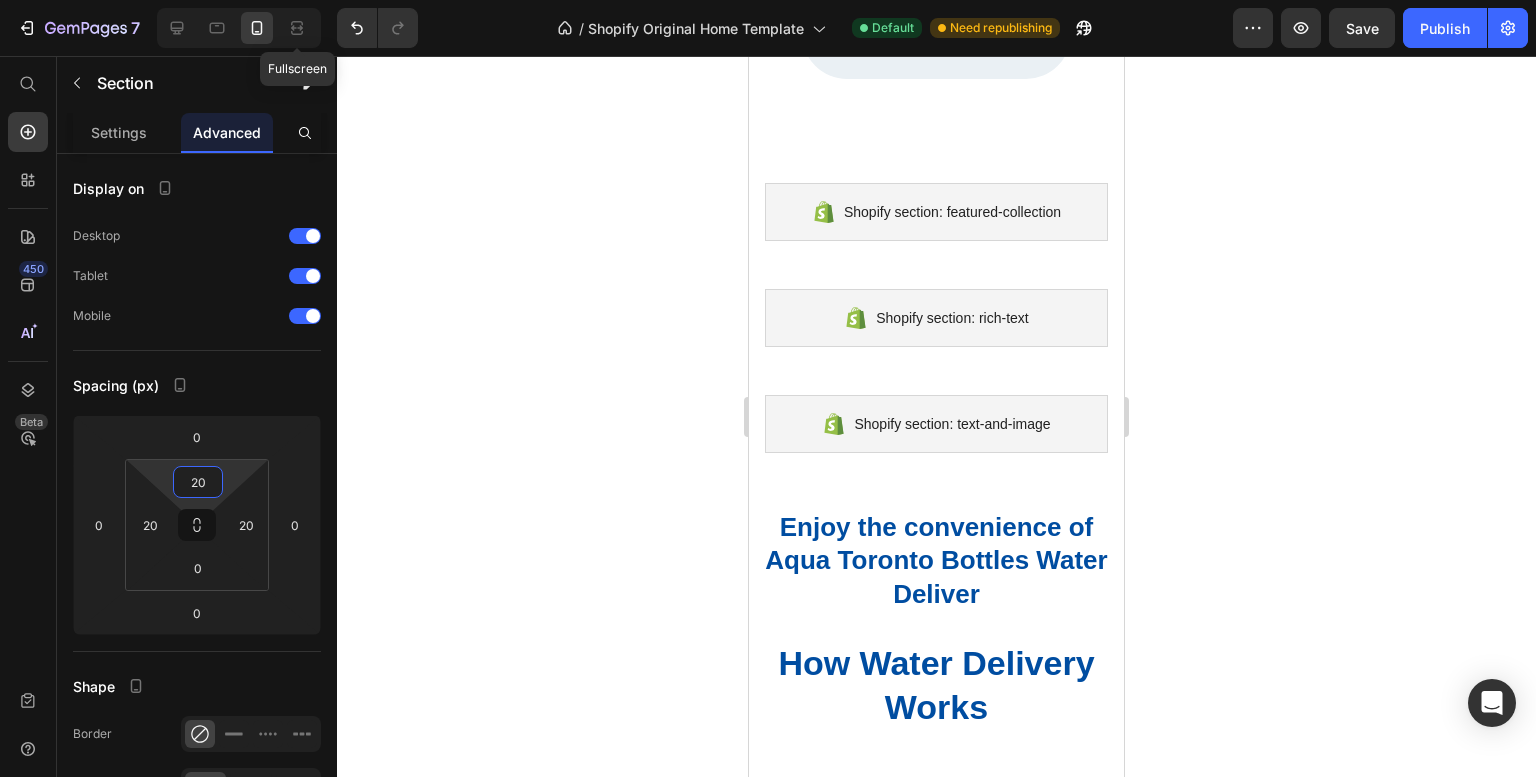 click 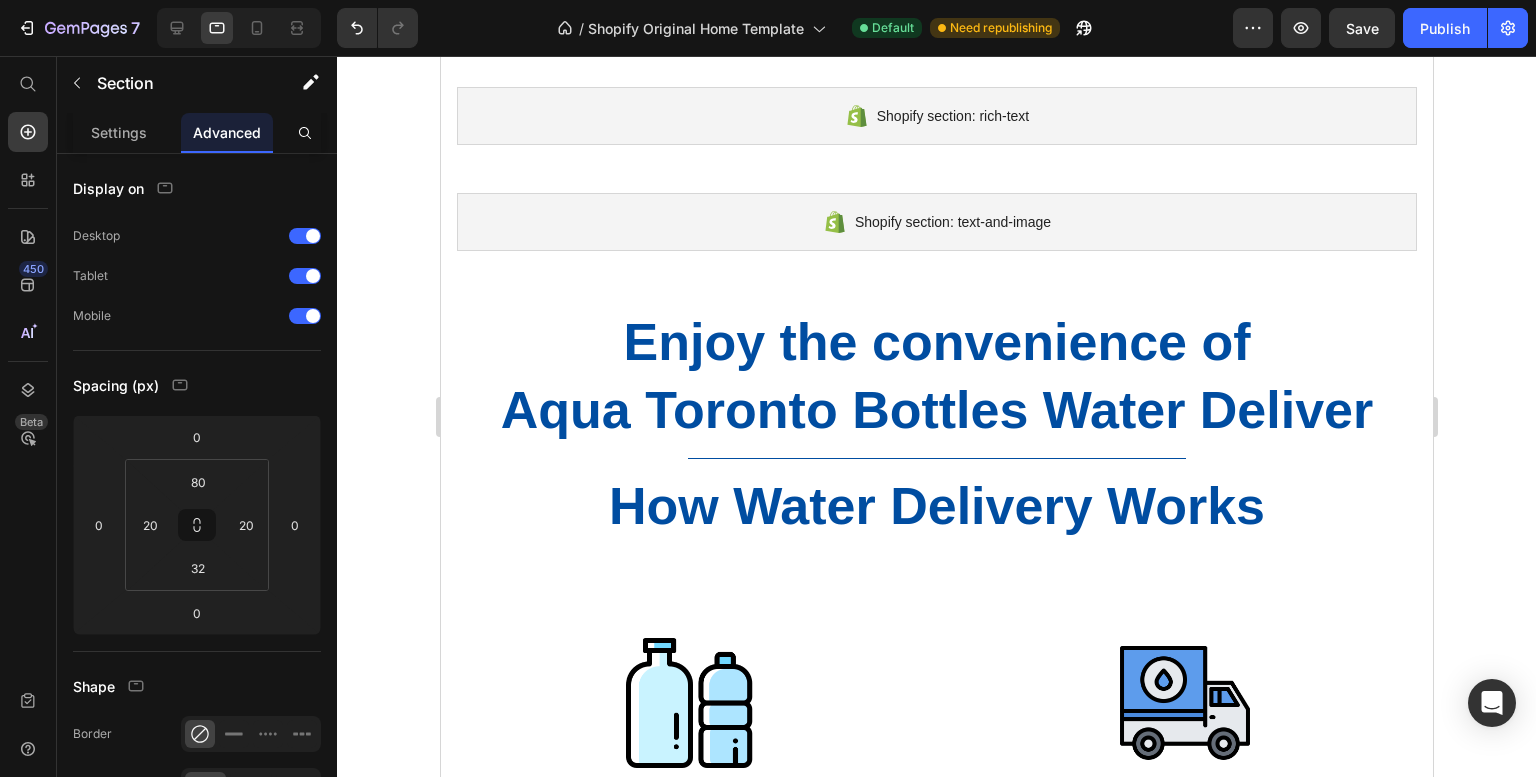 scroll, scrollTop: 1030, scrollLeft: 0, axis: vertical 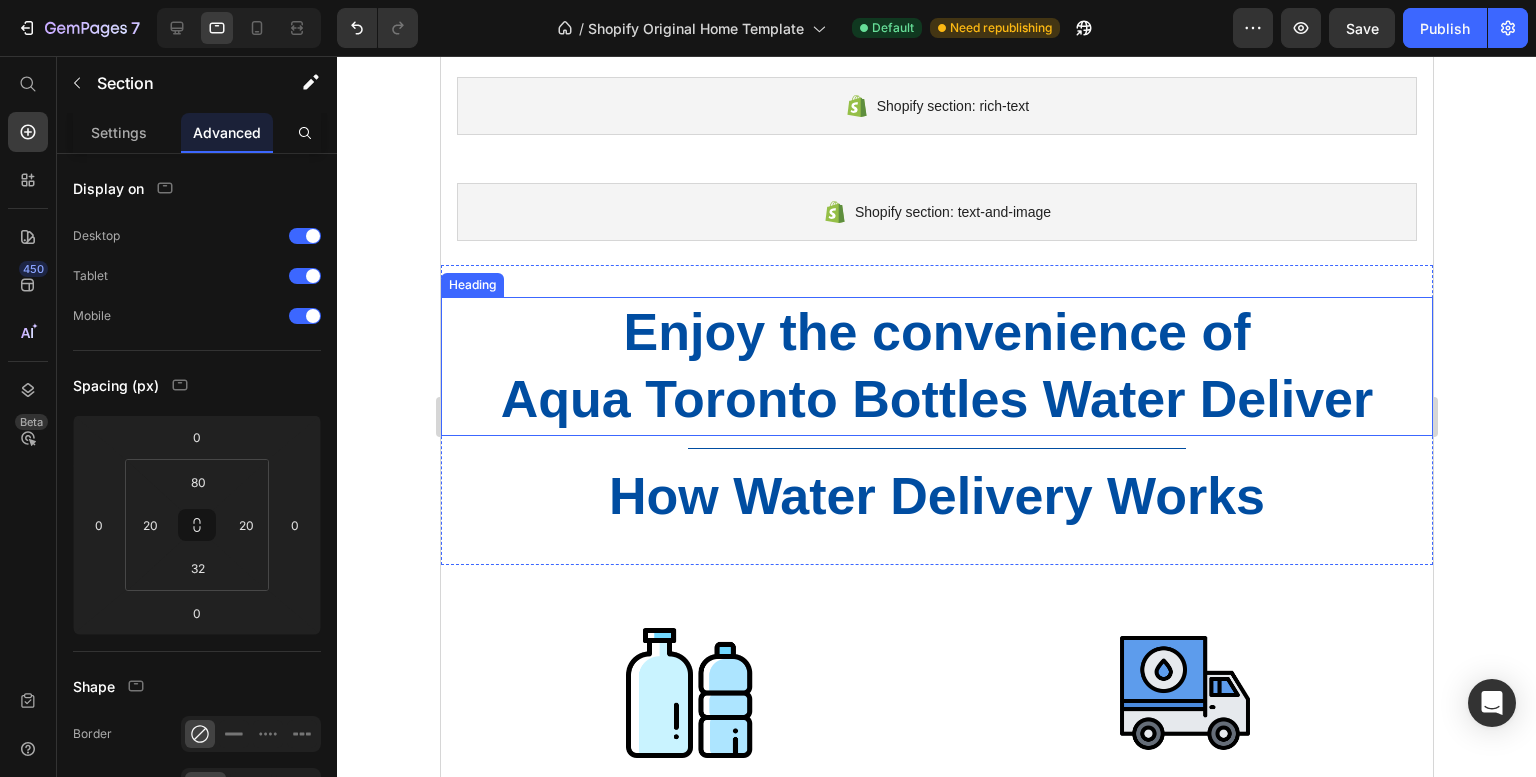 click on "Enjoy the convenience of" at bounding box center (935, 332) 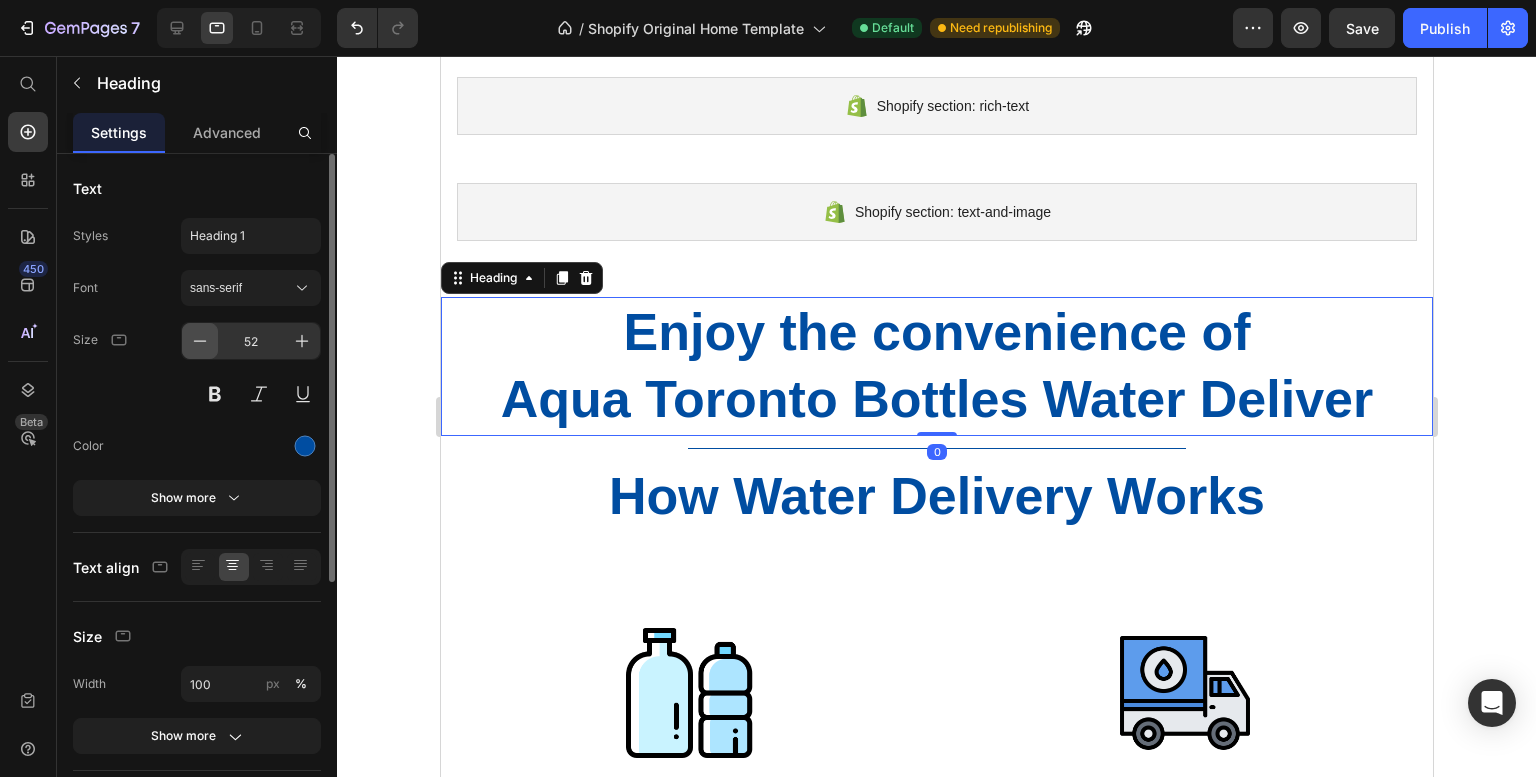 click 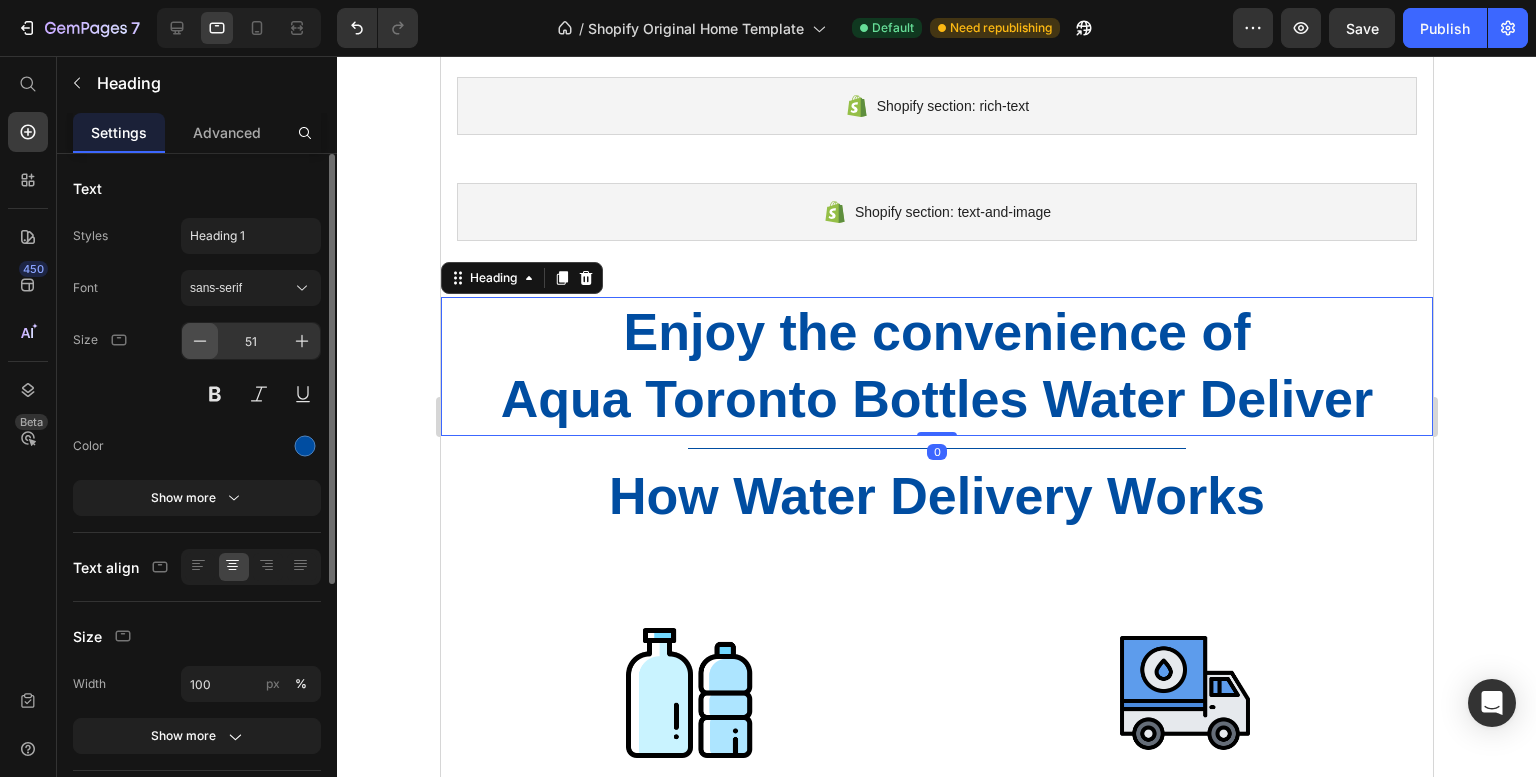 click 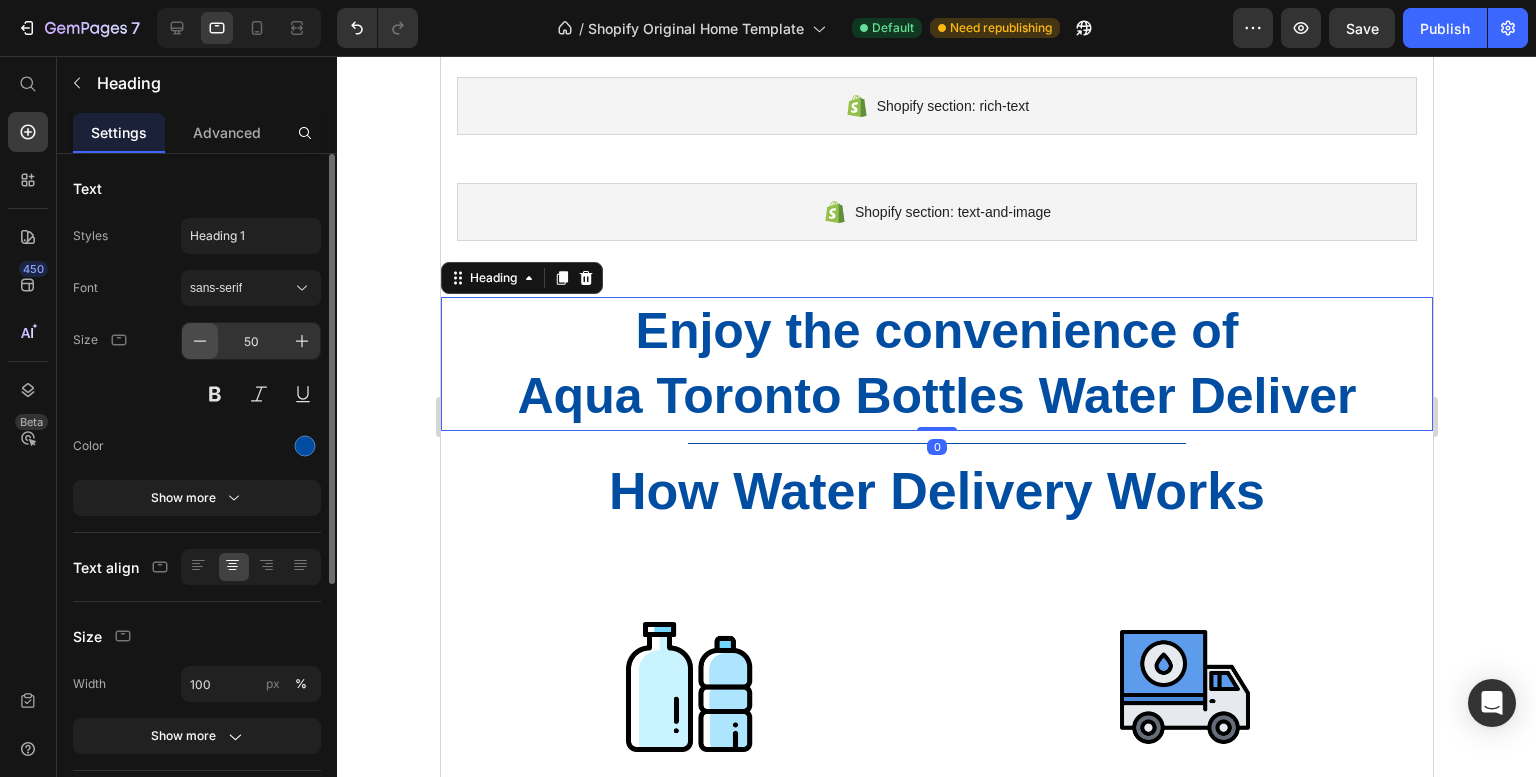 click 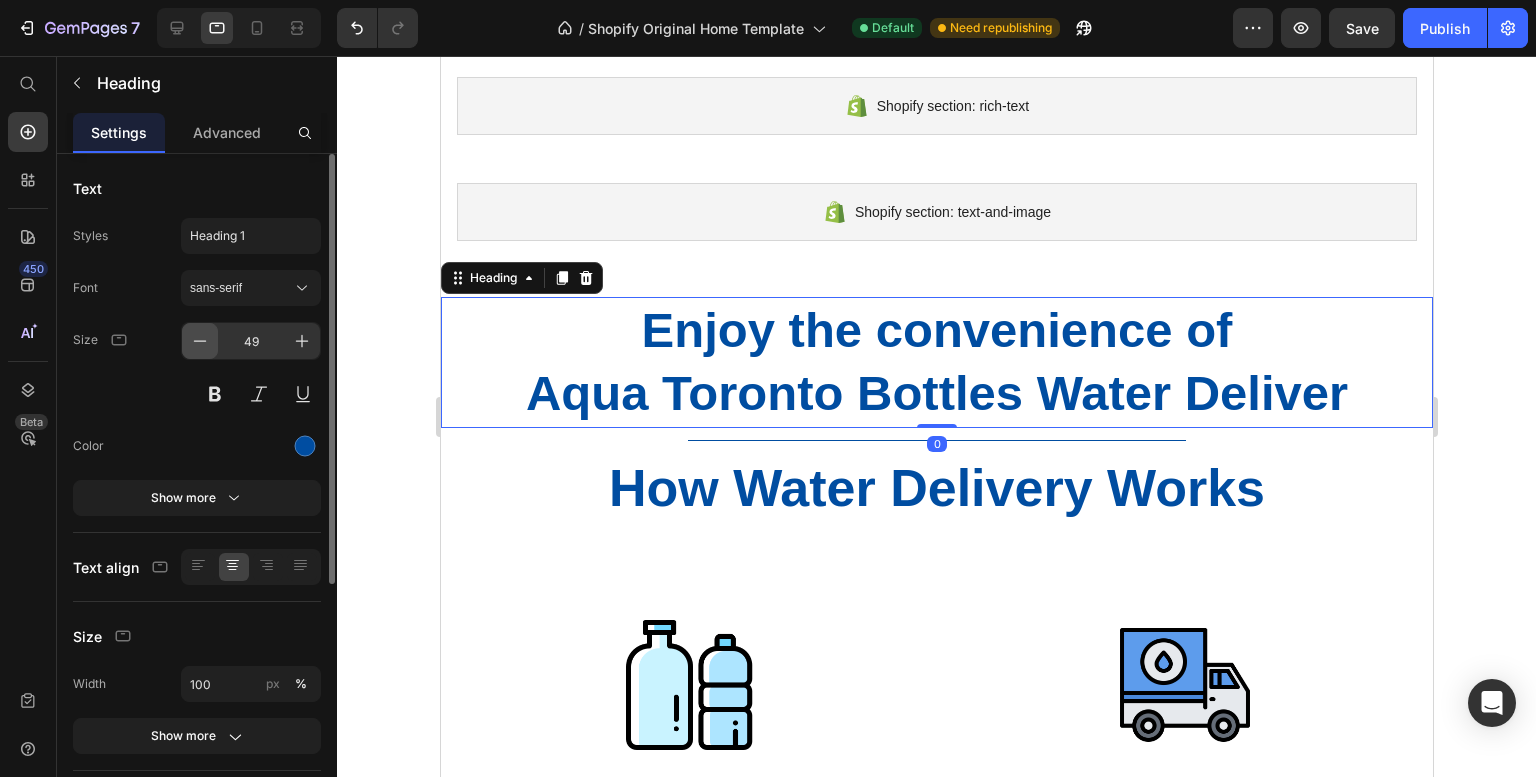 click 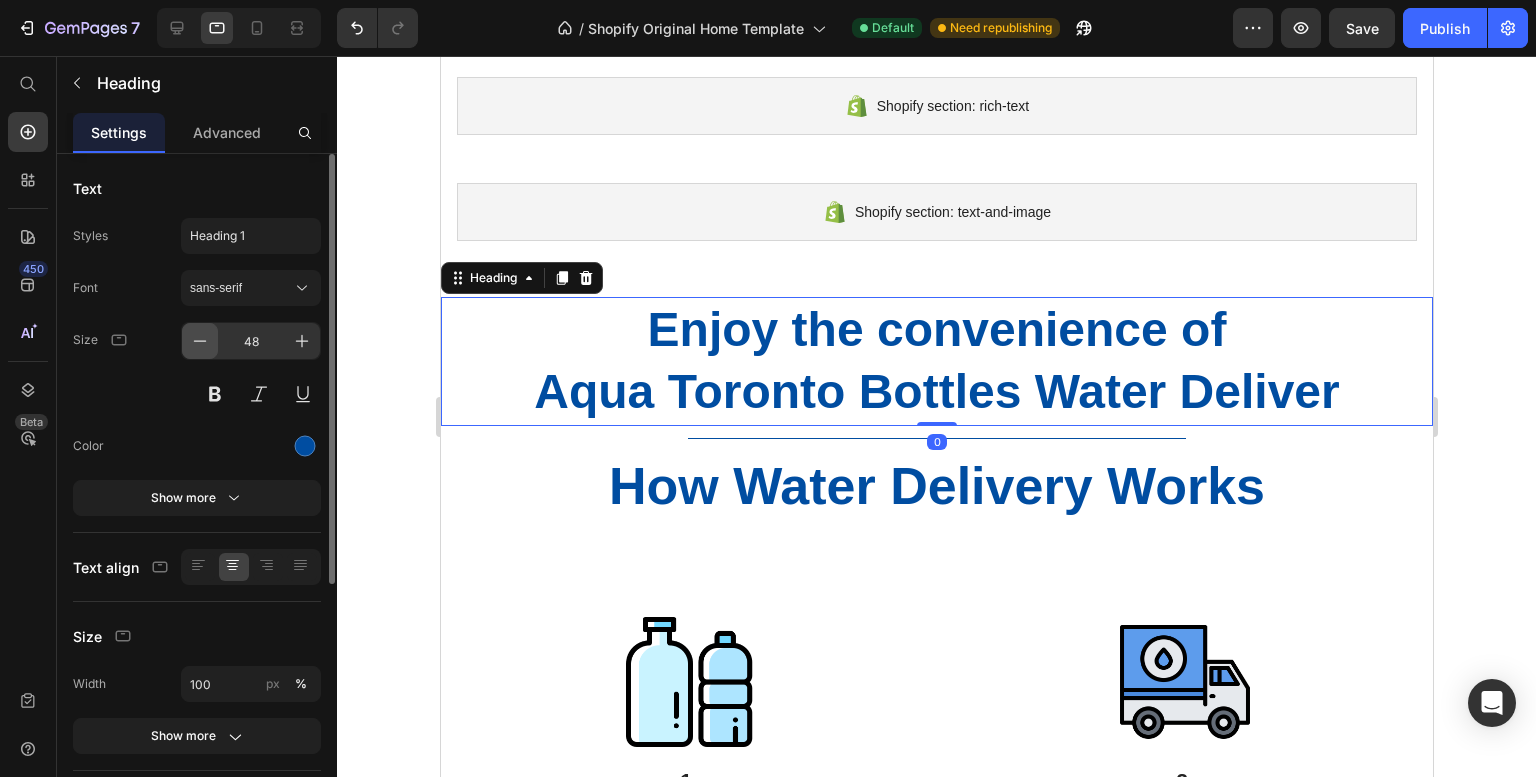 click 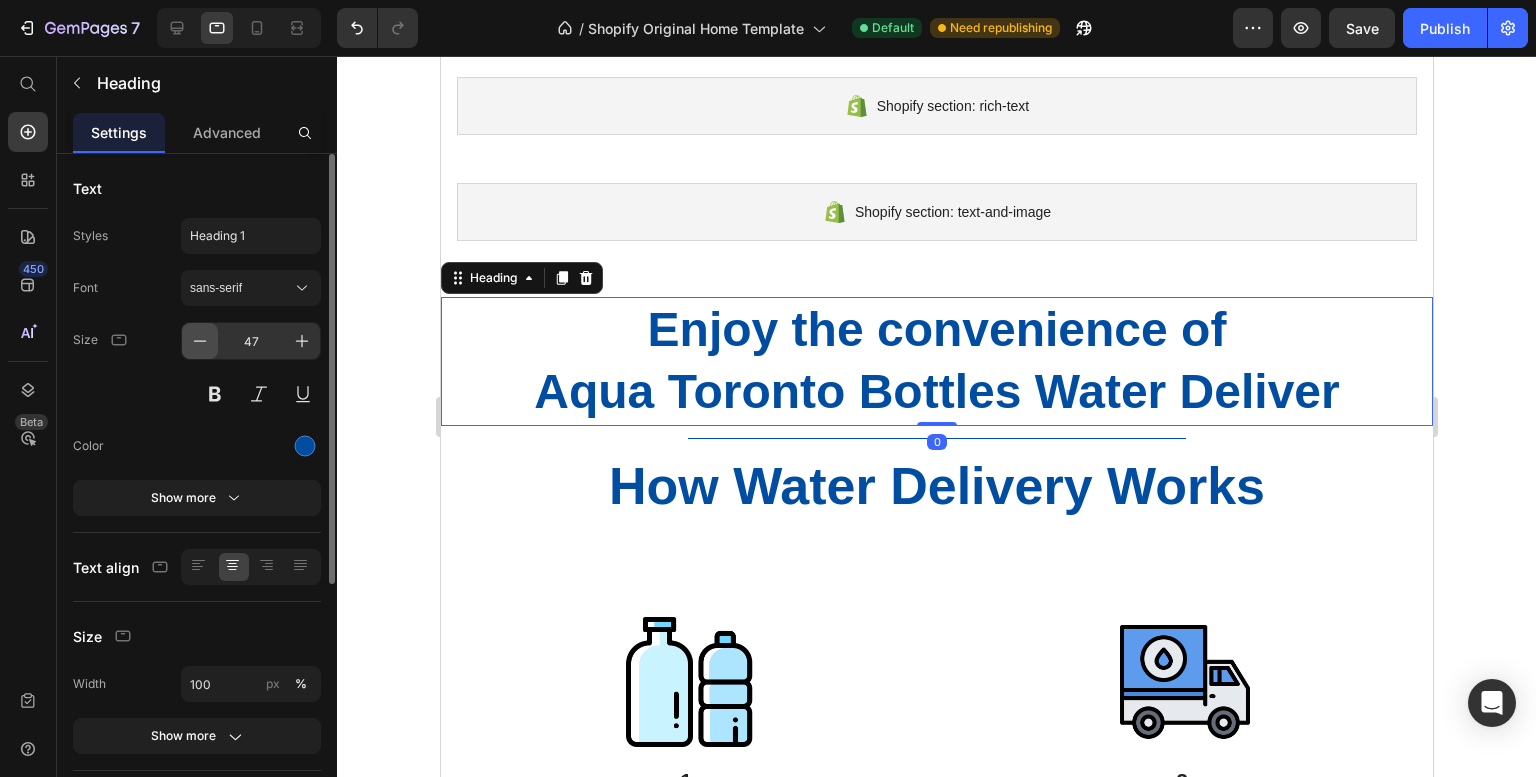 click 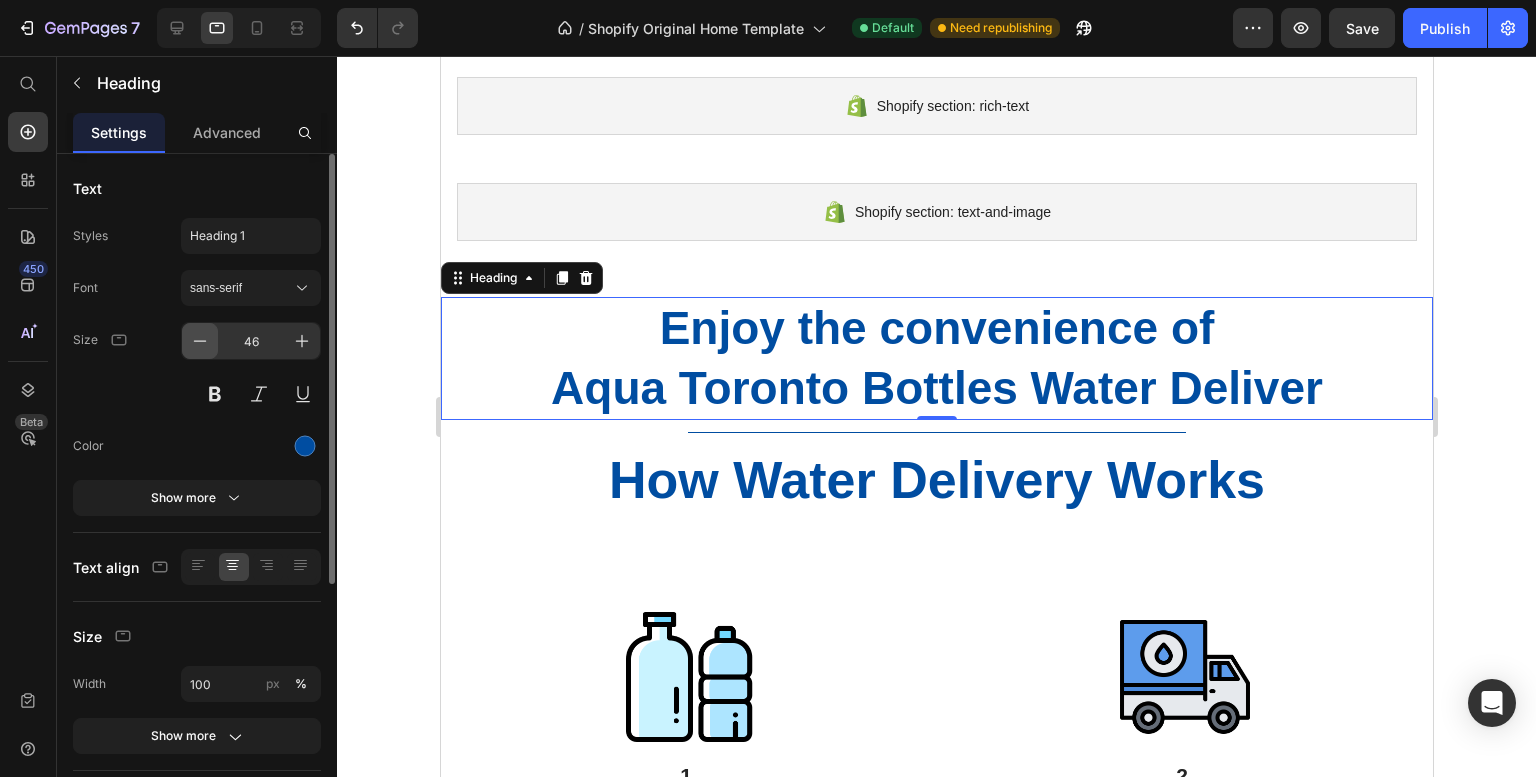 click 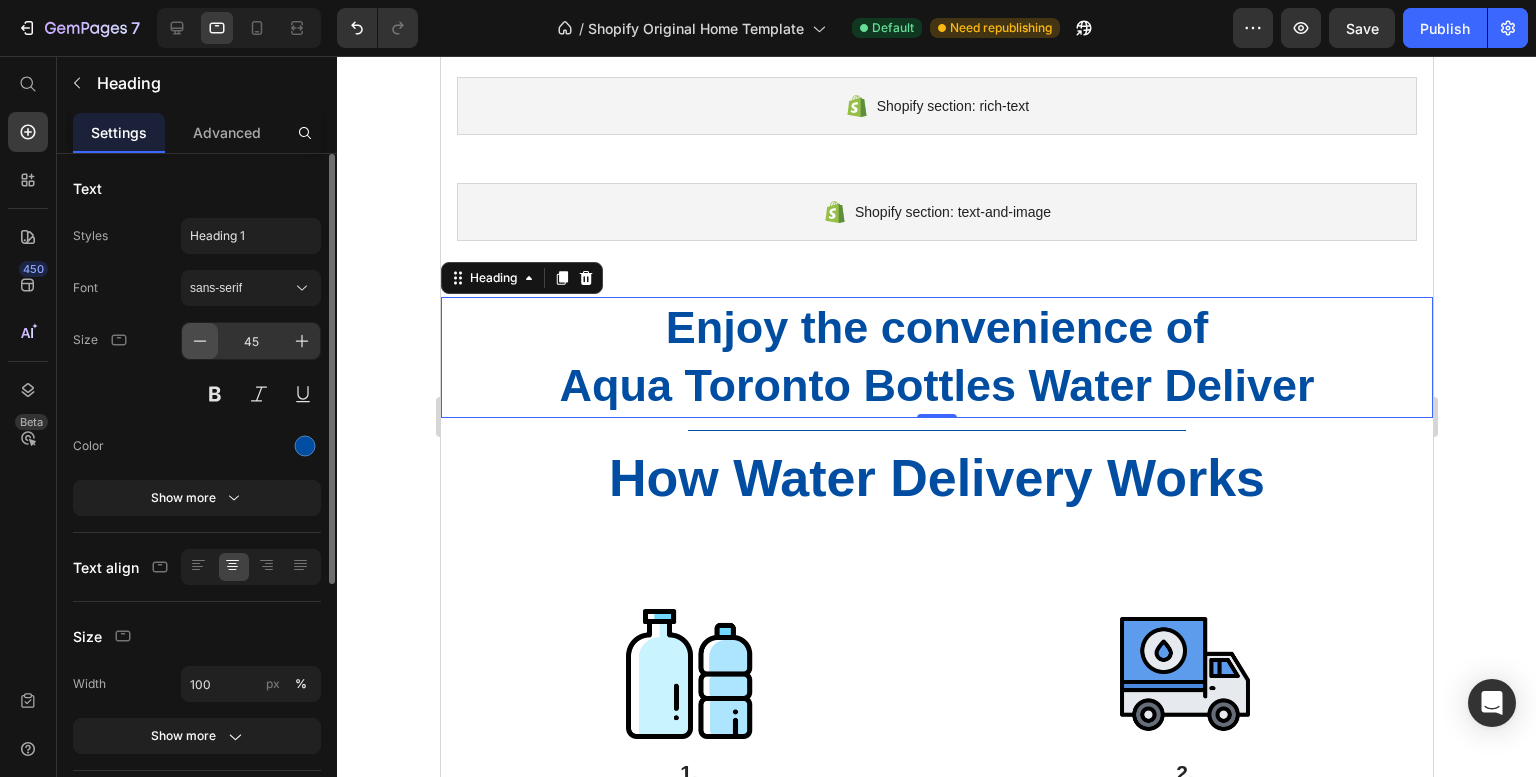 click 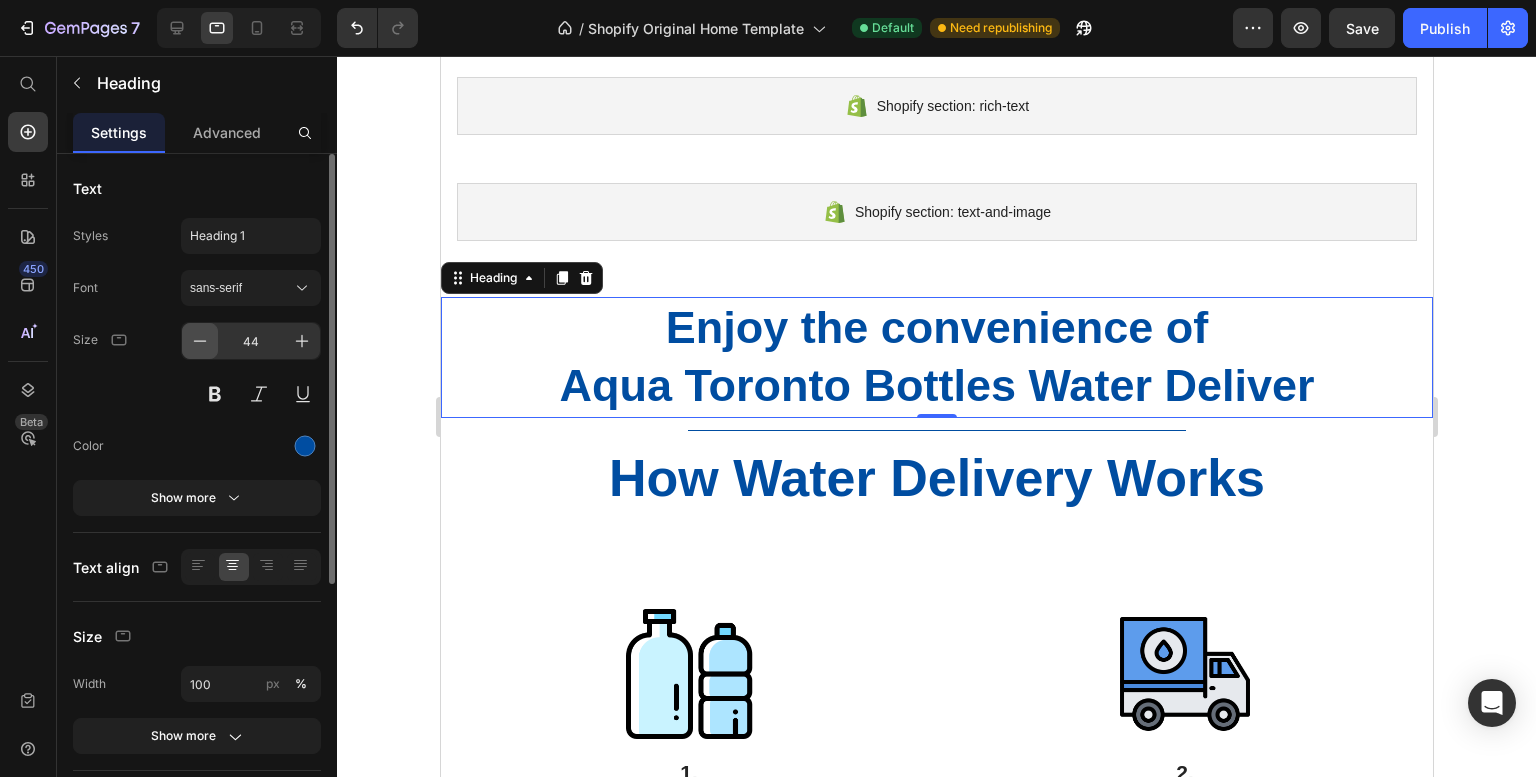 click 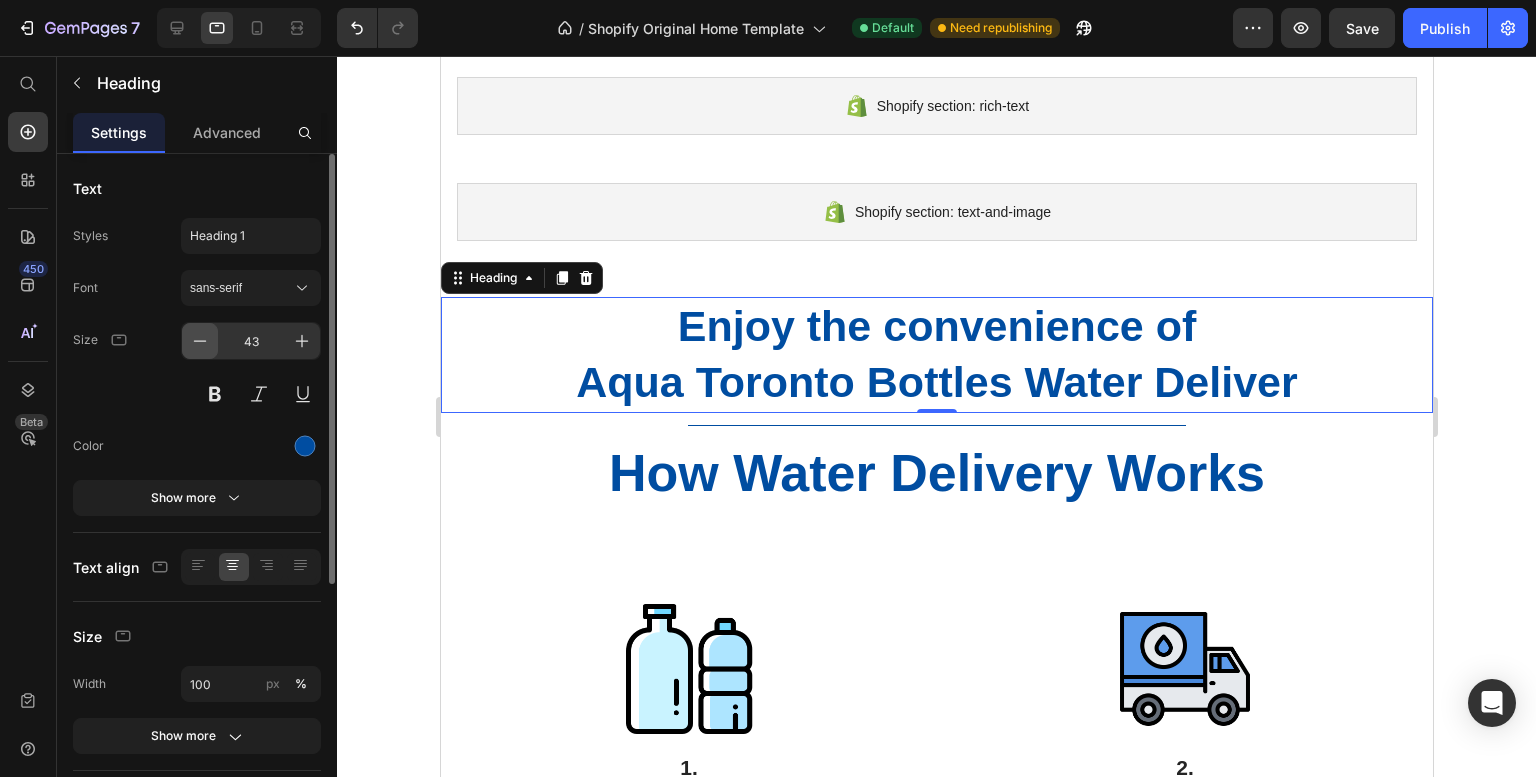click 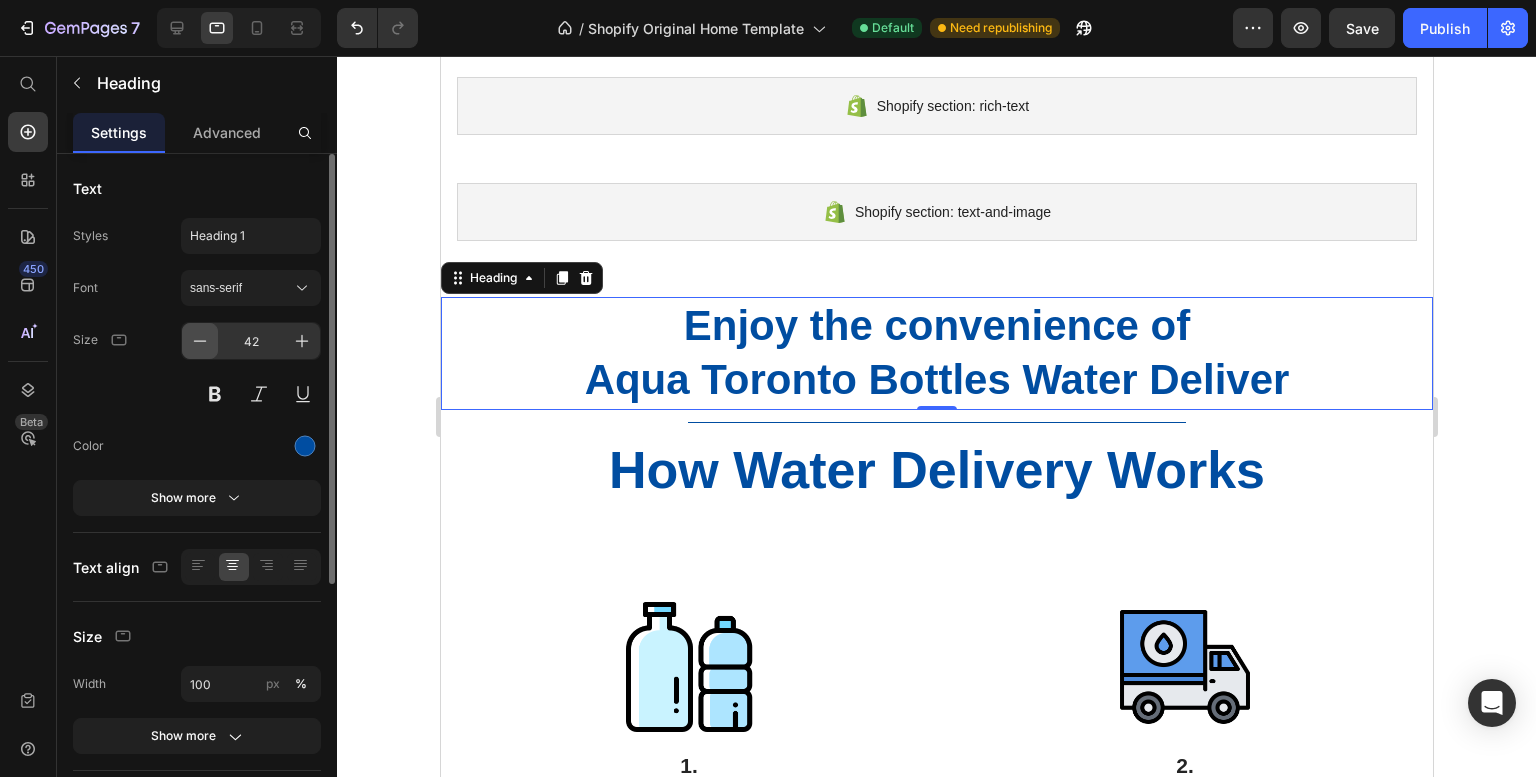 click 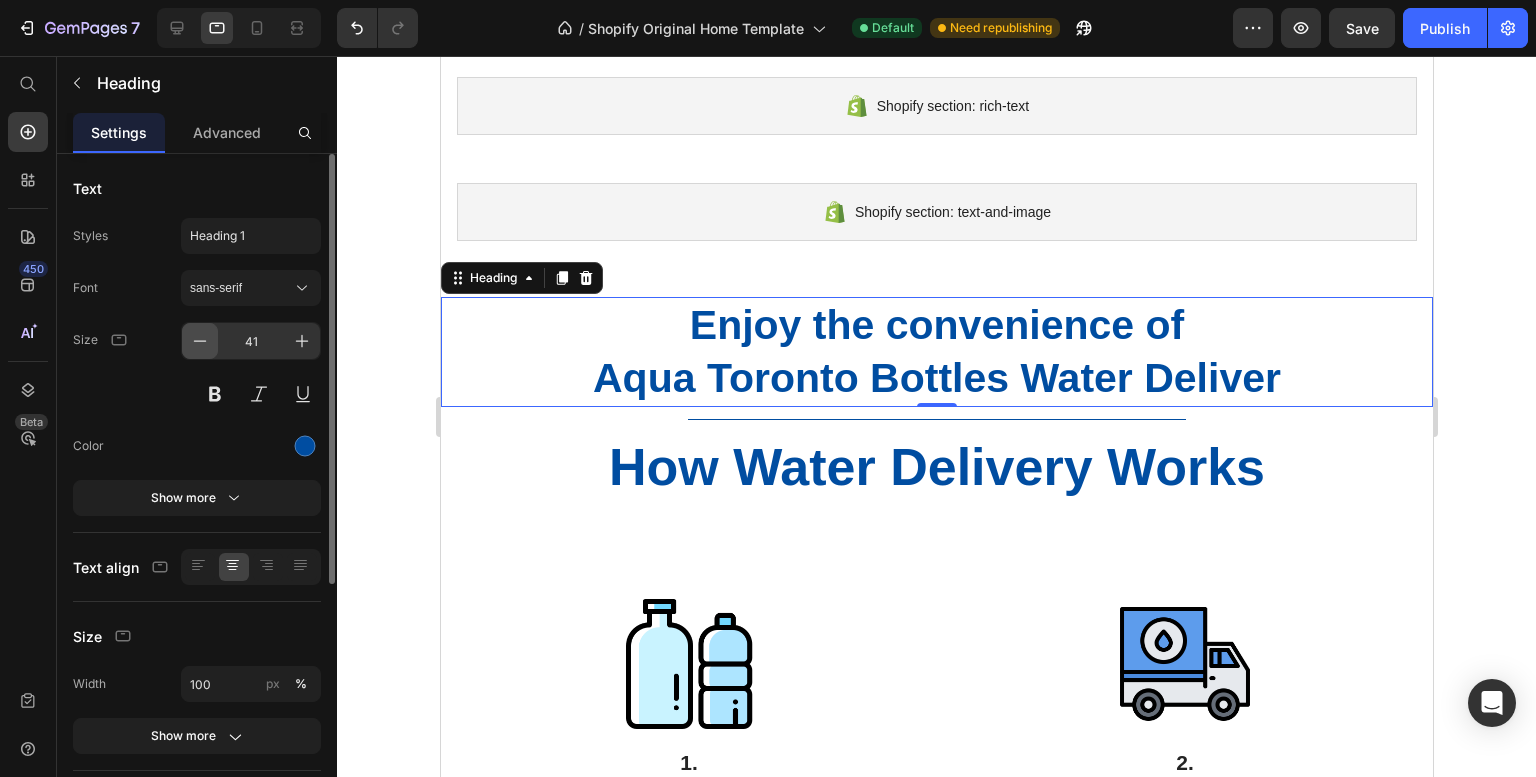 click 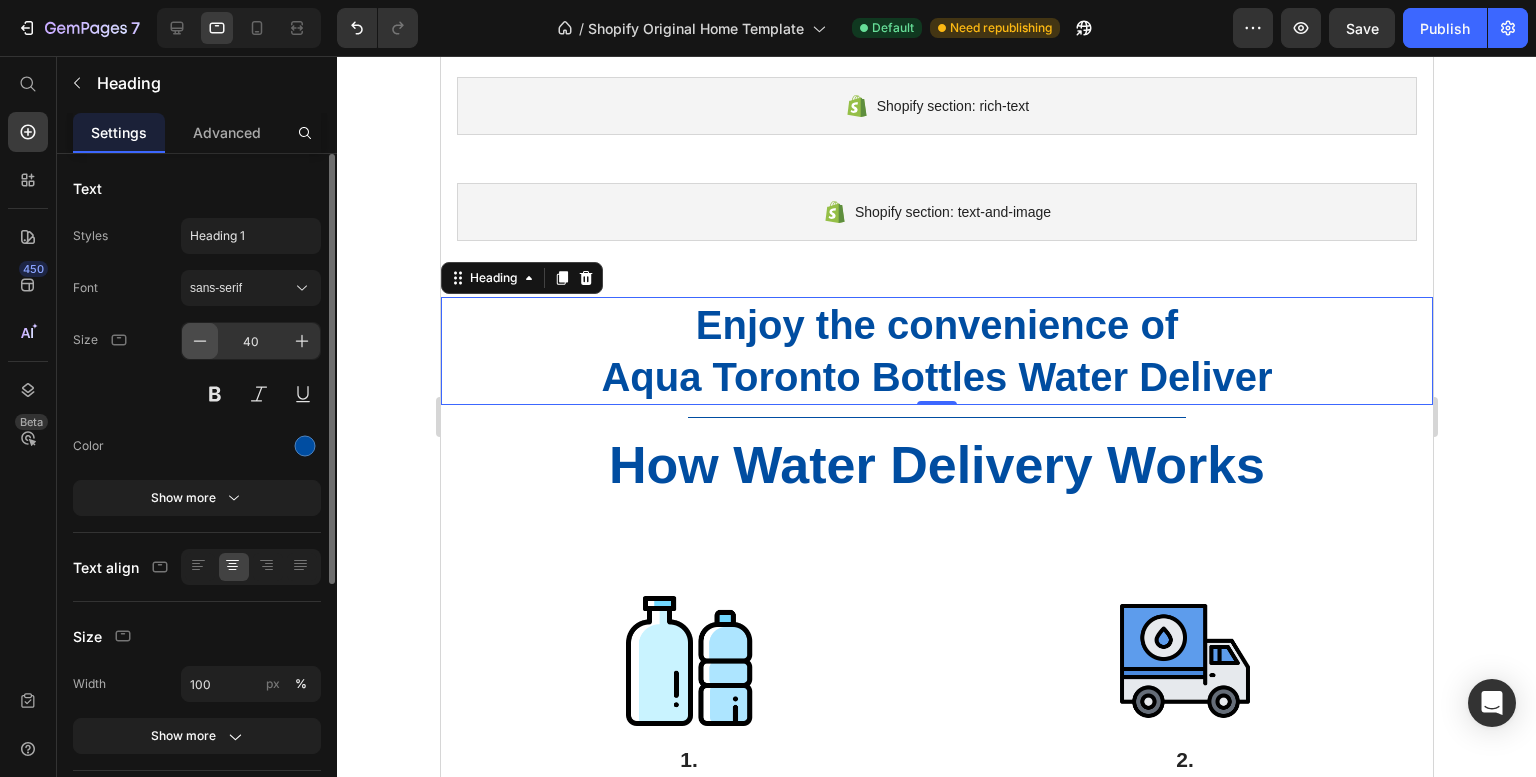 click 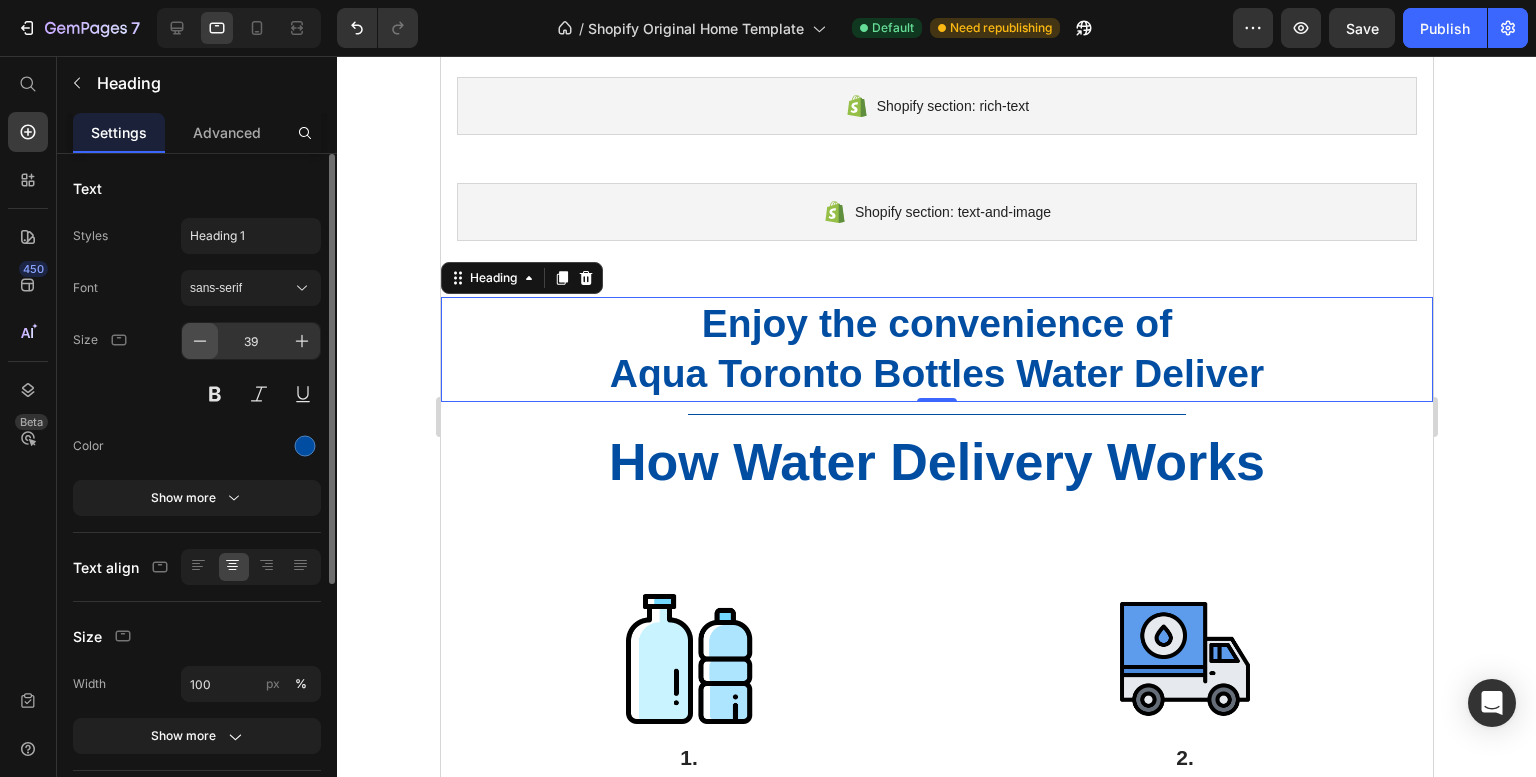 click 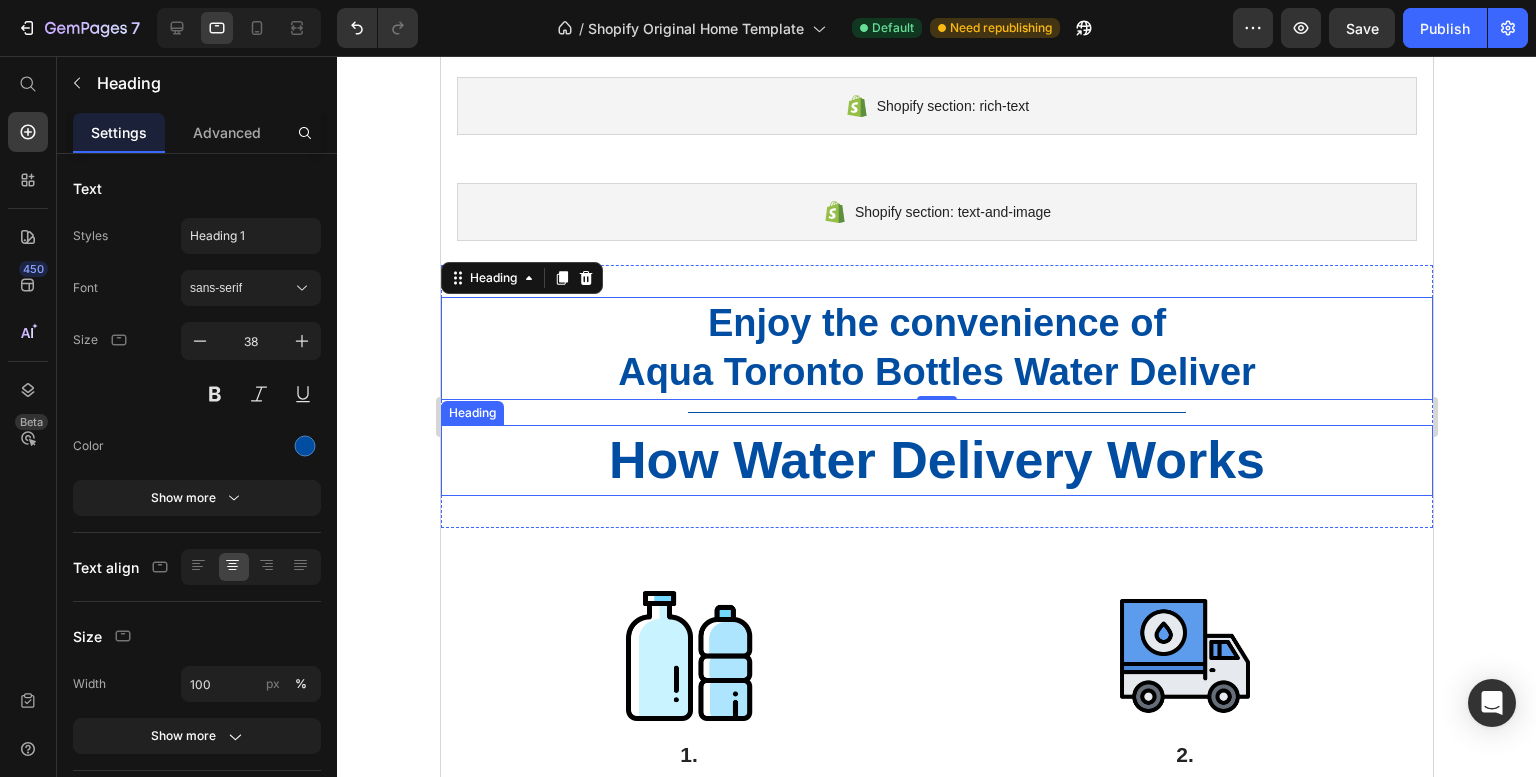 click on "How Water Delivery Works" at bounding box center [936, 460] 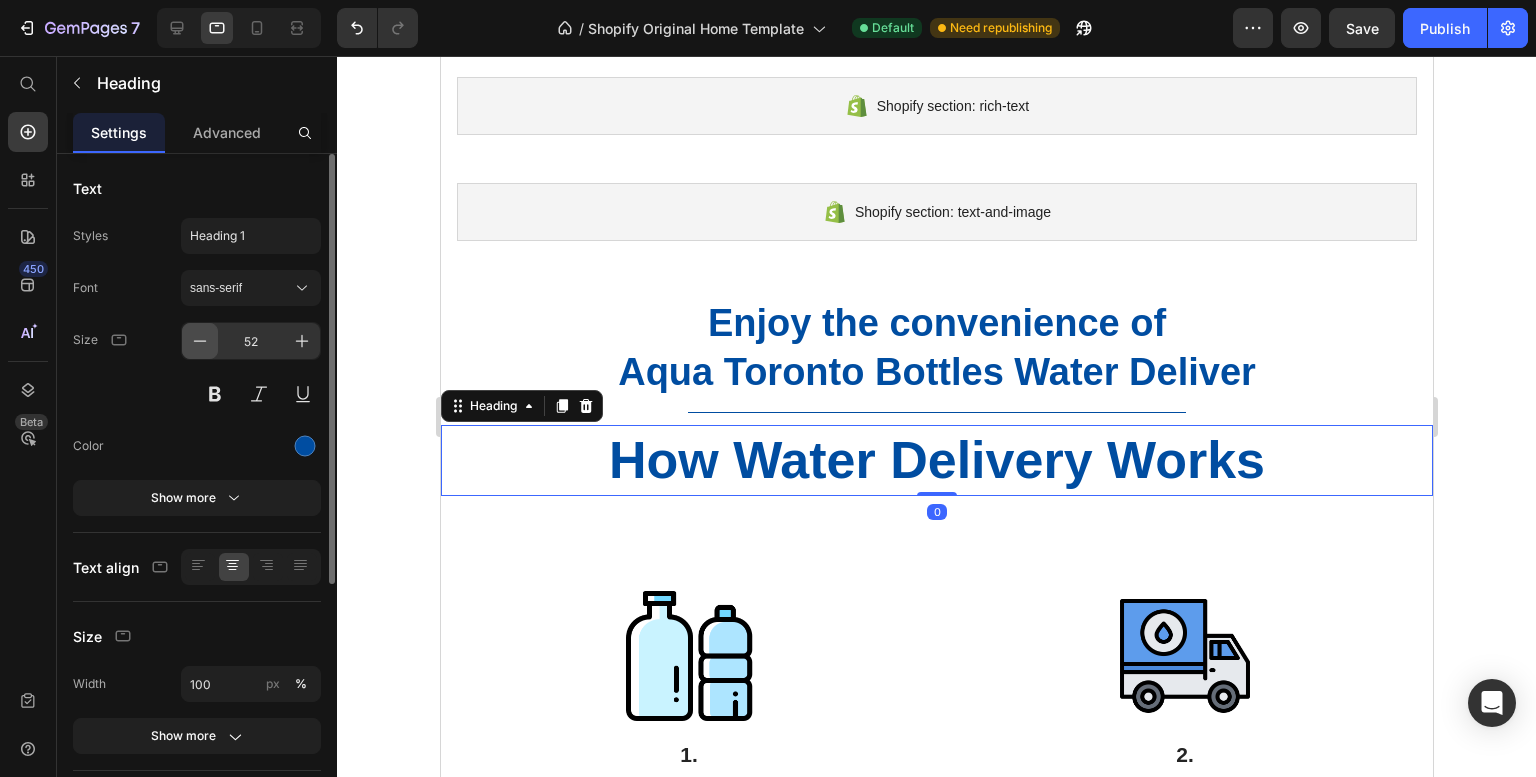 click 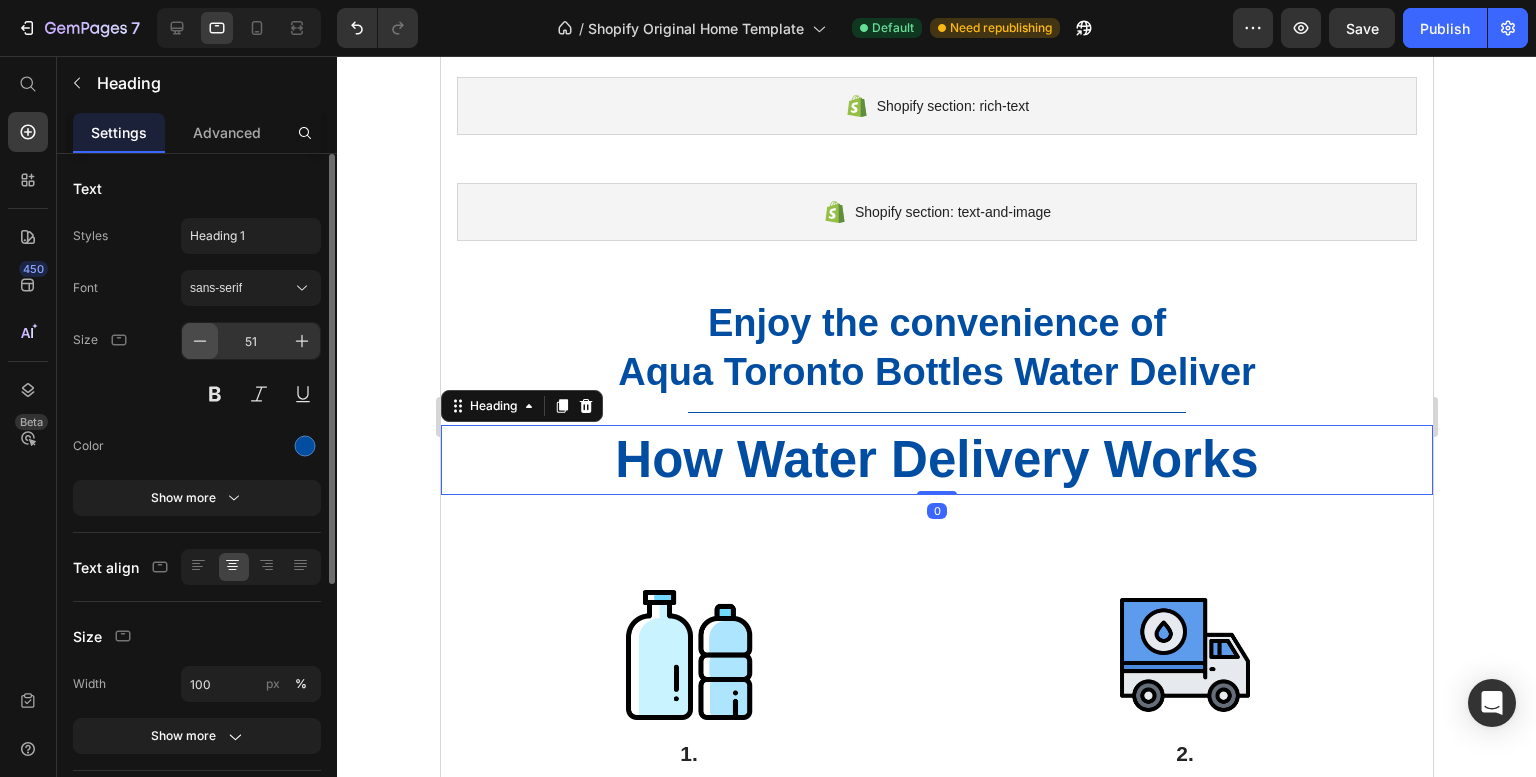 click 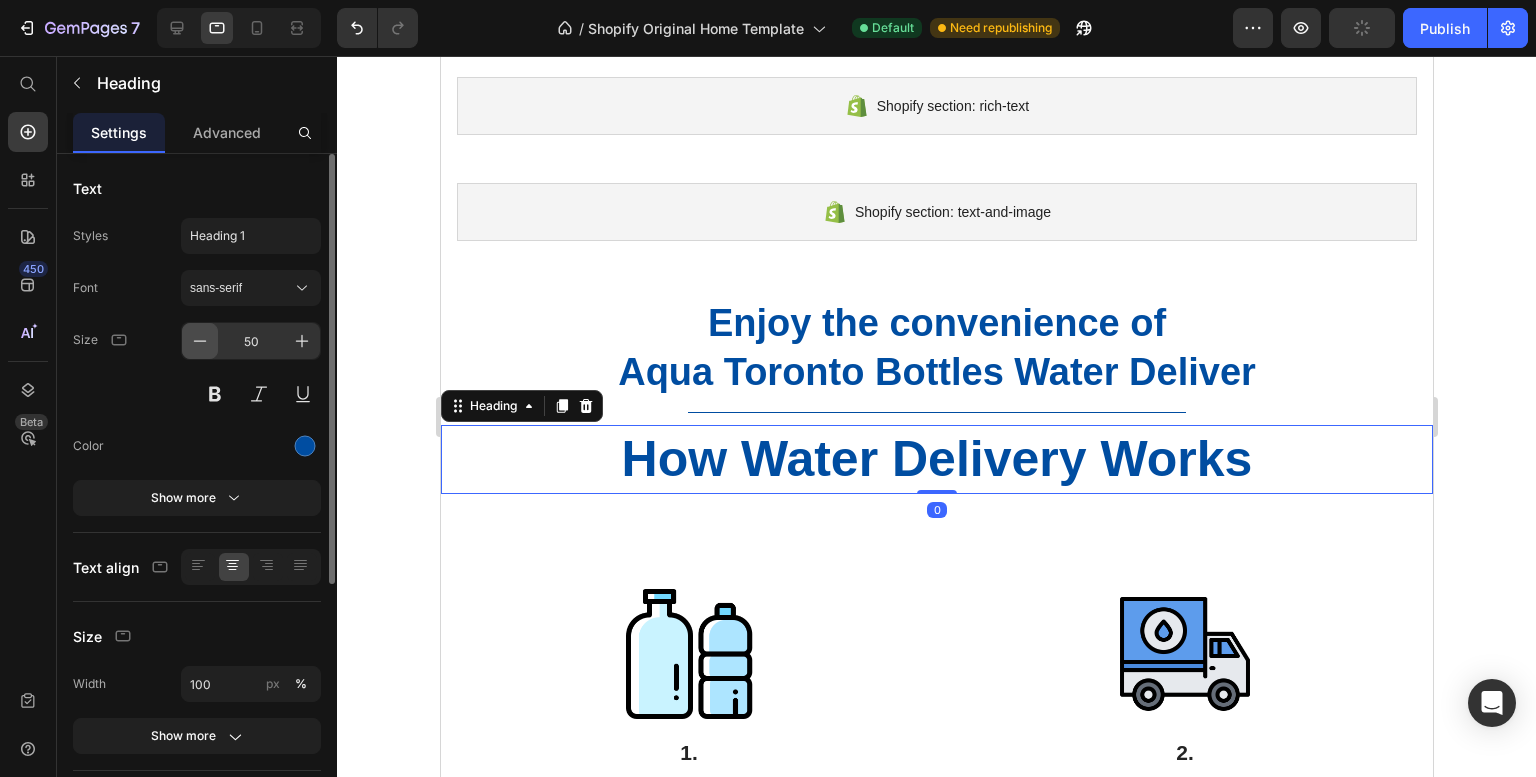click 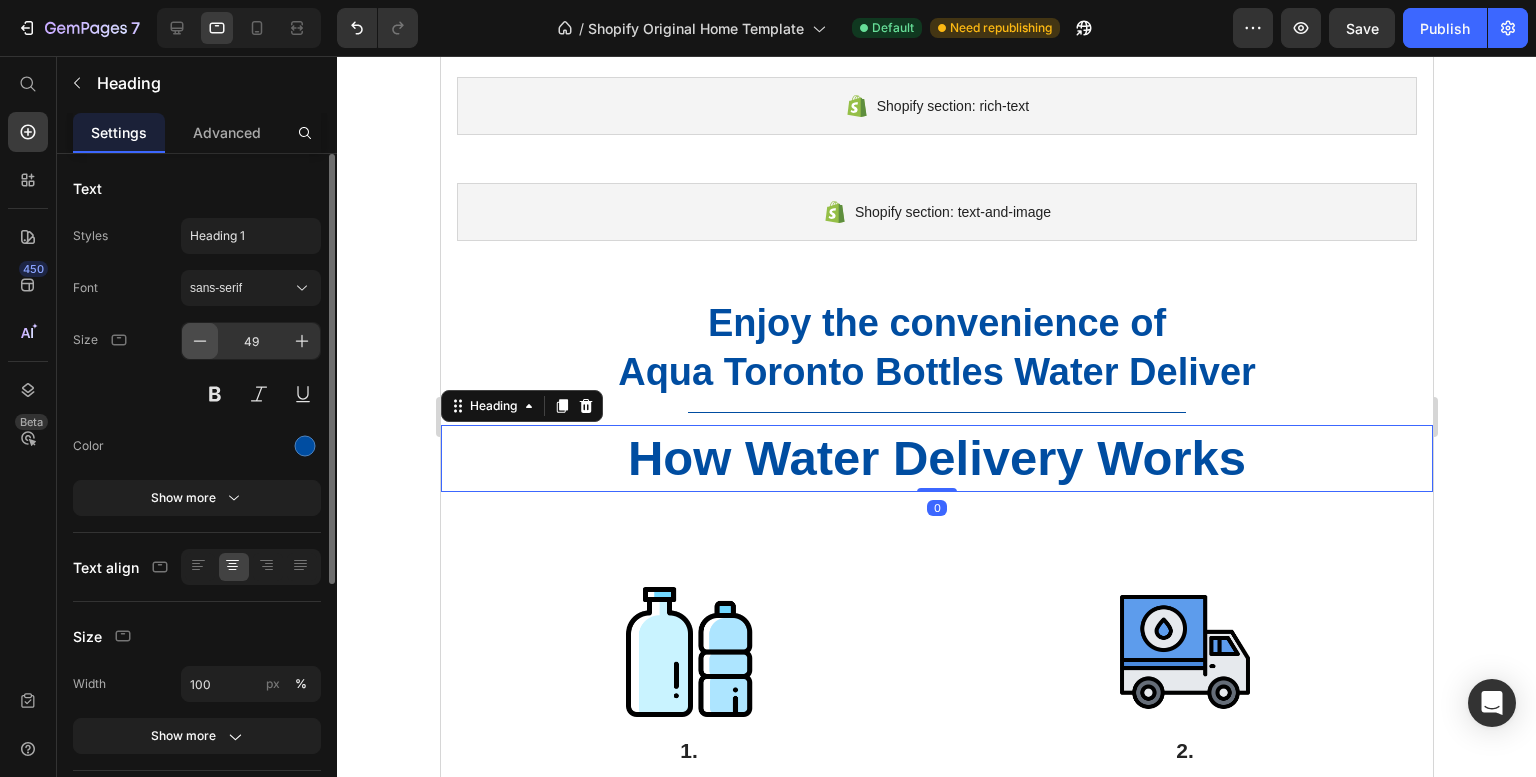 click 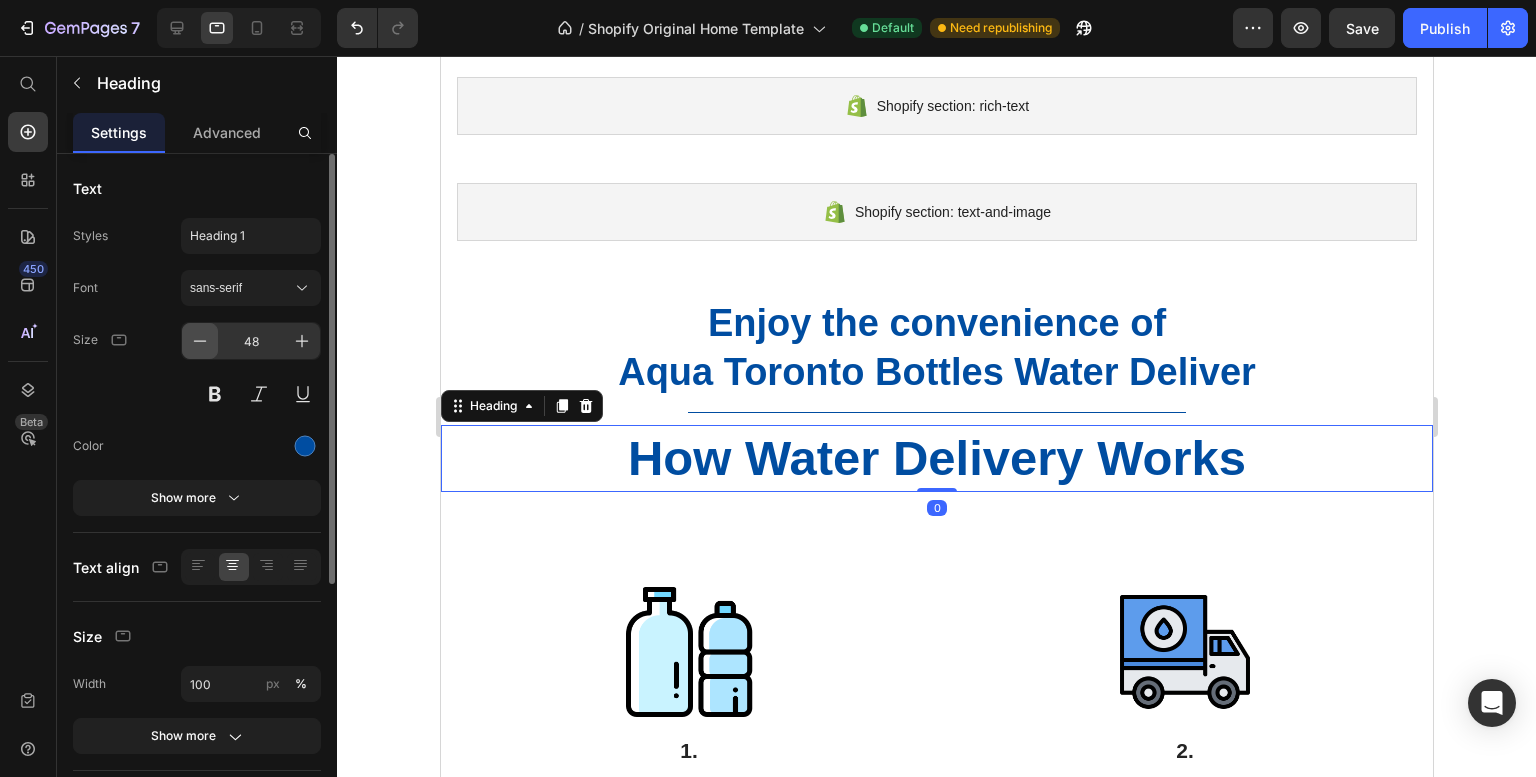 click 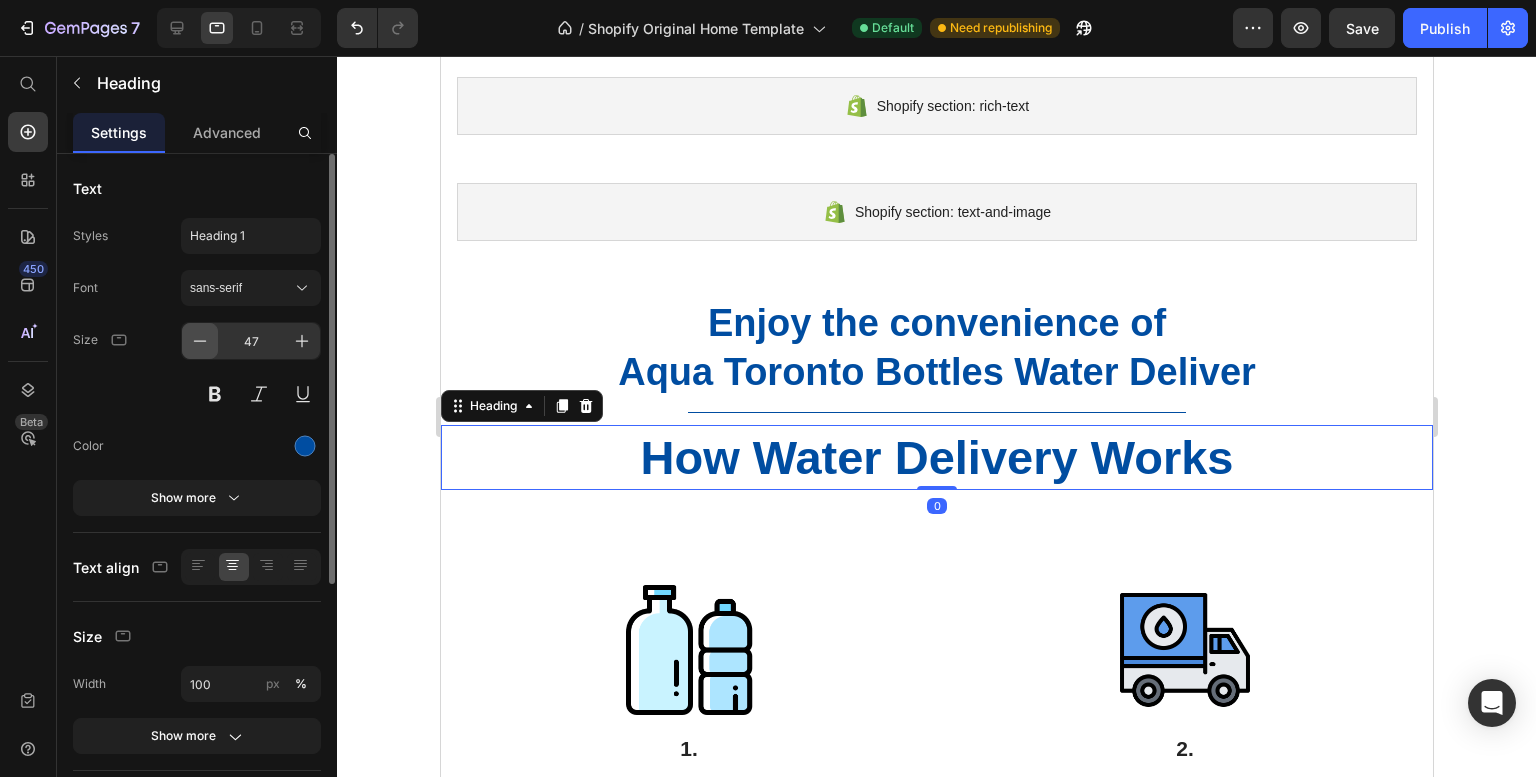 click 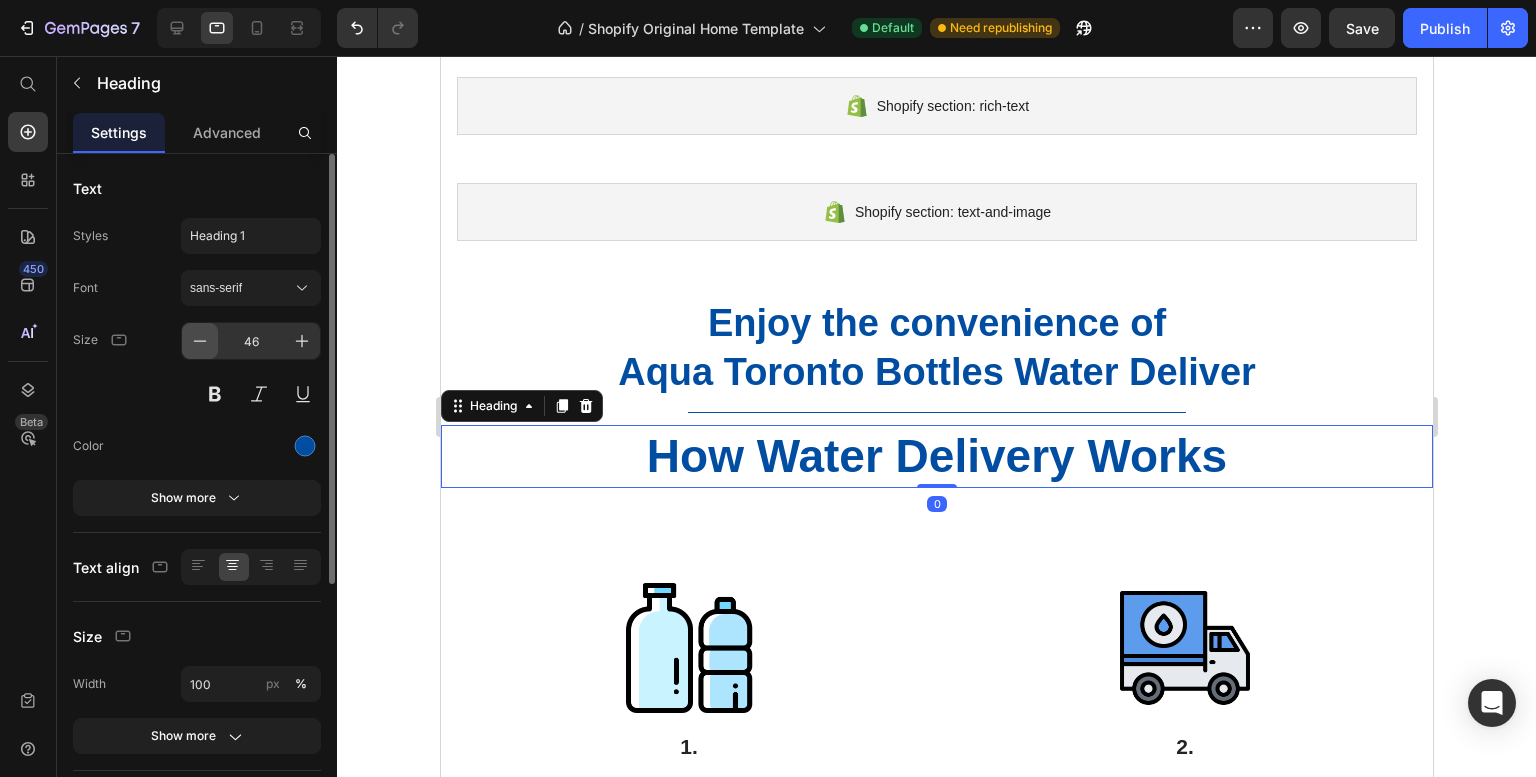click 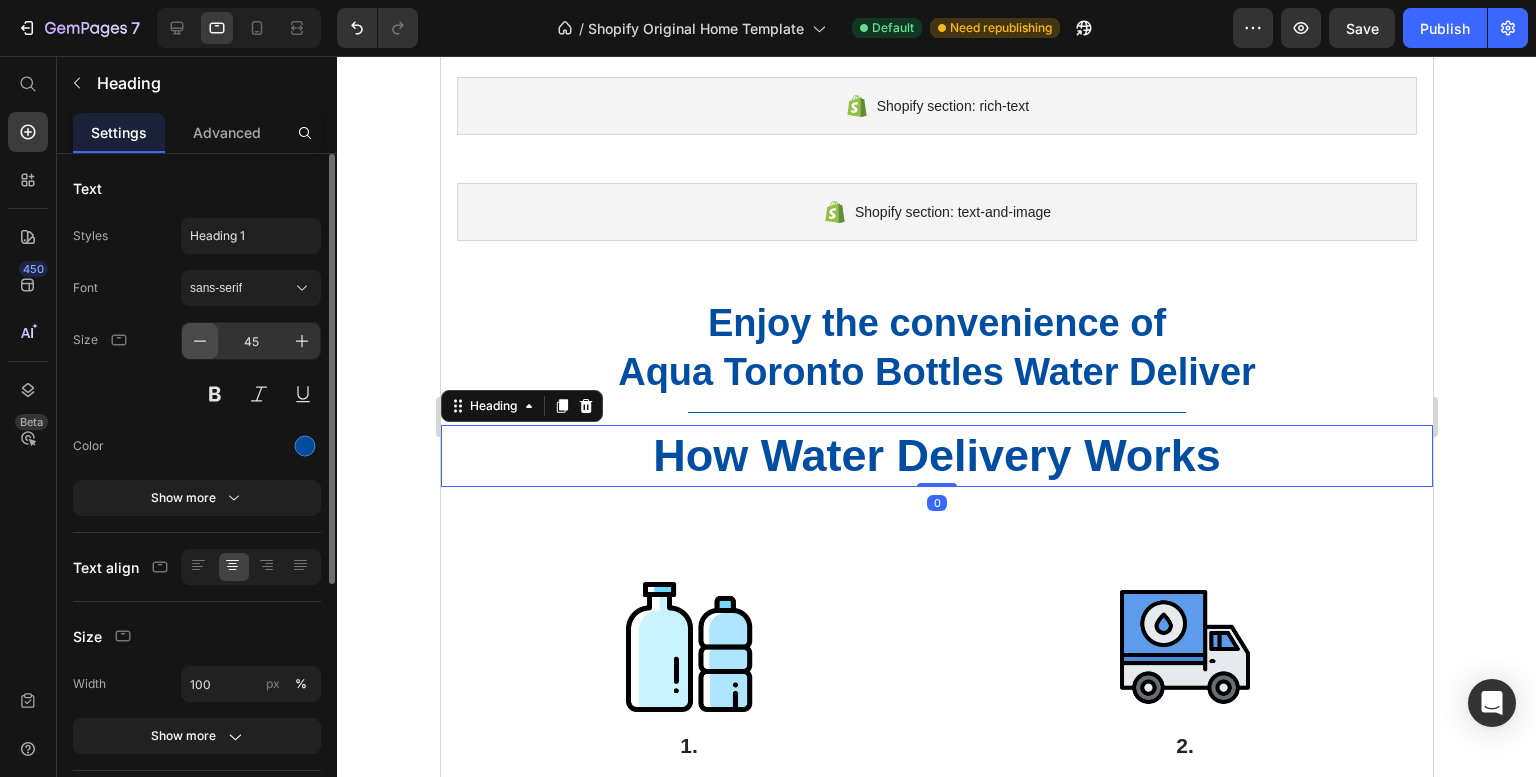 click 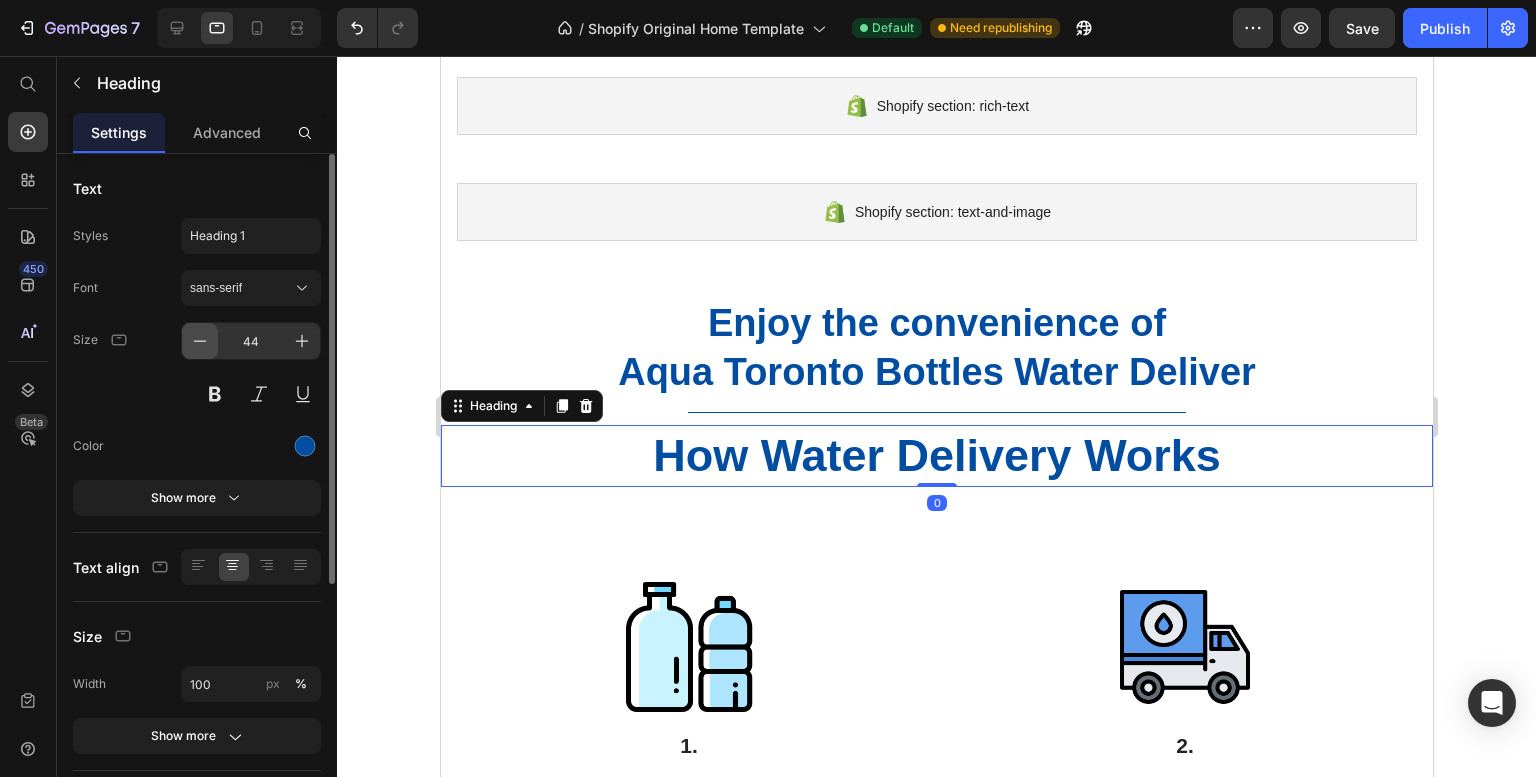 click 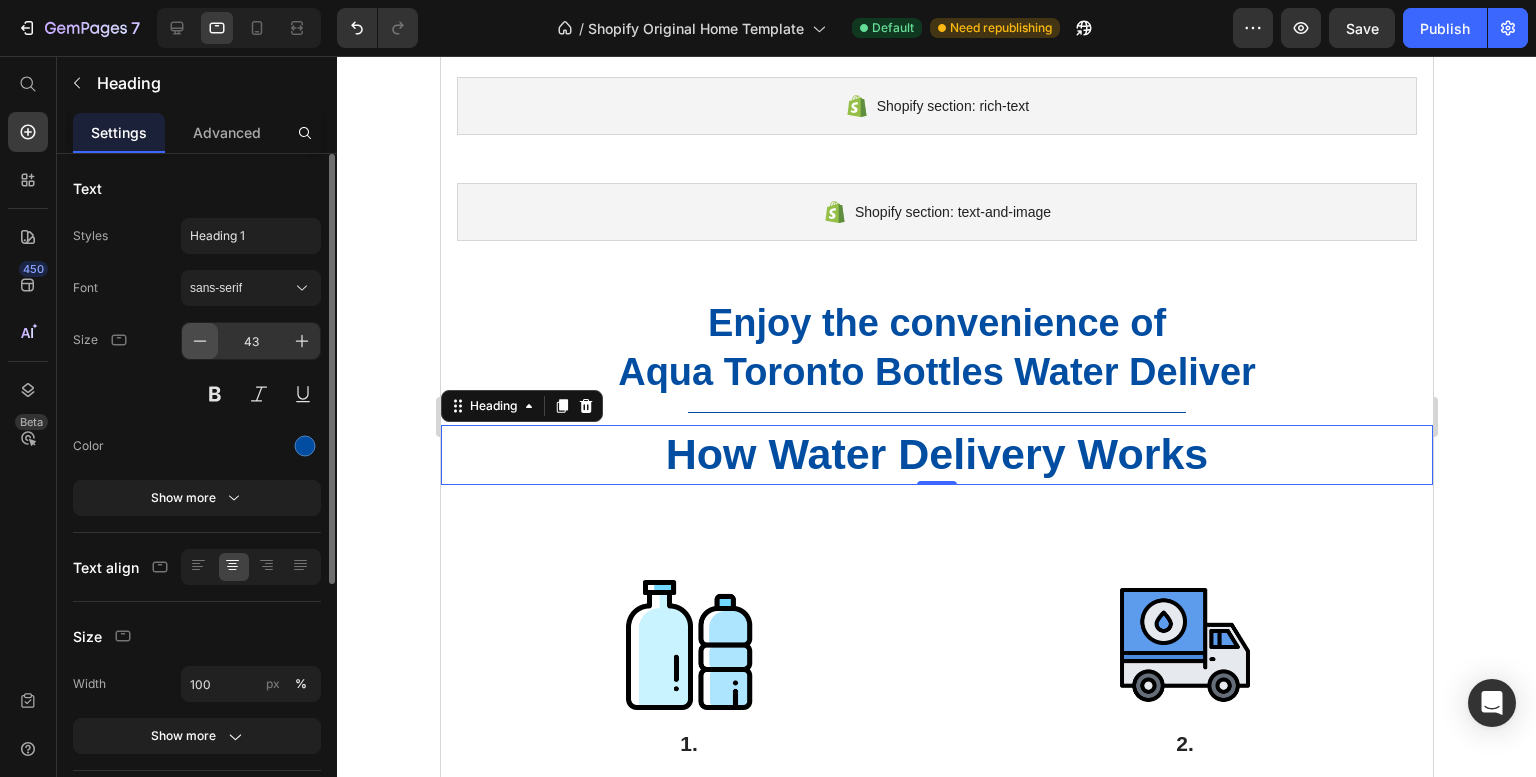 click 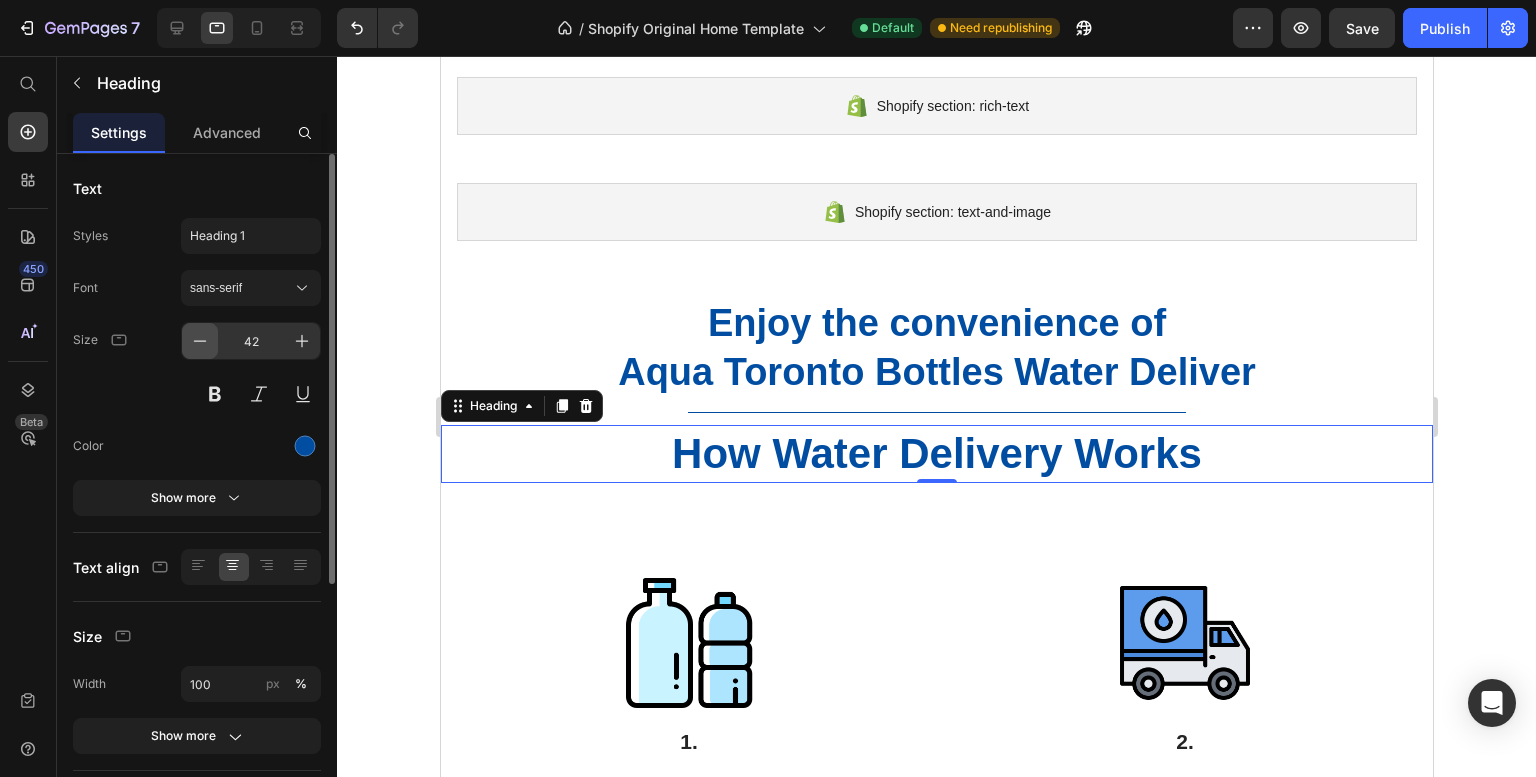 click 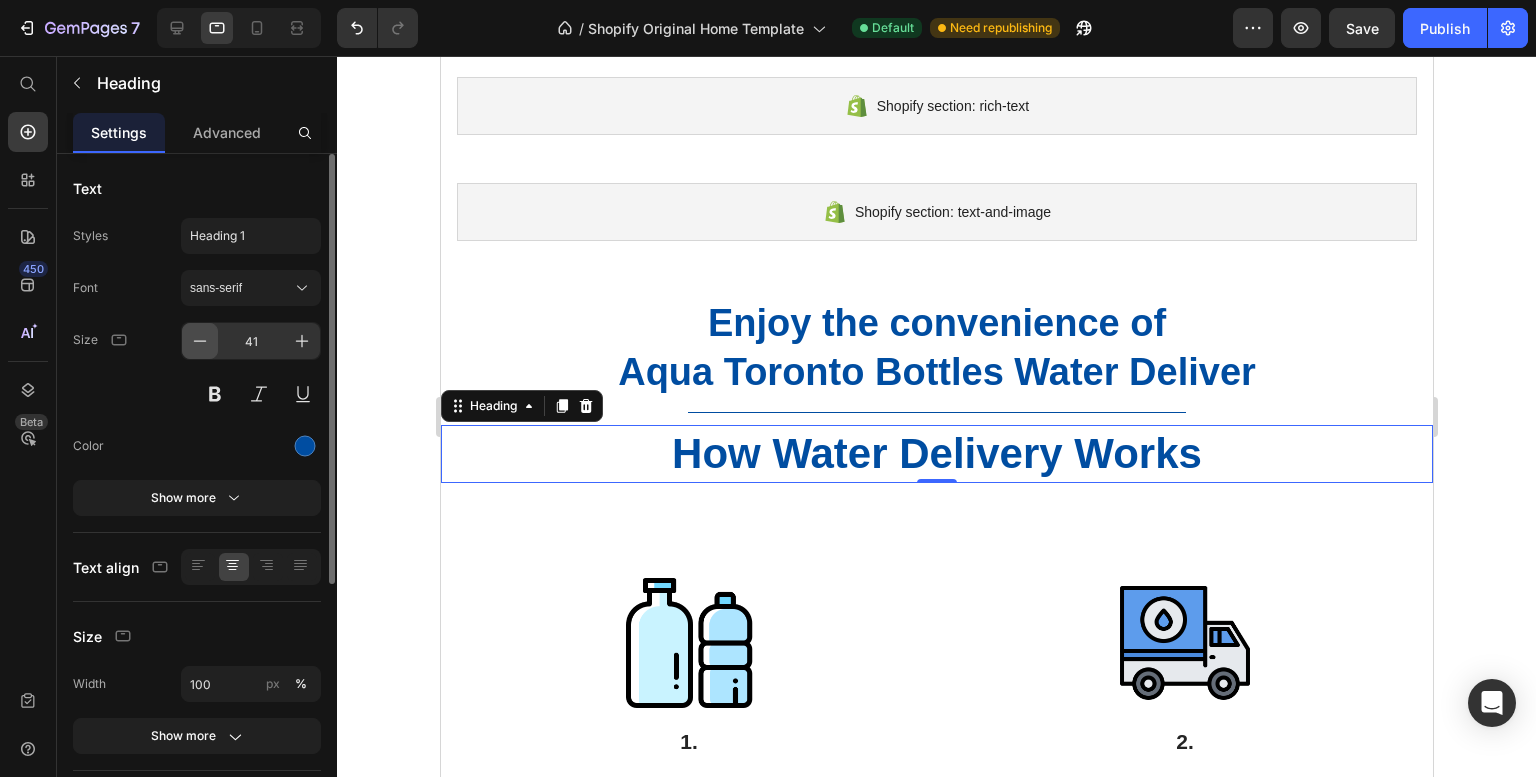 click 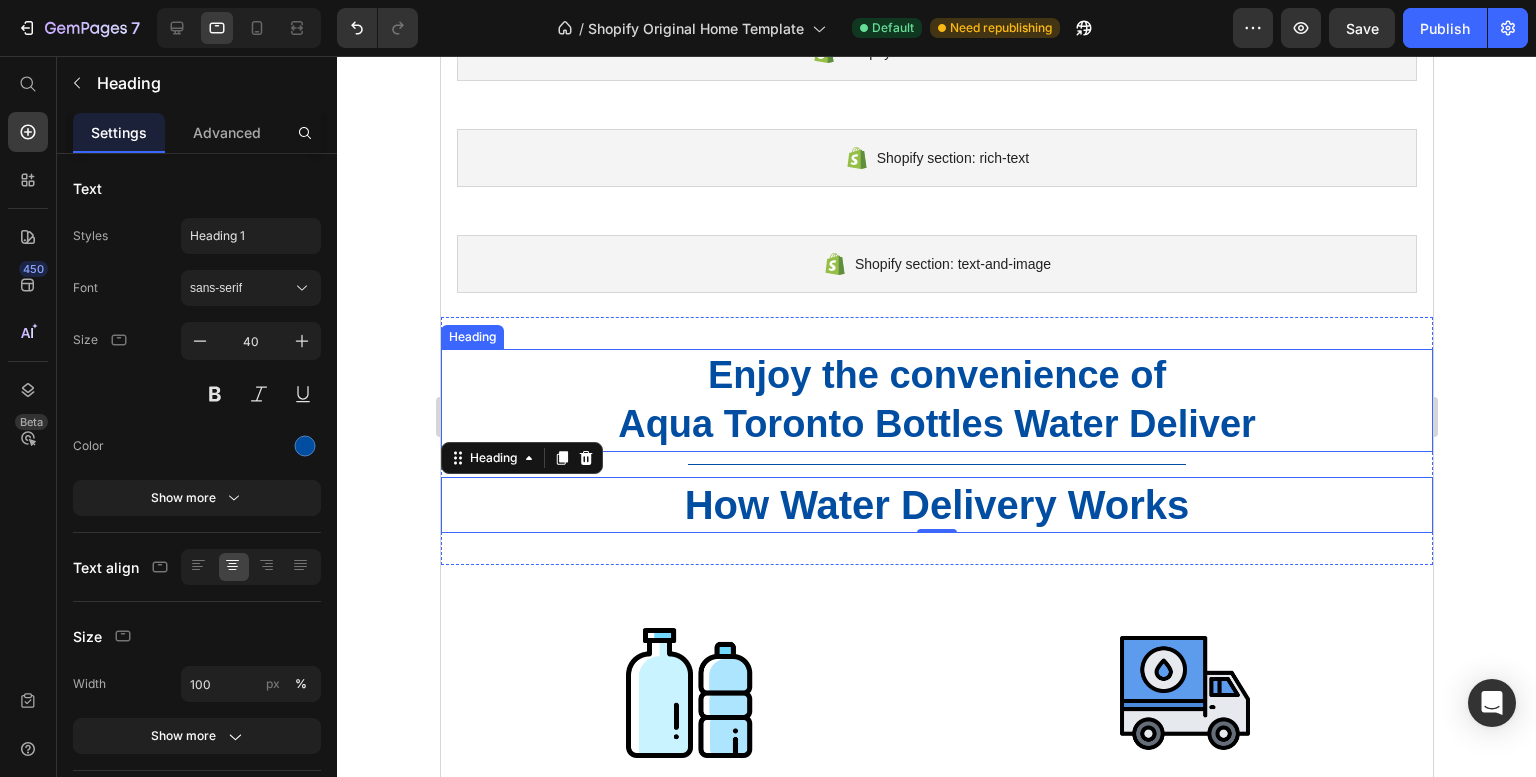 scroll, scrollTop: 984, scrollLeft: 0, axis: vertical 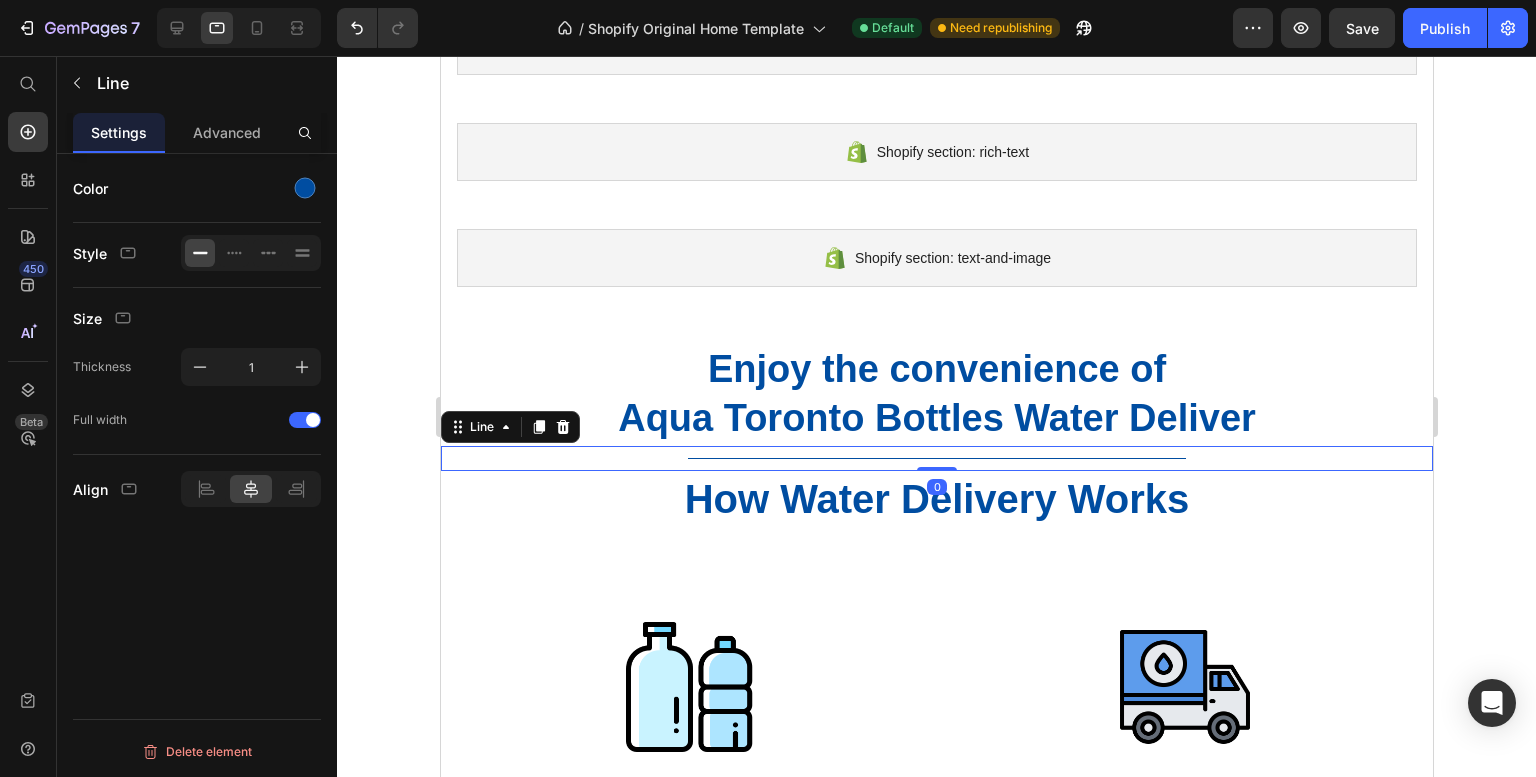 click on "Title Line   0" at bounding box center (936, 458) 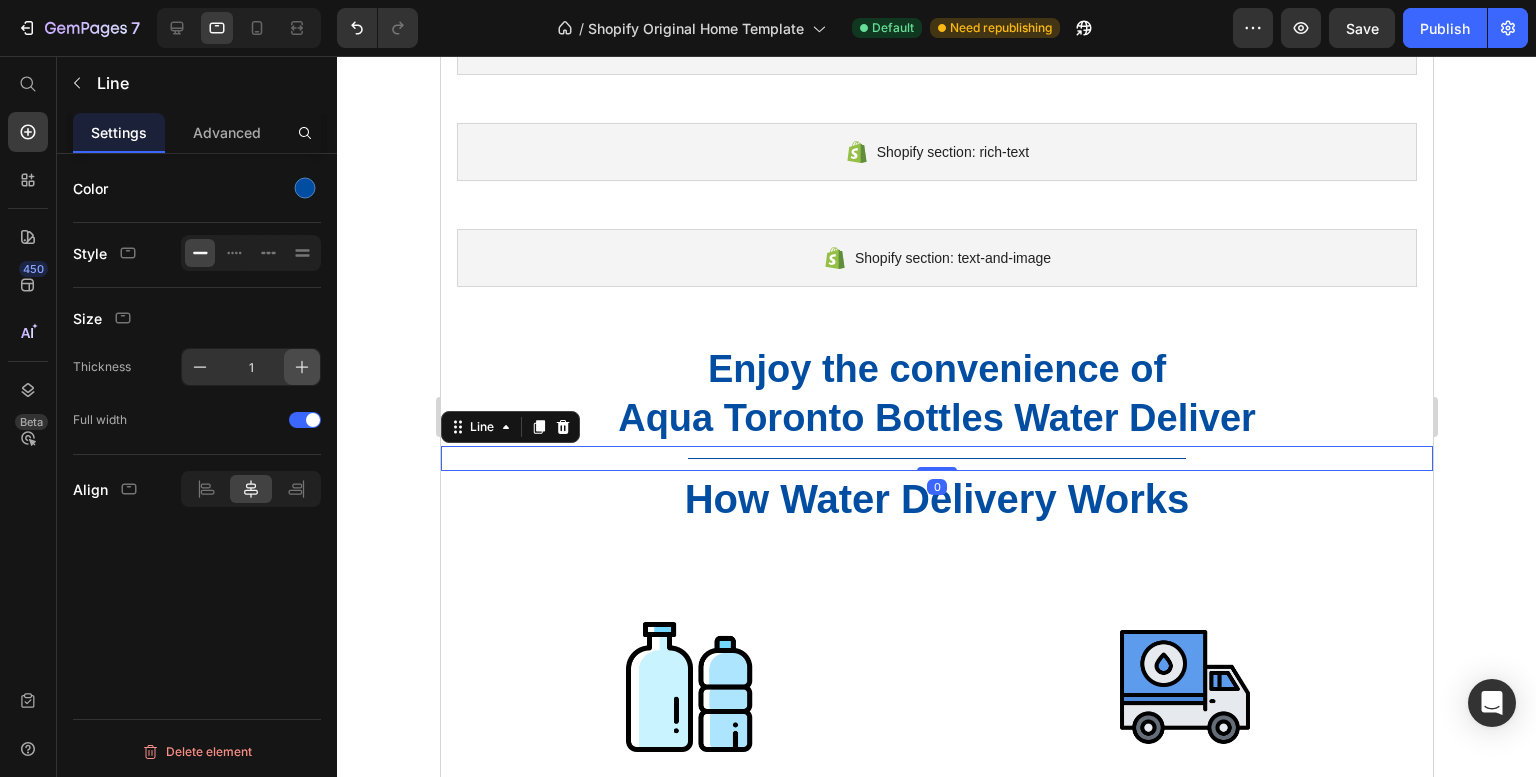 click 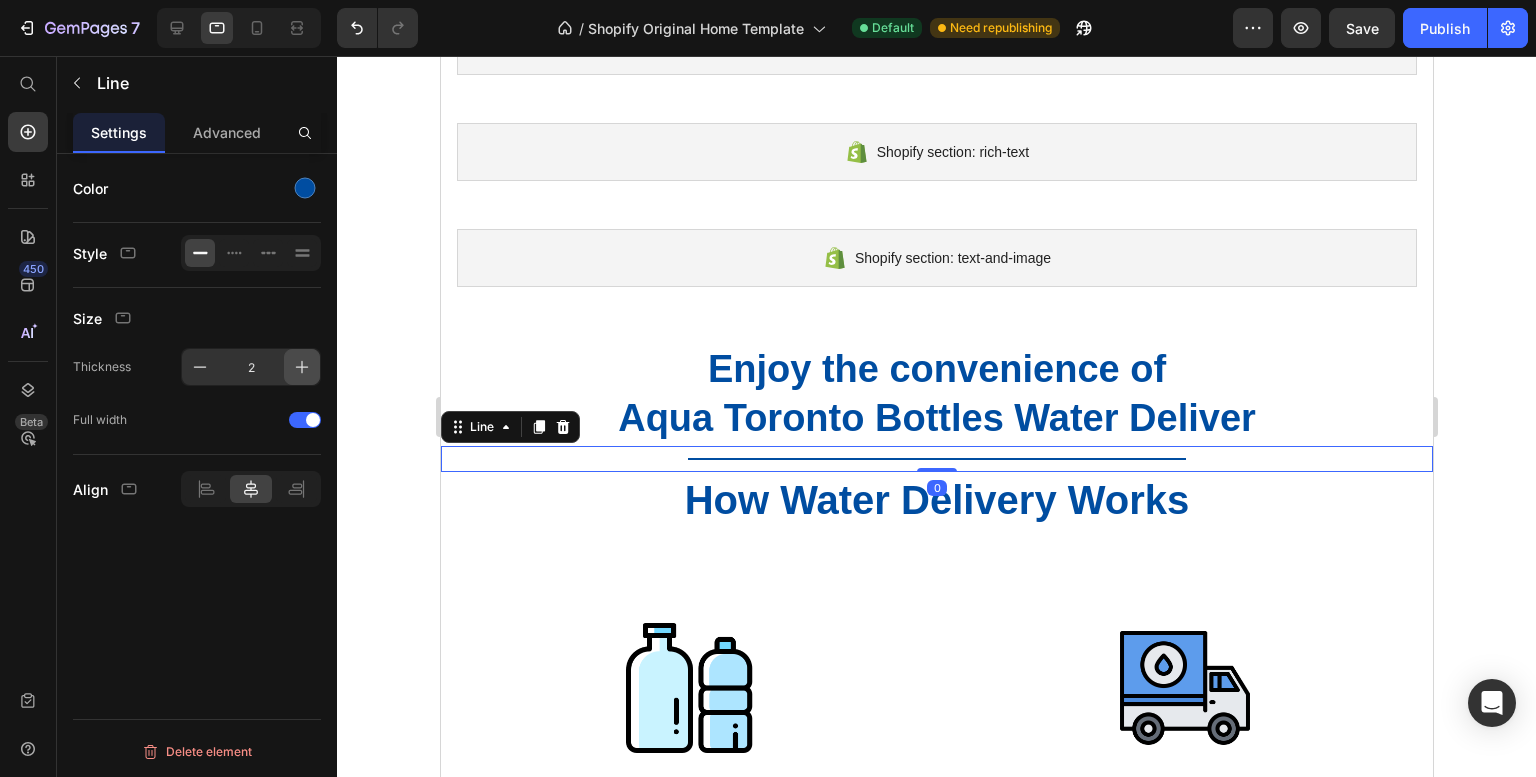 click 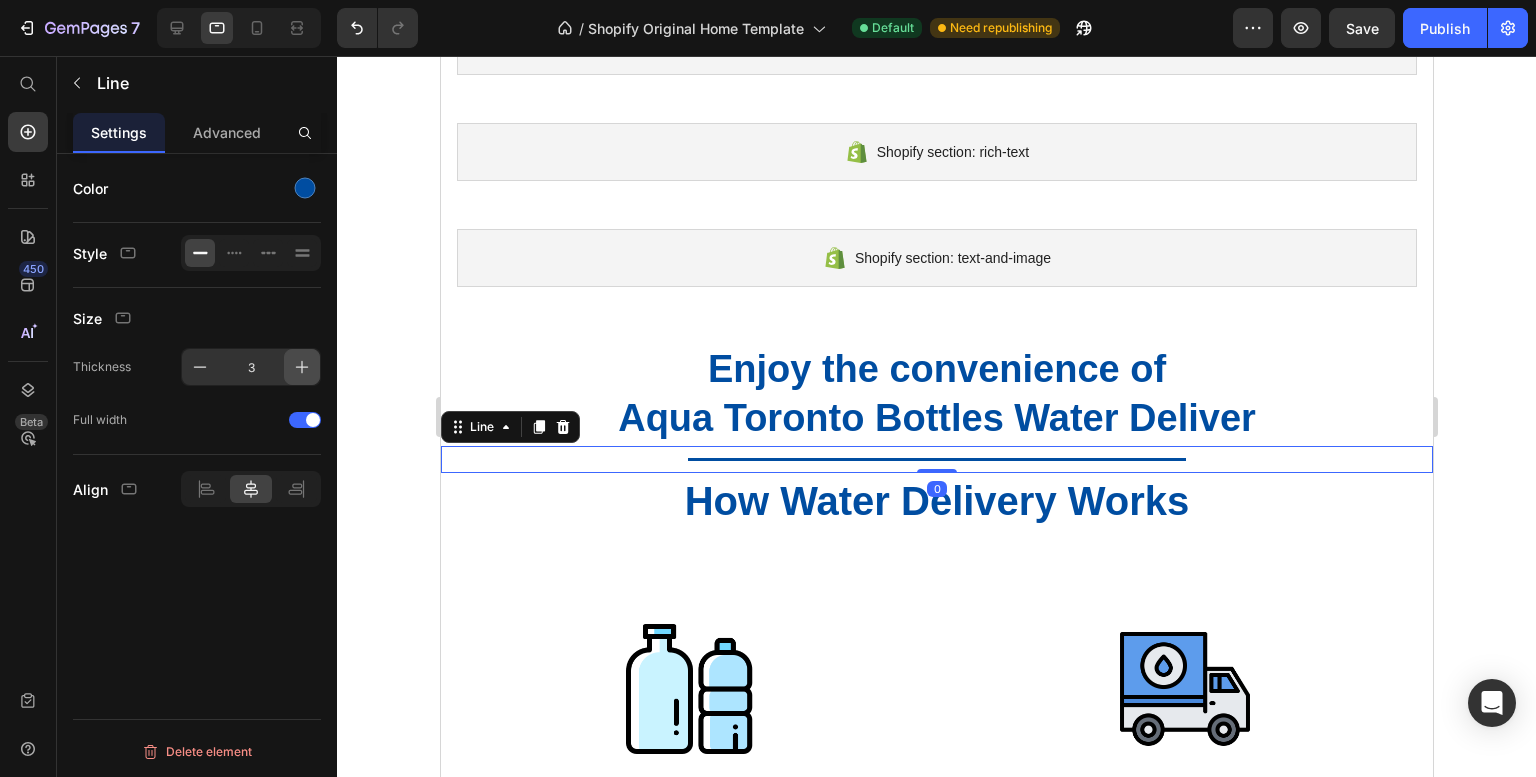click 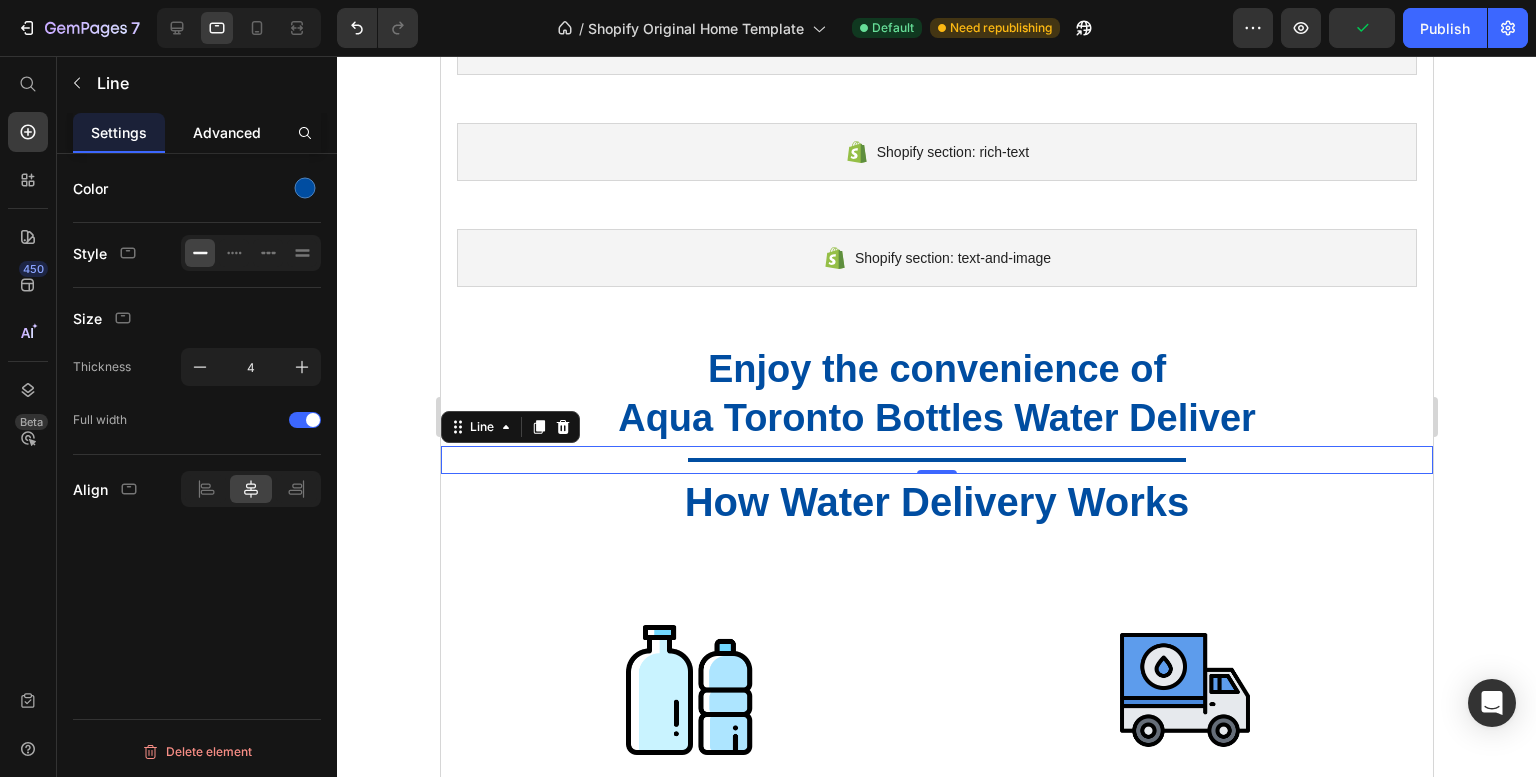 click on "Advanced" 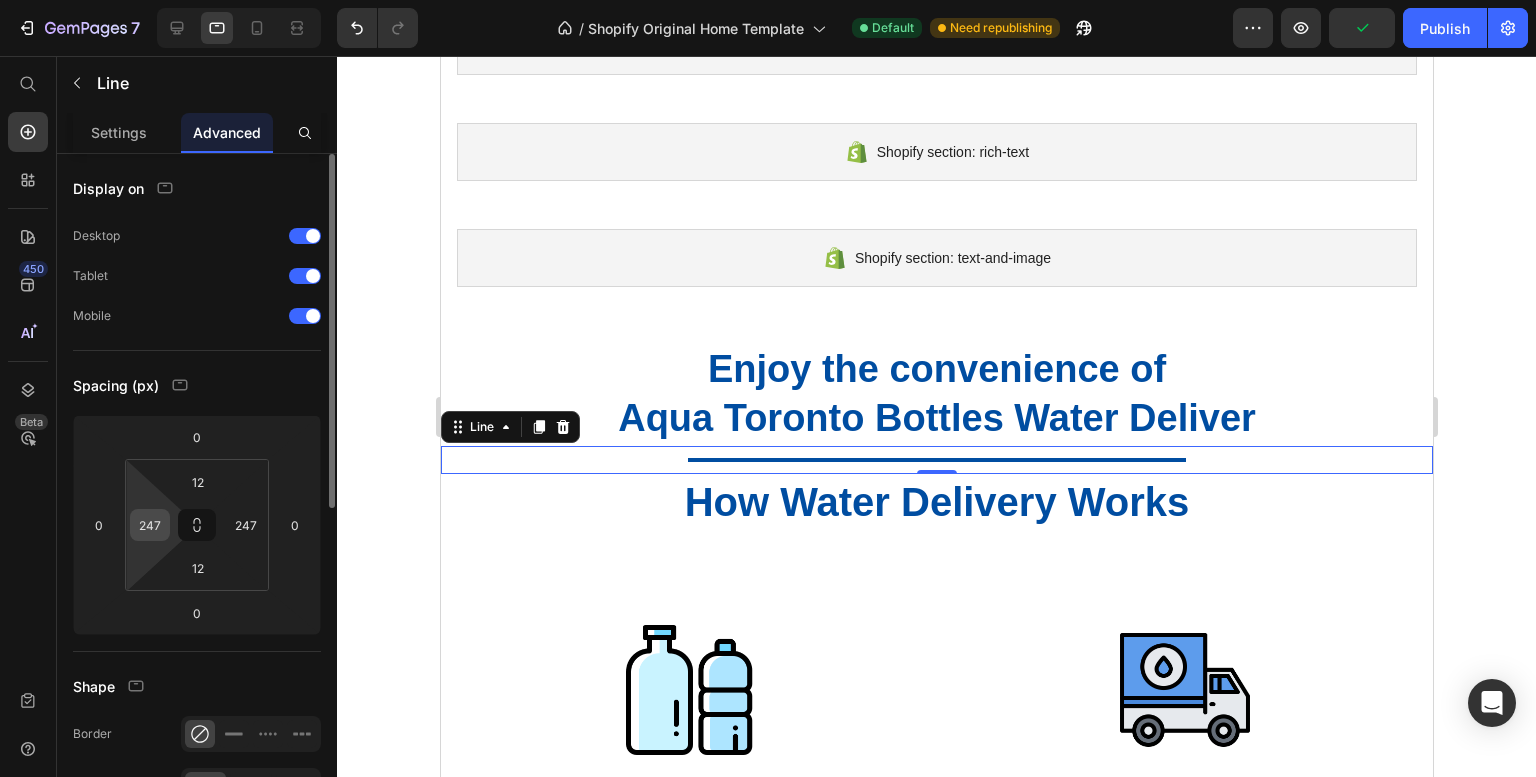click on "247" at bounding box center [150, 525] 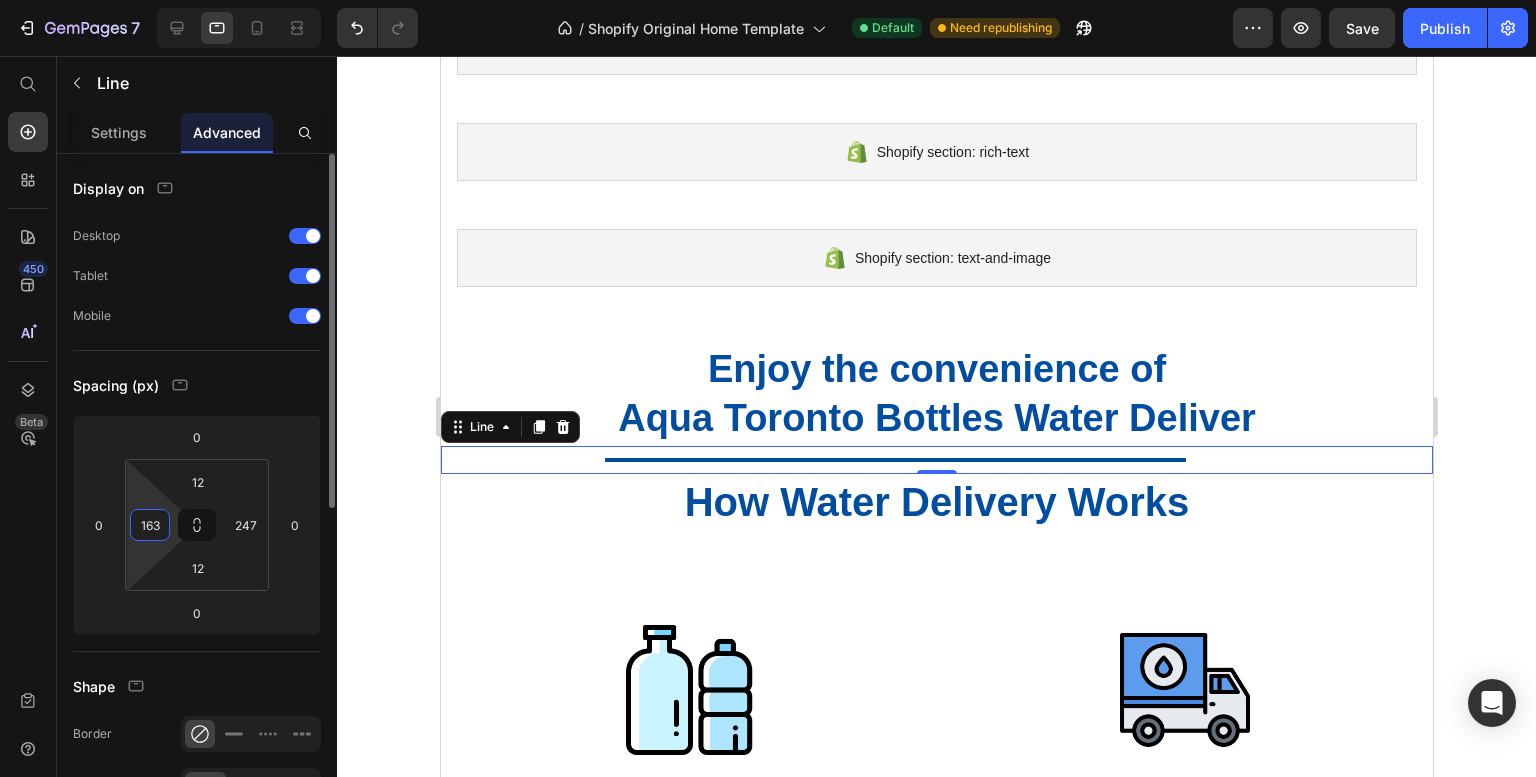 type on "162" 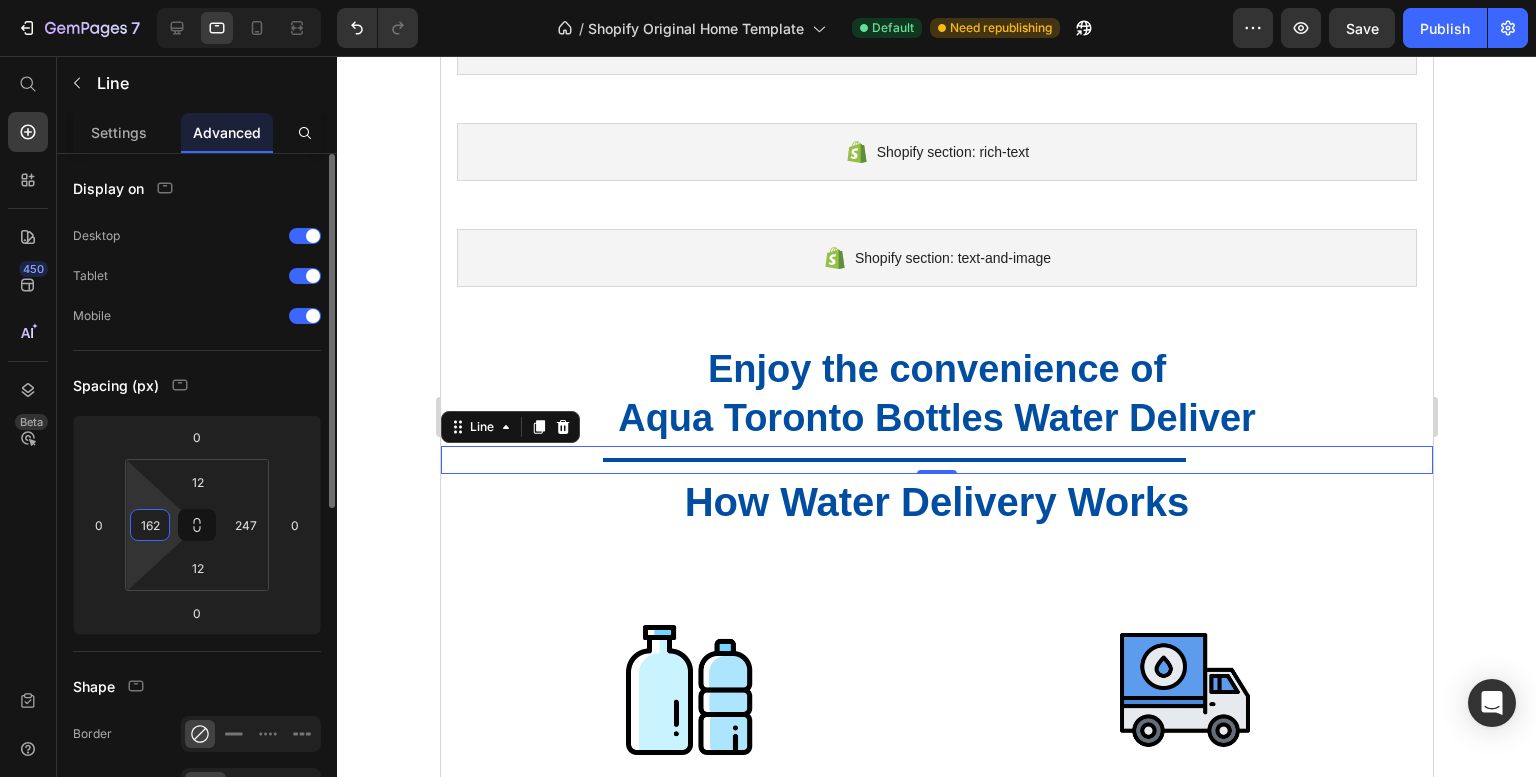 click on "162" at bounding box center [150, 525] 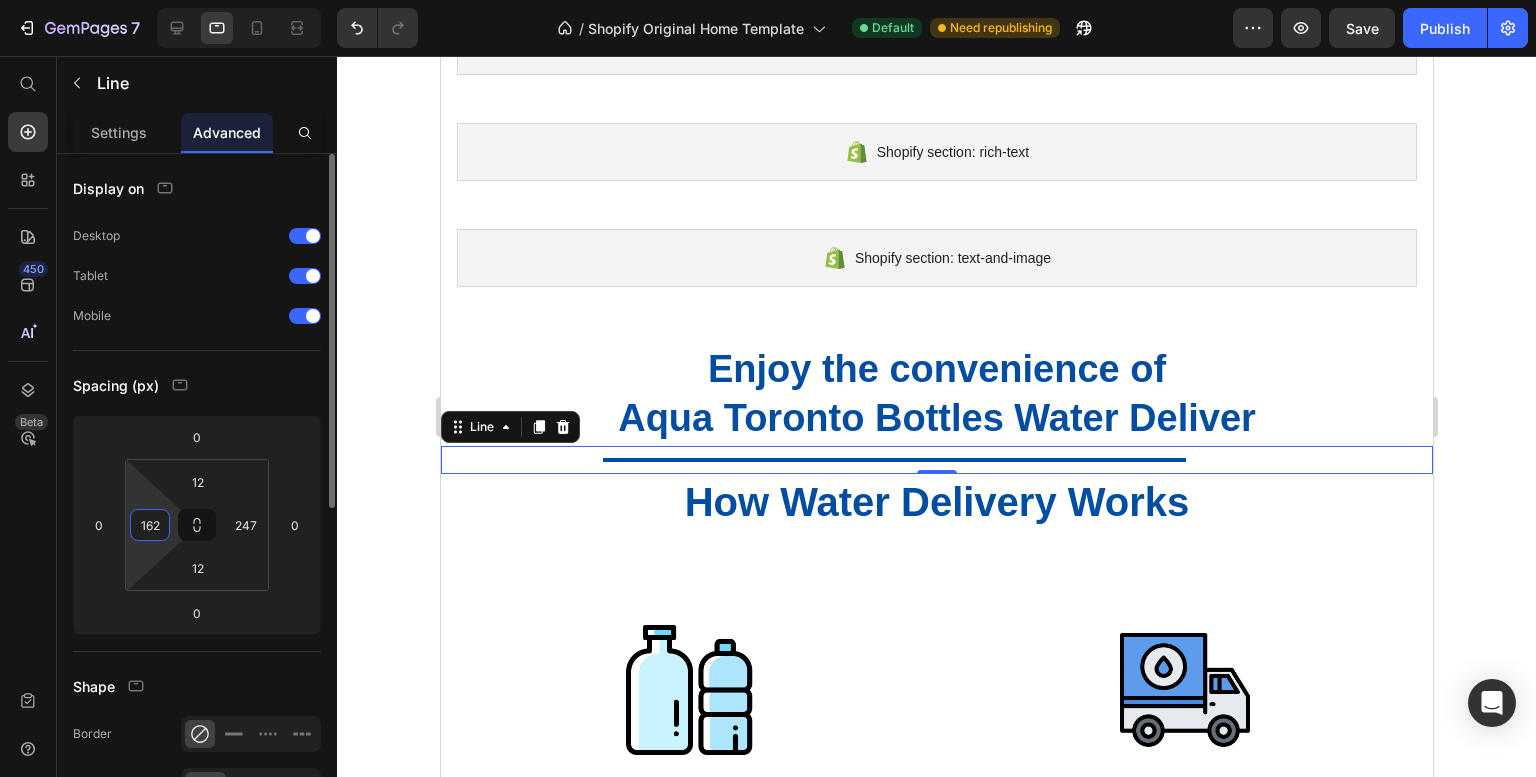 click on "162" at bounding box center (150, 525) 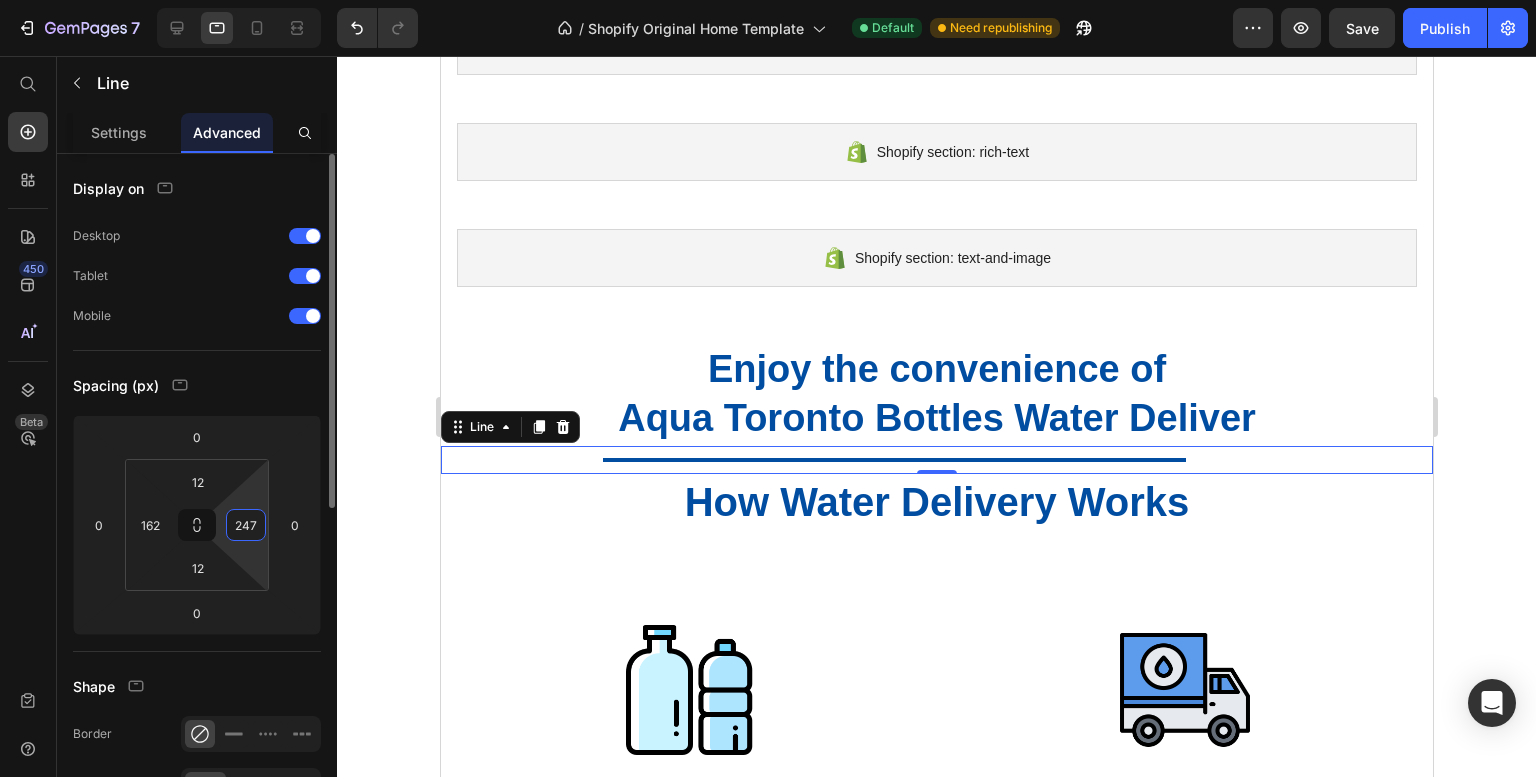 click on "247" at bounding box center (246, 525) 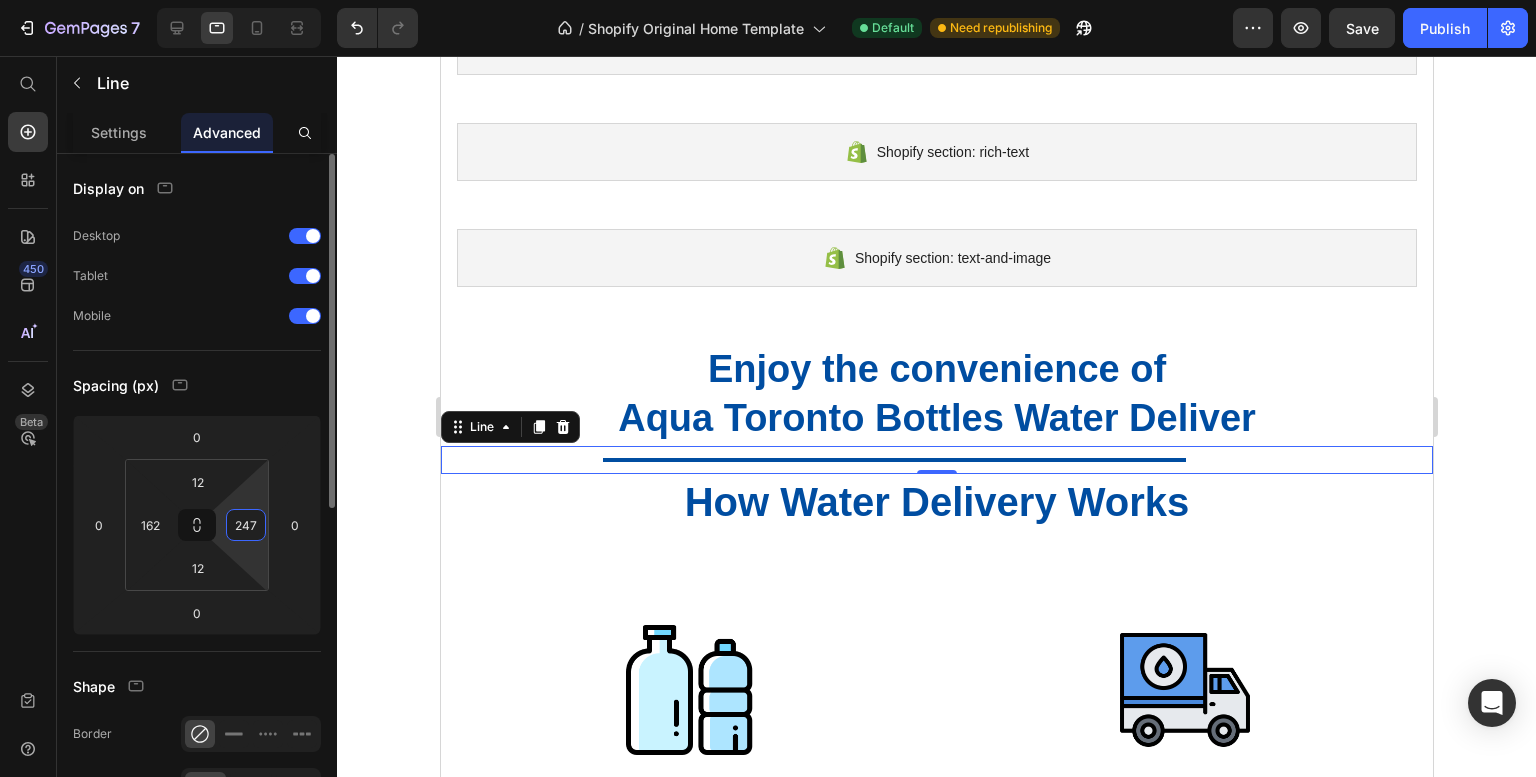 click on "247" at bounding box center [246, 525] 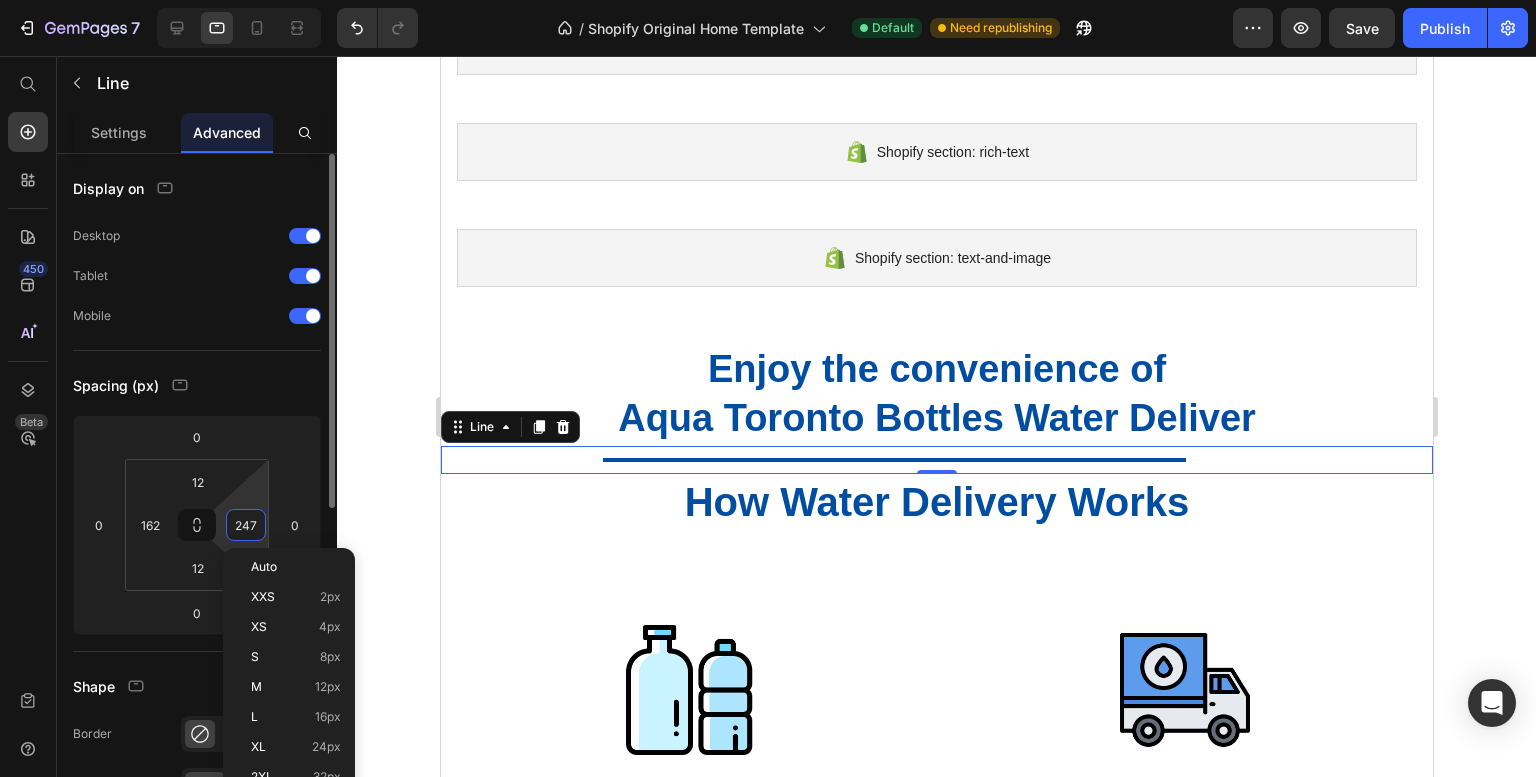 paste on "162" 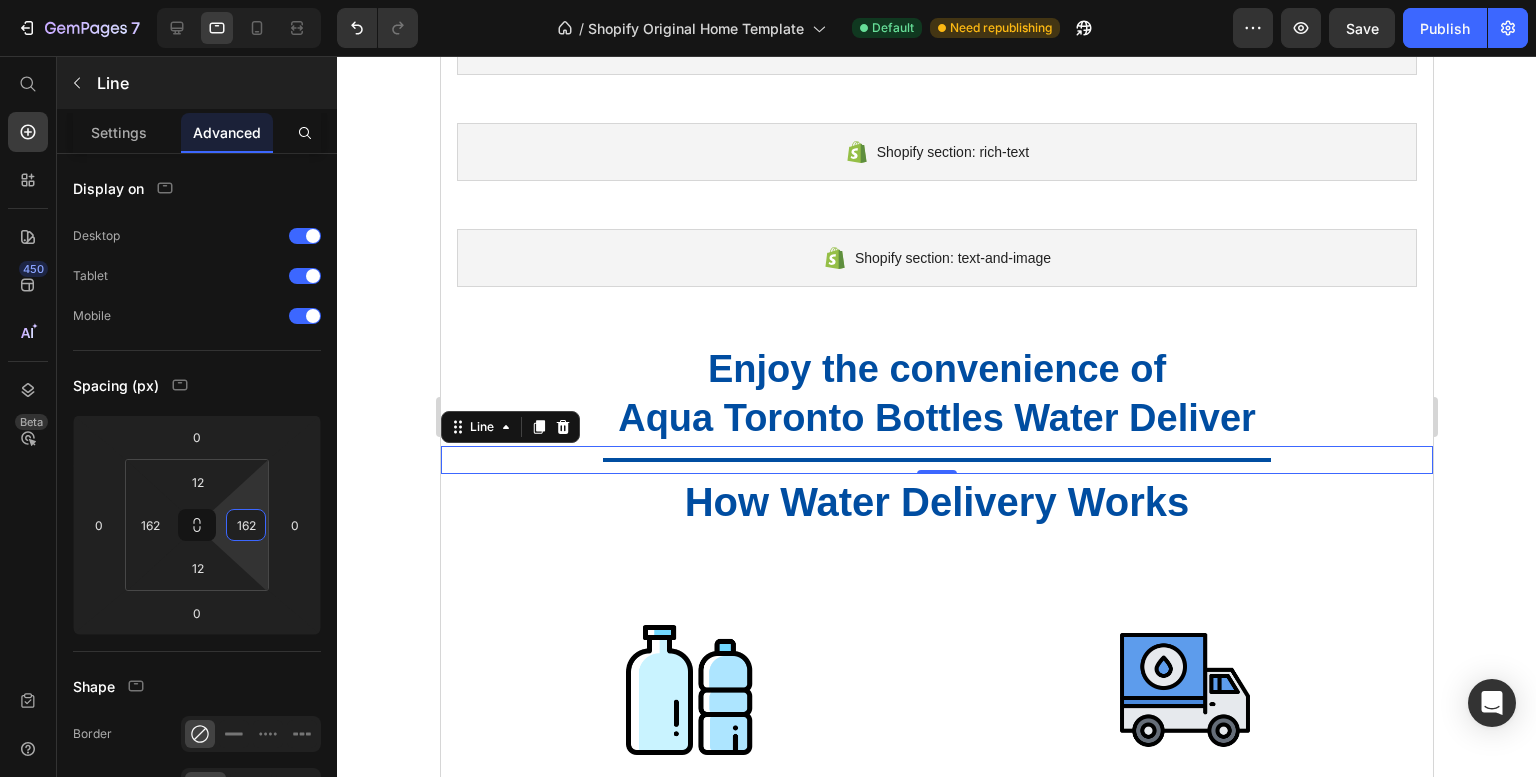 type on "162" 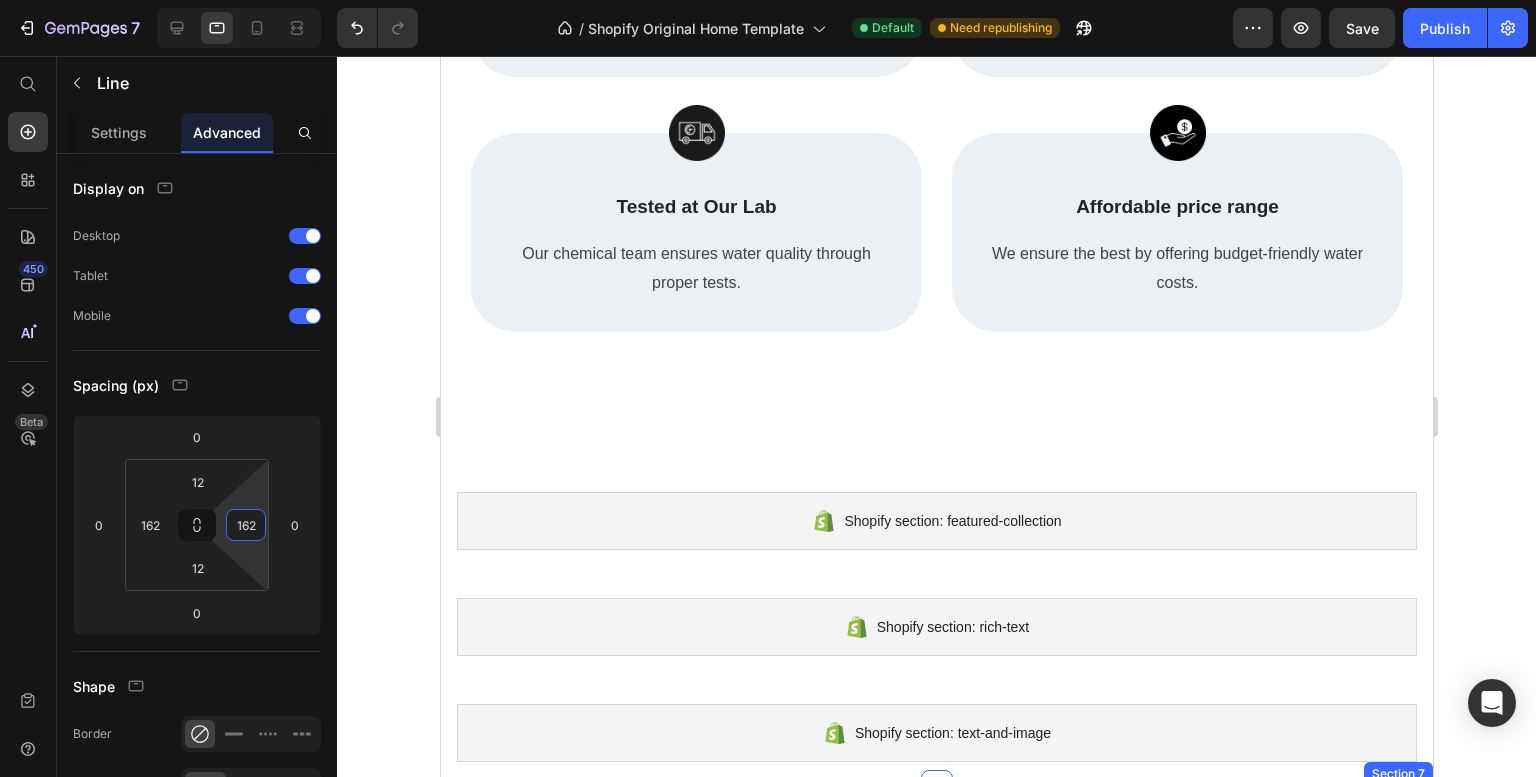 scroll, scrollTop: 604, scrollLeft: 0, axis: vertical 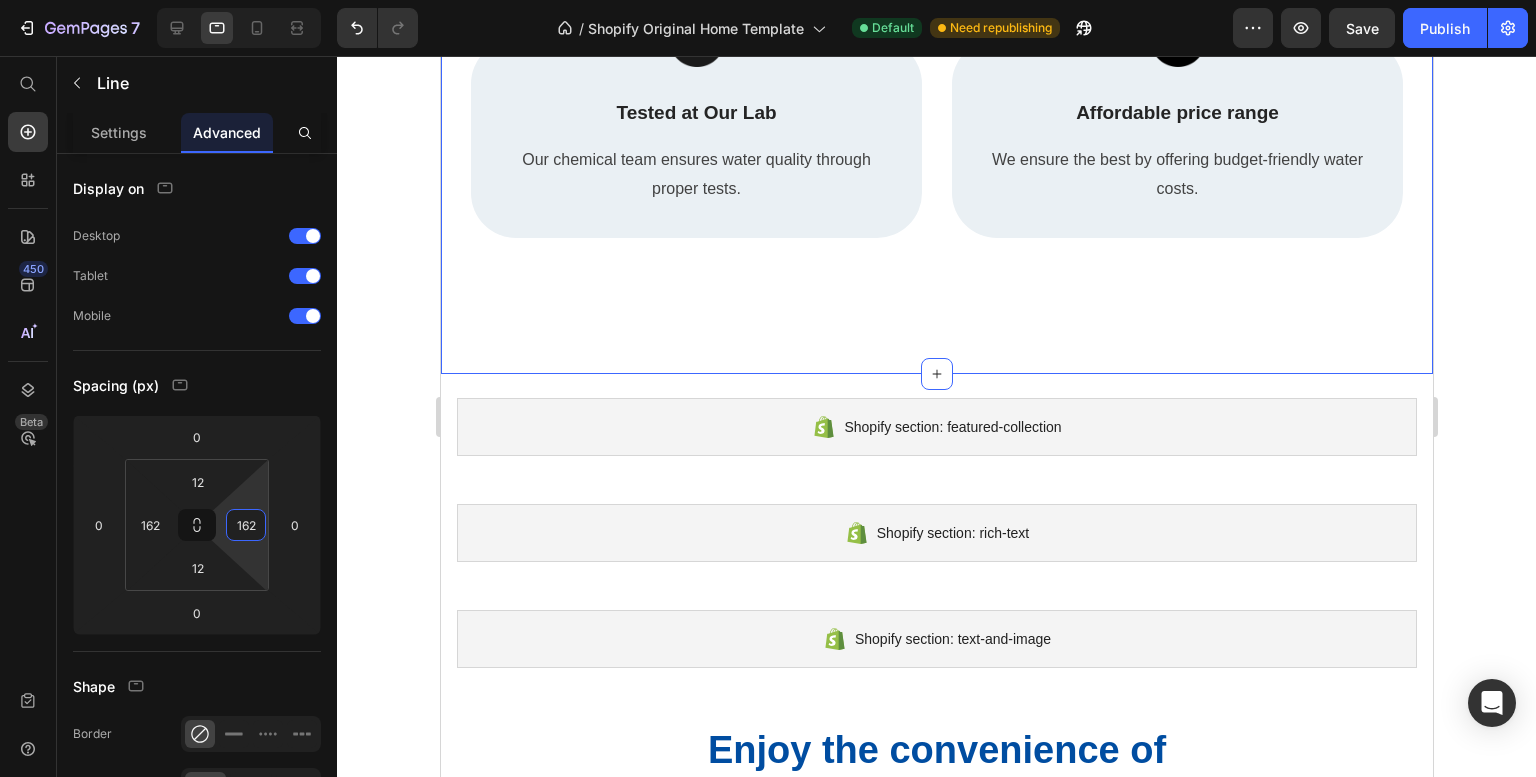 click on "Image High Quality Text Block We assure extra safety & promise high quality of the water we deliver. Text block Row Image Fast Delivery Text Block You can ring us anytime to avail of our speedy delivery service. Text block Row Image Tested at Our Lab Text Block Our chemical team ensures water quality through proper tests. Text block Row Image Affordable price range Text Block We ensure the best by offering budget-friendly water costs. Text block Row Row Section 3" at bounding box center (936, 39) 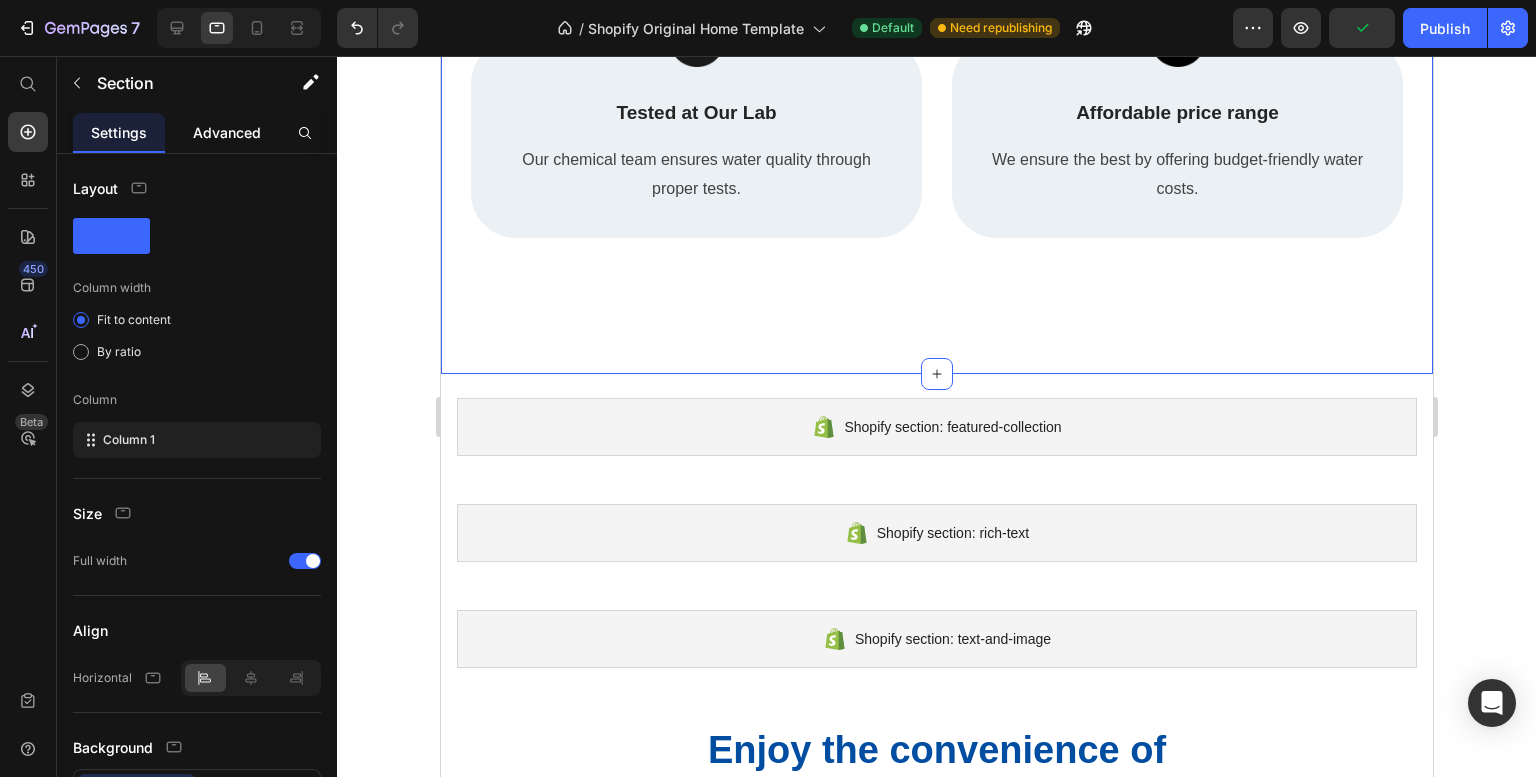 click on "Advanced" at bounding box center [227, 132] 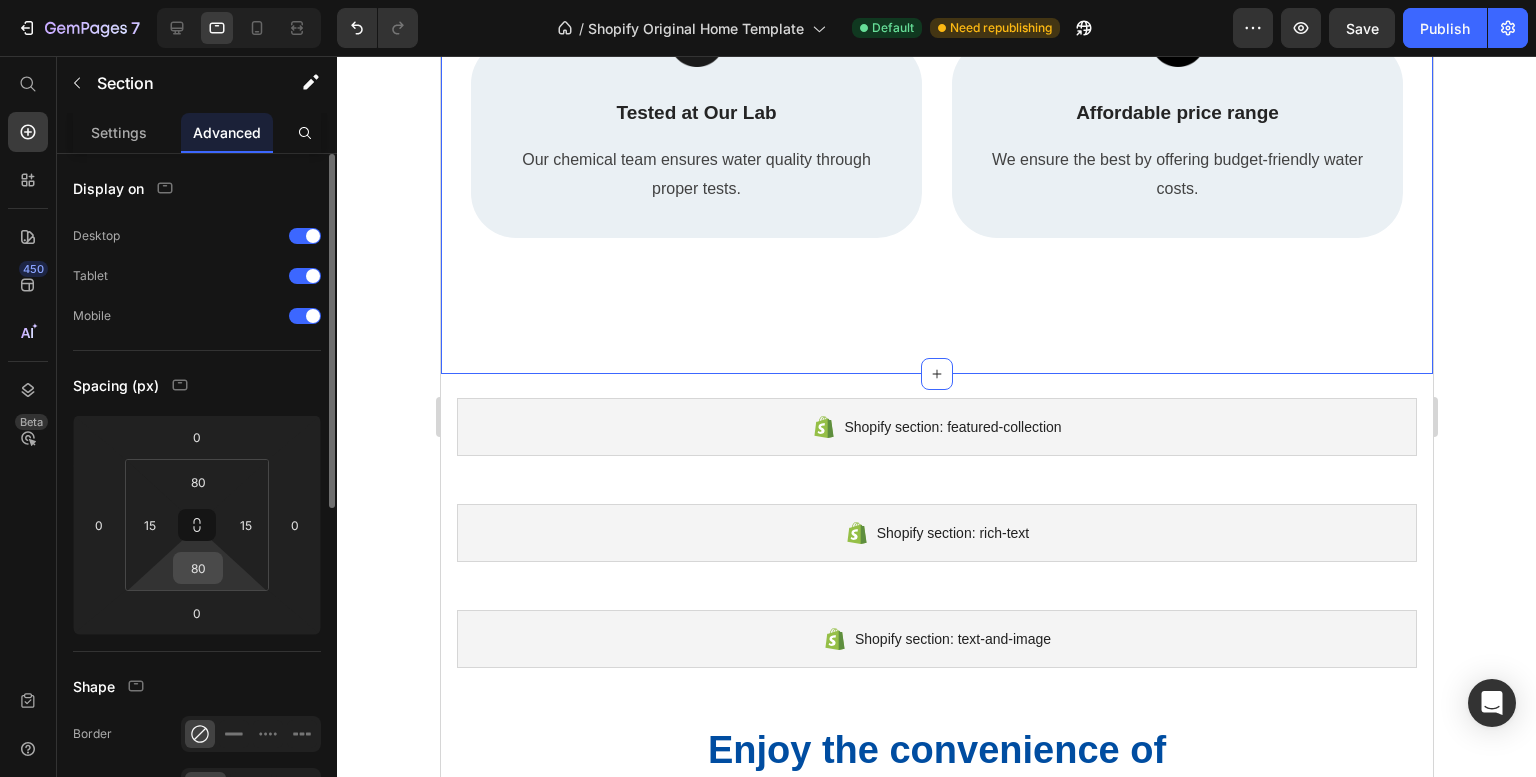 click on "80" at bounding box center [198, 568] 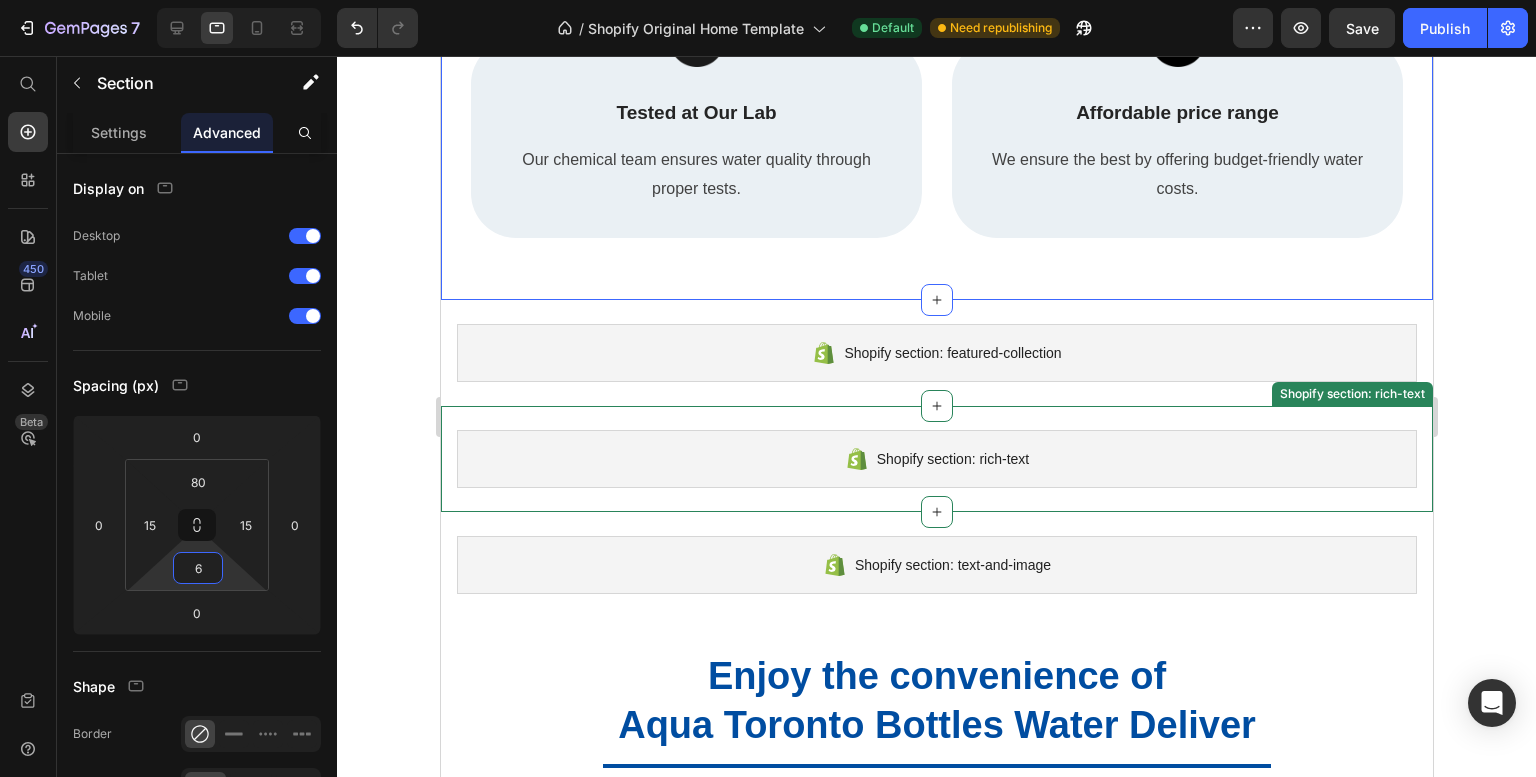 type on "5" 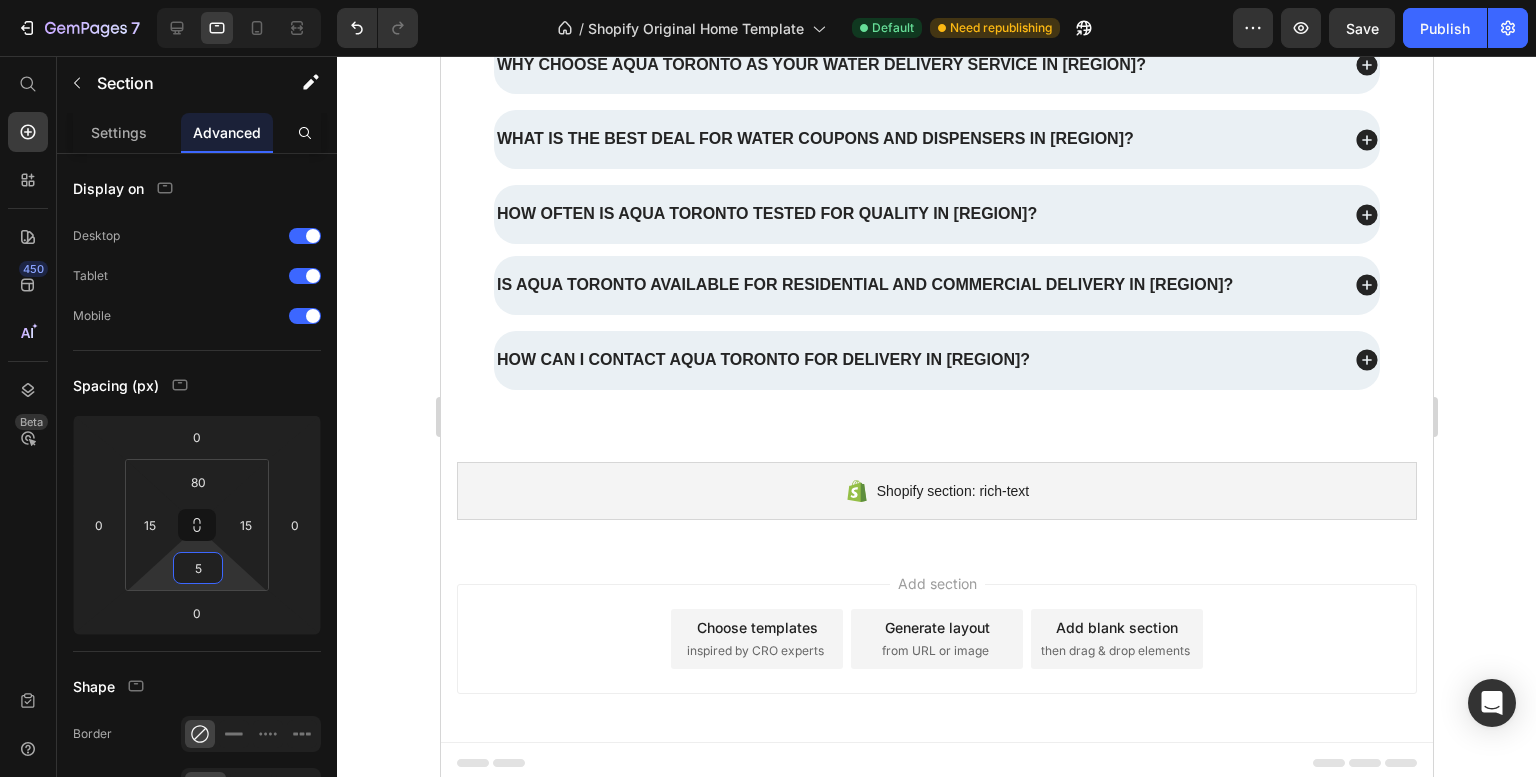 scroll, scrollTop: 4888, scrollLeft: 0, axis: vertical 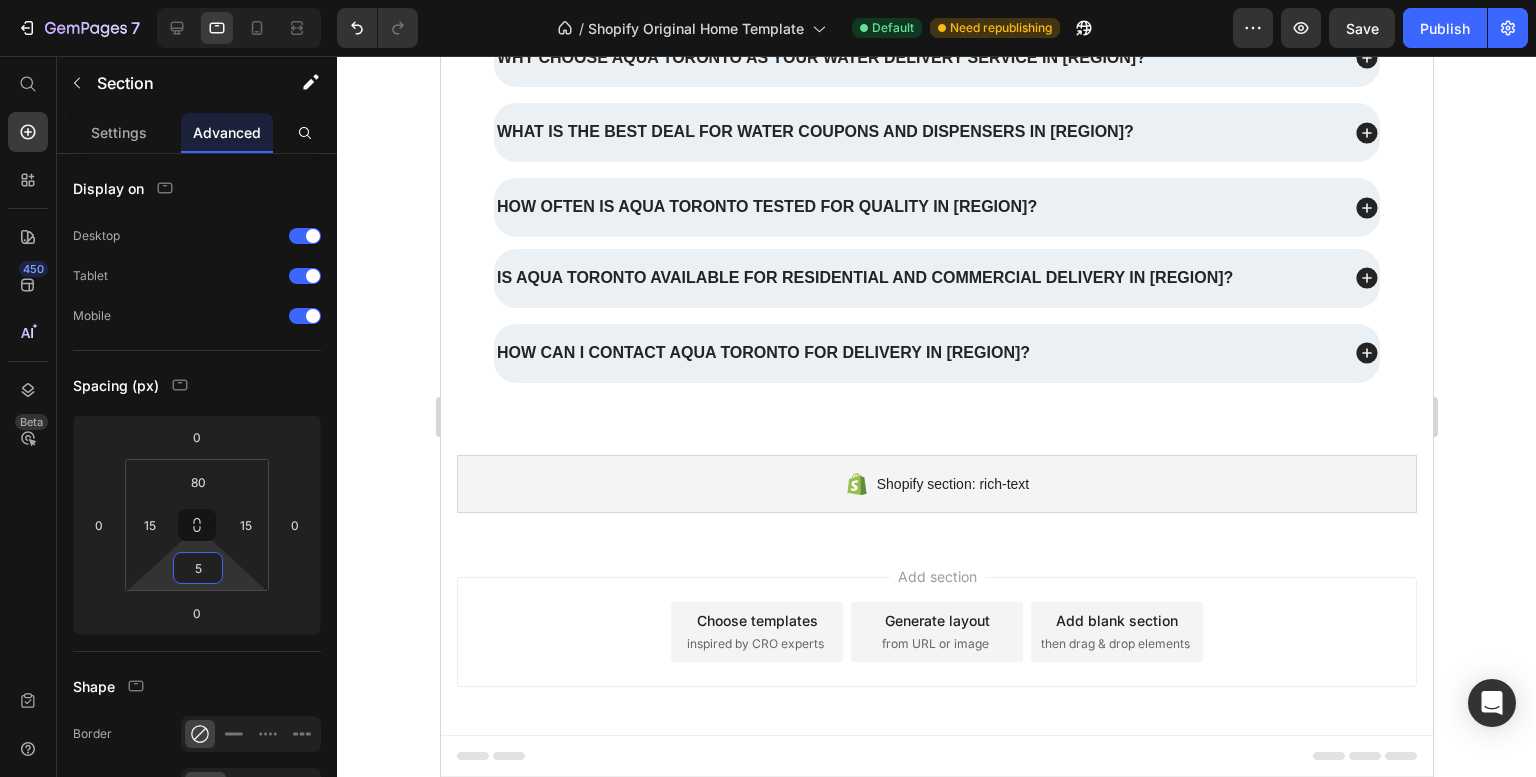click on "7   /  Shopify Original Home Template Default Need republishing Preview  Save   Publish" 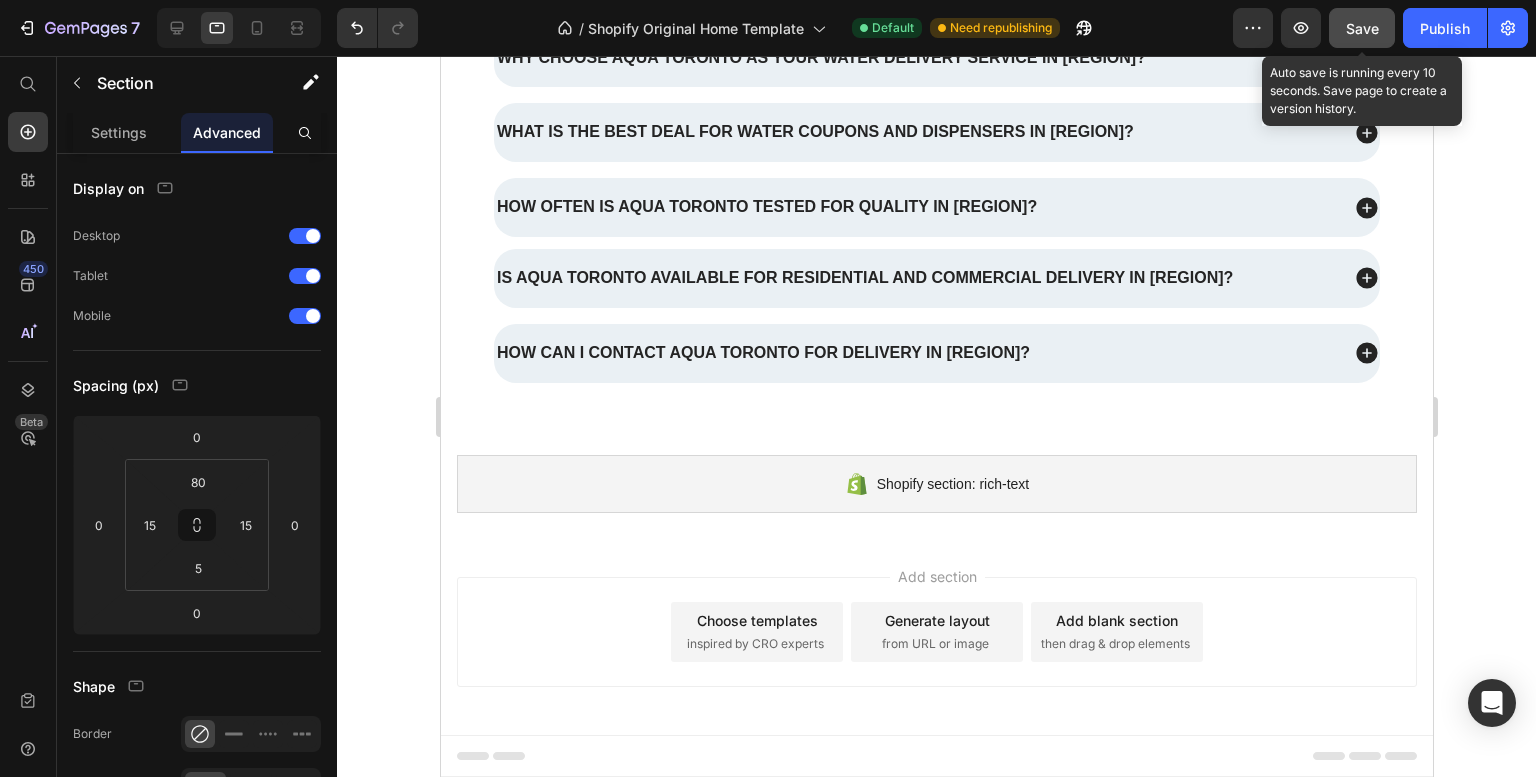 click on "Save" at bounding box center (1362, 28) 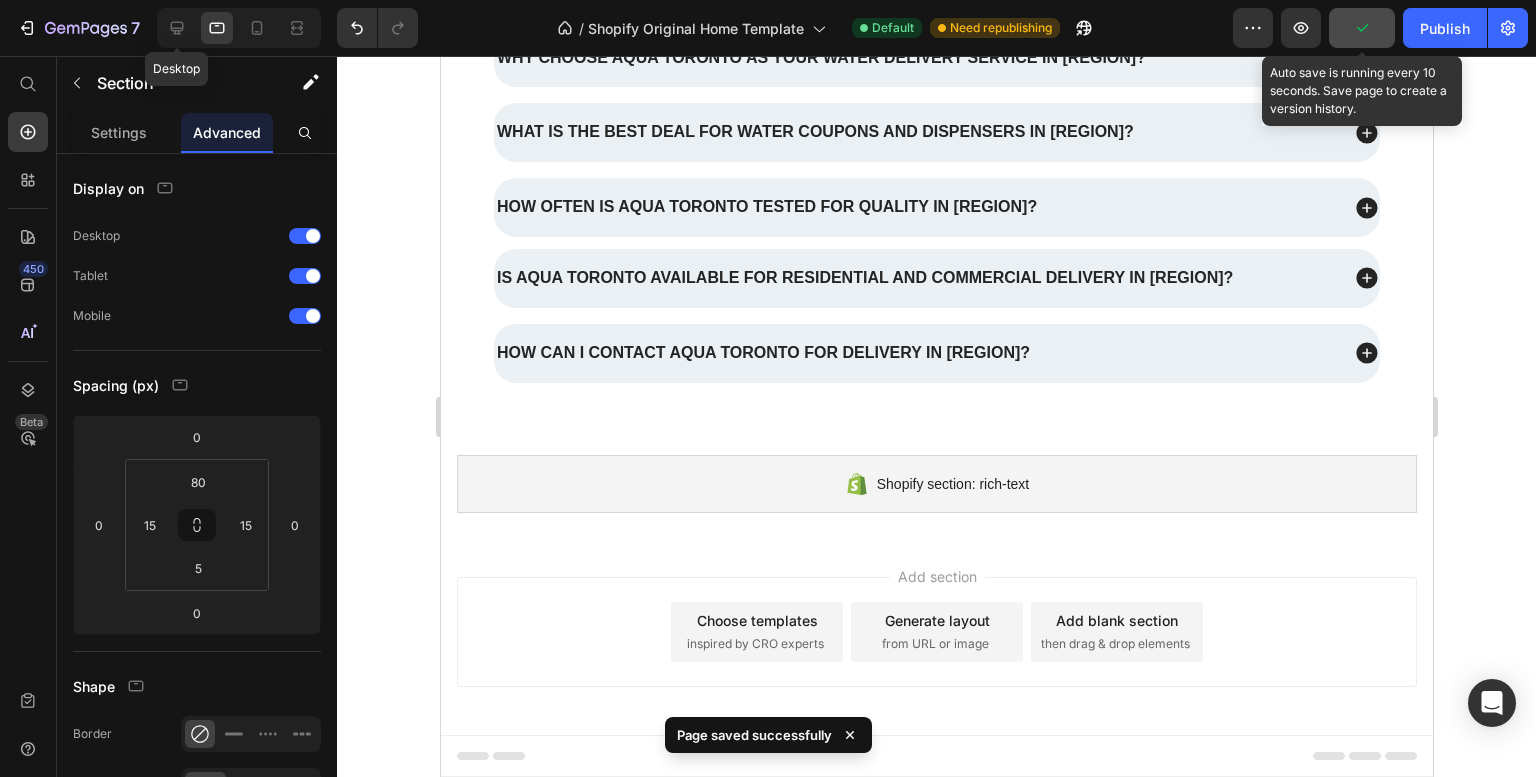 click on "Desktop" at bounding box center [239, 28] 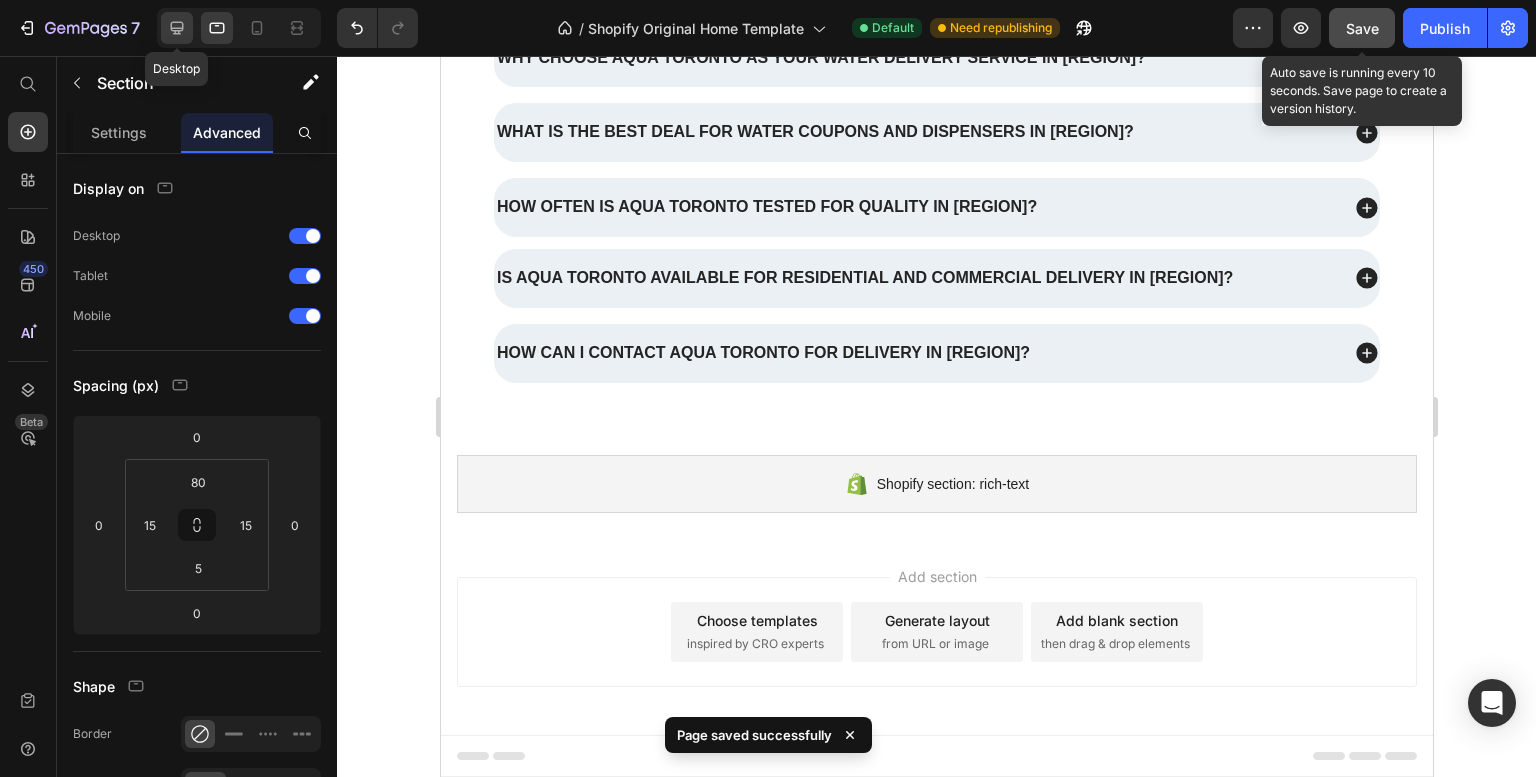 click 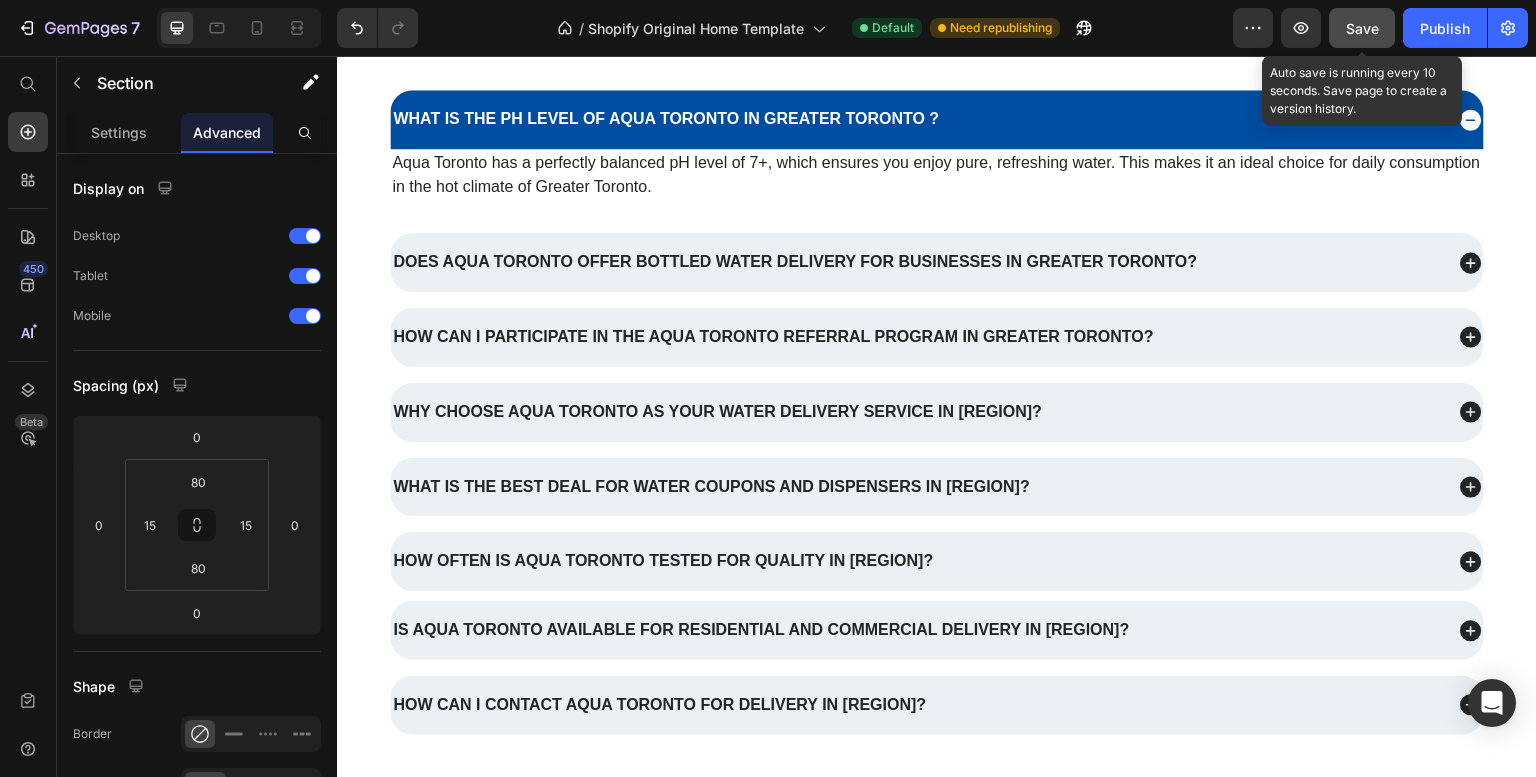 scroll, scrollTop: 4362, scrollLeft: 0, axis: vertical 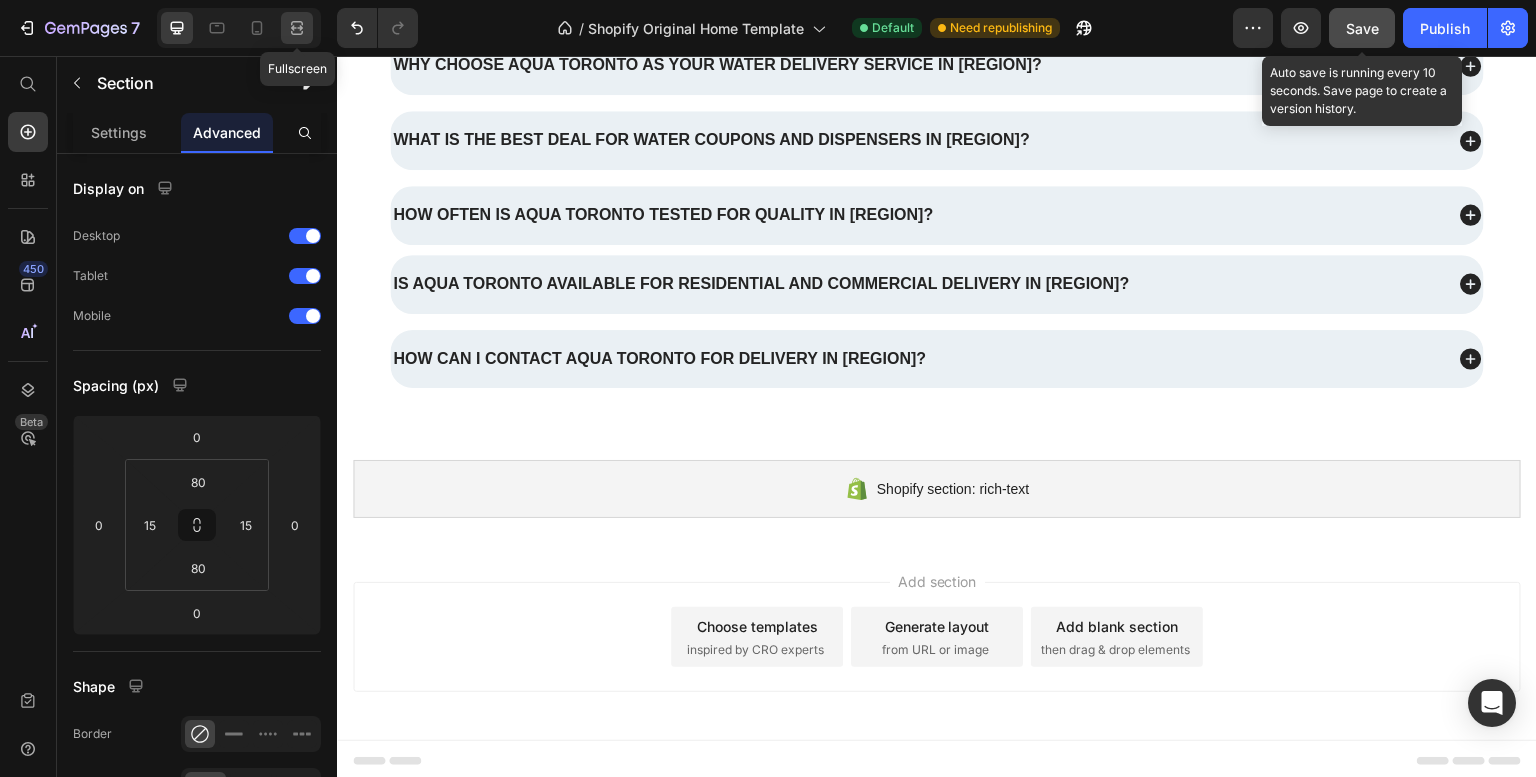 click 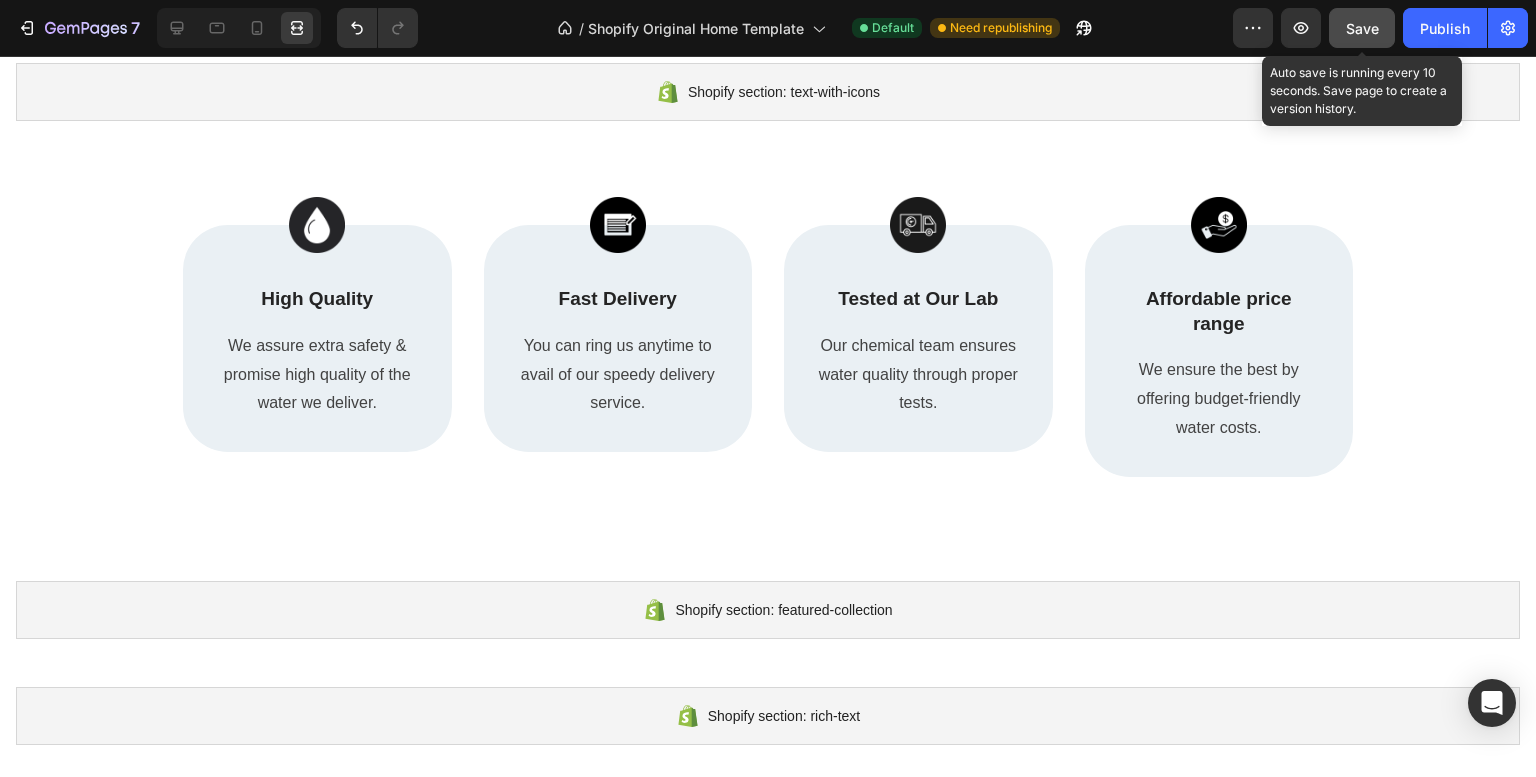 scroll, scrollTop: 0, scrollLeft: 0, axis: both 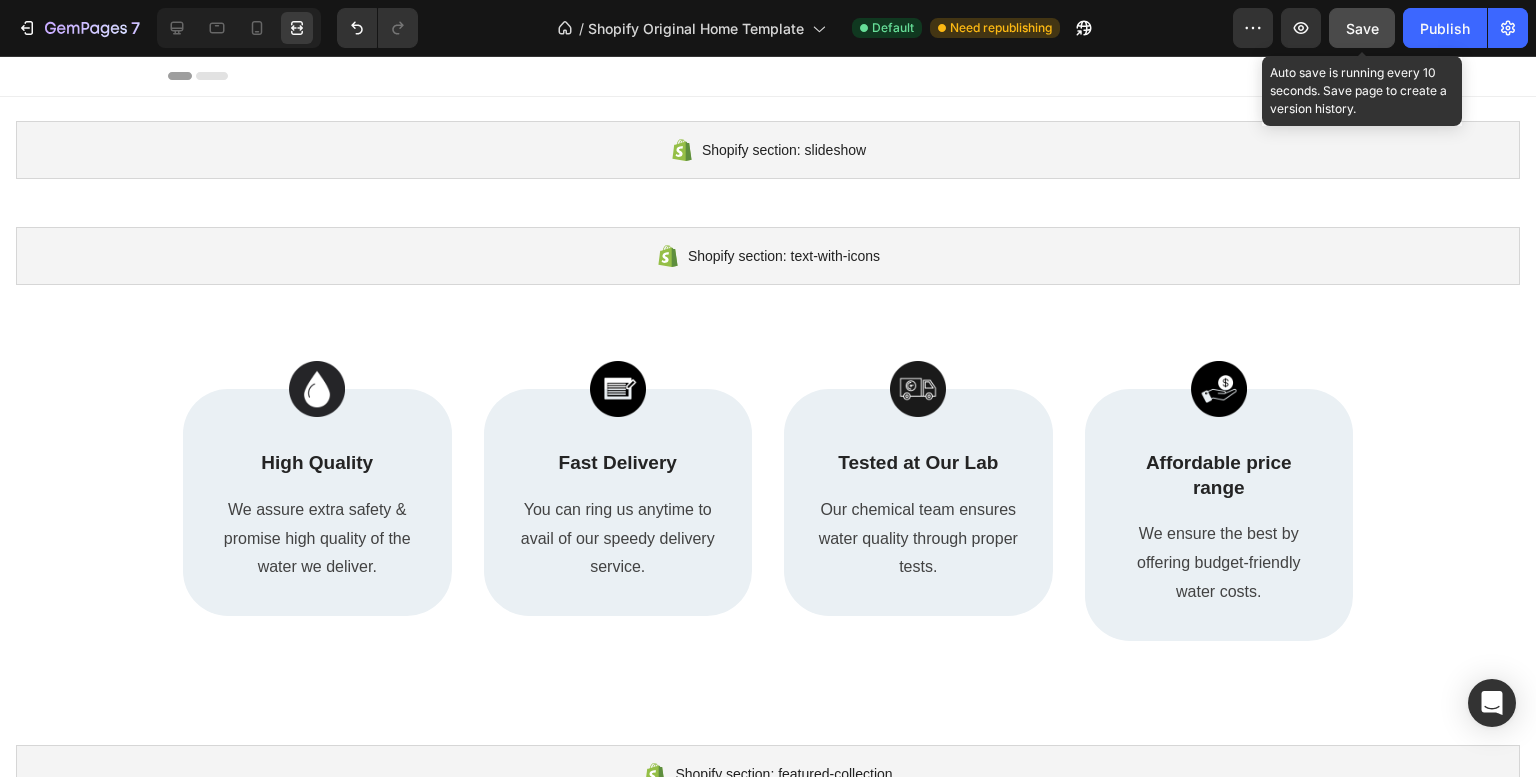 click on "Save" 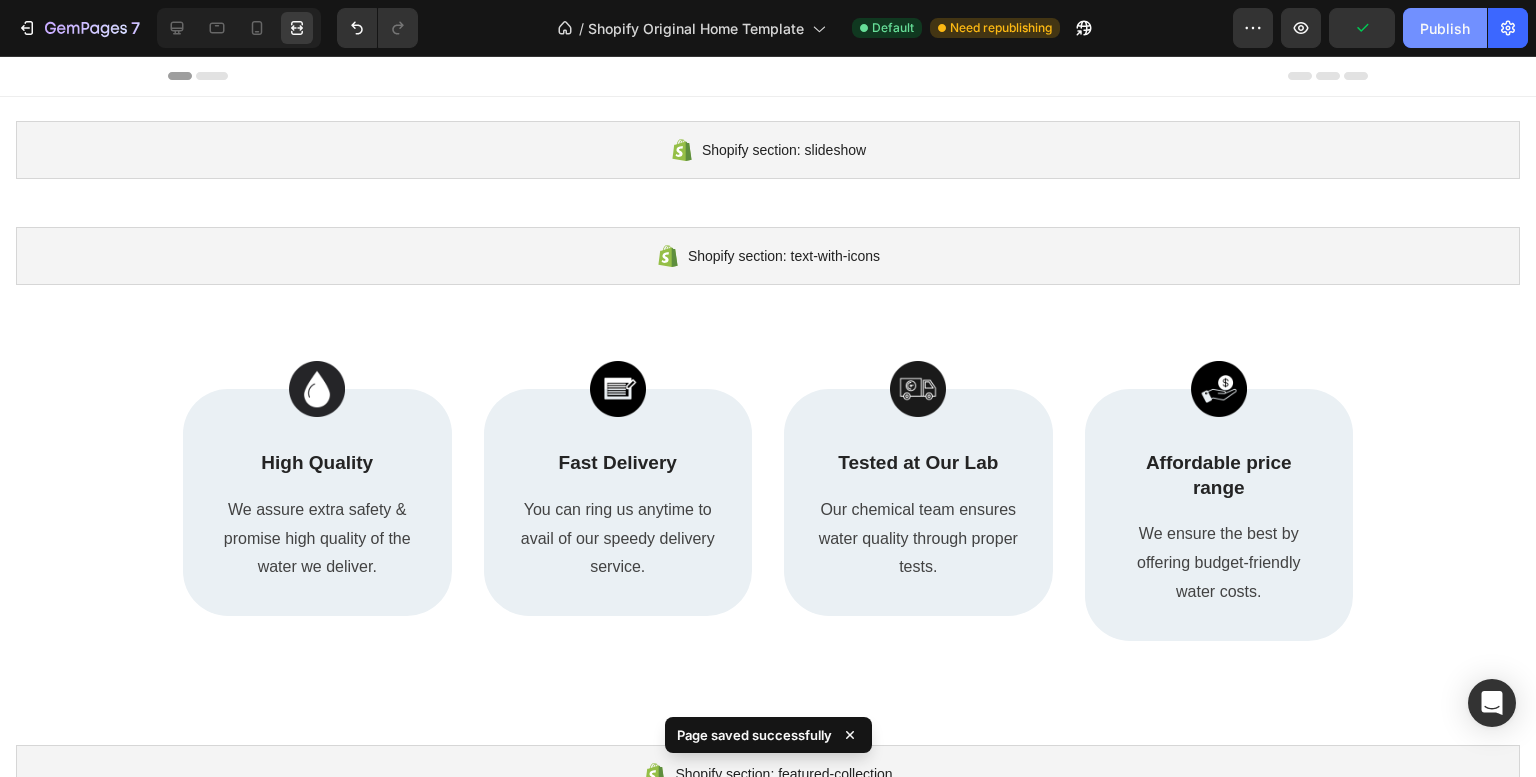 click on "Publish" at bounding box center (1445, 28) 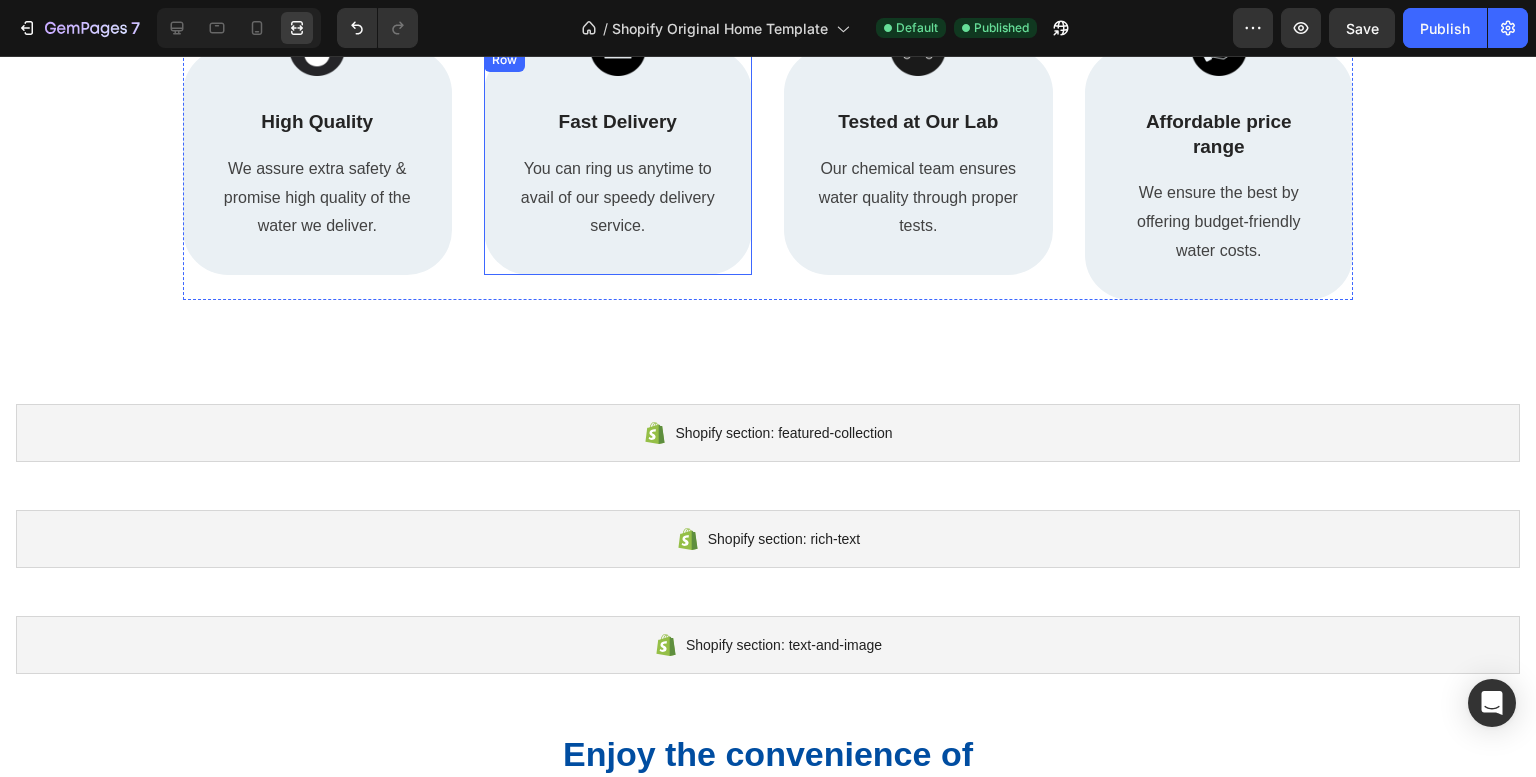 scroll, scrollTop: 344, scrollLeft: 0, axis: vertical 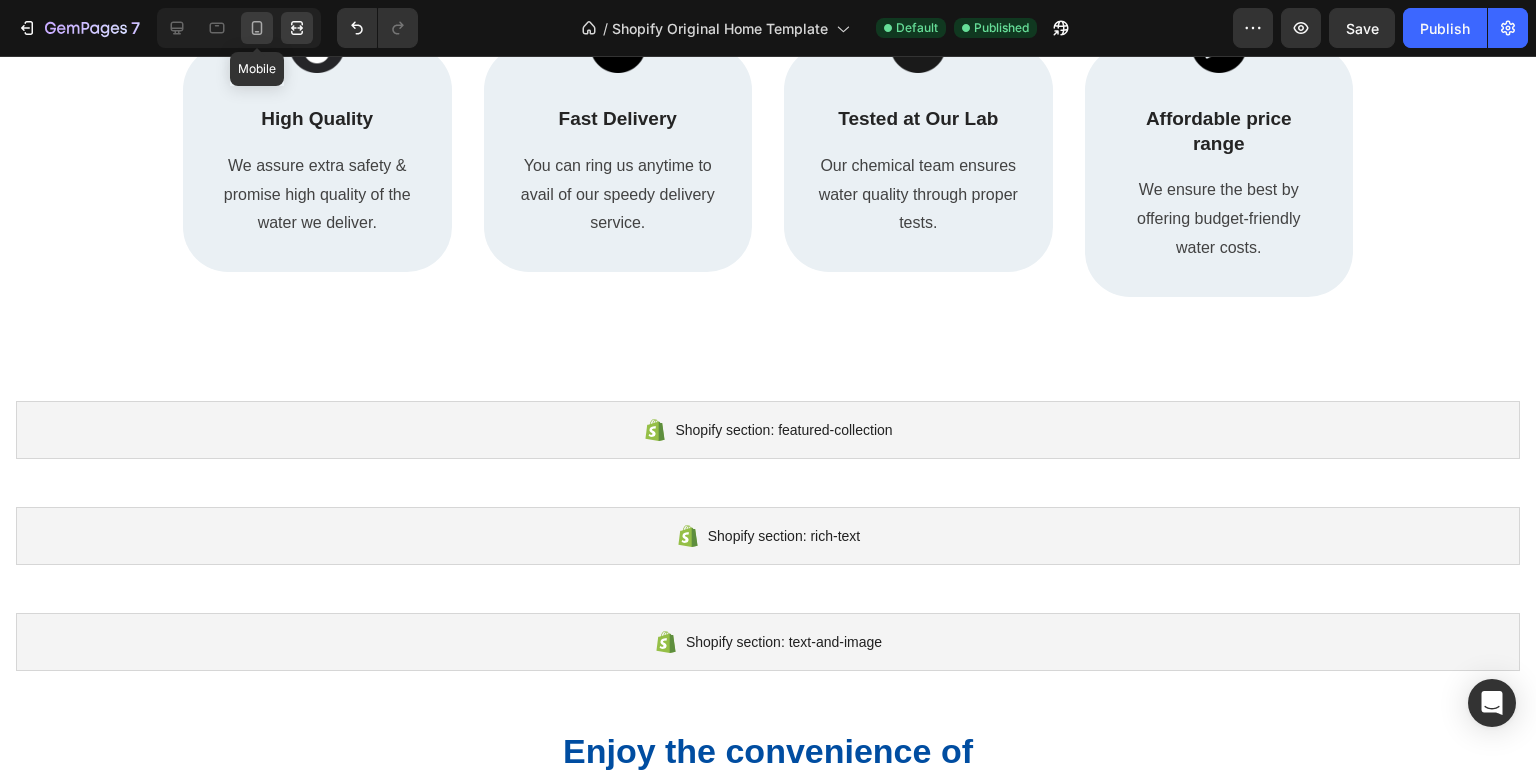 click 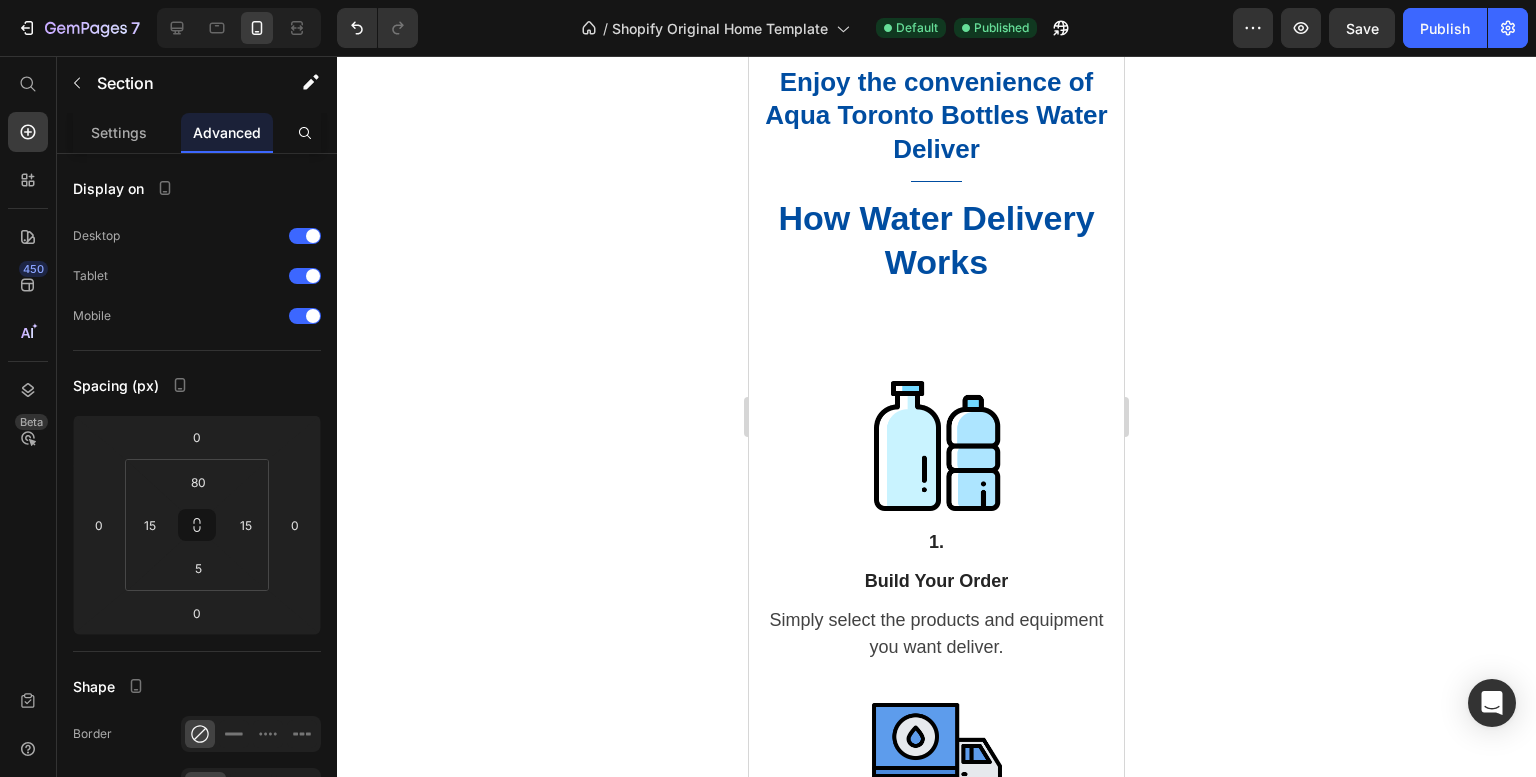 scroll, scrollTop: 1447, scrollLeft: 0, axis: vertical 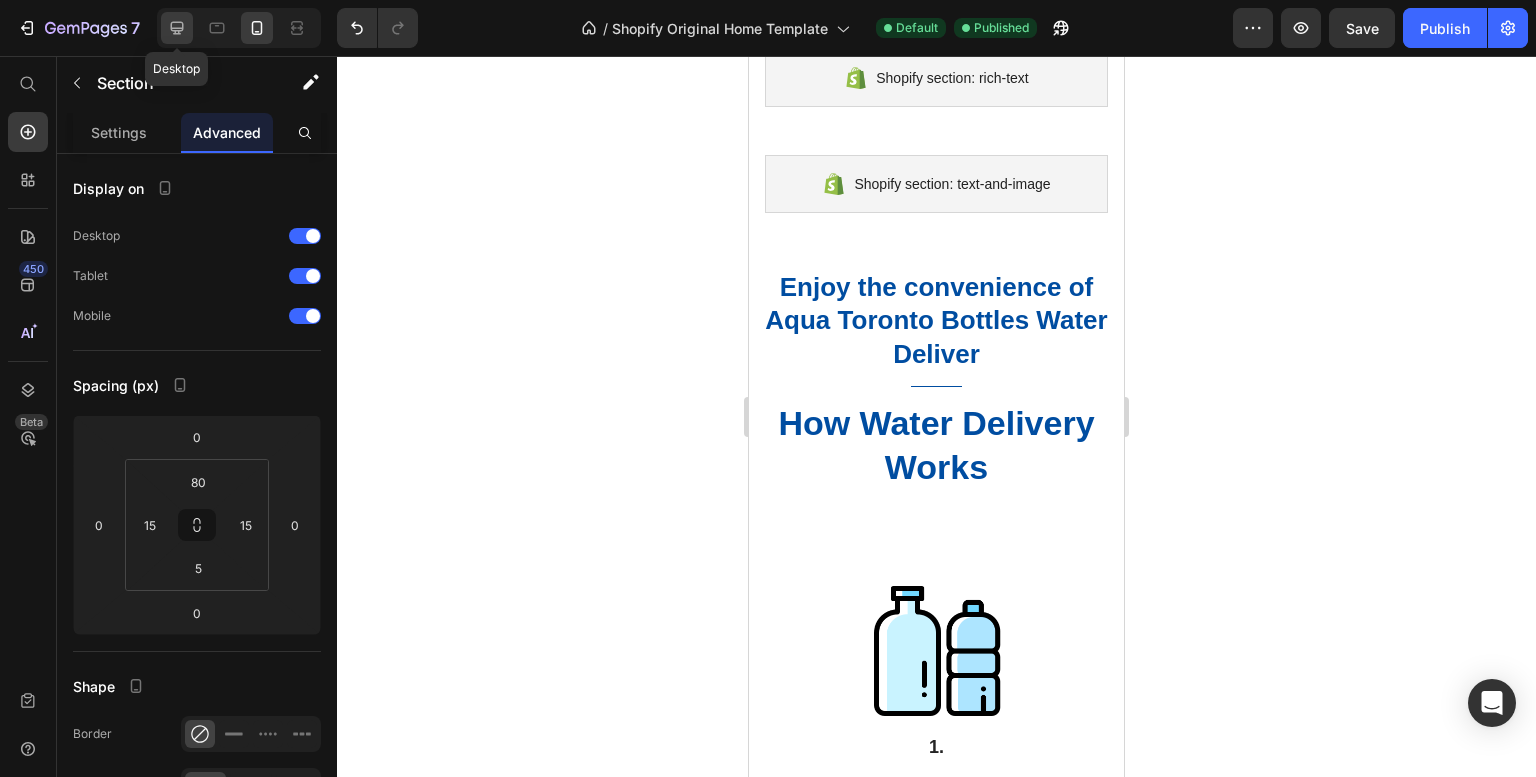click 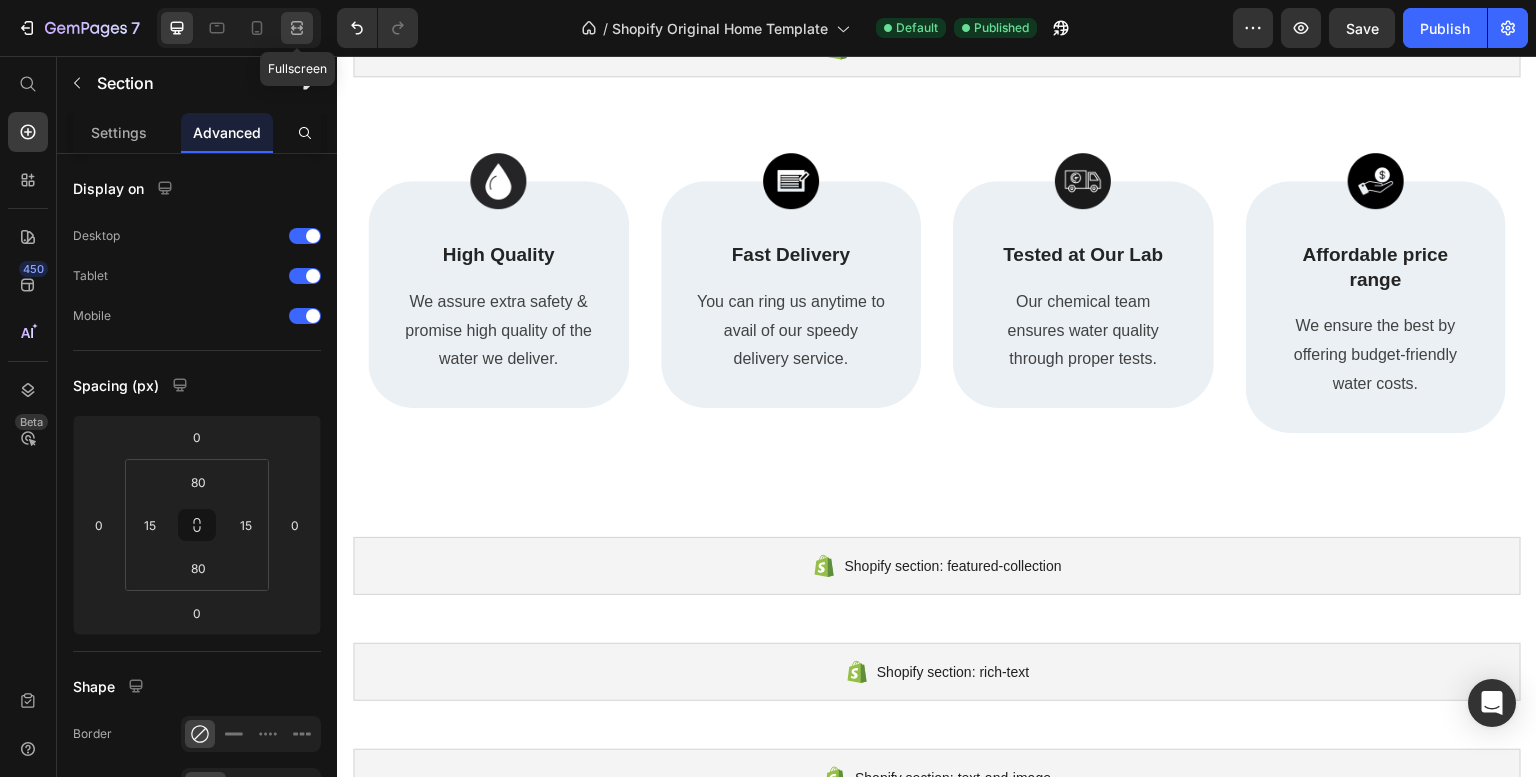 scroll, scrollTop: 182, scrollLeft: 0, axis: vertical 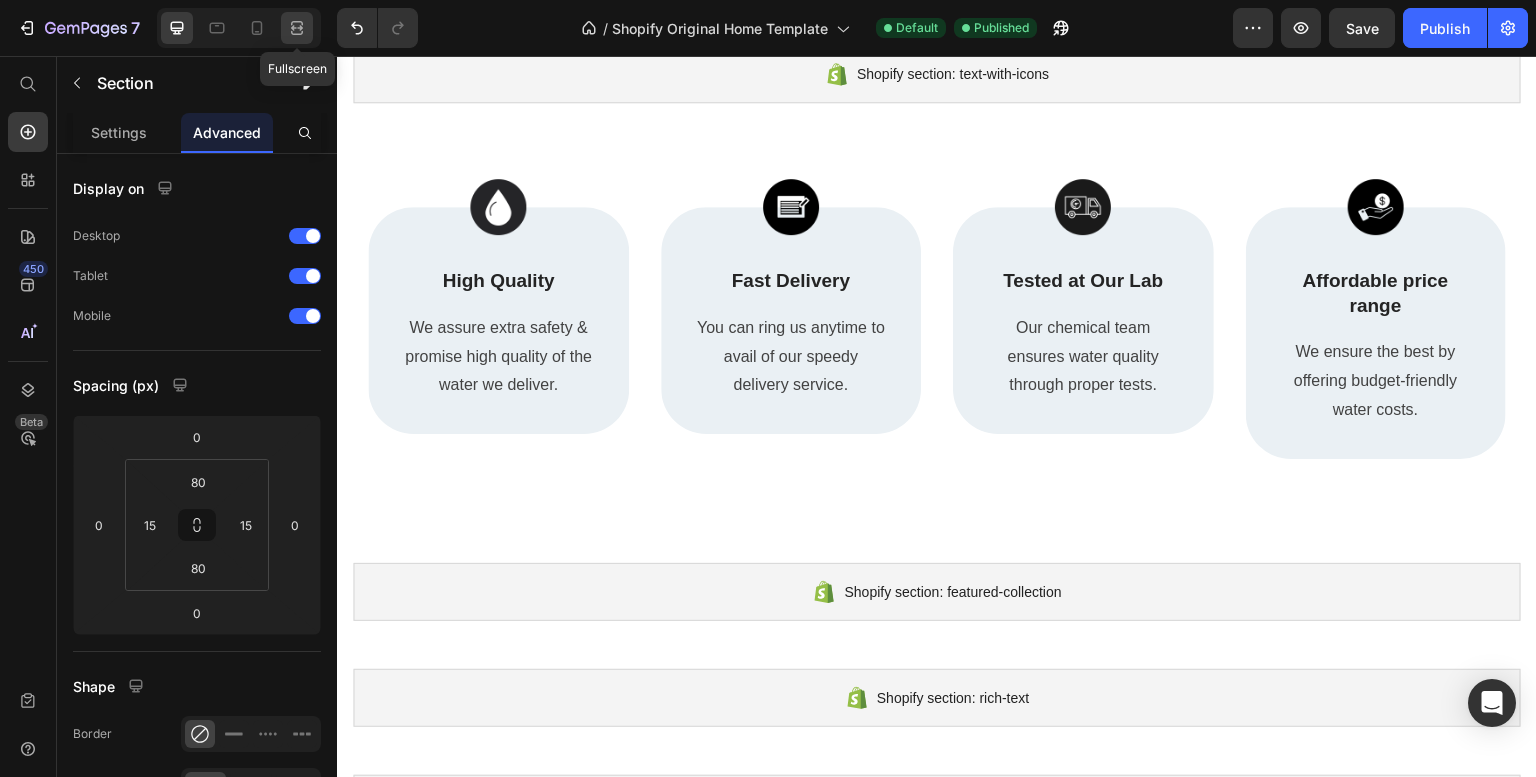 click 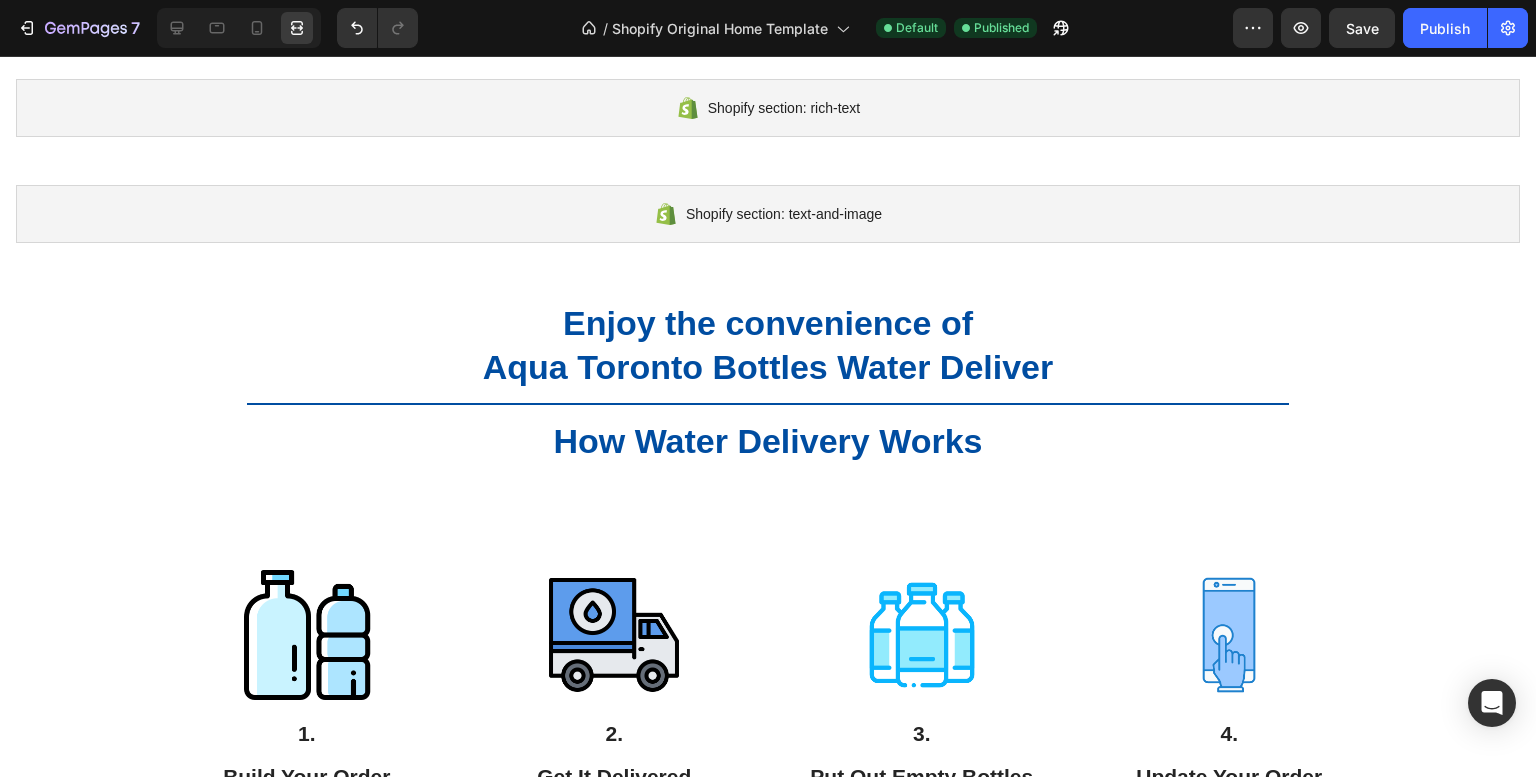 scroll, scrollTop: 783, scrollLeft: 0, axis: vertical 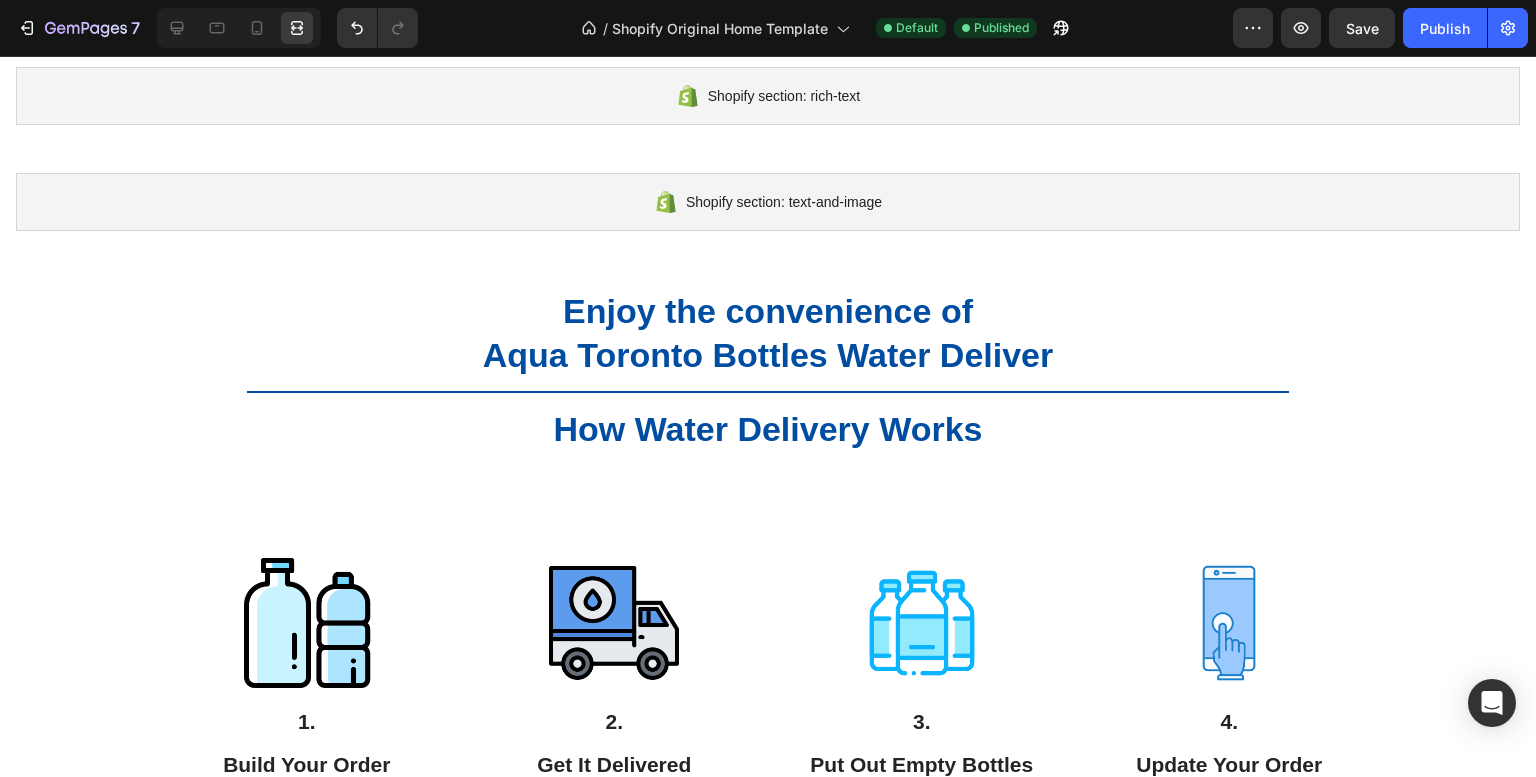 click at bounding box center (239, 28) 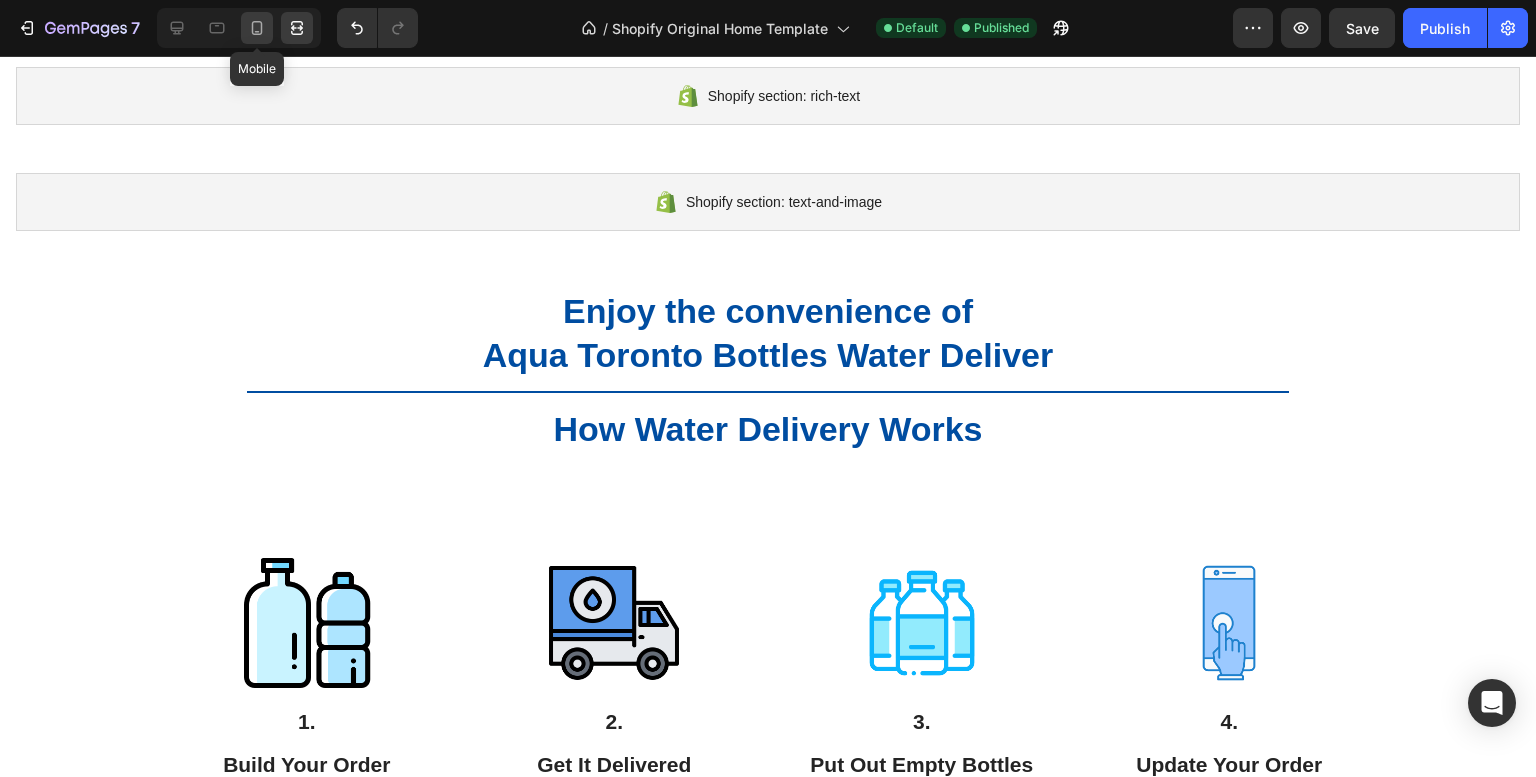 click 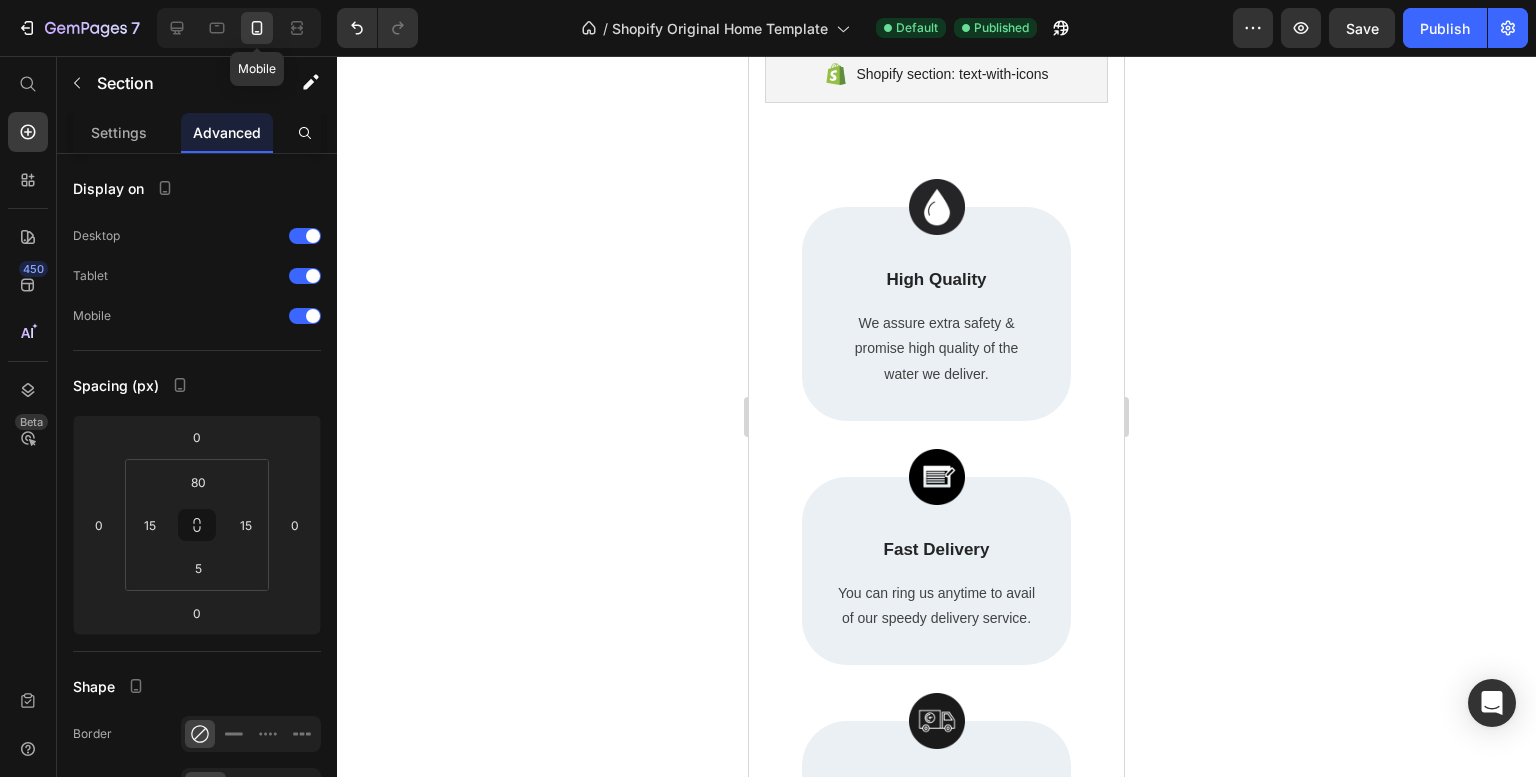 scroll, scrollTop: 182, scrollLeft: 0, axis: vertical 